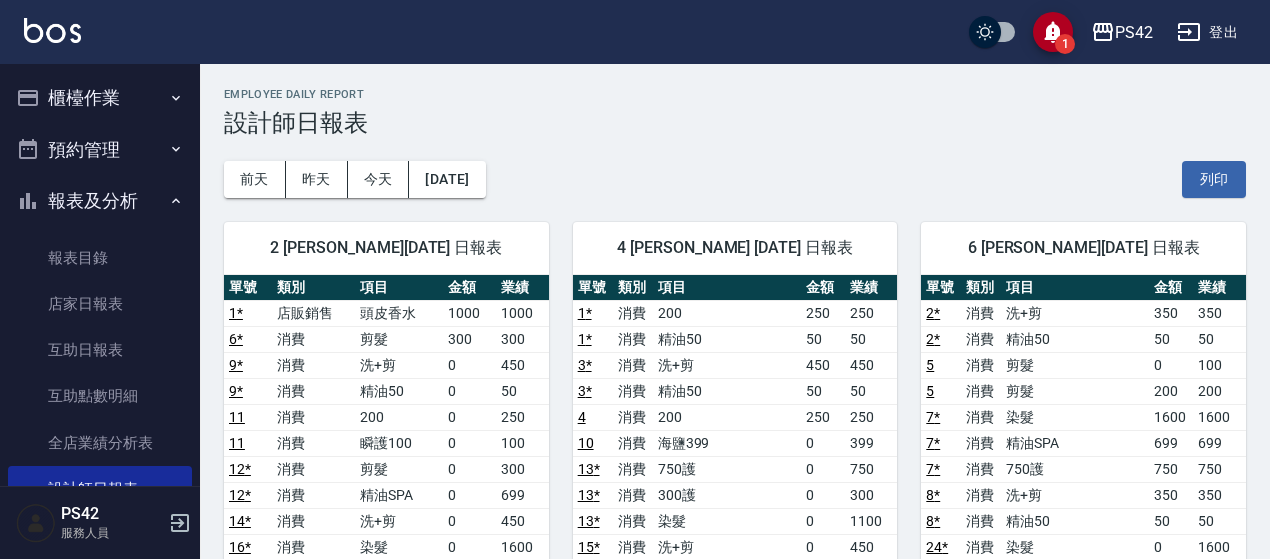 scroll, scrollTop: 600, scrollLeft: 0, axis: vertical 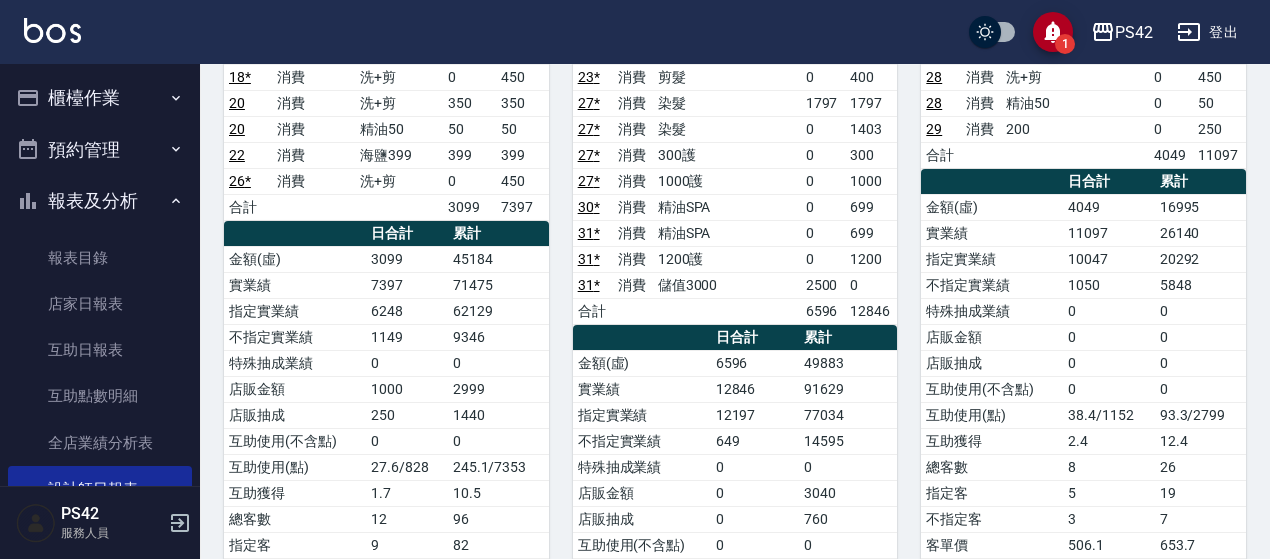 click on "櫃檯作業" at bounding box center (100, 98) 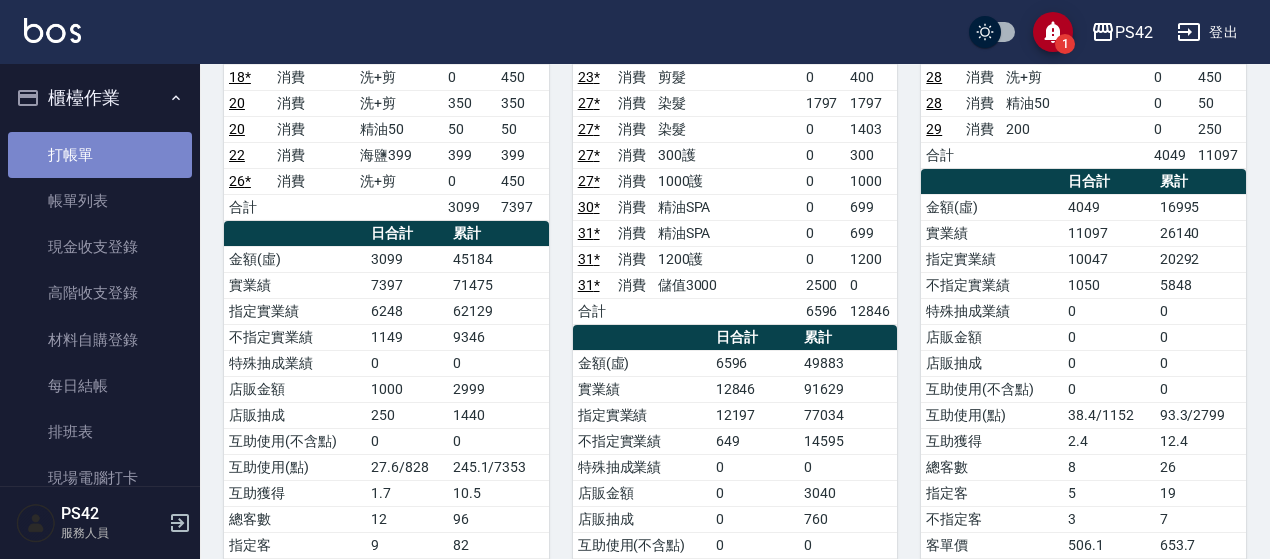click on "打帳單" at bounding box center [100, 155] 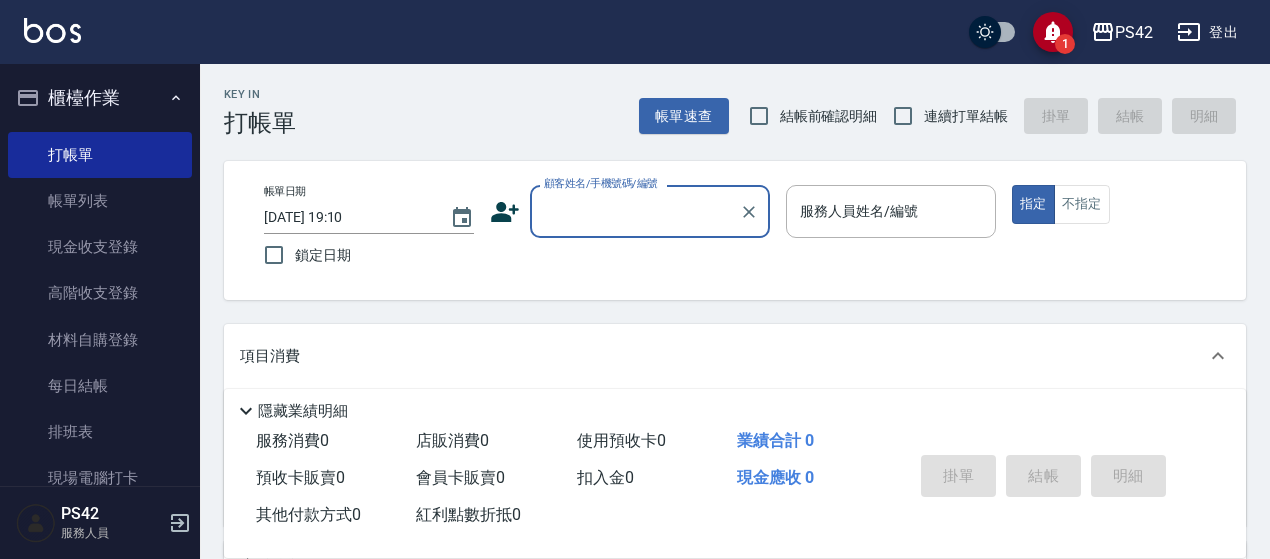 click on "連續打單結帳" at bounding box center (945, 116) 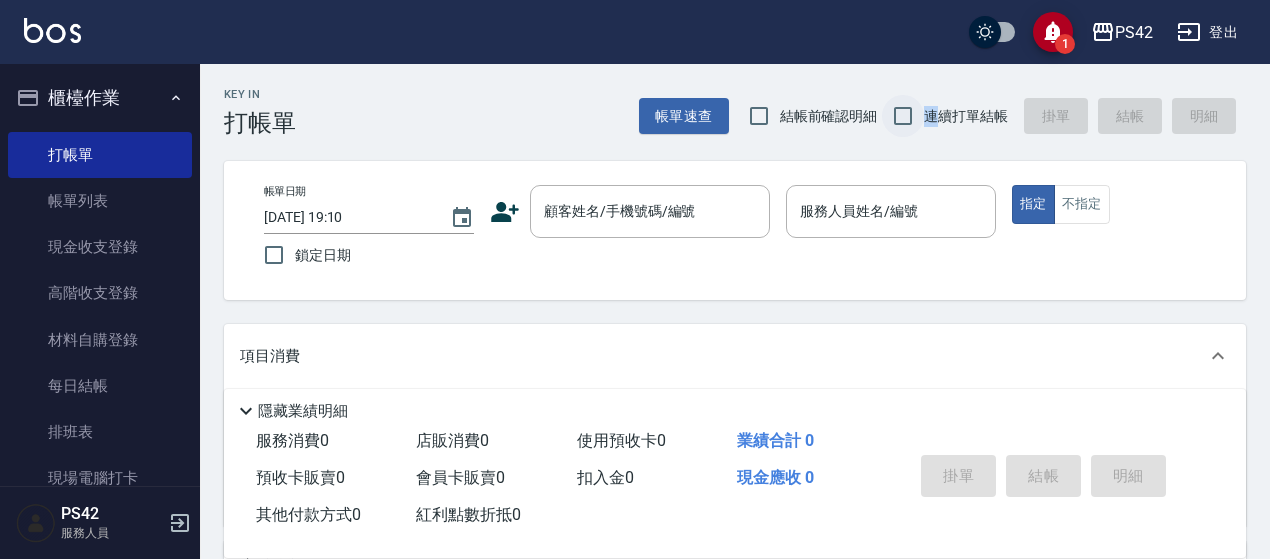click on "連續打單結帳" at bounding box center [903, 116] 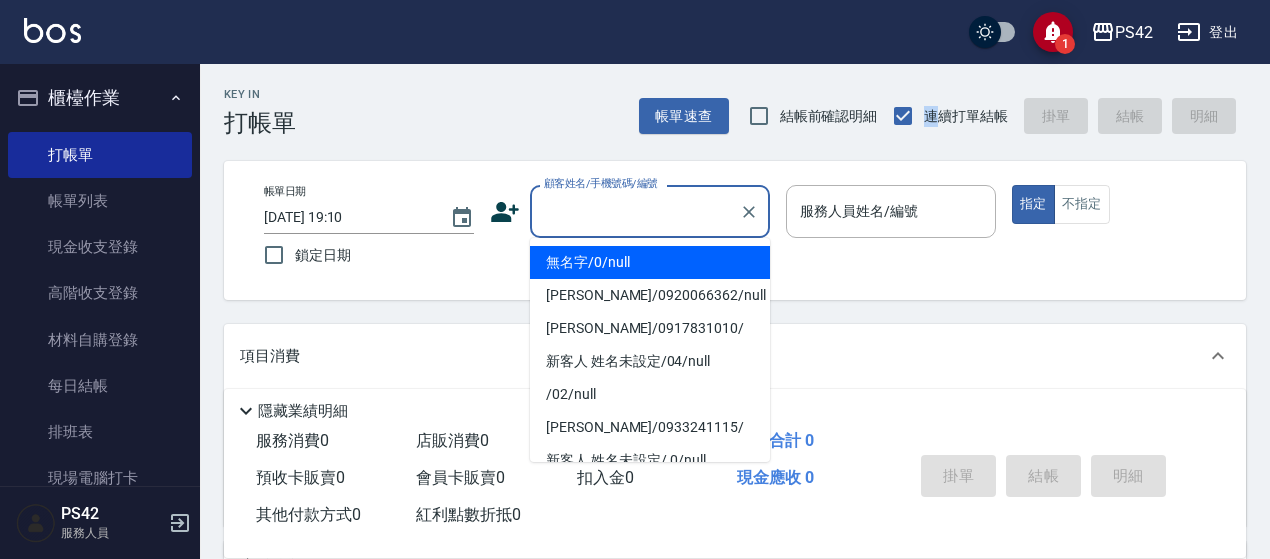 click on "顧客姓名/手機號碼/編號" at bounding box center [635, 211] 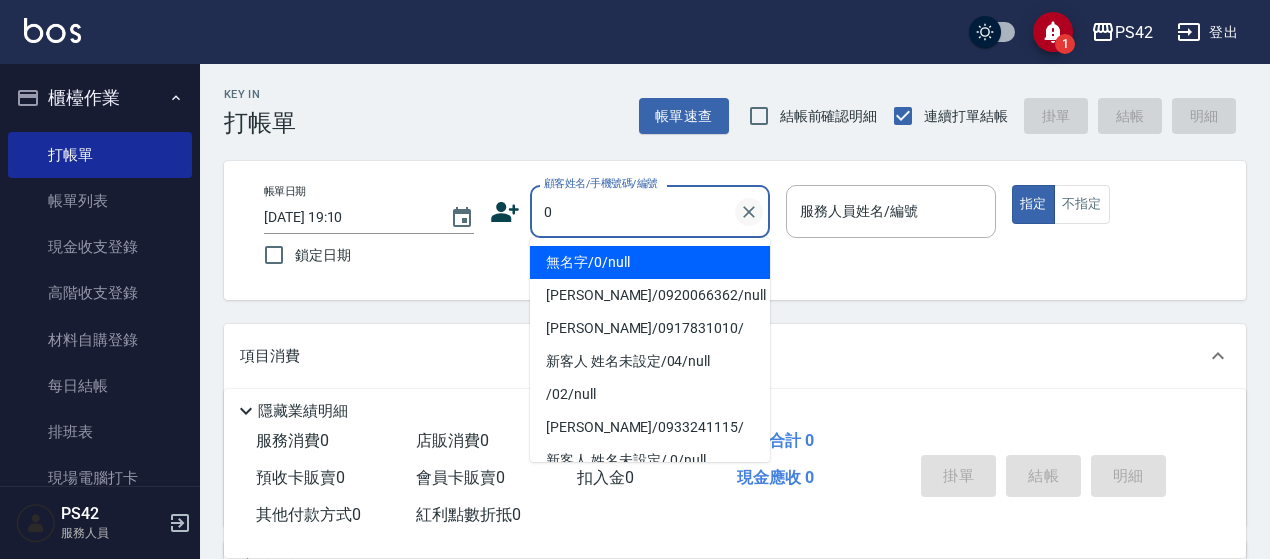 type on "無名字/0/null" 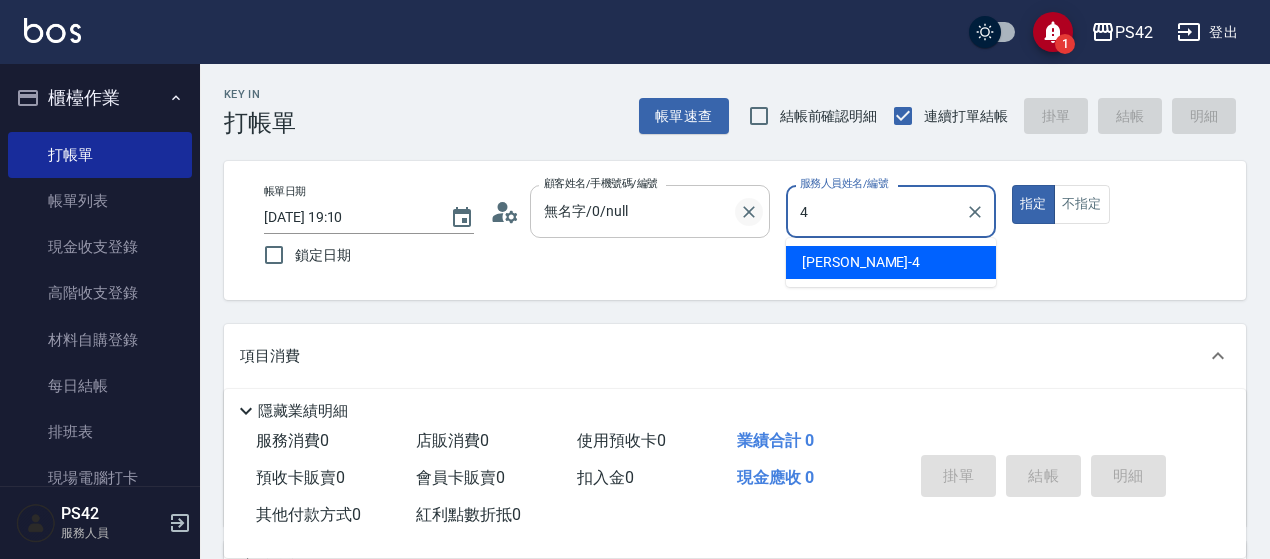 type on "程汶珊-4" 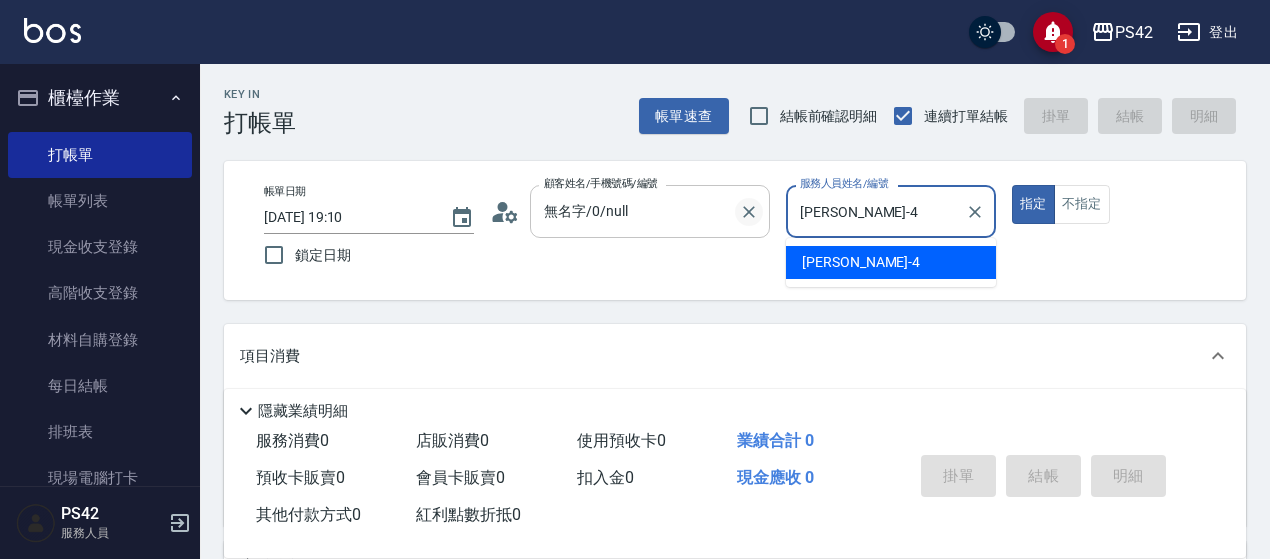 type on "true" 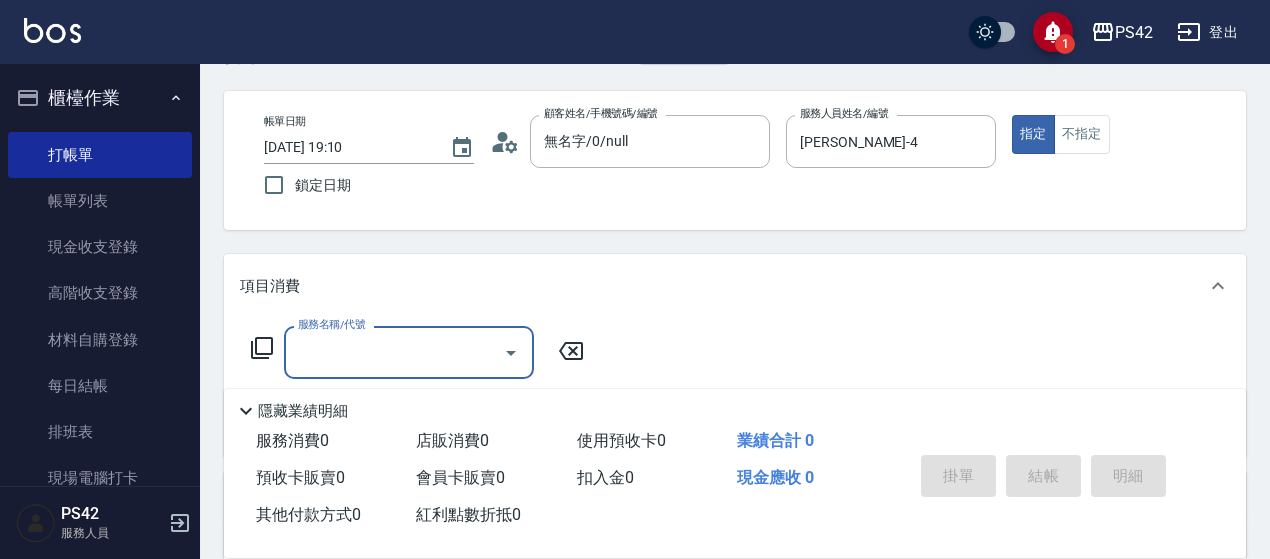 scroll, scrollTop: 100, scrollLeft: 0, axis: vertical 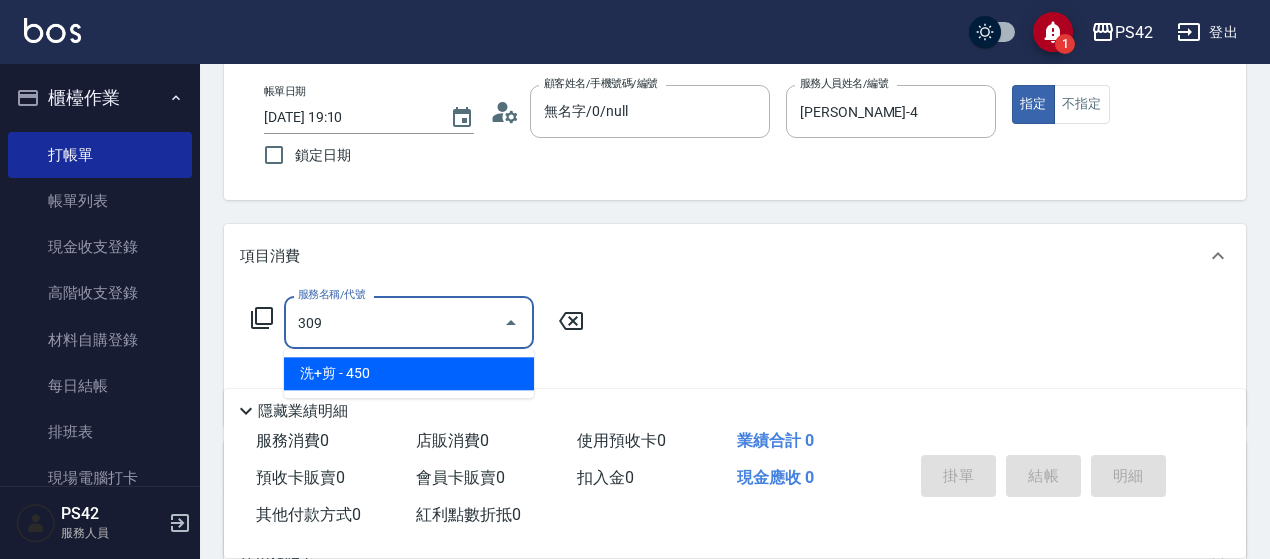 type on "洗+剪(309)" 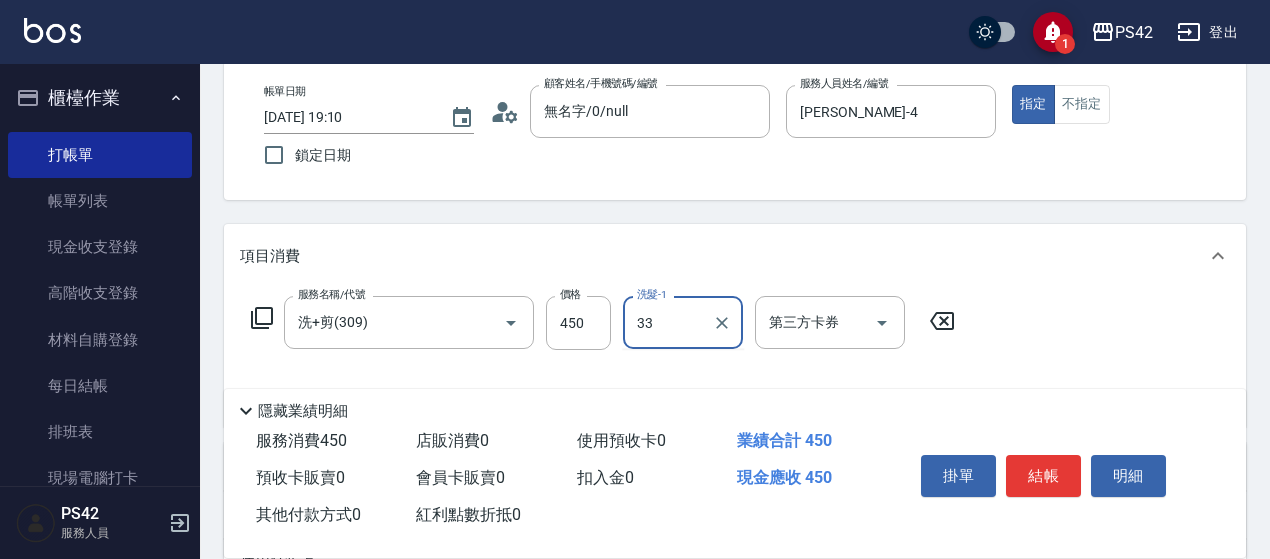 type on "[PERSON_NAME]-33" 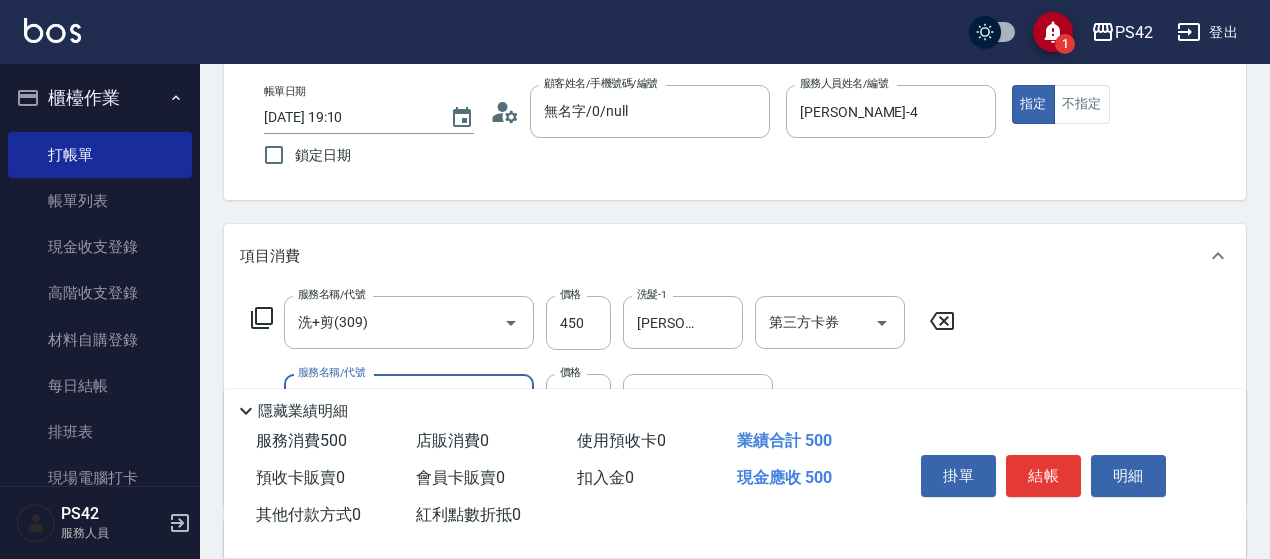 type on "精油50(112)" 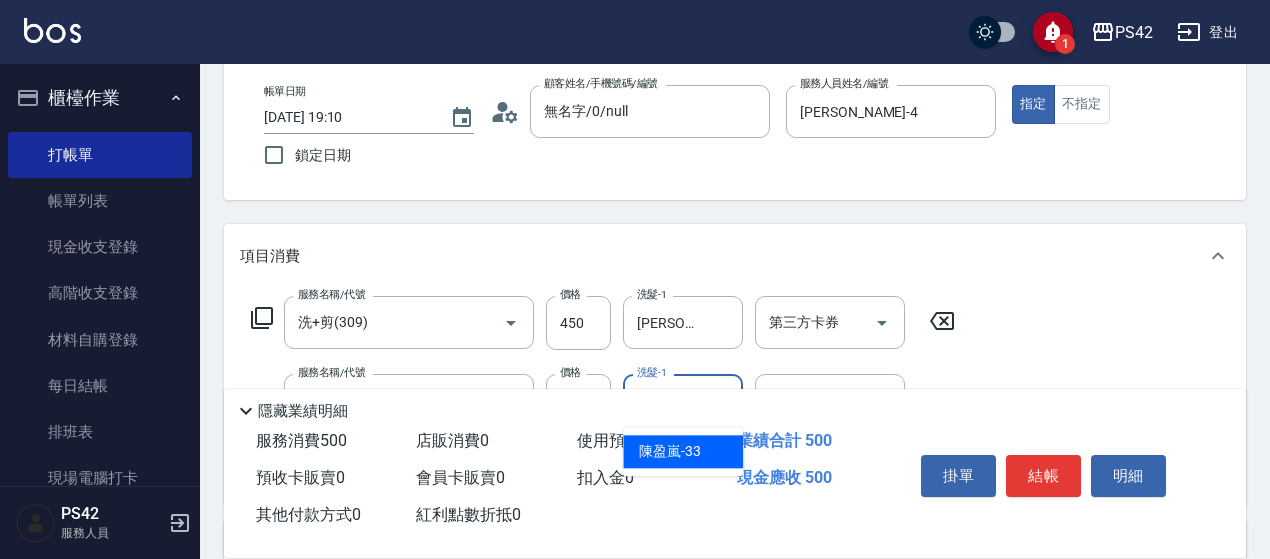 type on "[PERSON_NAME]-33" 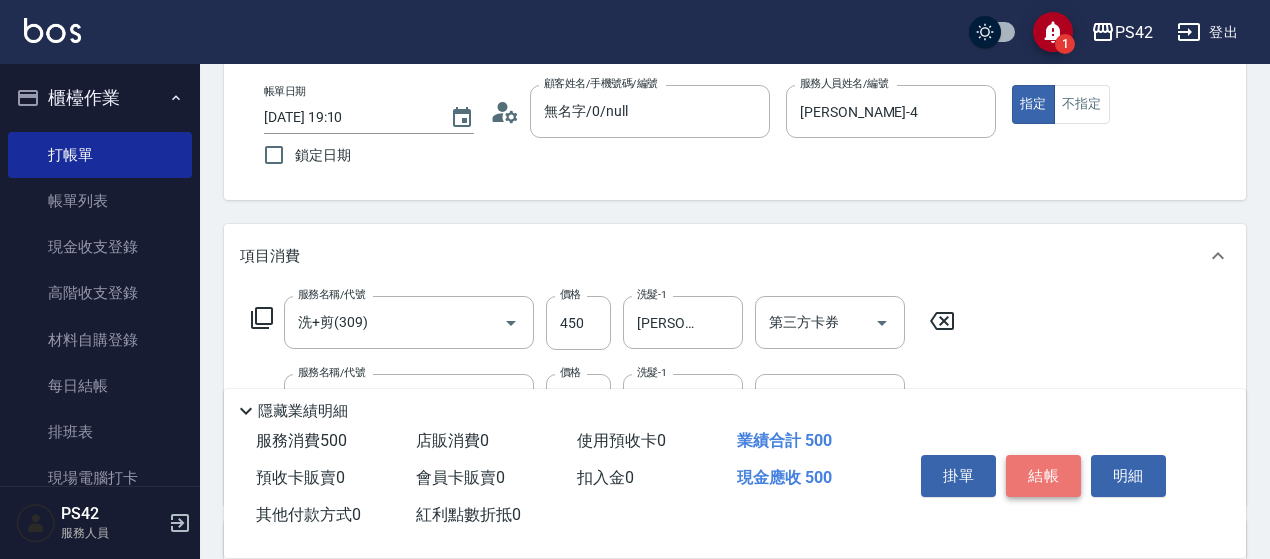 click on "結帳" at bounding box center (1043, 476) 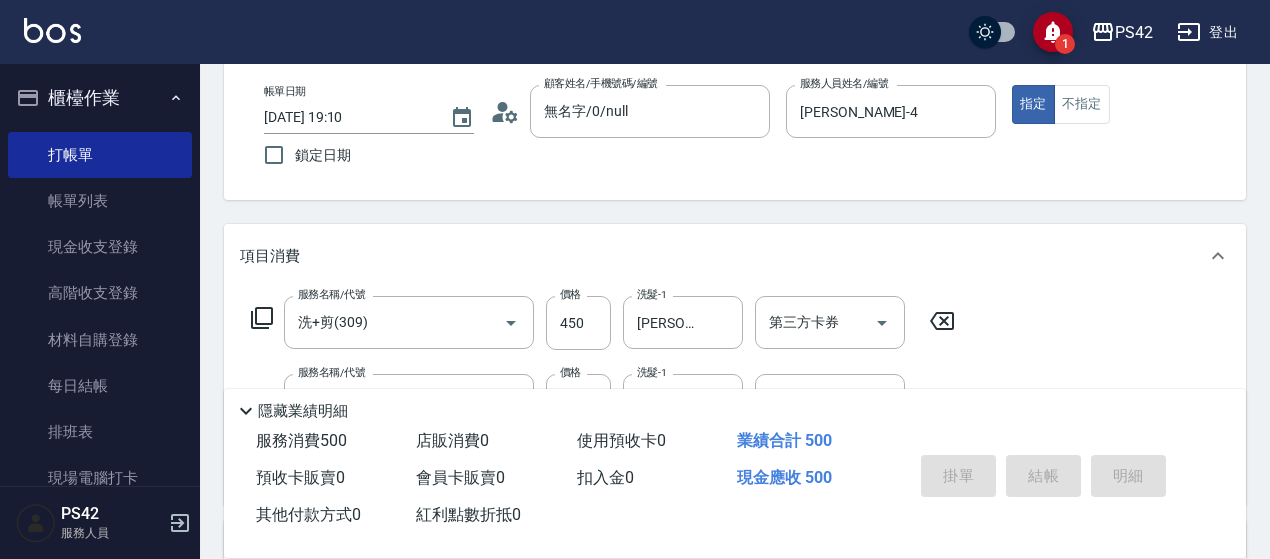 type on "2025/07/14 19:12" 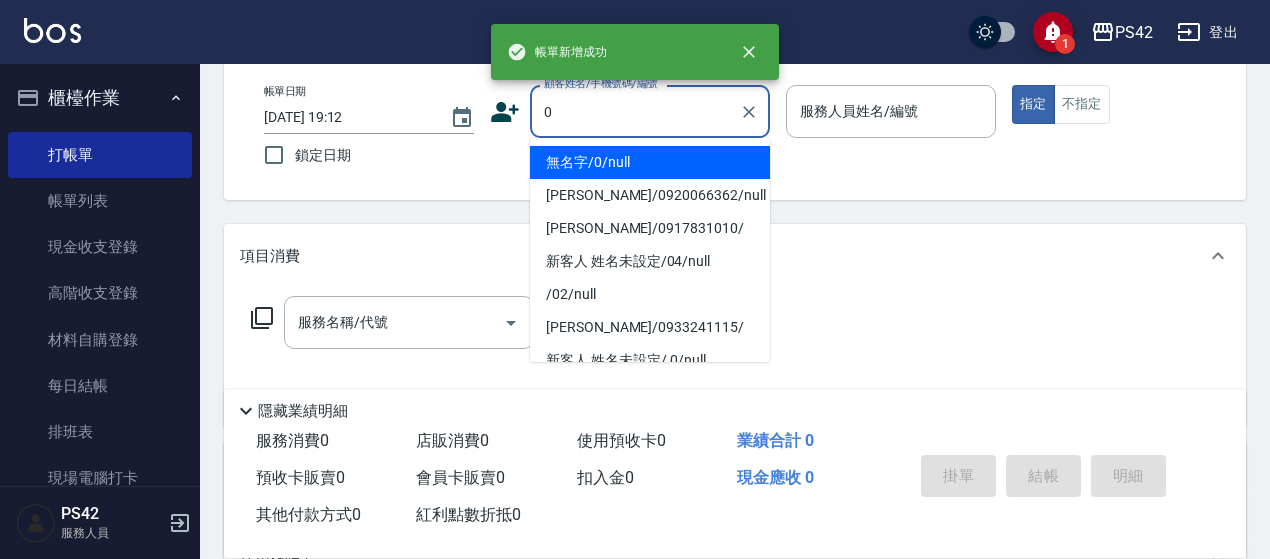 type on "無名字/0/null" 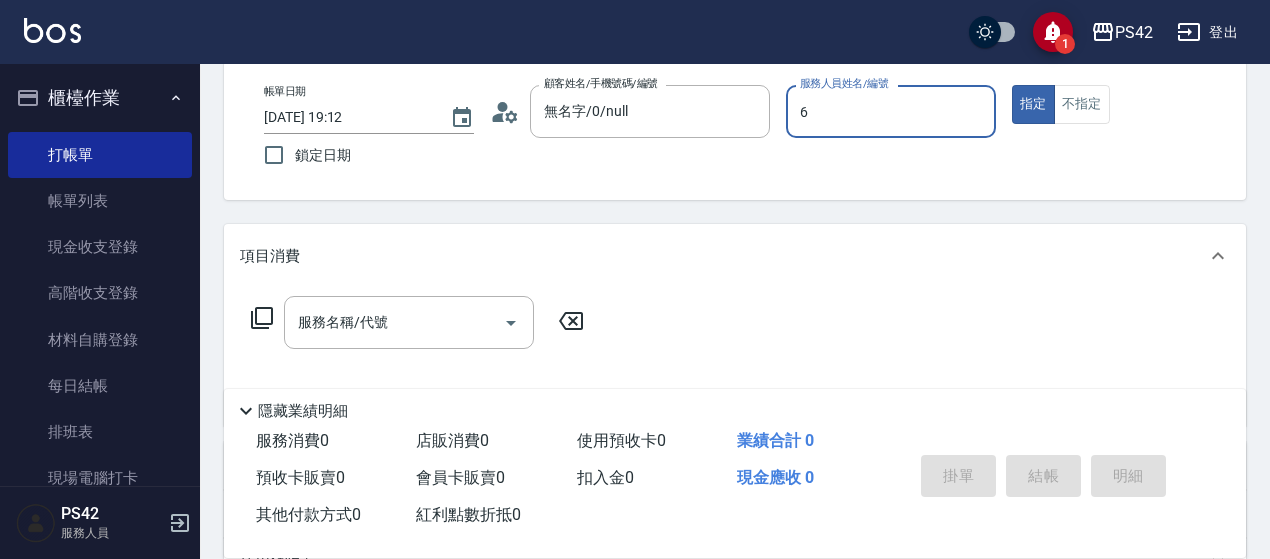 type on "許銘偉-6" 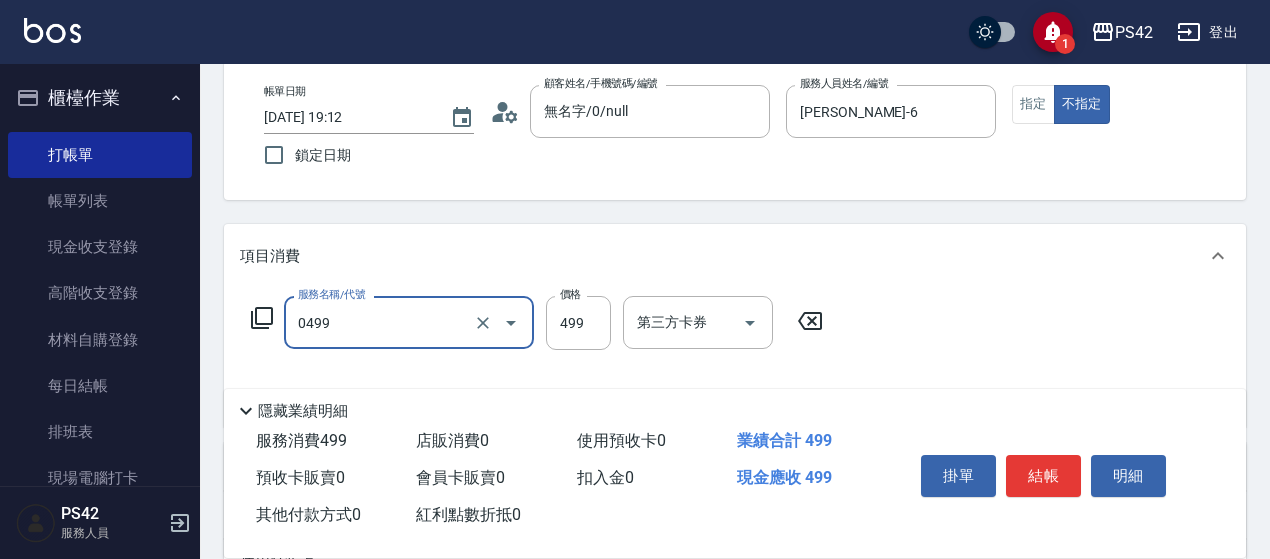 type on "伊黛莉499(0499)" 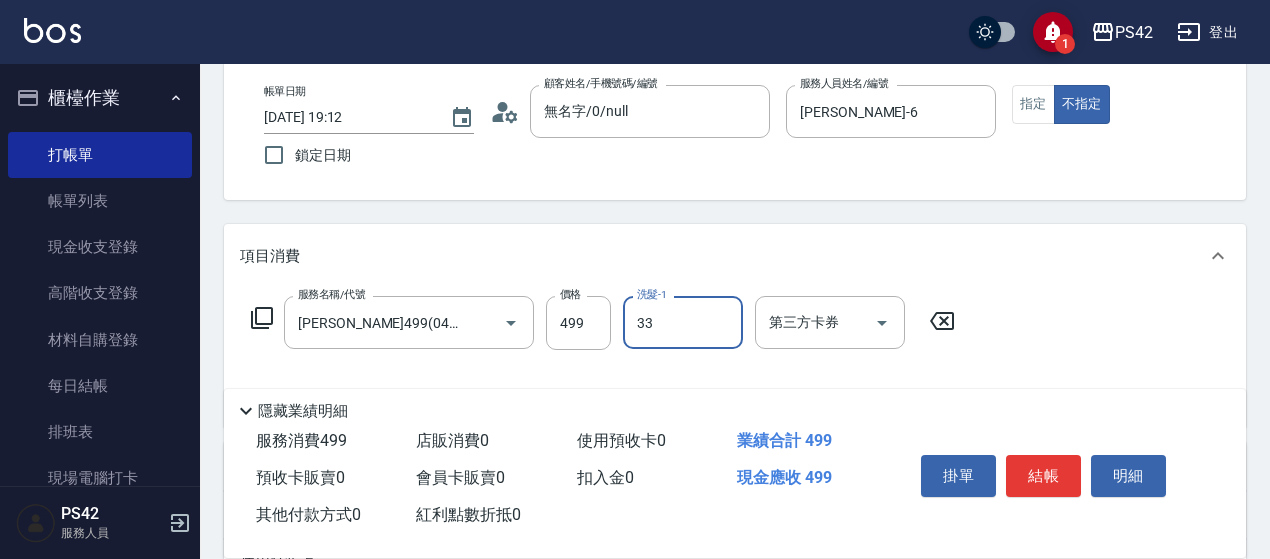 type on "陳盈嵐-33" 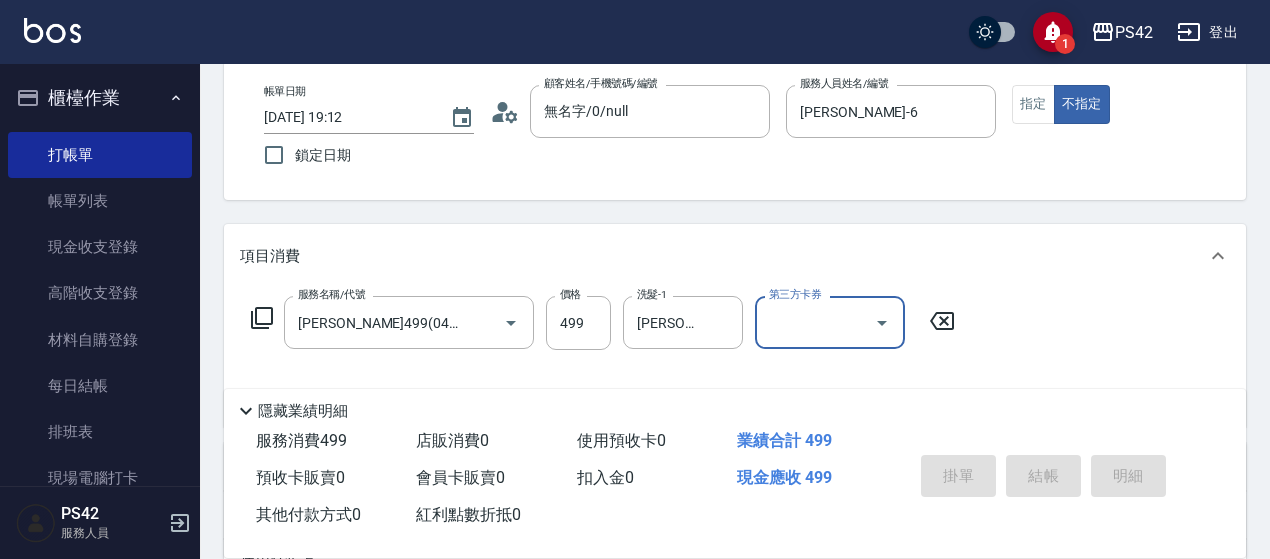 type 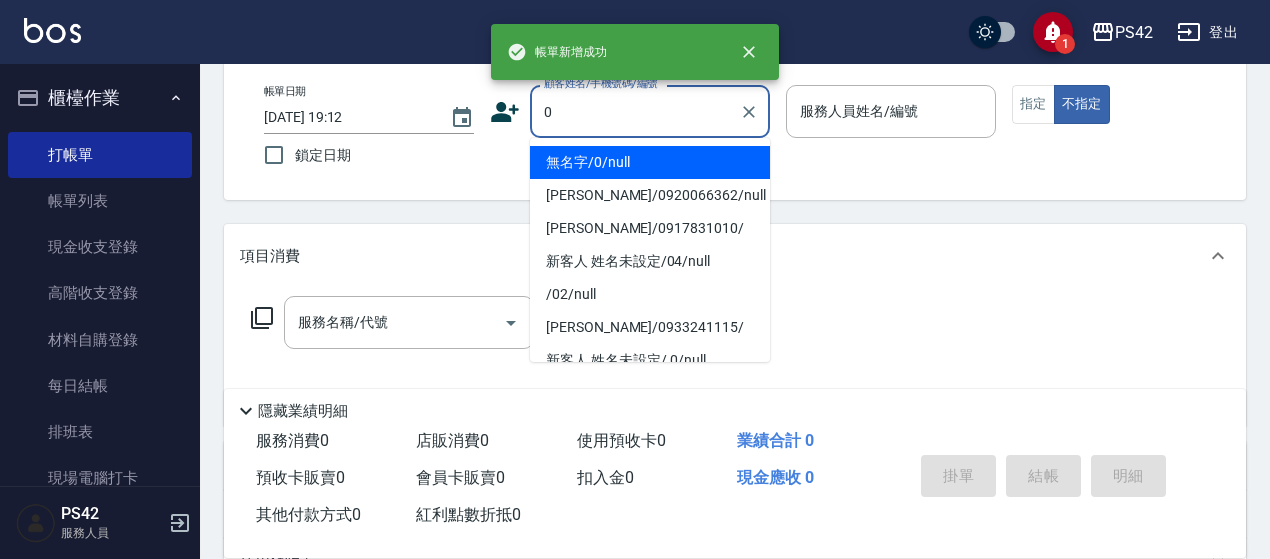 type on "無名字/0/null" 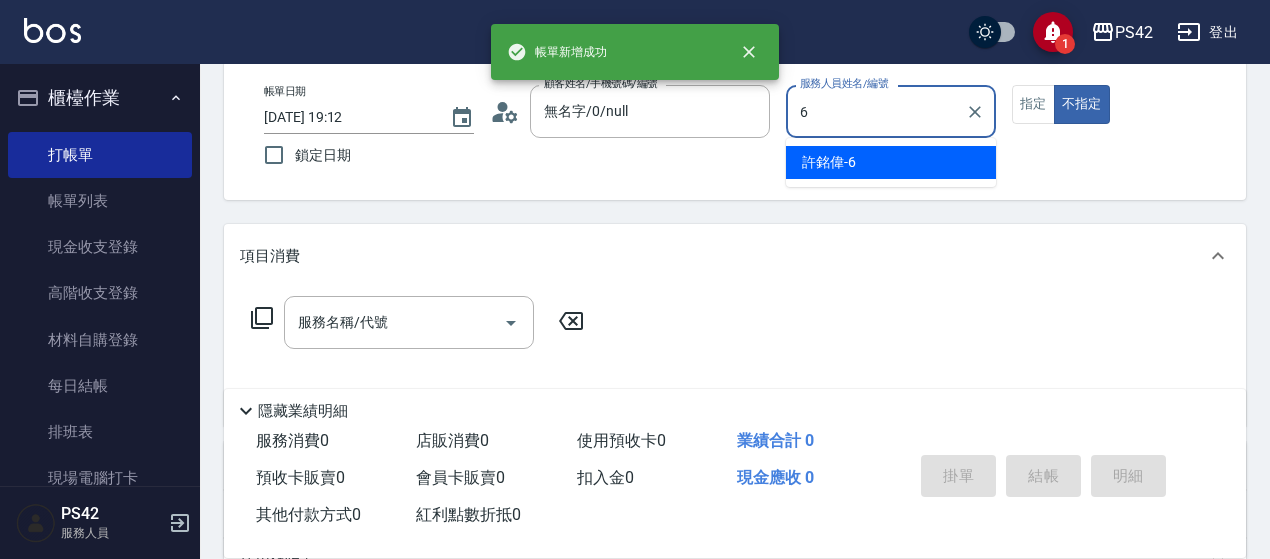 type on "許銘偉-6" 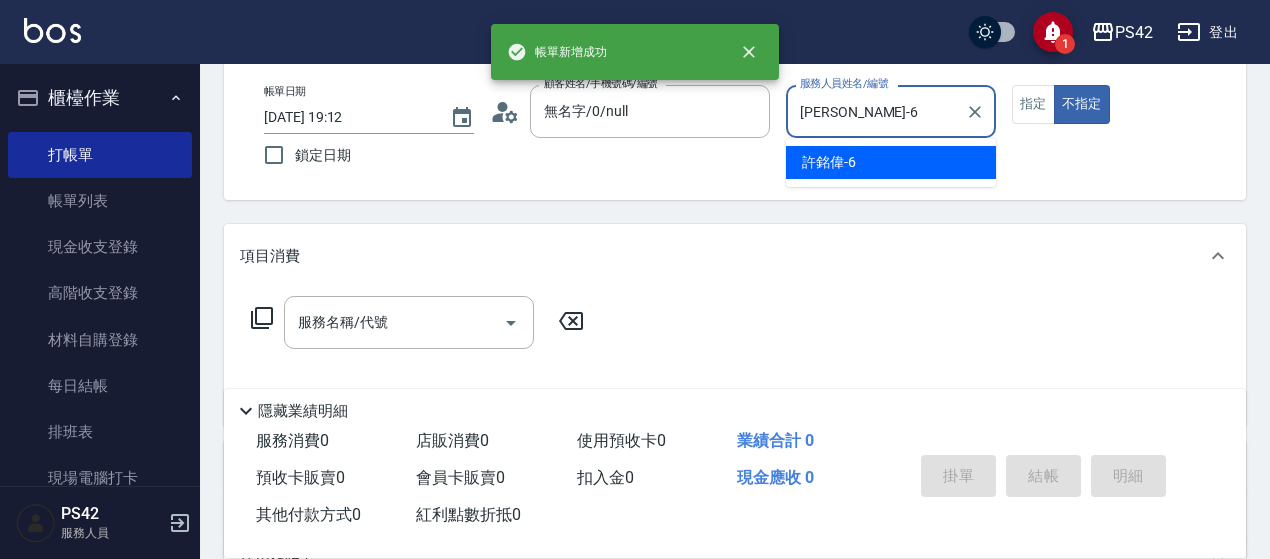 type on "false" 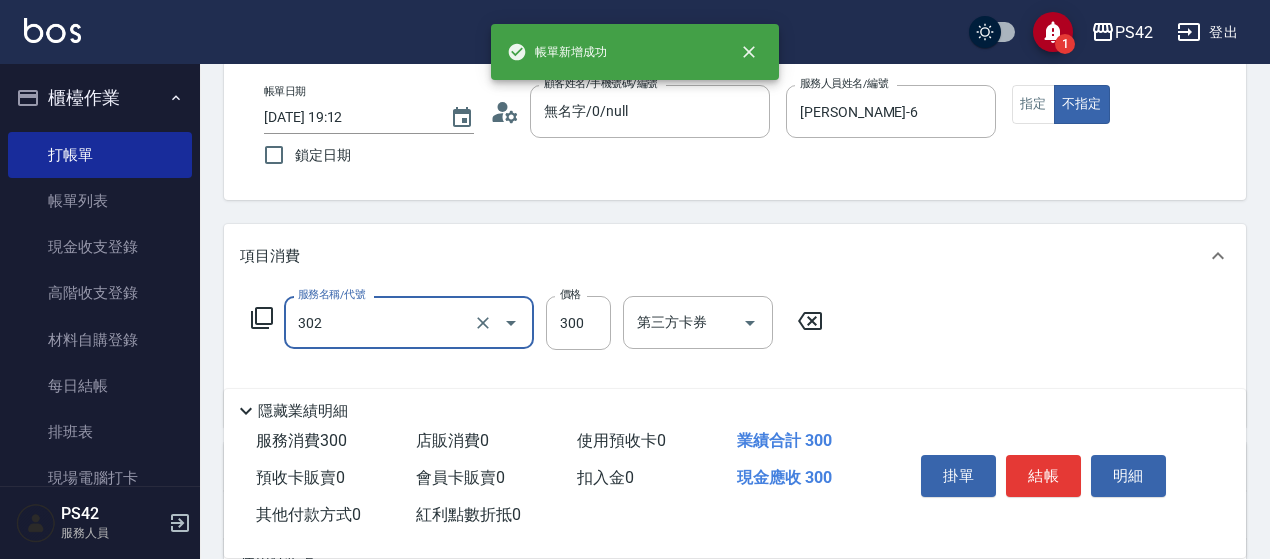 type on "剪髮(302)" 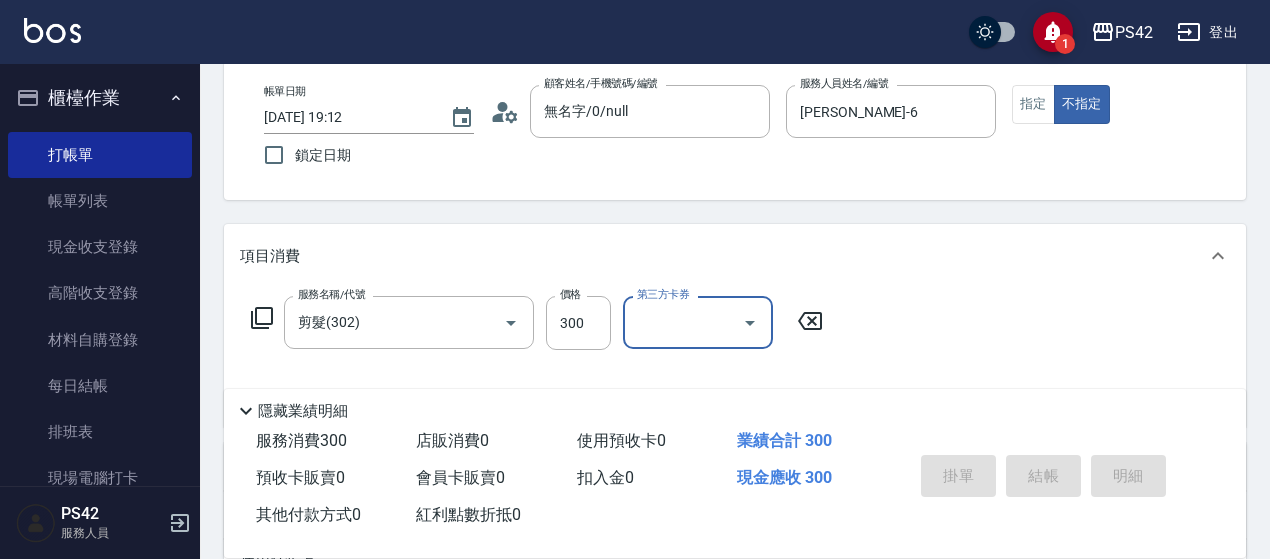 type 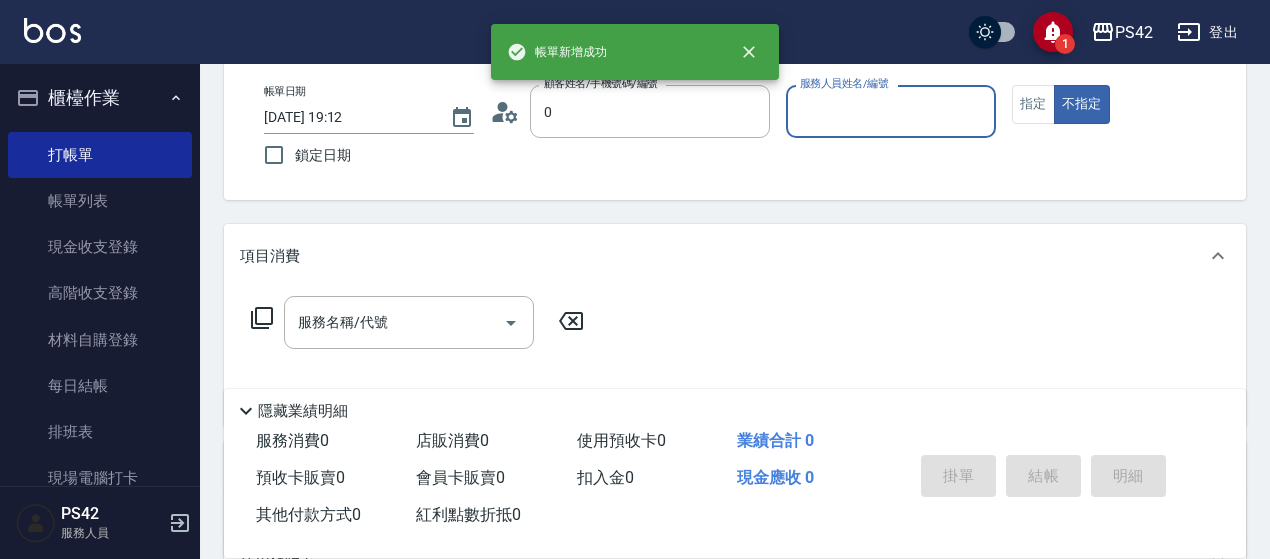 type on "無名字/0/null" 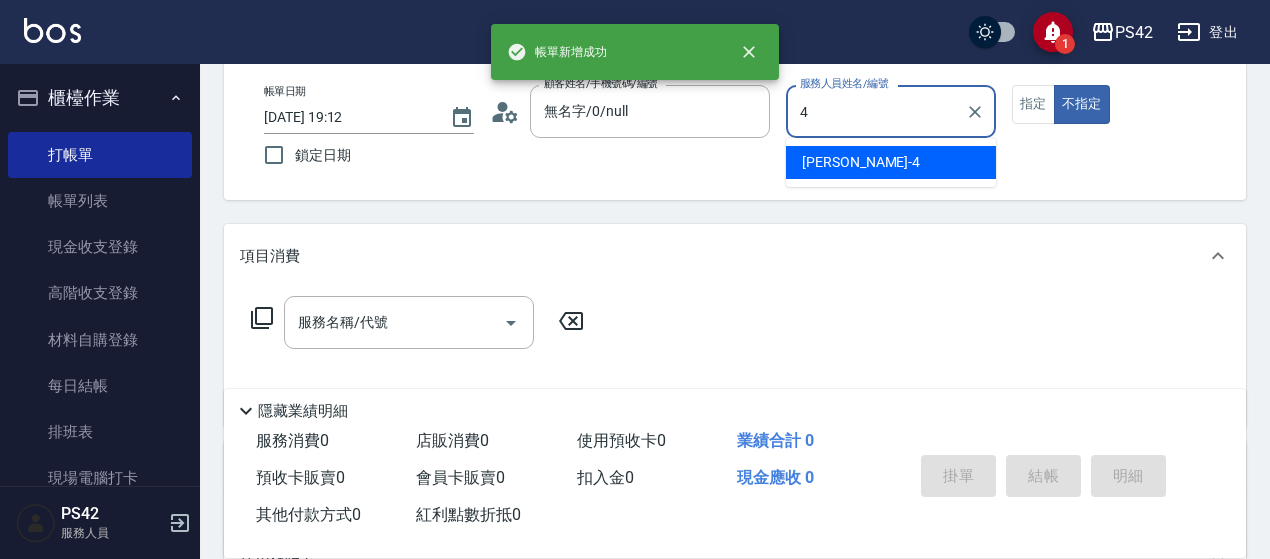 type on "程汶珊-4" 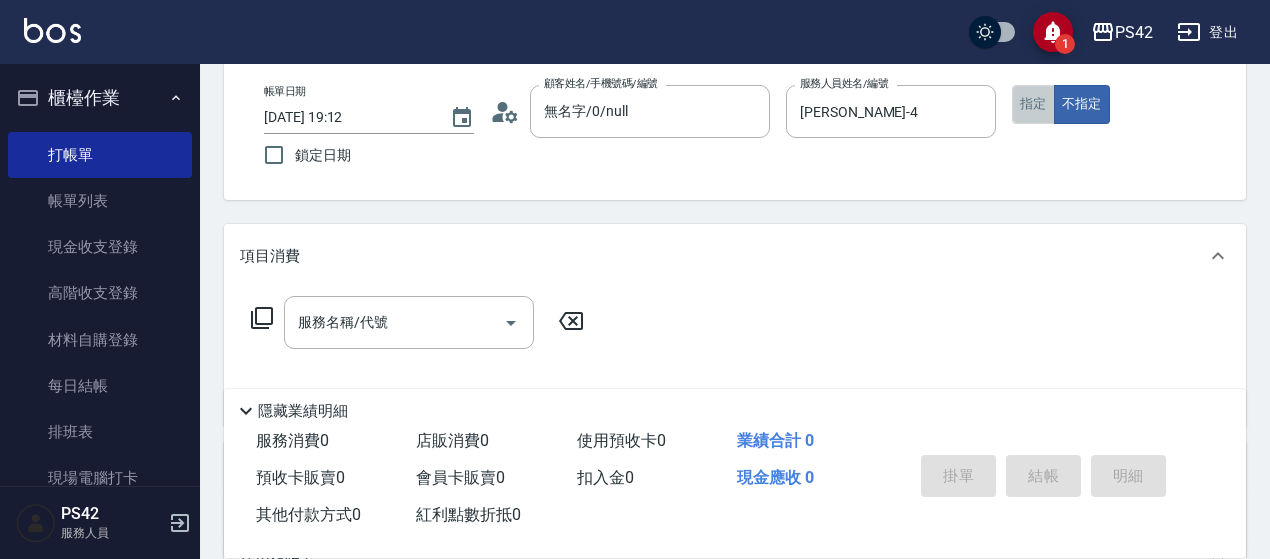 click on "指定" at bounding box center [1033, 104] 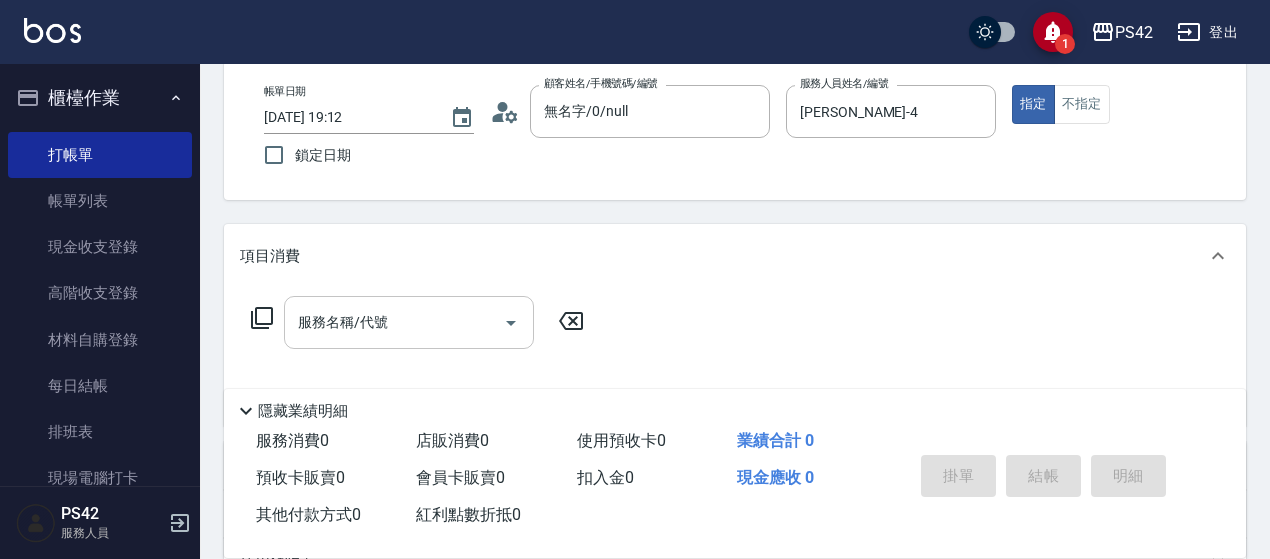 click on "服務名稱/代號" at bounding box center (394, 322) 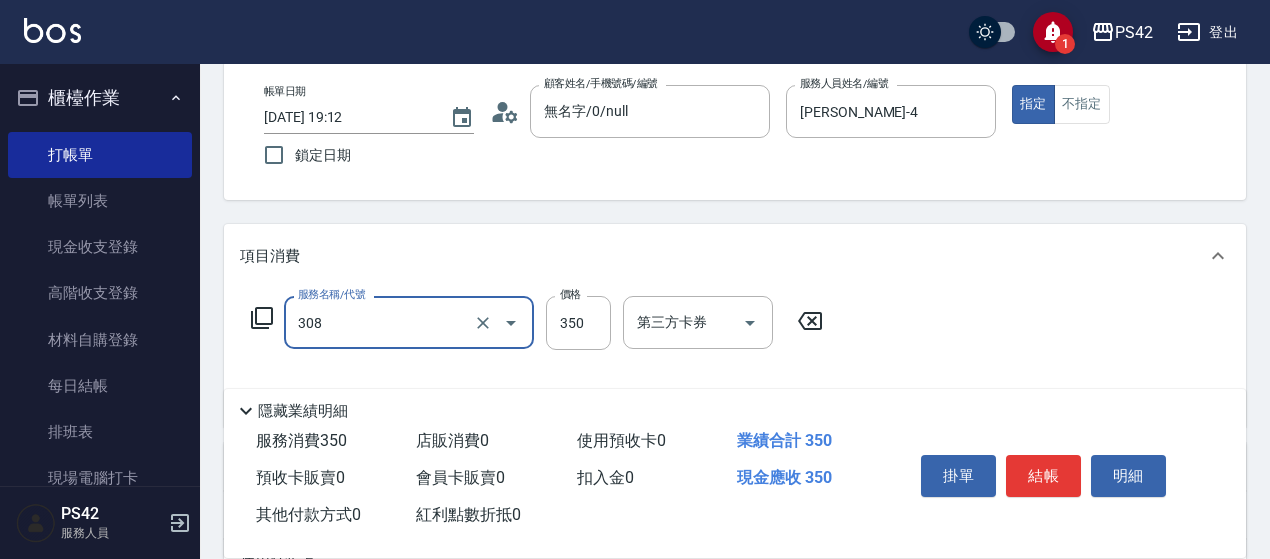 type on "洗+剪(308)" 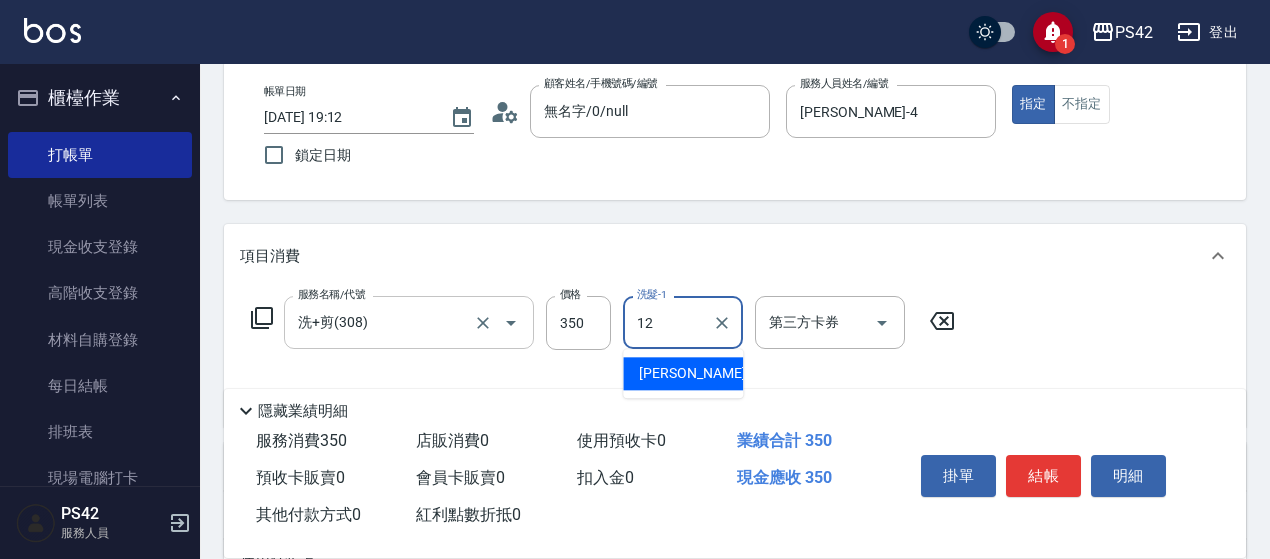 type on "林于真-12" 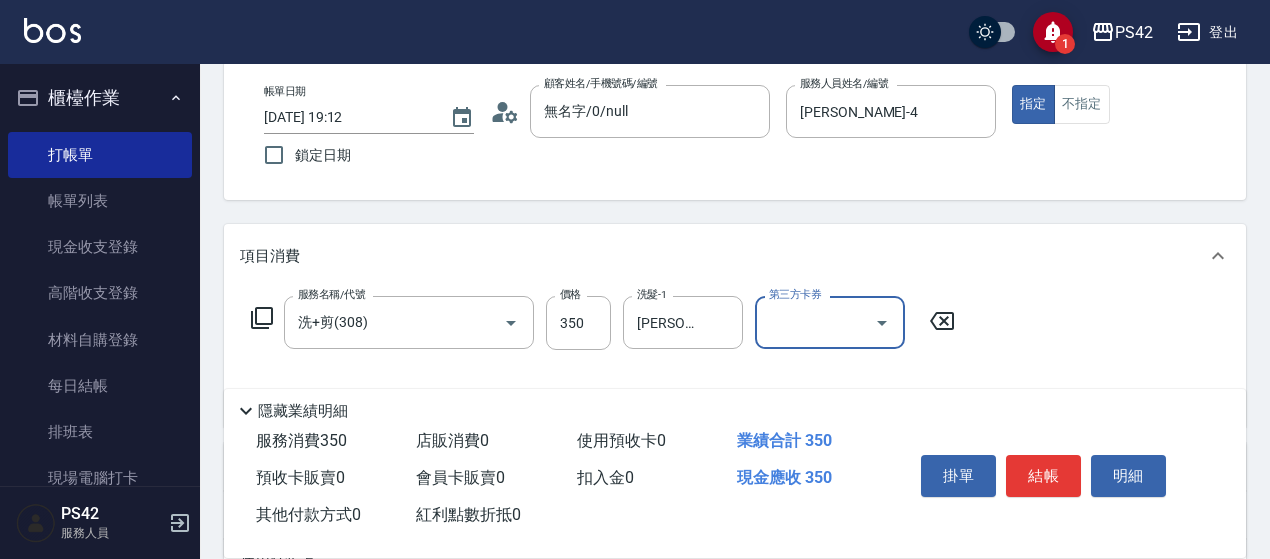 click on "結帳" at bounding box center [1043, 476] 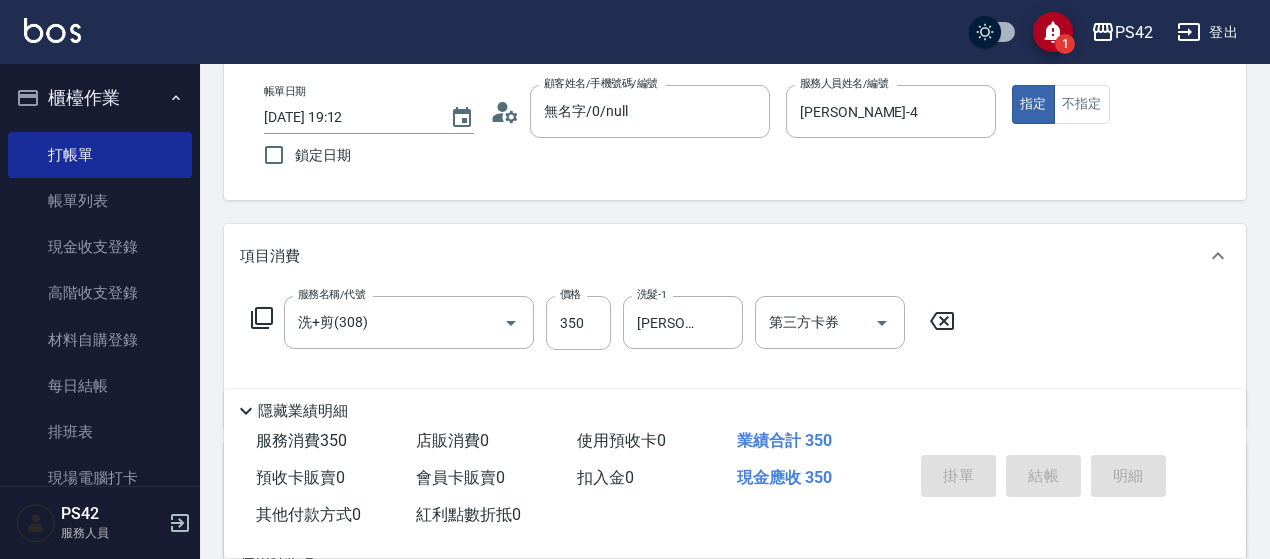 type 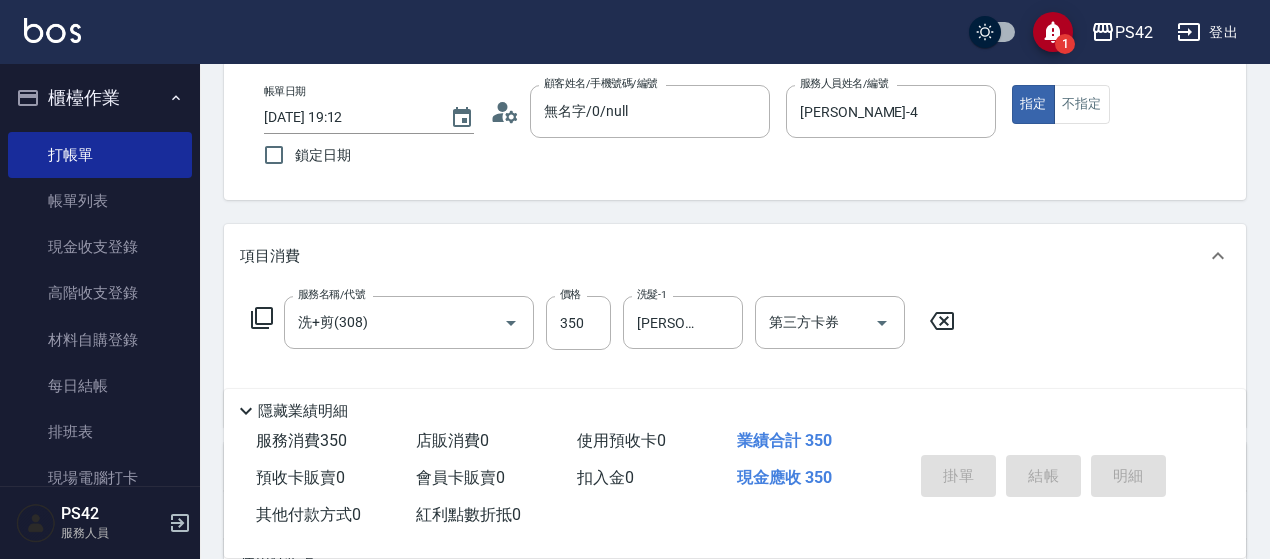 type 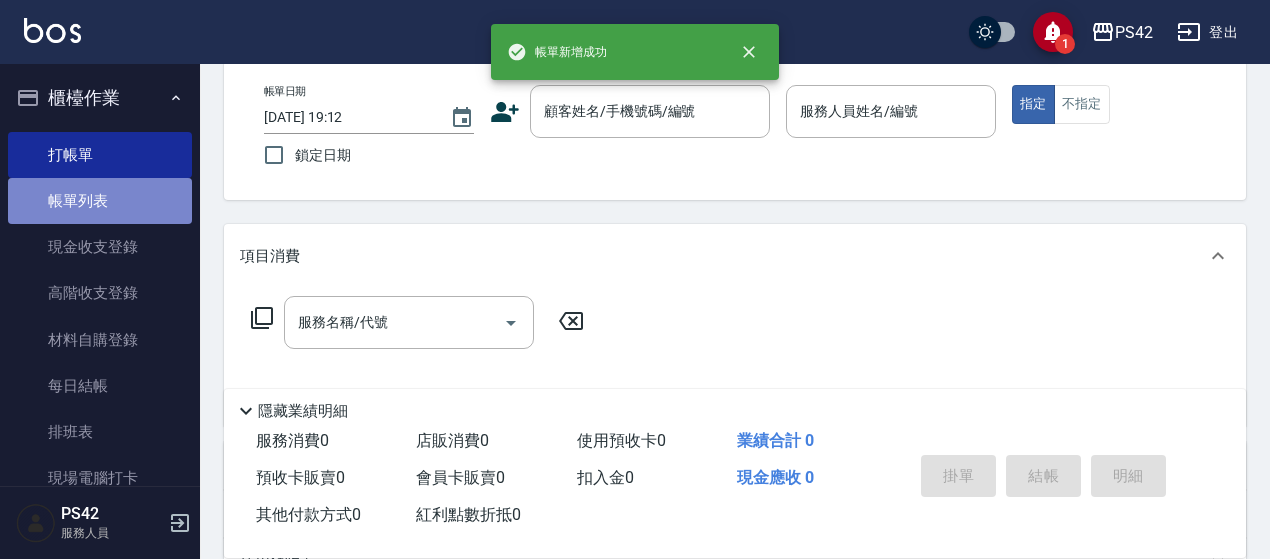click on "帳單列表" at bounding box center (100, 201) 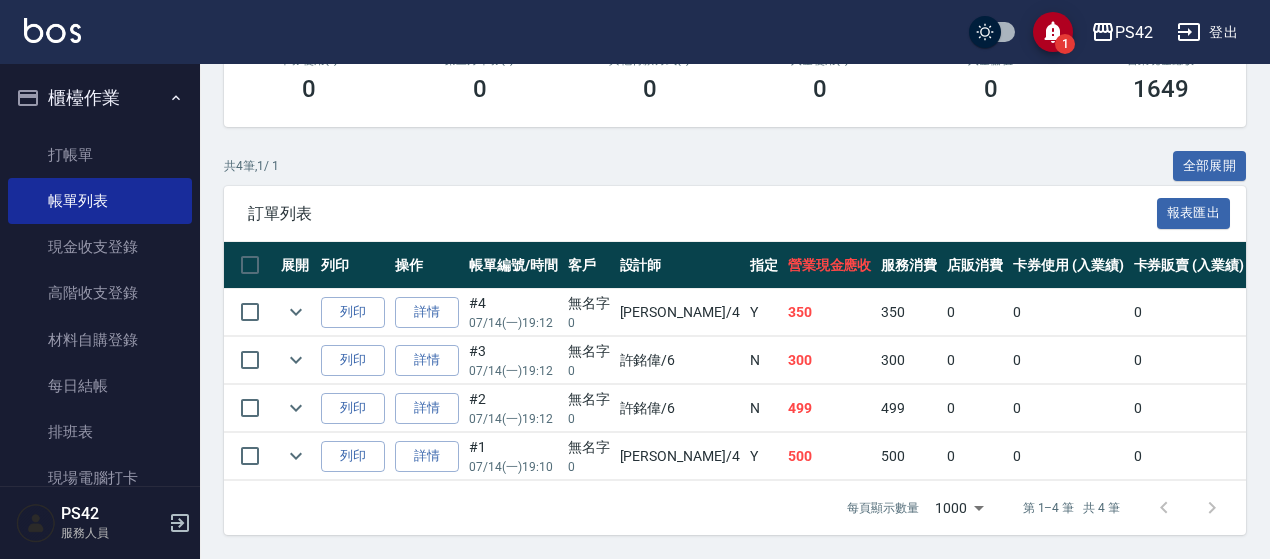 scroll, scrollTop: 388, scrollLeft: 0, axis: vertical 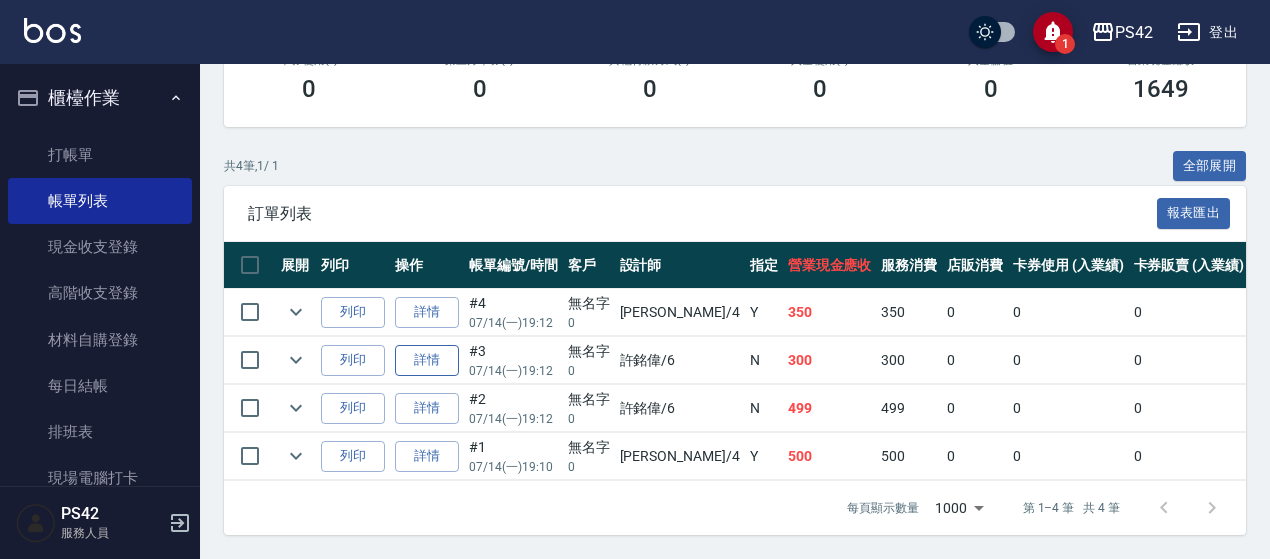 click on "詳情" at bounding box center [427, 360] 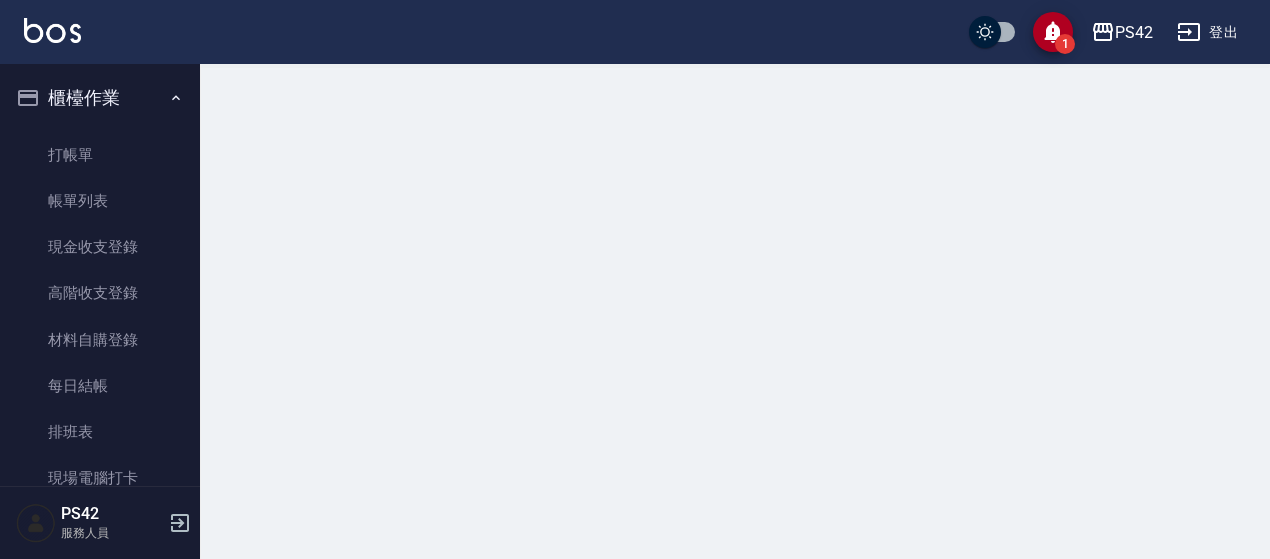 scroll, scrollTop: 0, scrollLeft: 0, axis: both 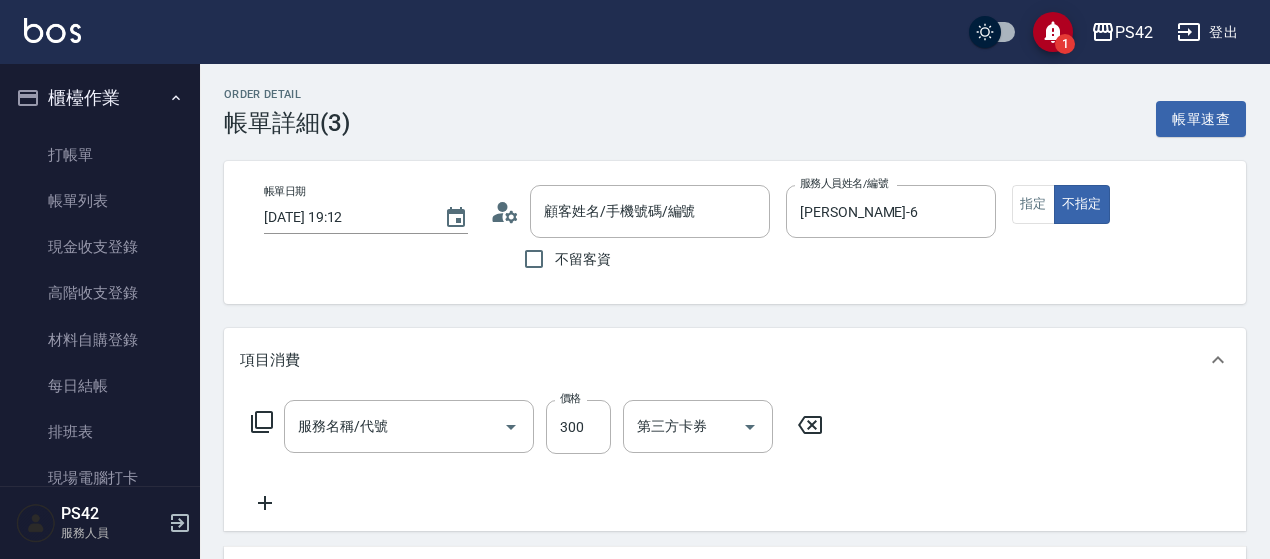 type on "許銘偉-6" 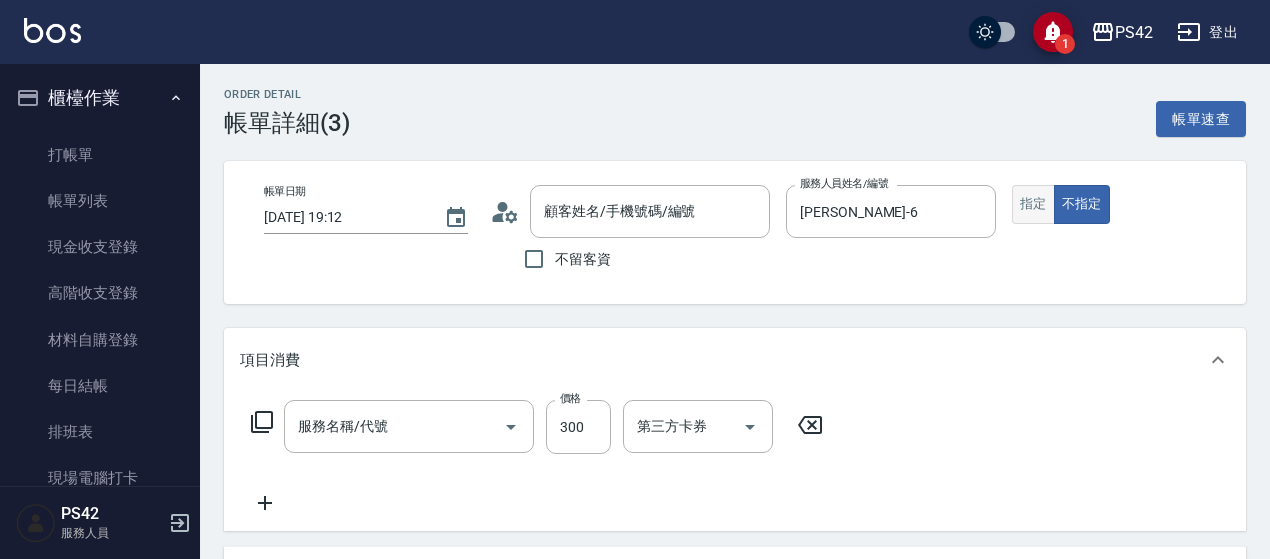 type on "剪髮(302)" 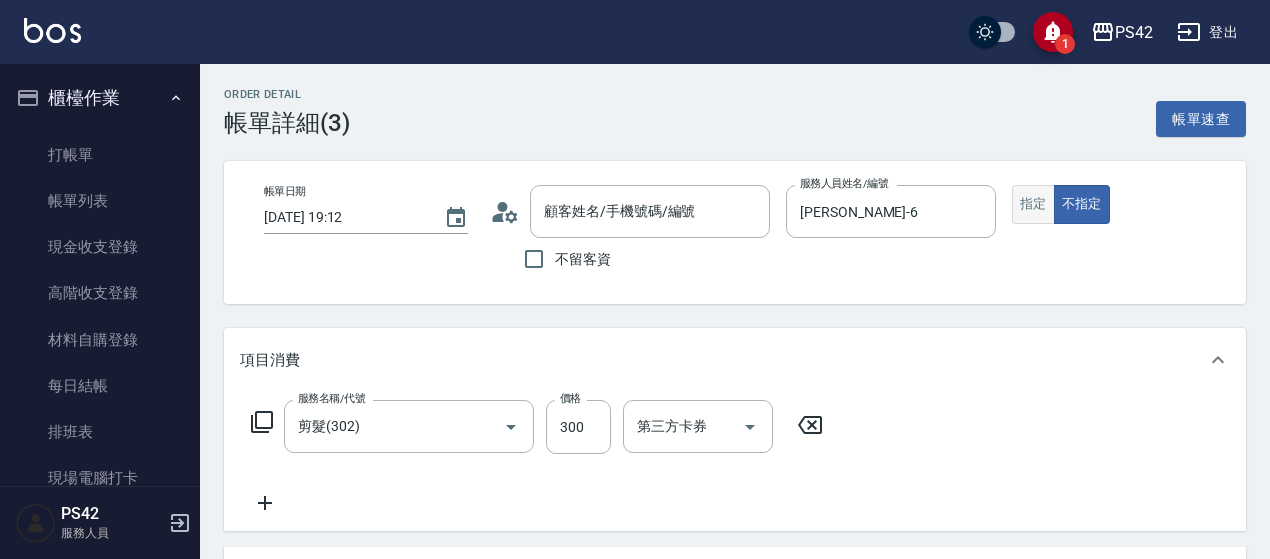 type on "無名字/0/null" 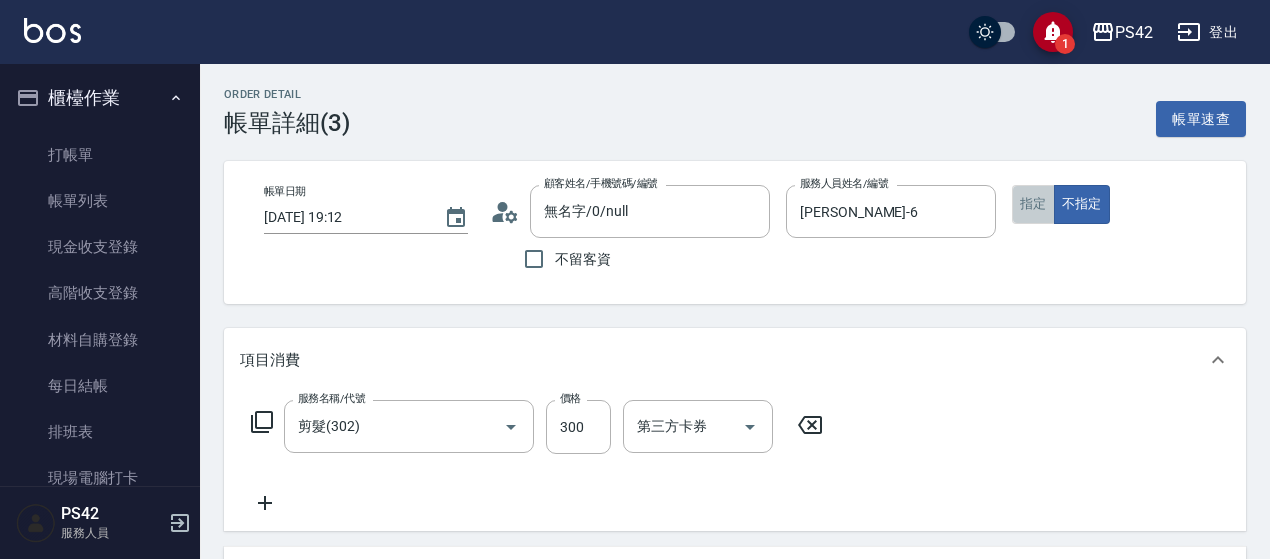 click on "指定" at bounding box center (1033, 204) 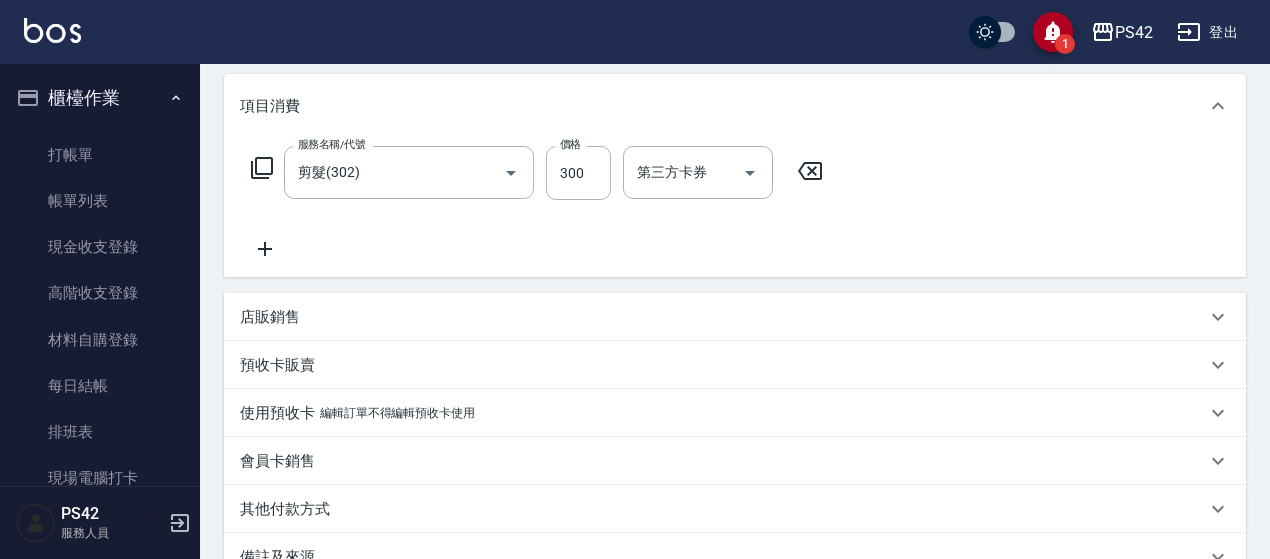 scroll, scrollTop: 490, scrollLeft: 0, axis: vertical 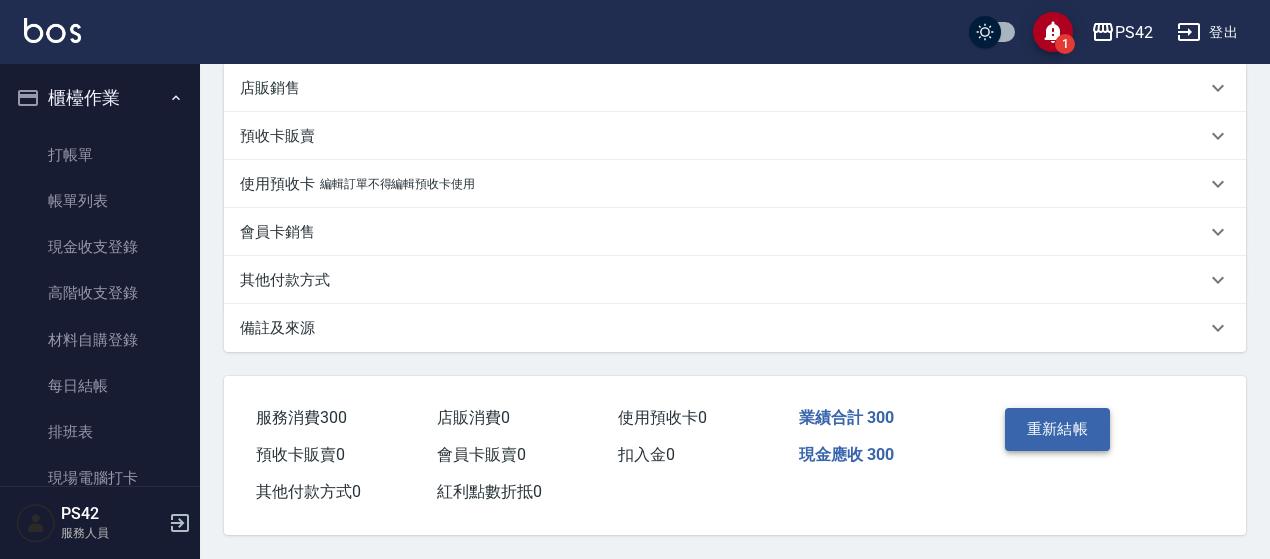 click on "重新結帳" at bounding box center [1058, 429] 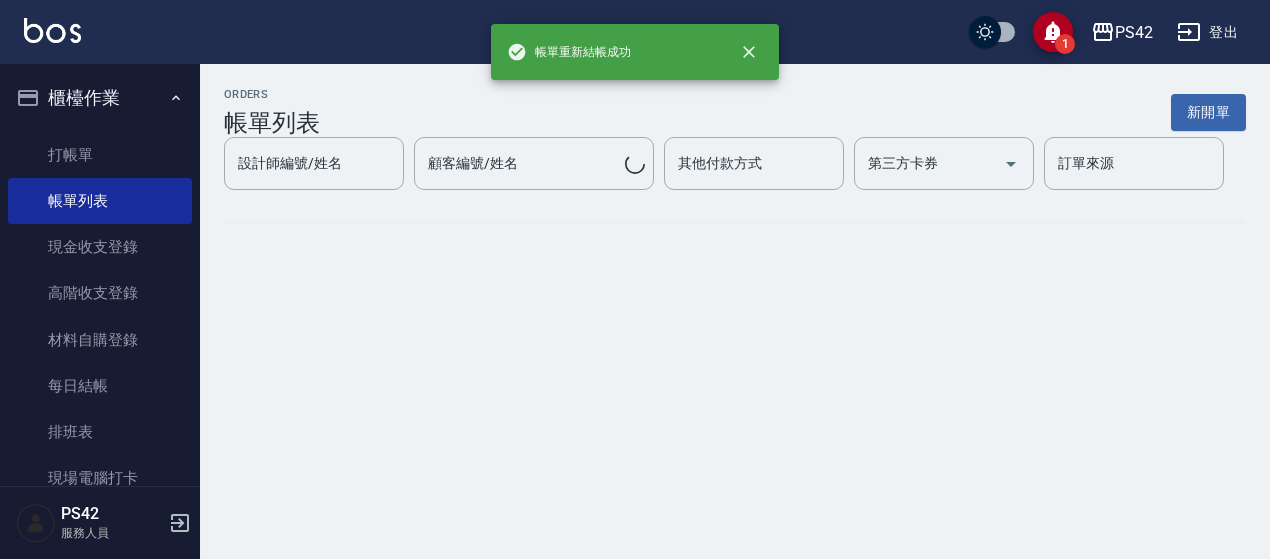 scroll, scrollTop: 0, scrollLeft: 0, axis: both 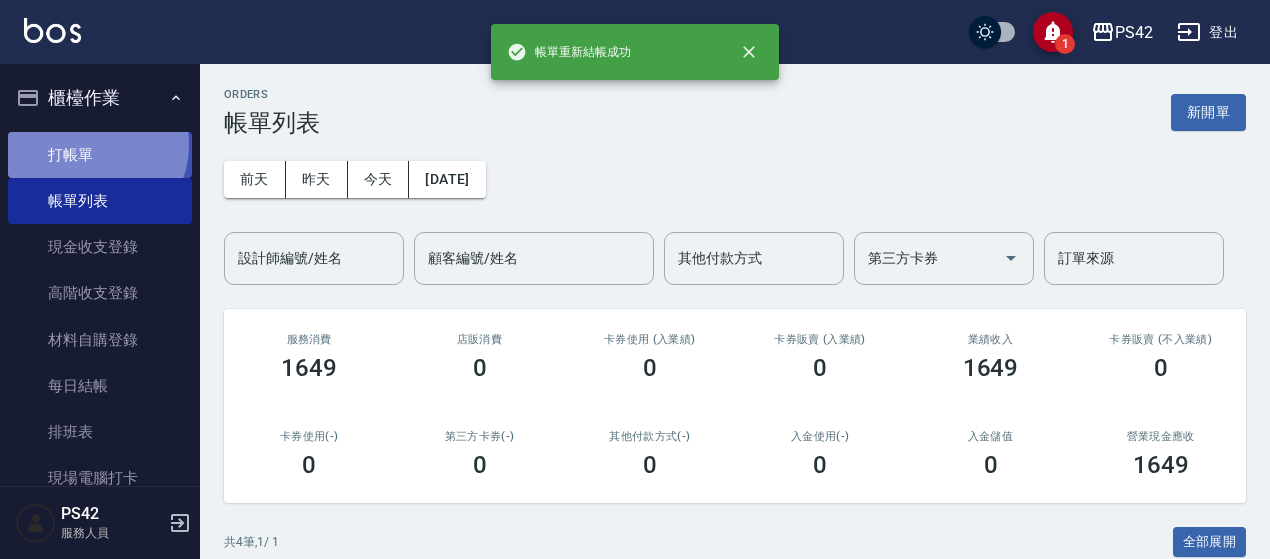 click on "打帳單" at bounding box center (100, 155) 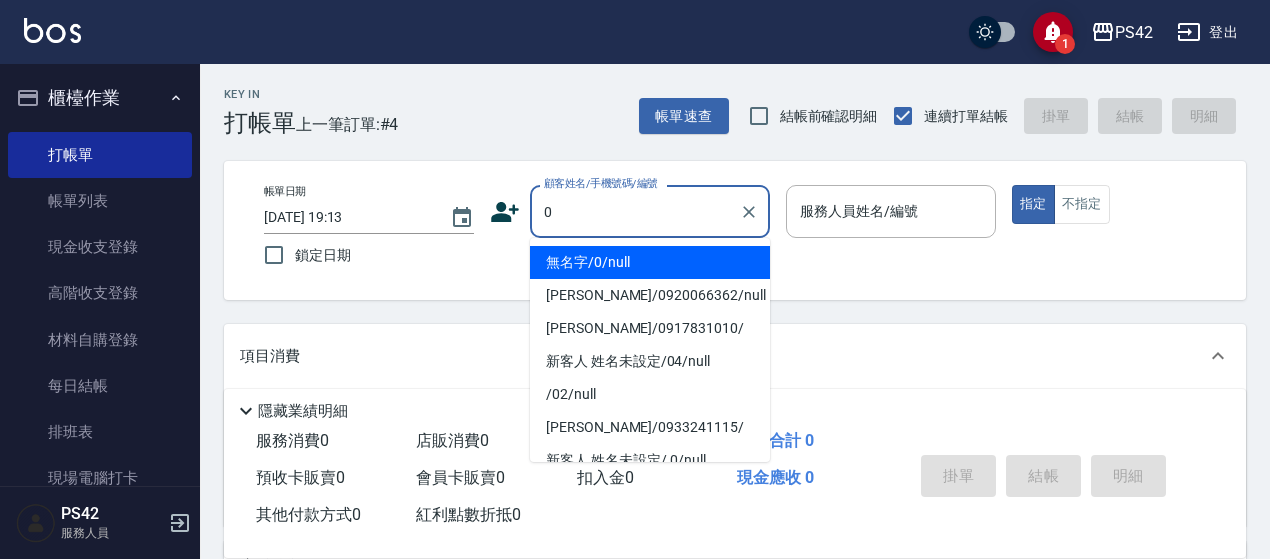 type on "無名字/0/null" 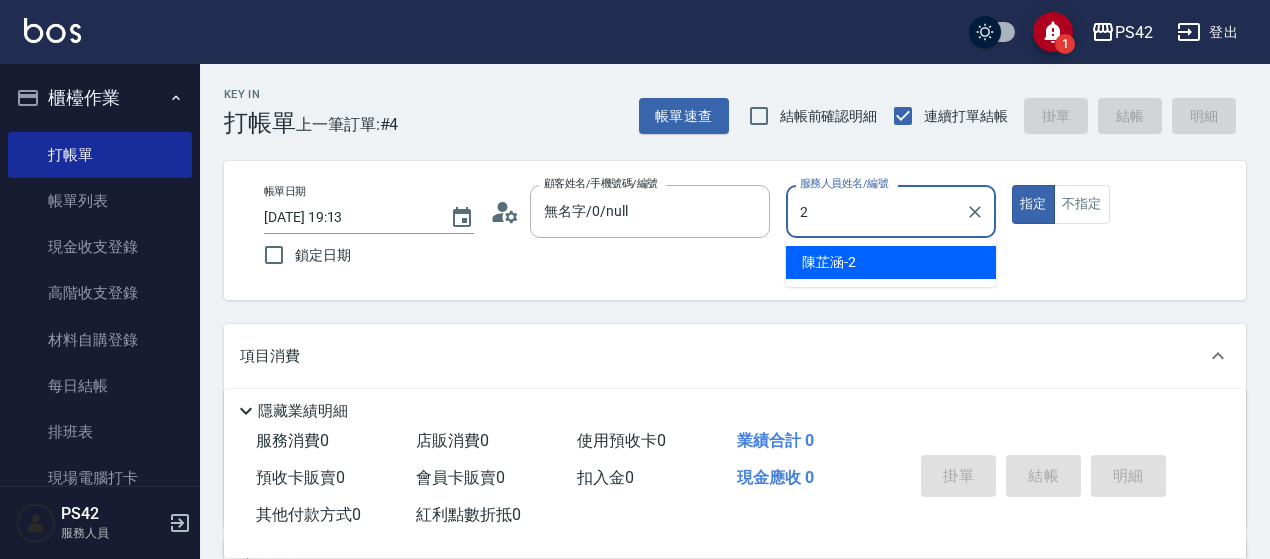 type on "陳芷涵-2" 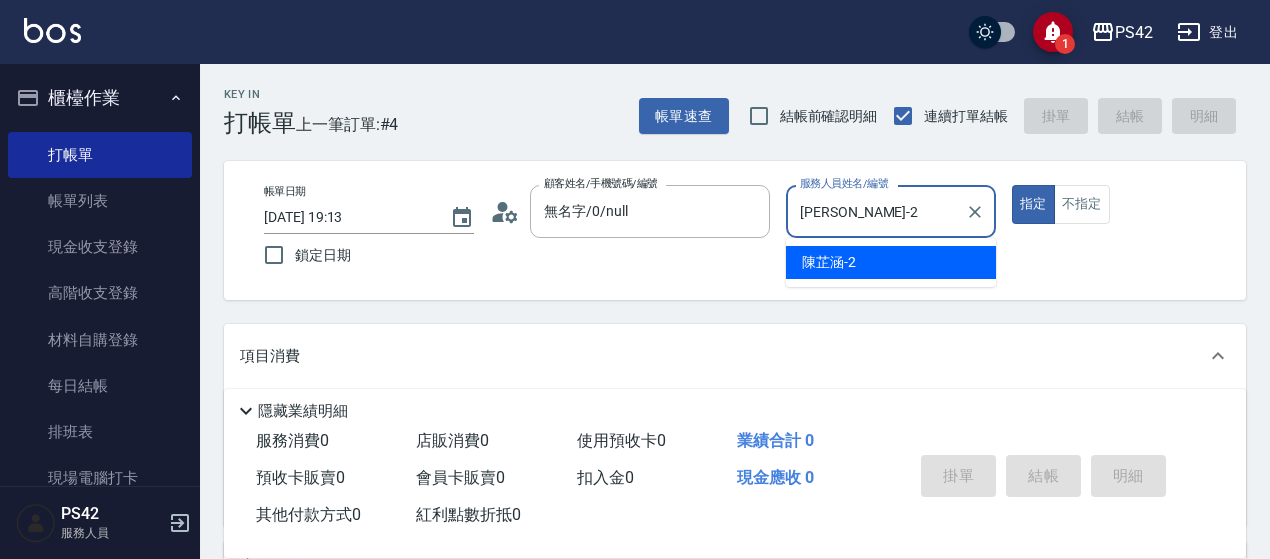 type on "true" 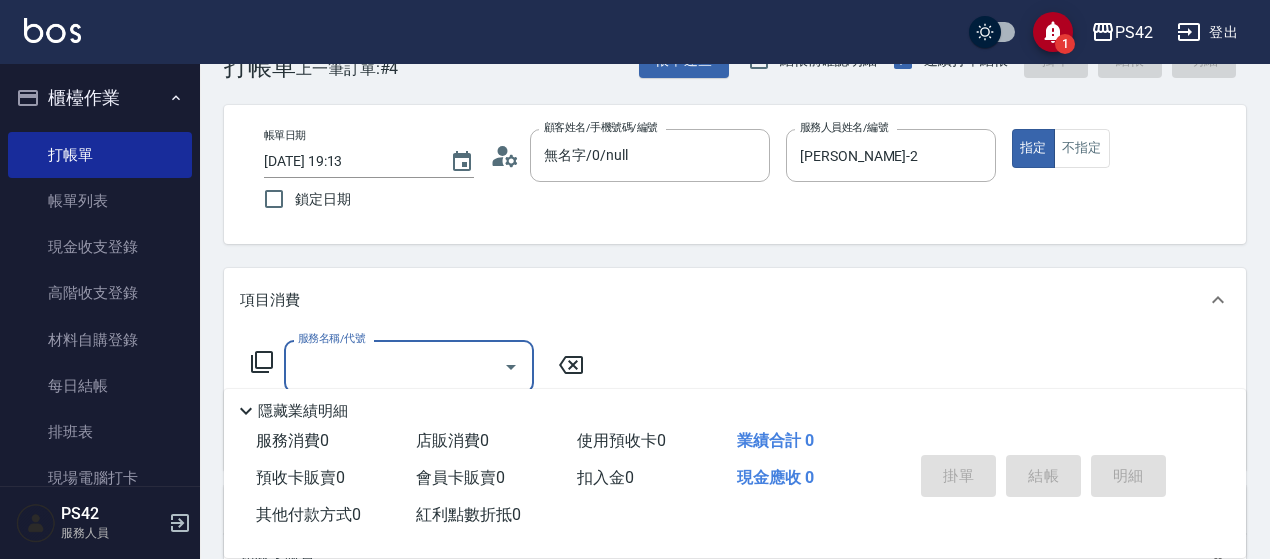 scroll, scrollTop: 100, scrollLeft: 0, axis: vertical 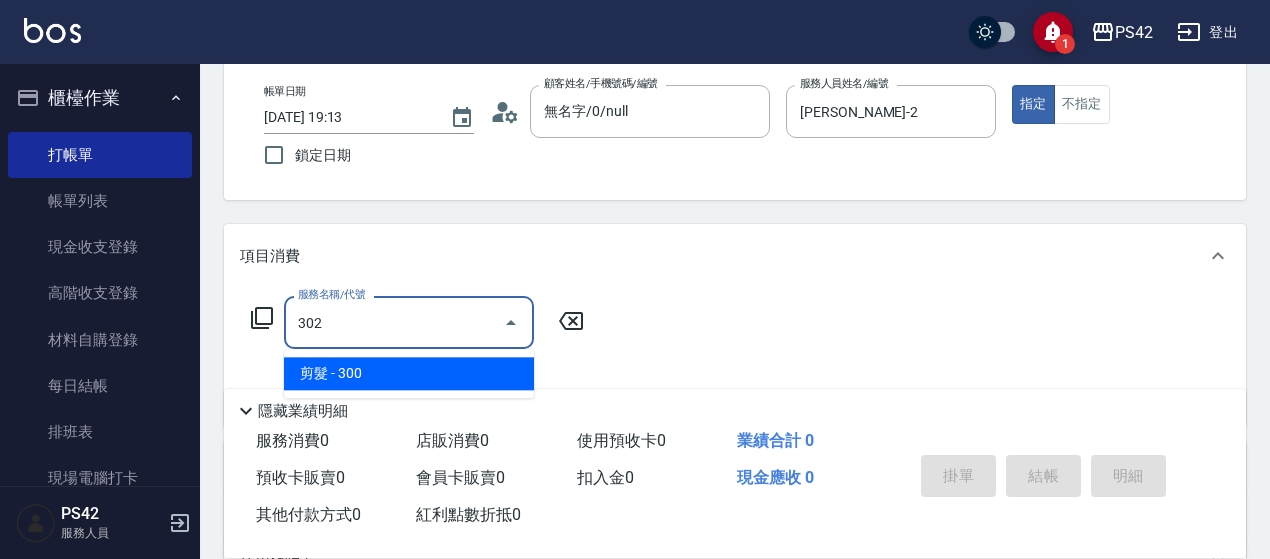 type on "剪髮(302)" 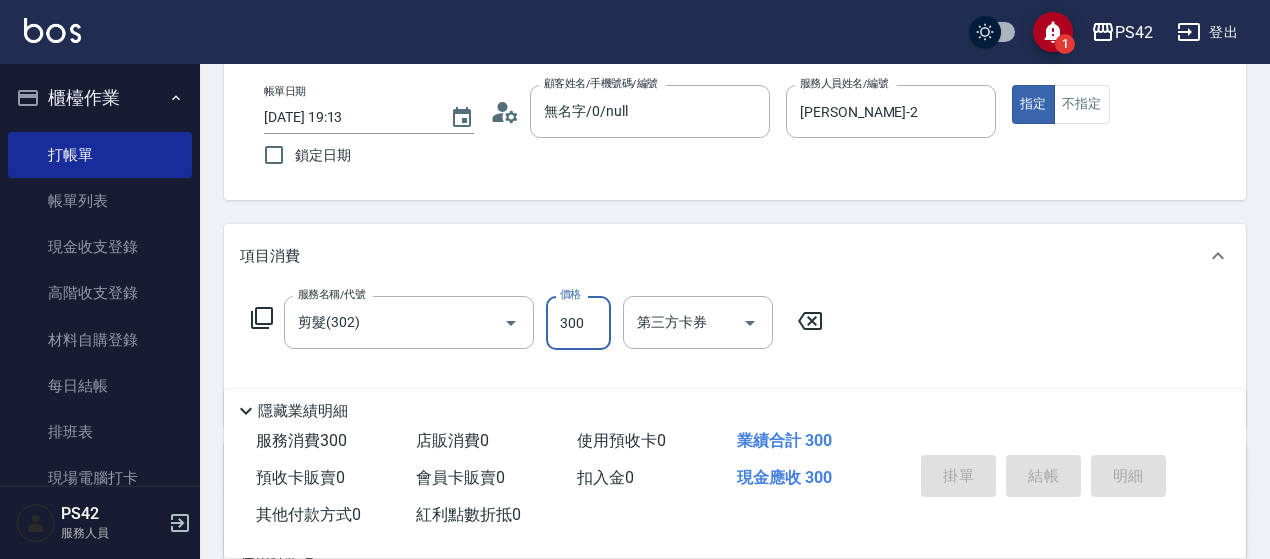 type 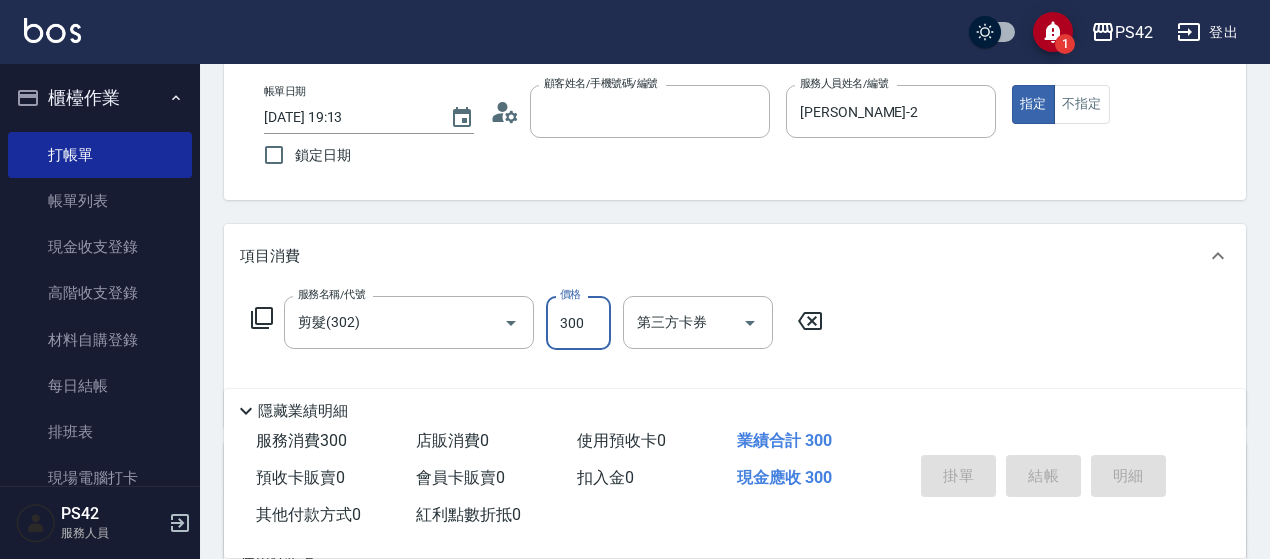 type 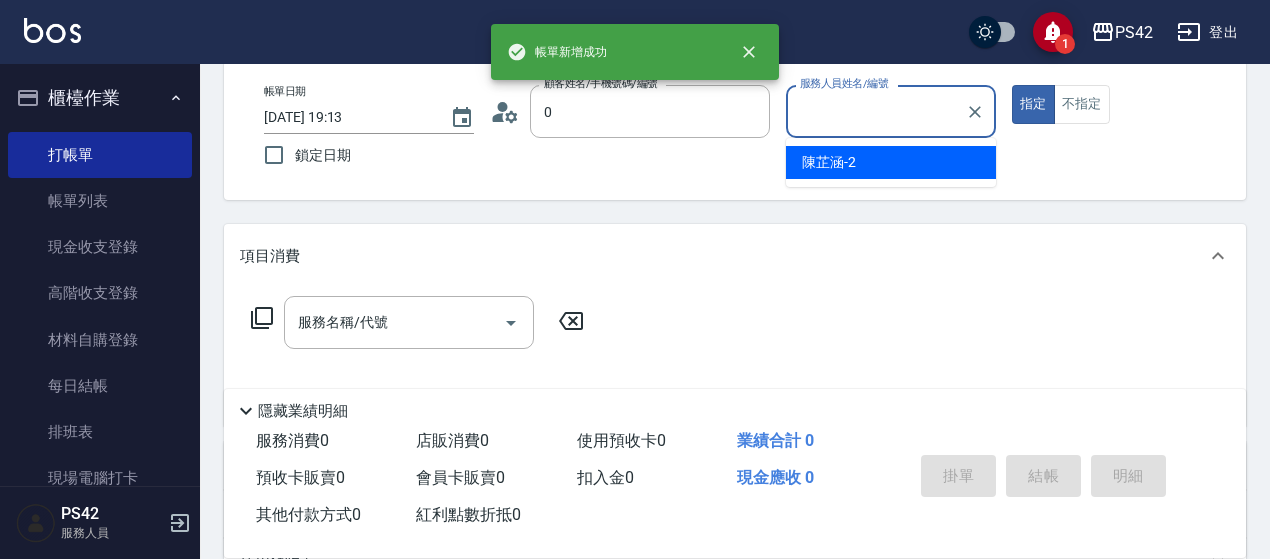 type on "無名字/0/null" 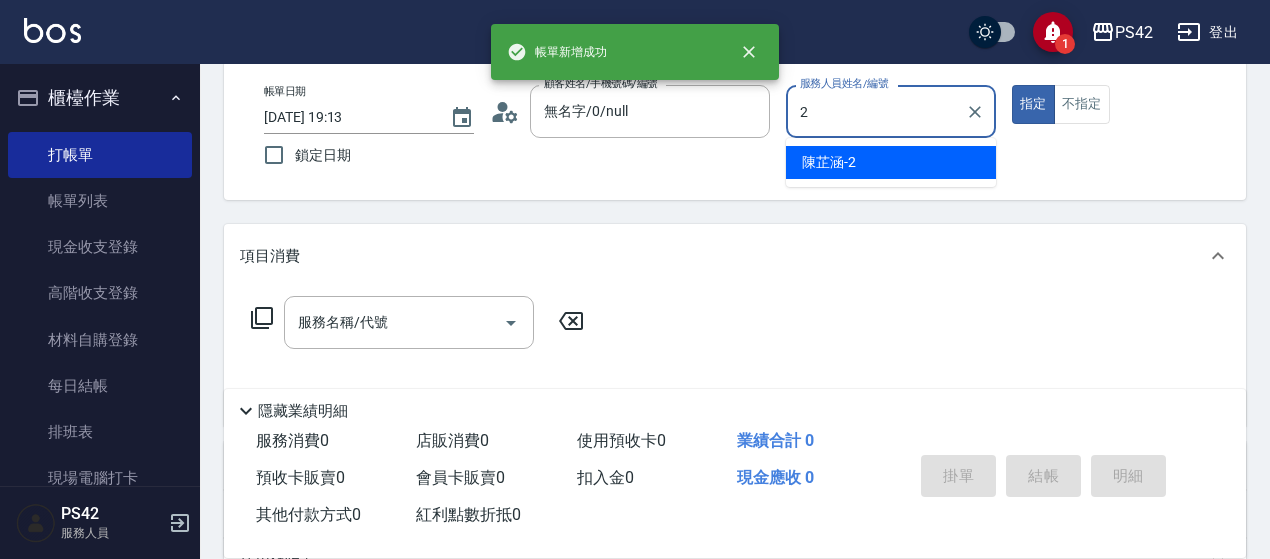 type on "陳芷涵-2" 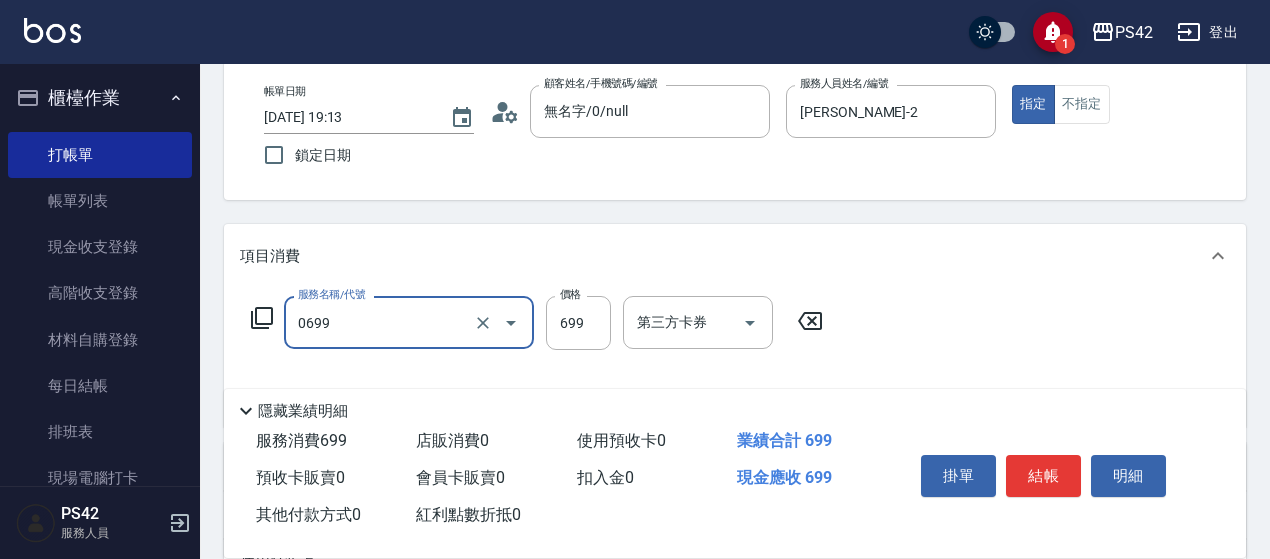 type on "精油SPA(0699)" 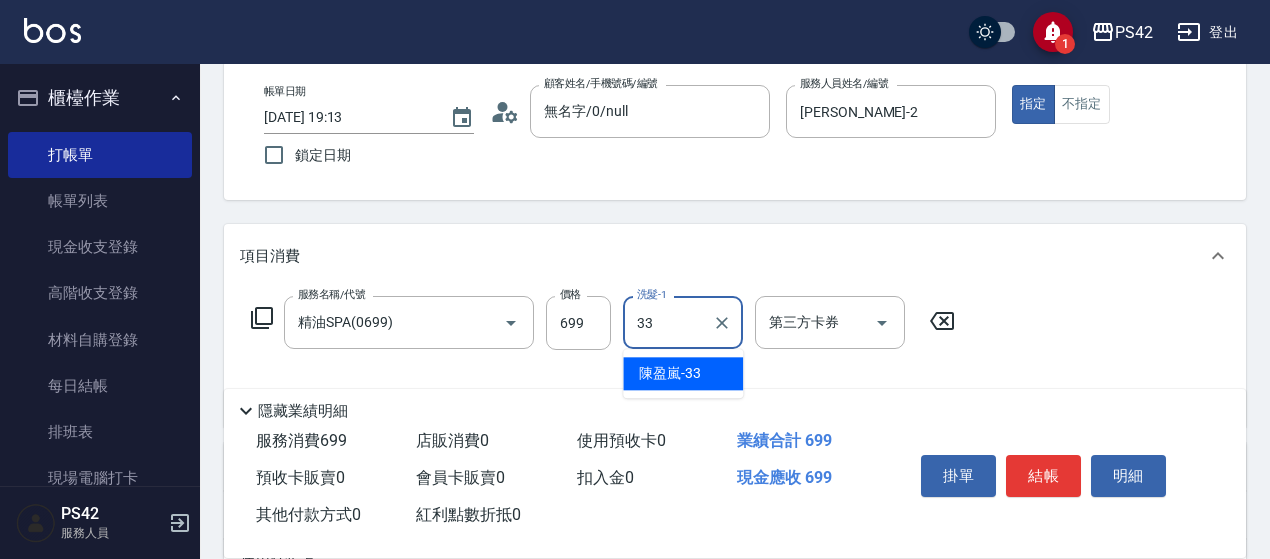 type on "陳盈嵐-33" 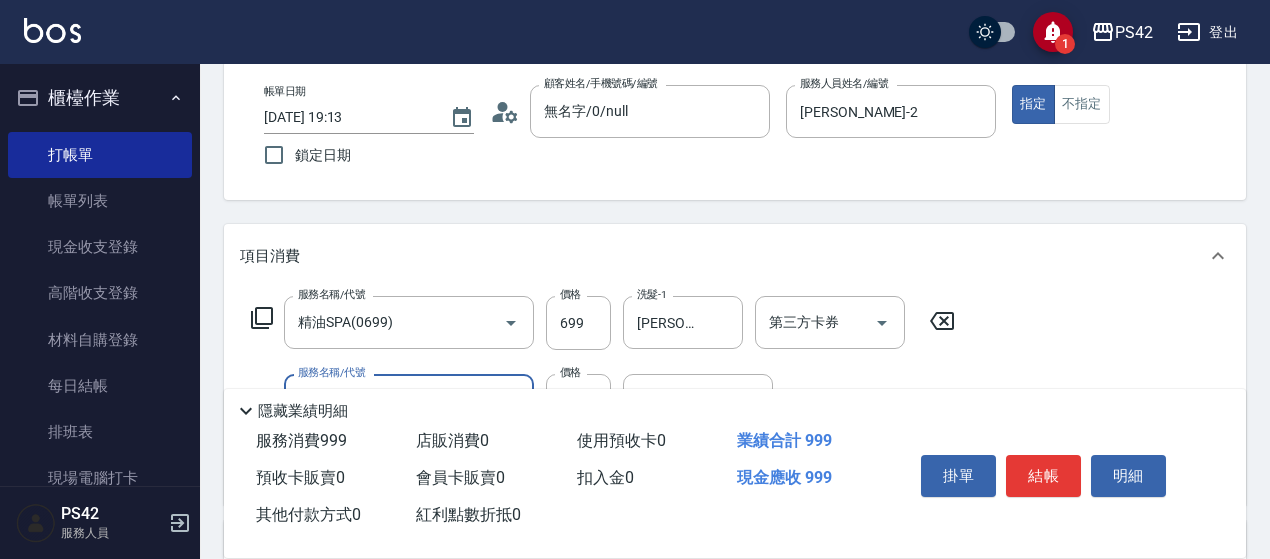 type on "剪髮(302)" 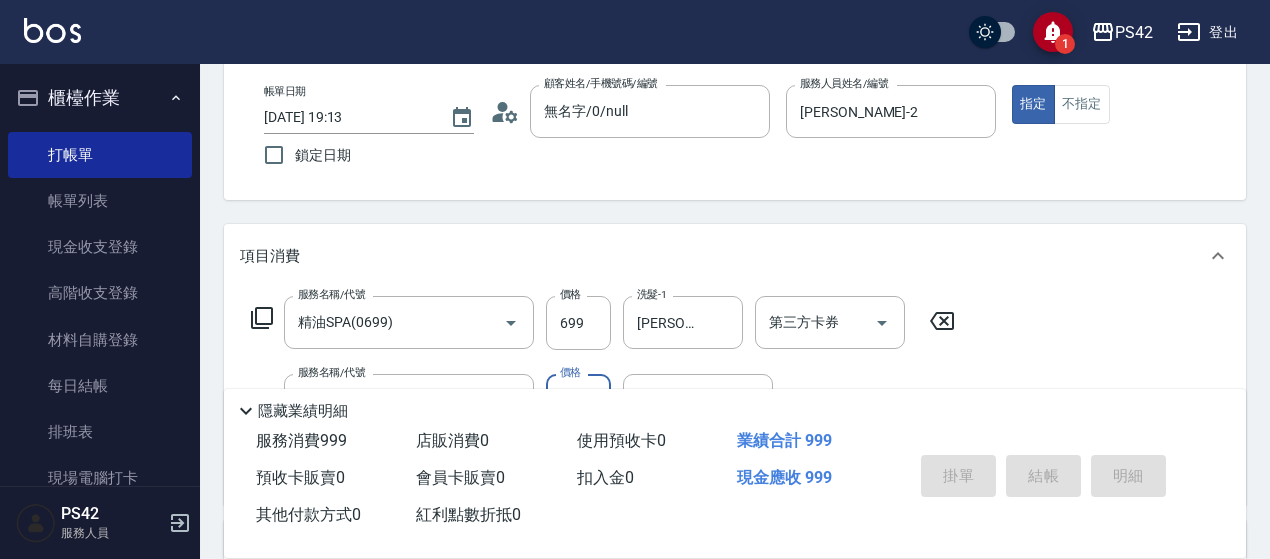 type 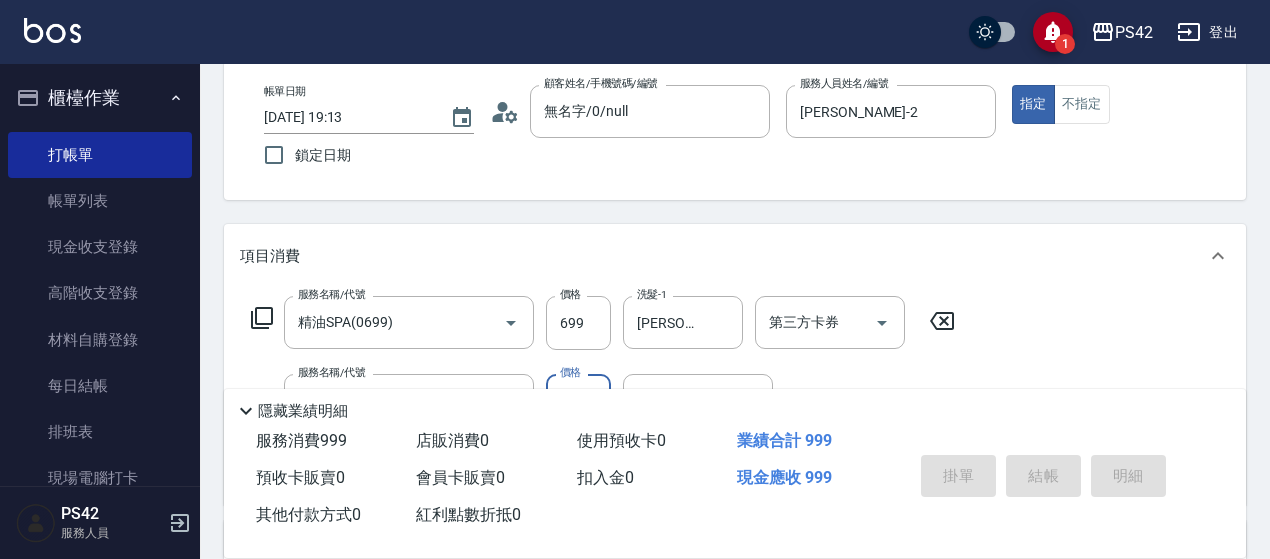 type 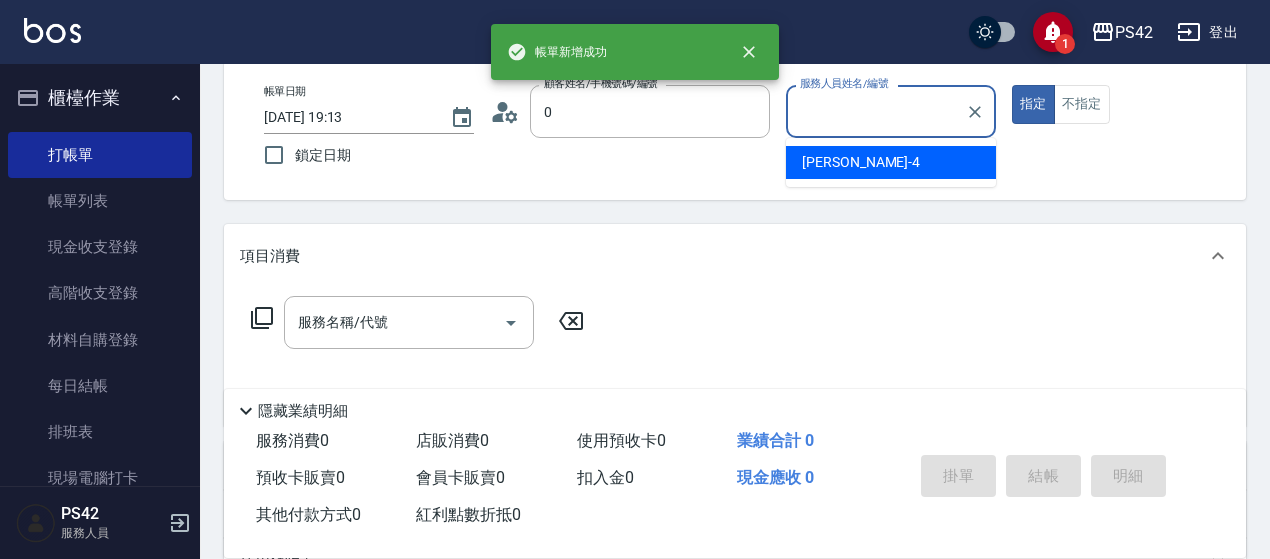 type on "無名字/0/null" 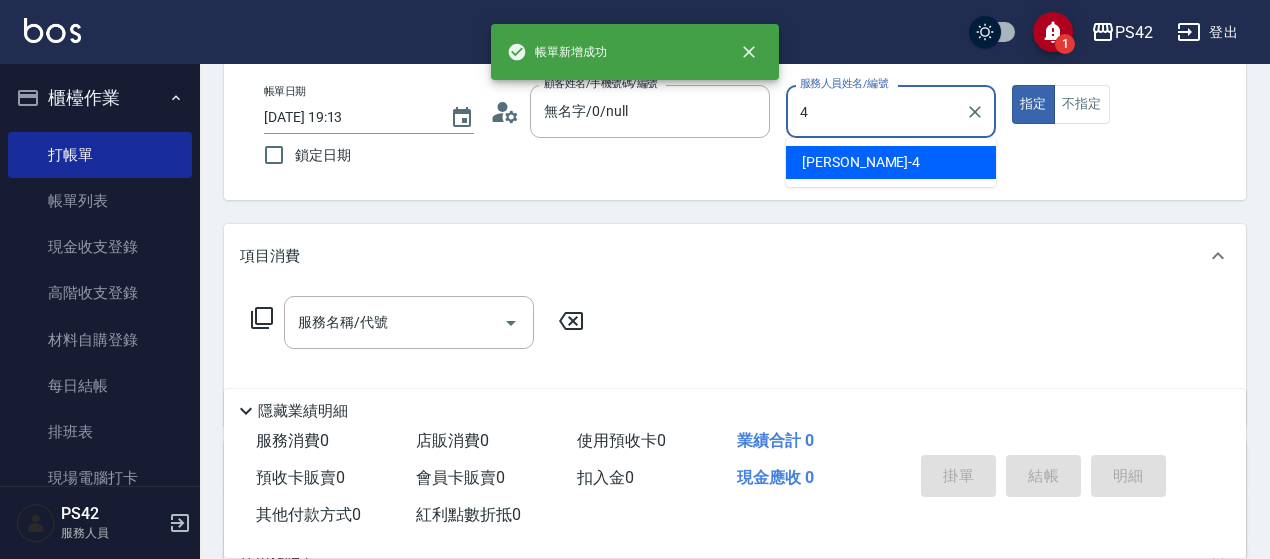 type on "程汶珊-4" 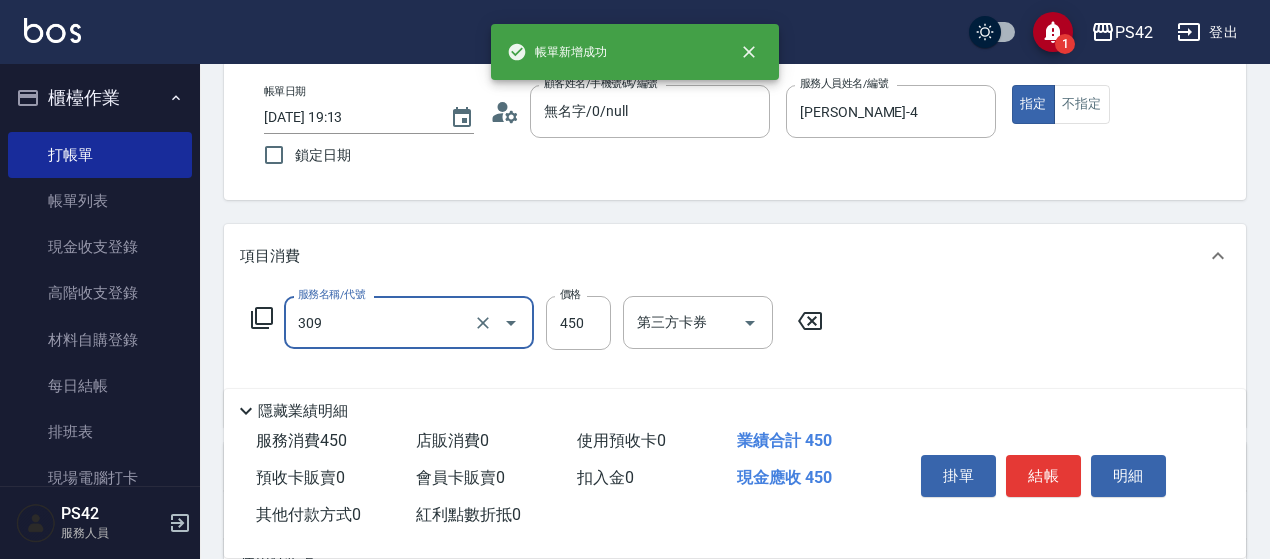 type on "洗+剪(309)" 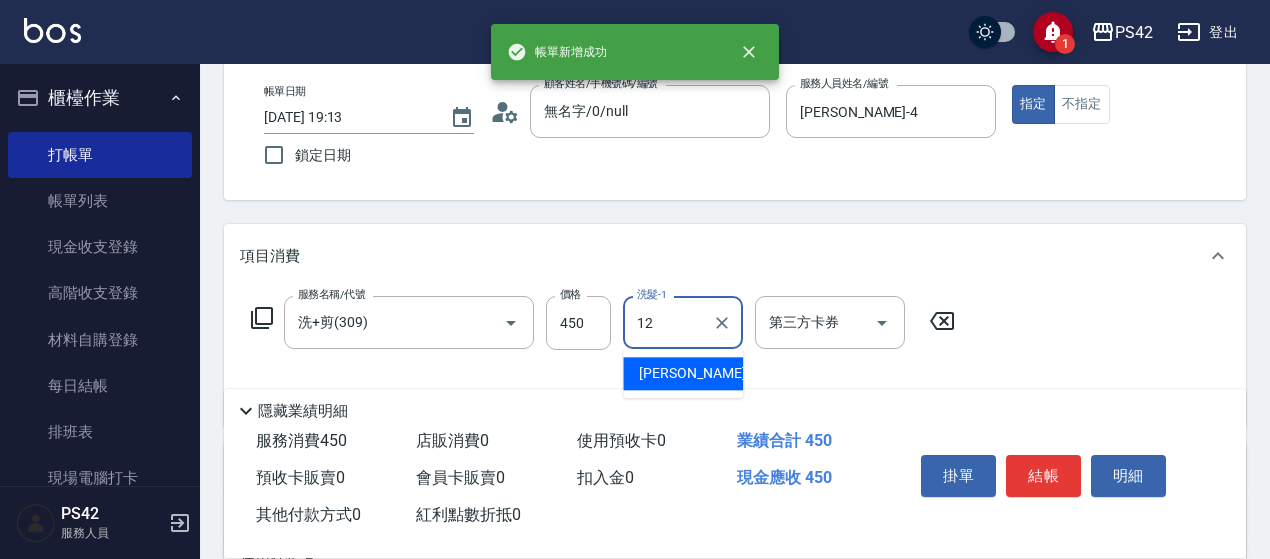 type on "林于真-12" 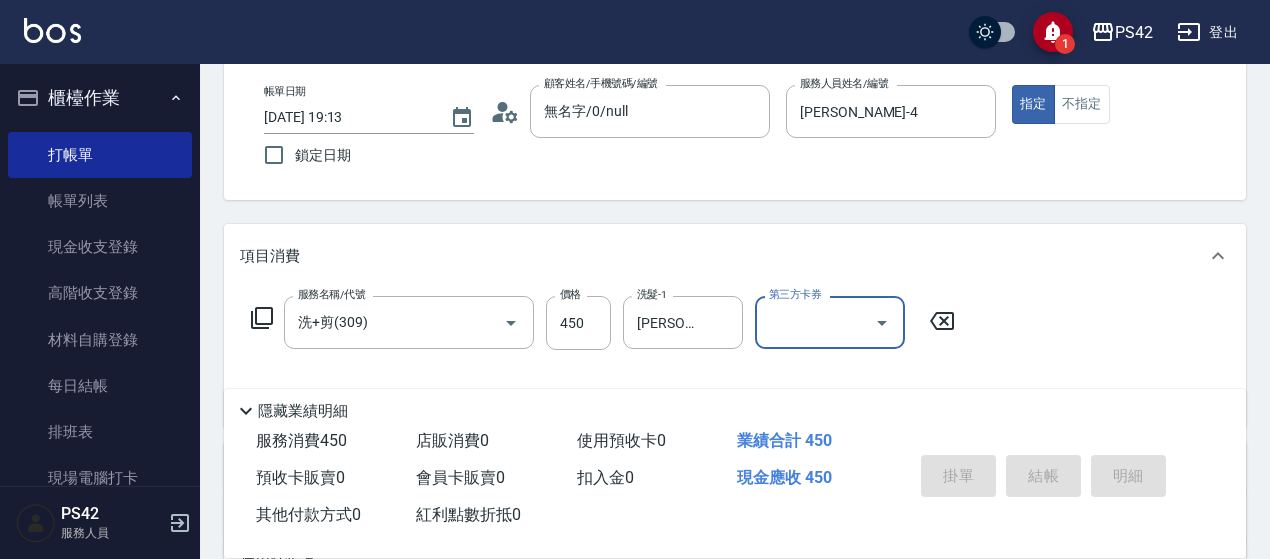 type 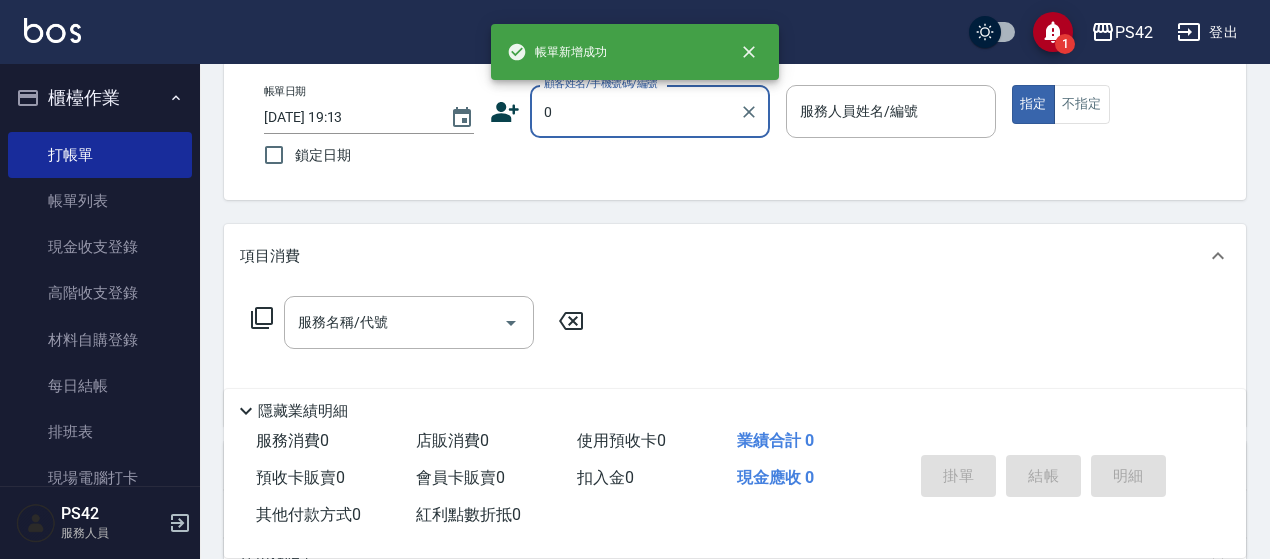 type on "0" 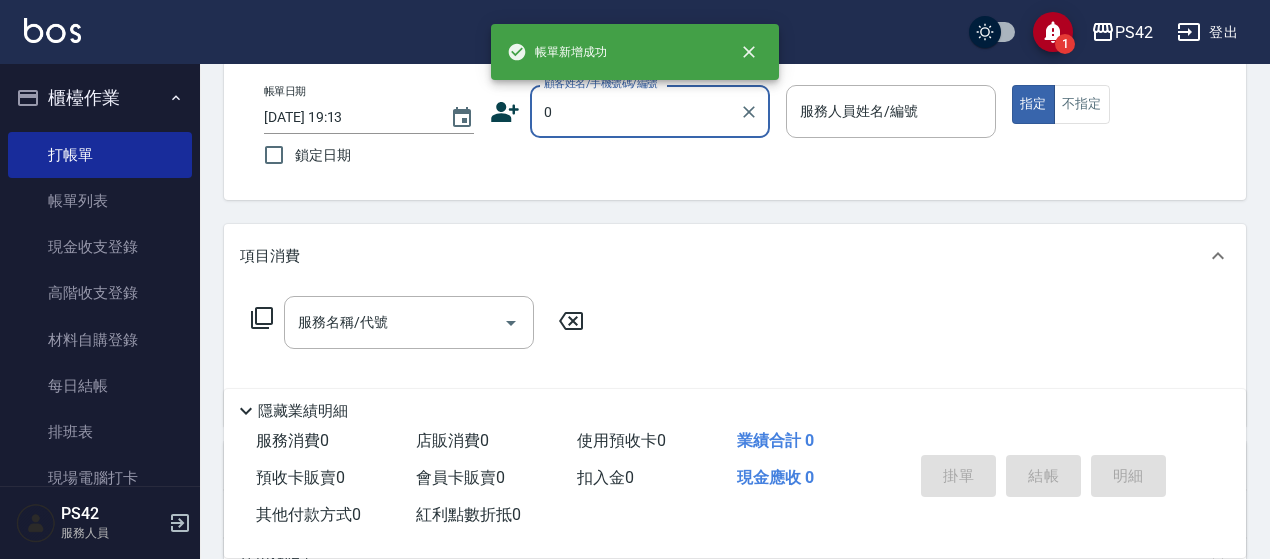 type on "2" 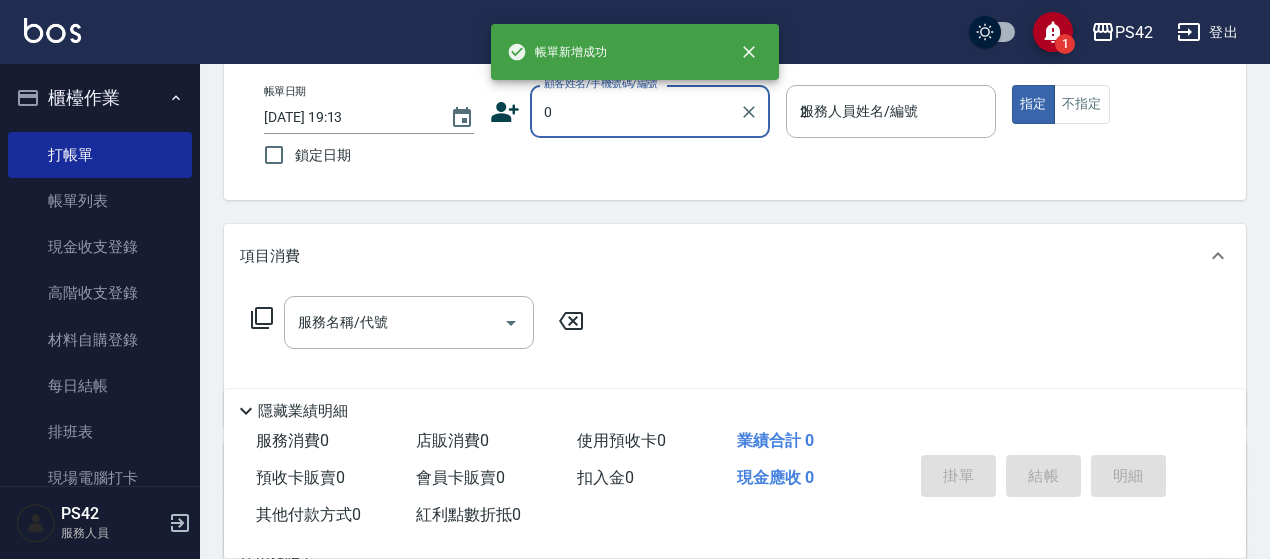 type on "無名字/0/null" 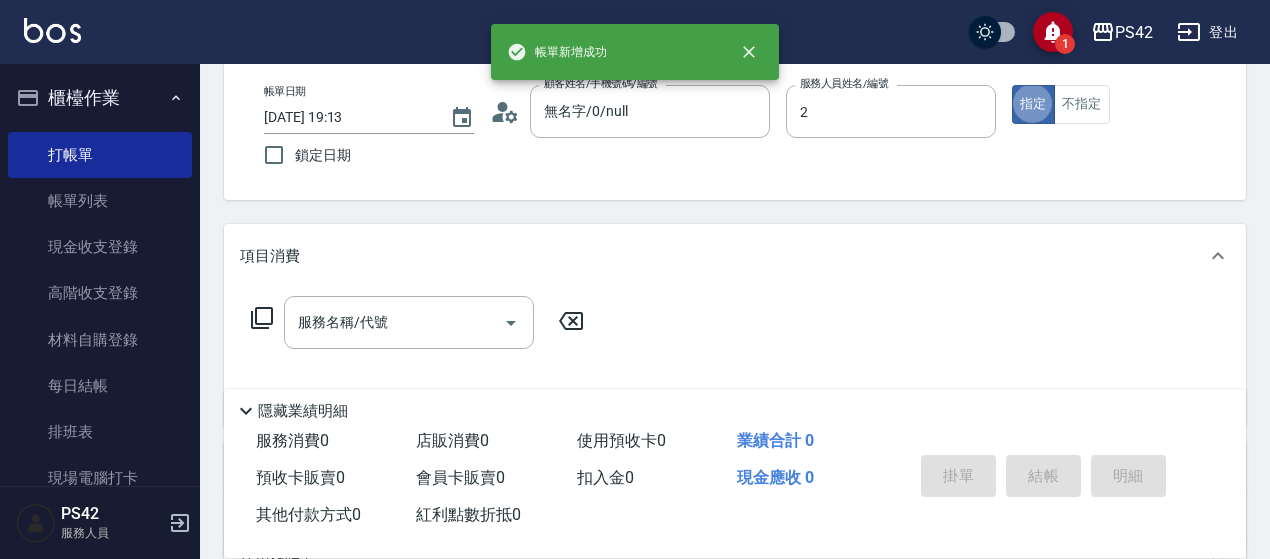 type on "陳芷涵-2" 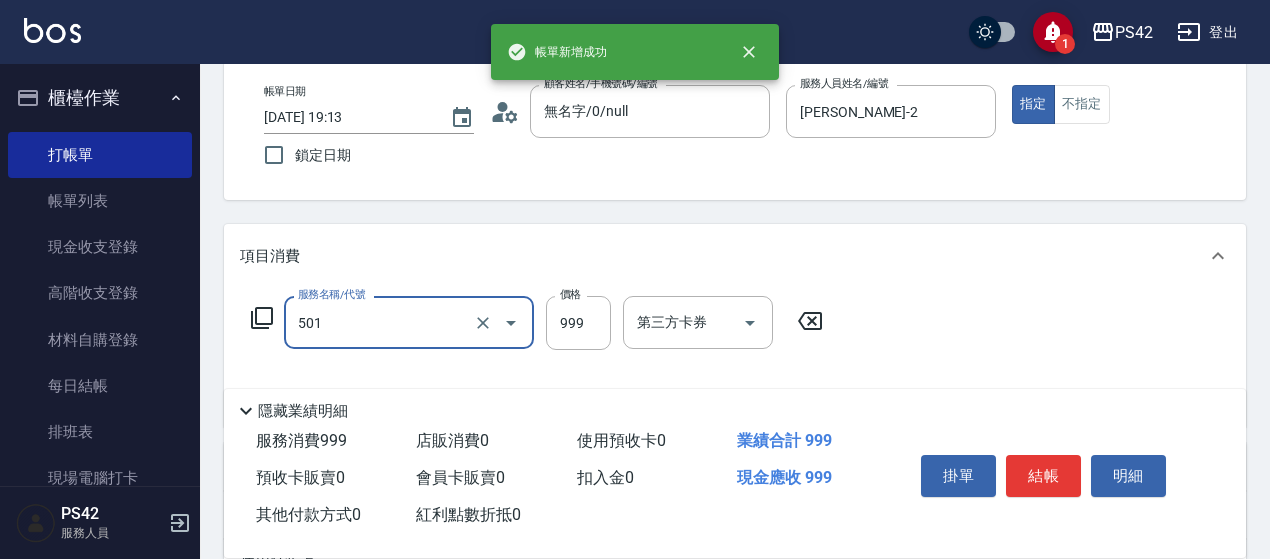 type on "染髮(501)" 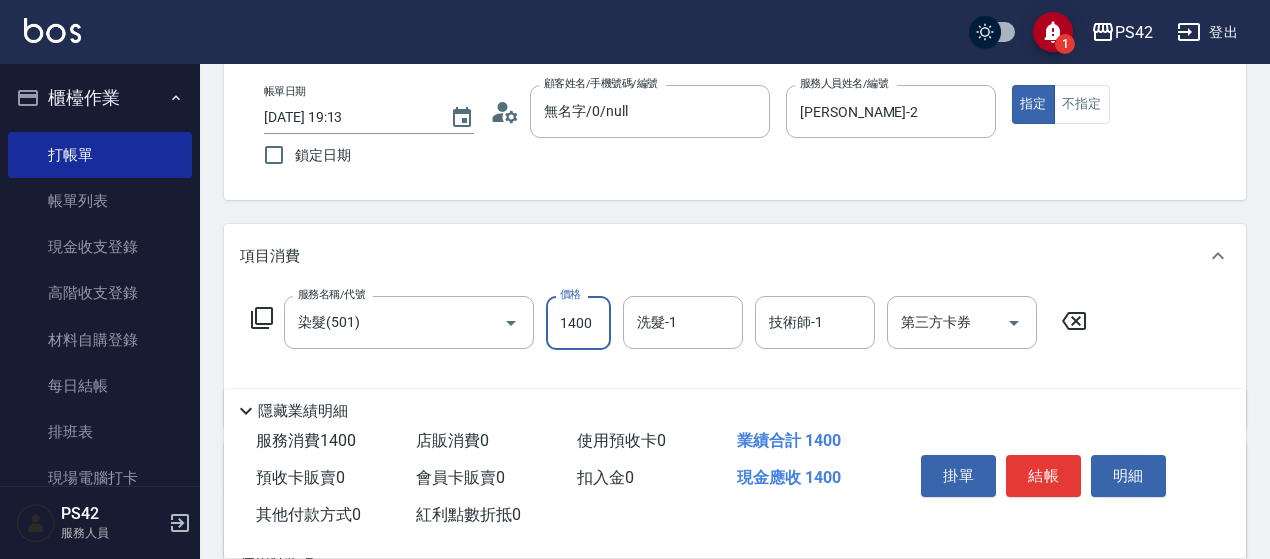 type on "1400" 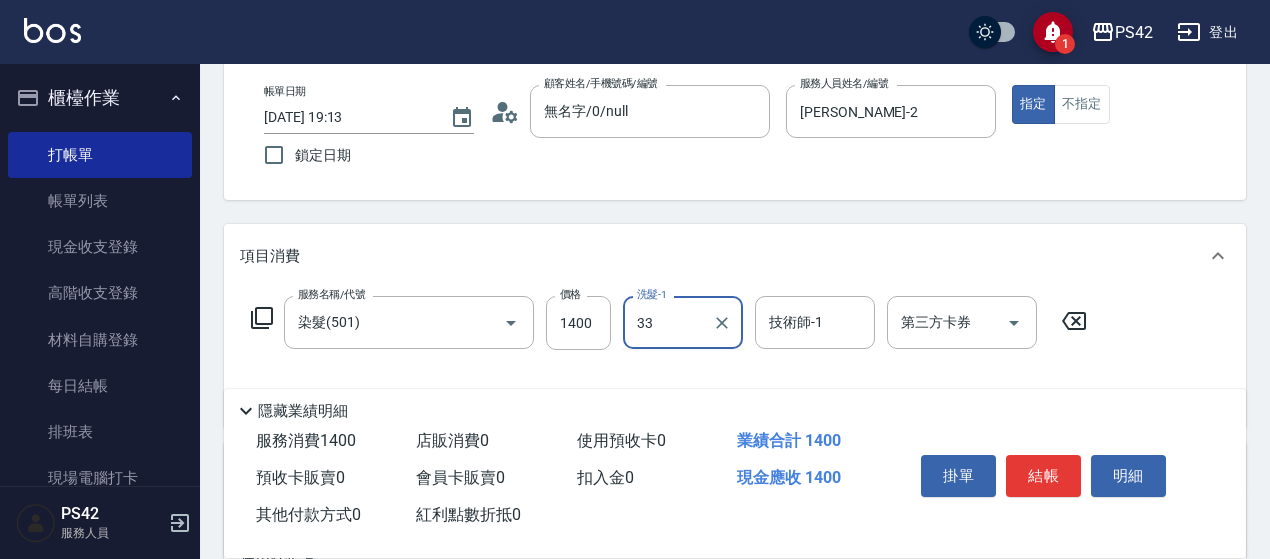 type on "陳盈嵐-33" 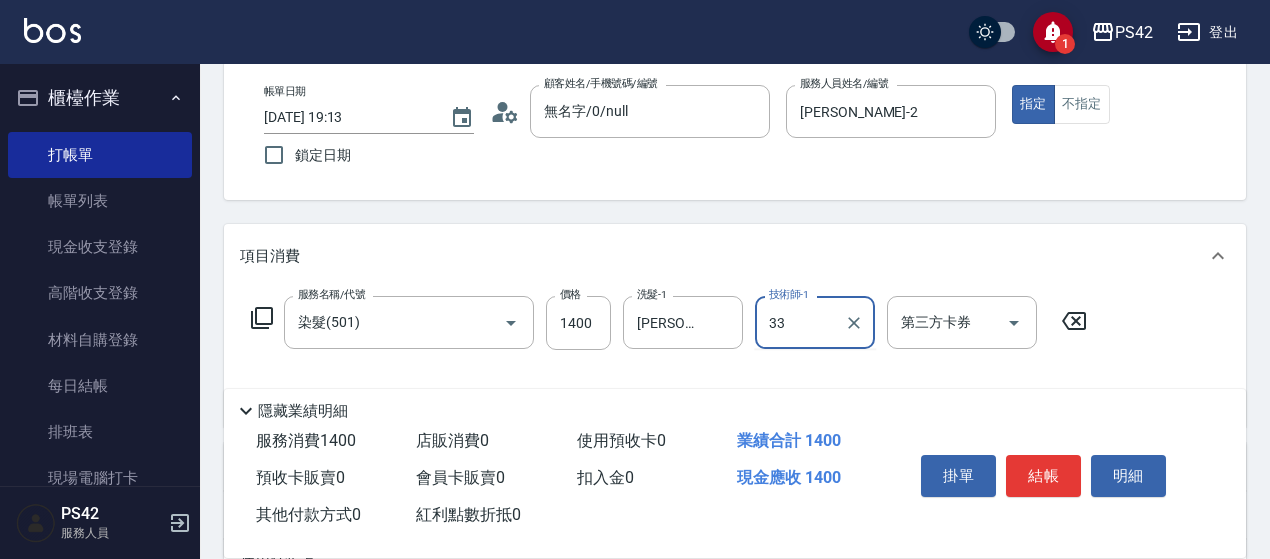 type on "陳盈嵐-33" 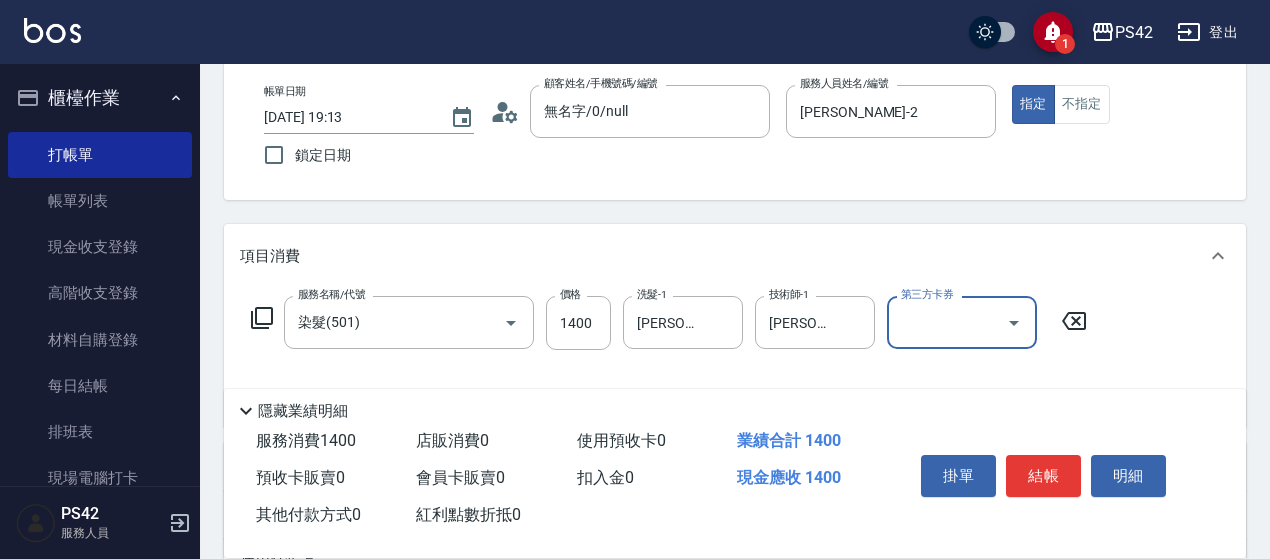 scroll, scrollTop: 200, scrollLeft: 0, axis: vertical 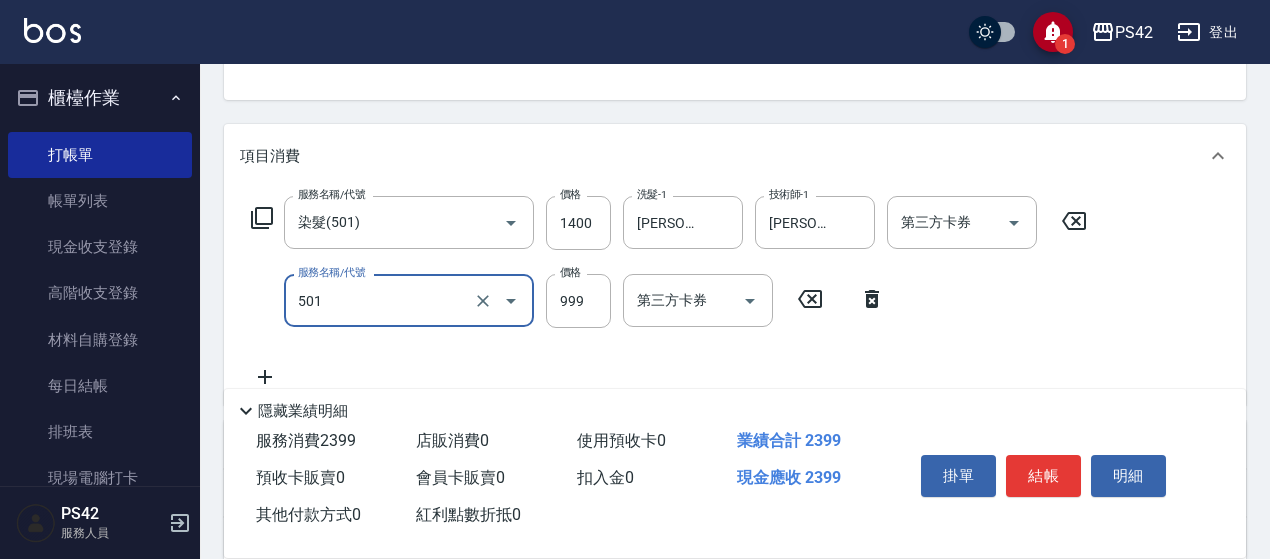 type on "染髮(501)" 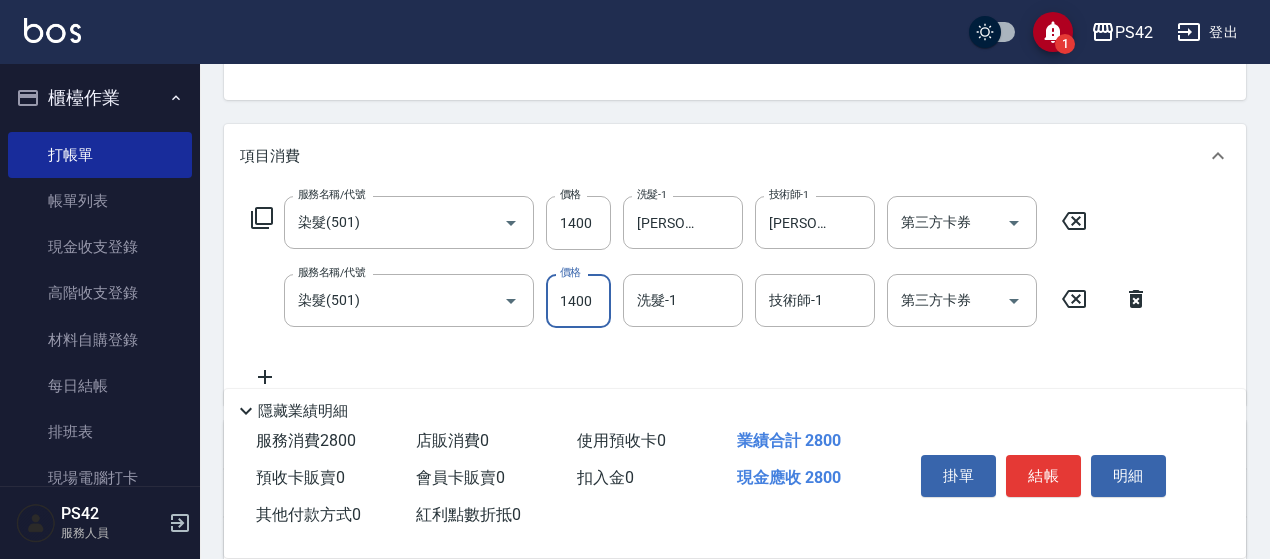 type on "1400" 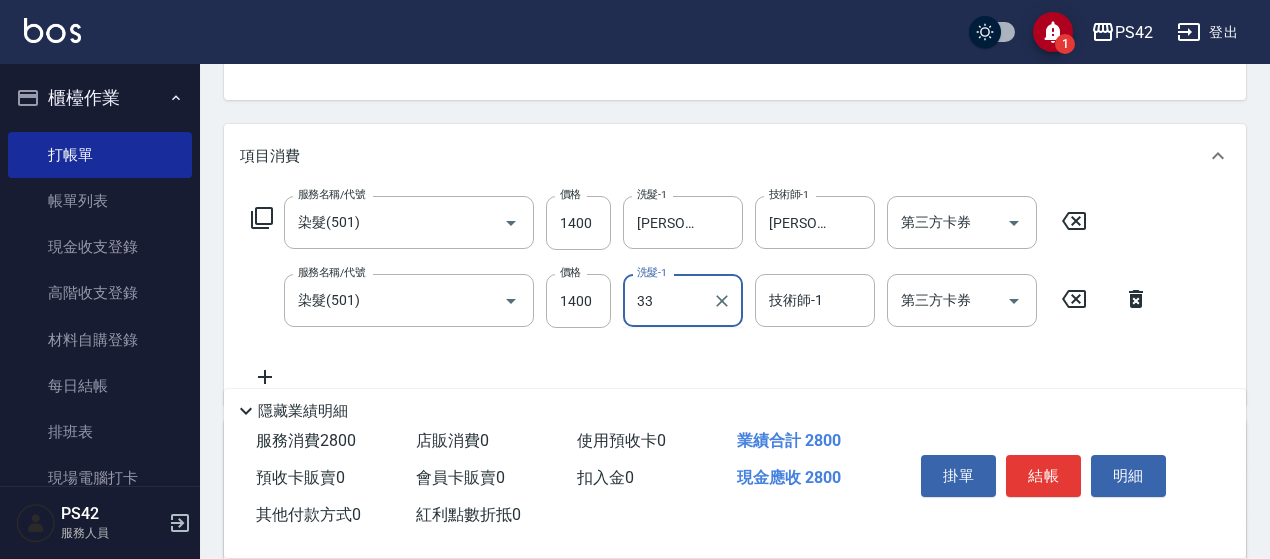 type on "陳盈嵐-33" 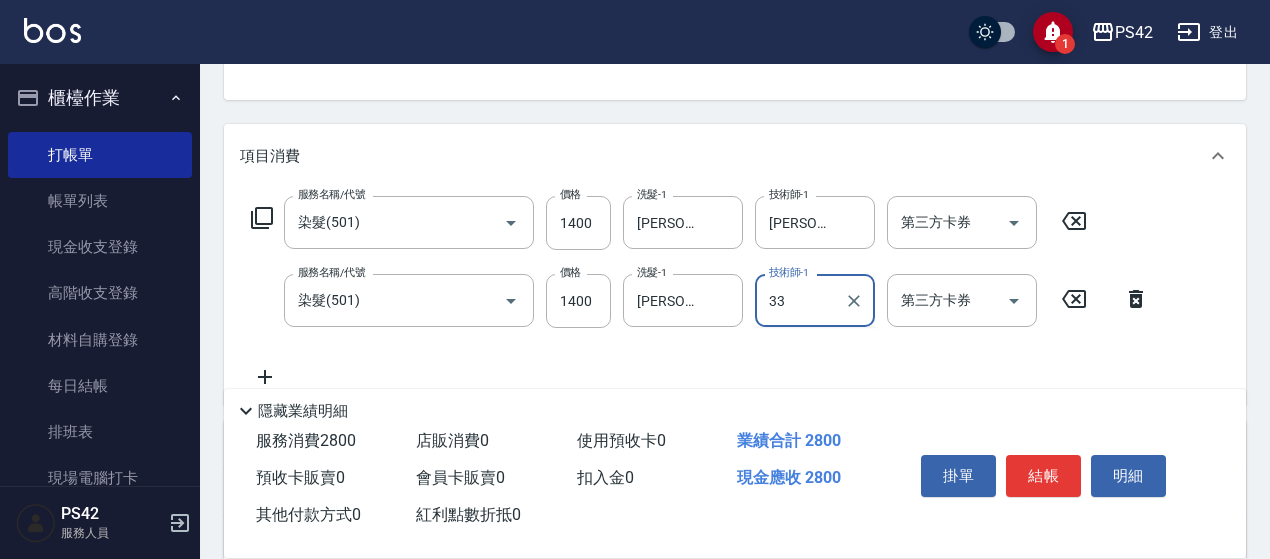 type on "陳盈嵐-33" 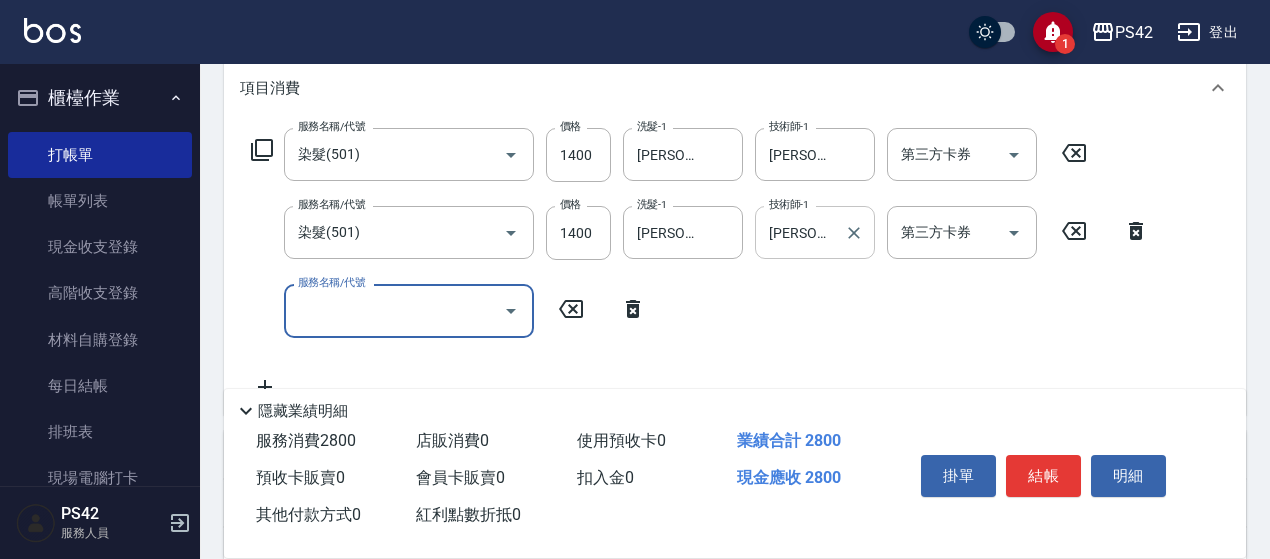 scroll, scrollTop: 300, scrollLeft: 0, axis: vertical 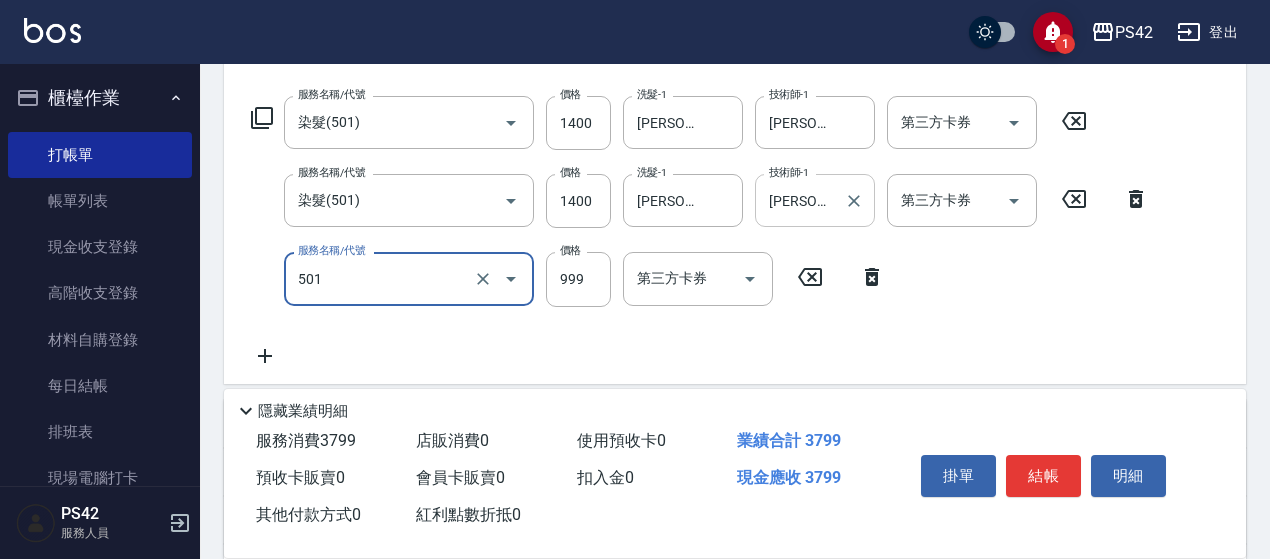 type on "染髮(501)" 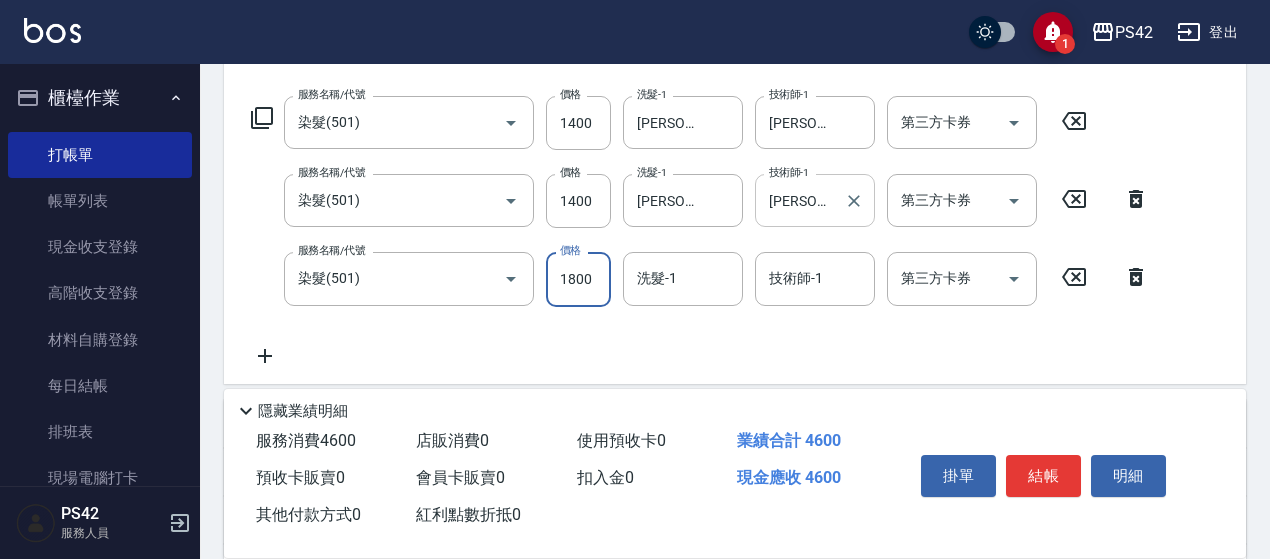 type on "1800" 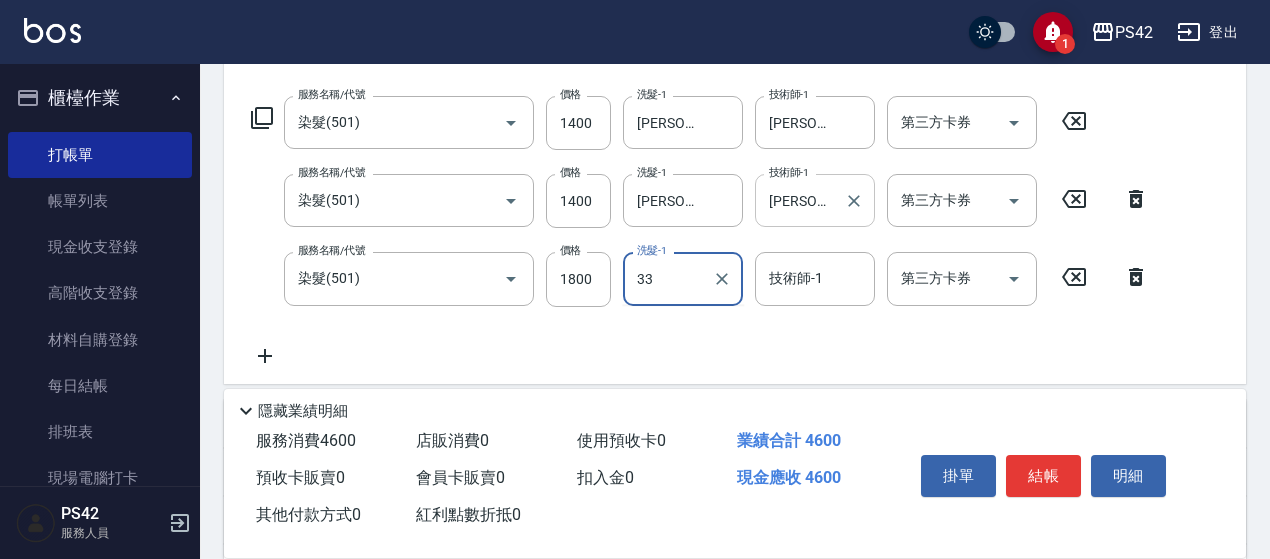 type on "陳盈嵐-33" 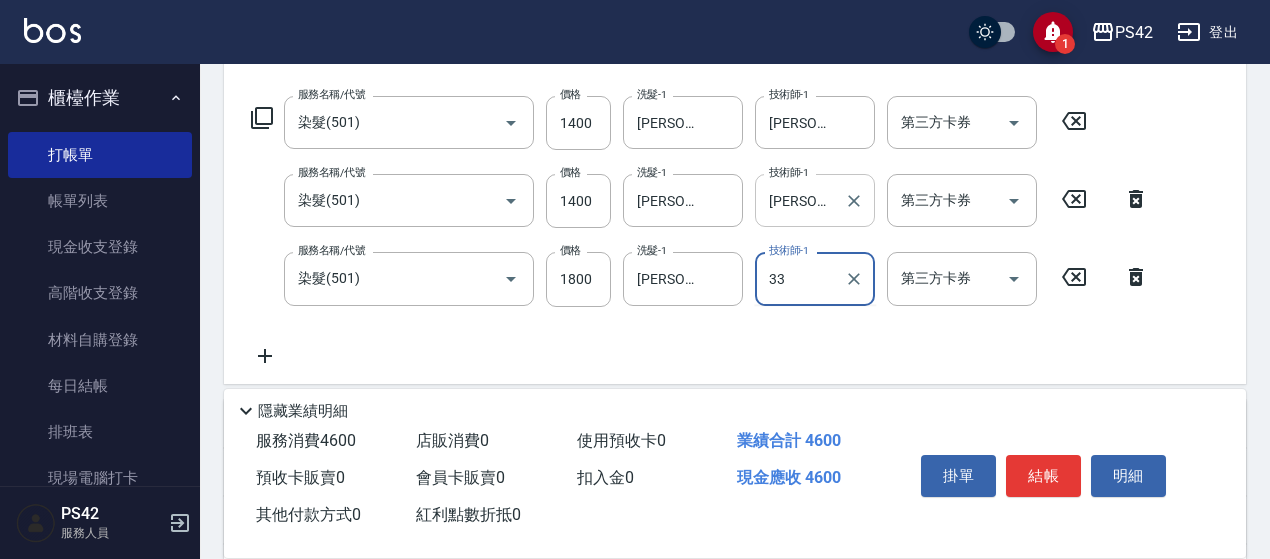 type on "陳盈嵐-33" 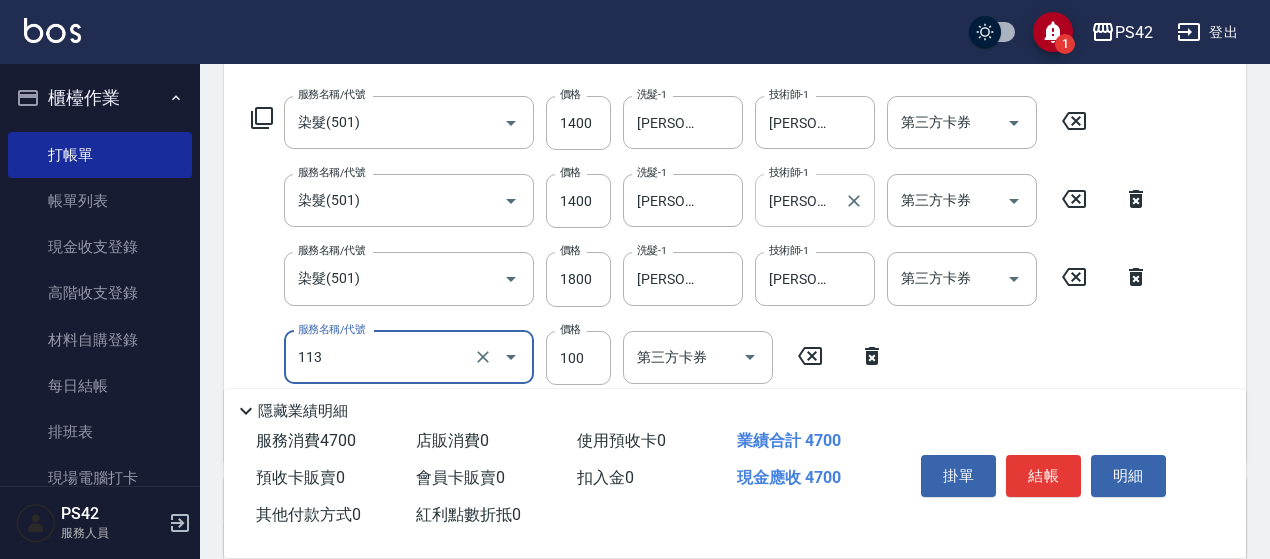 type on "瞬護100(113)" 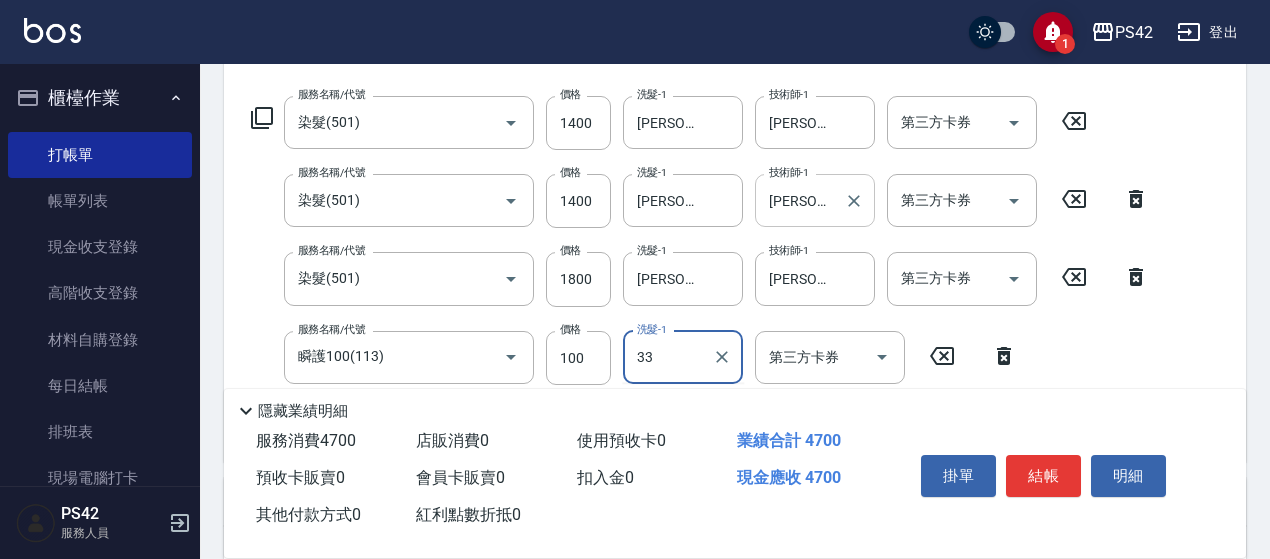 type on "陳盈嵐-33" 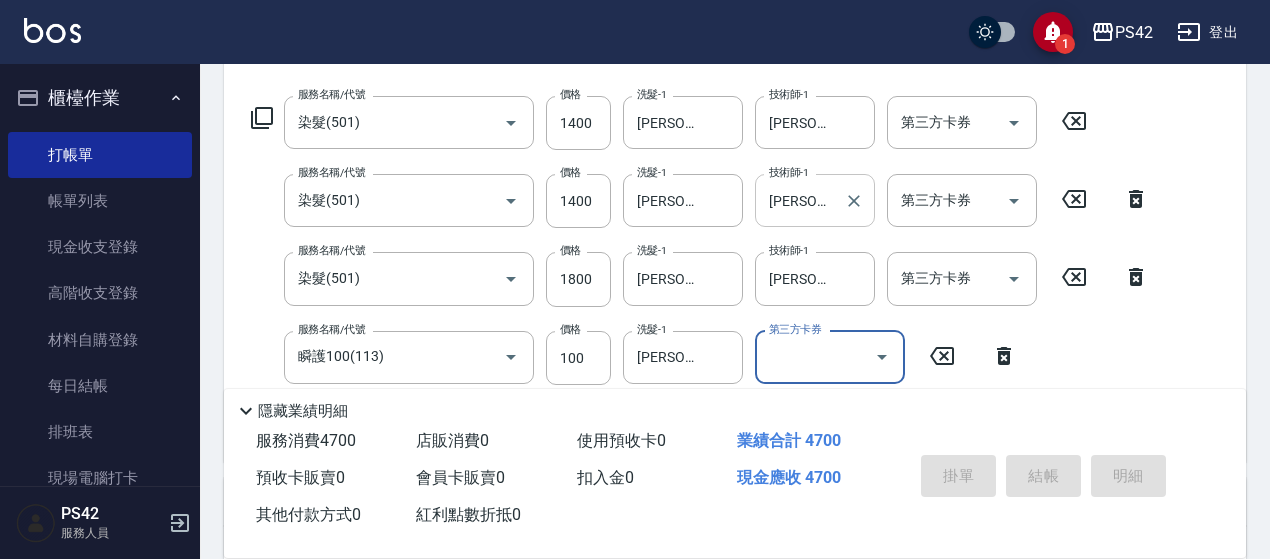 type on "2025/07/14 19:14" 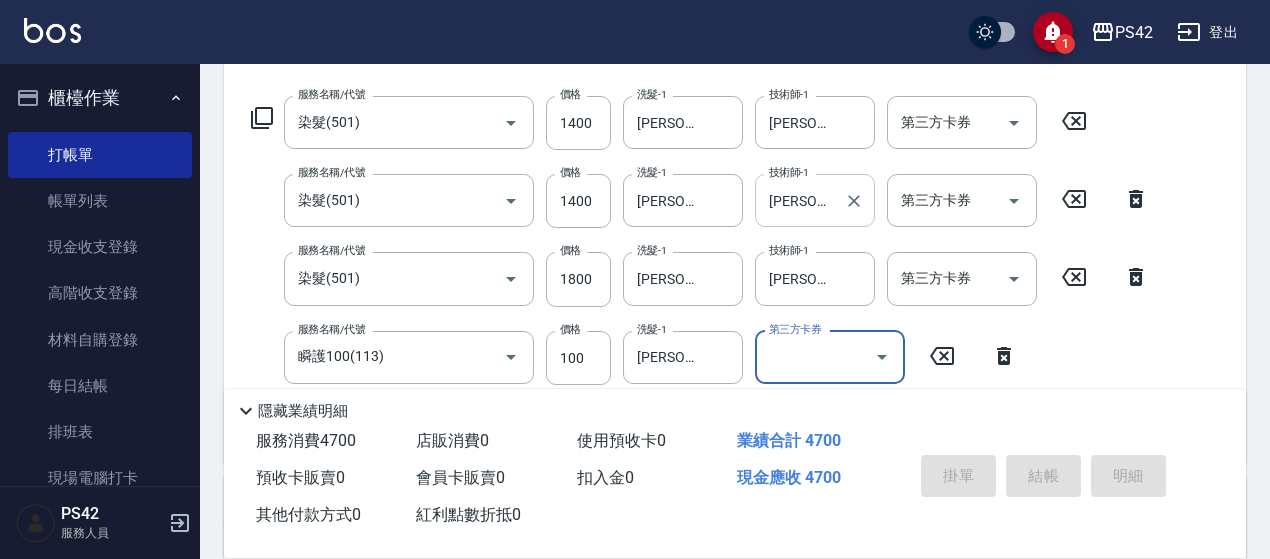 type 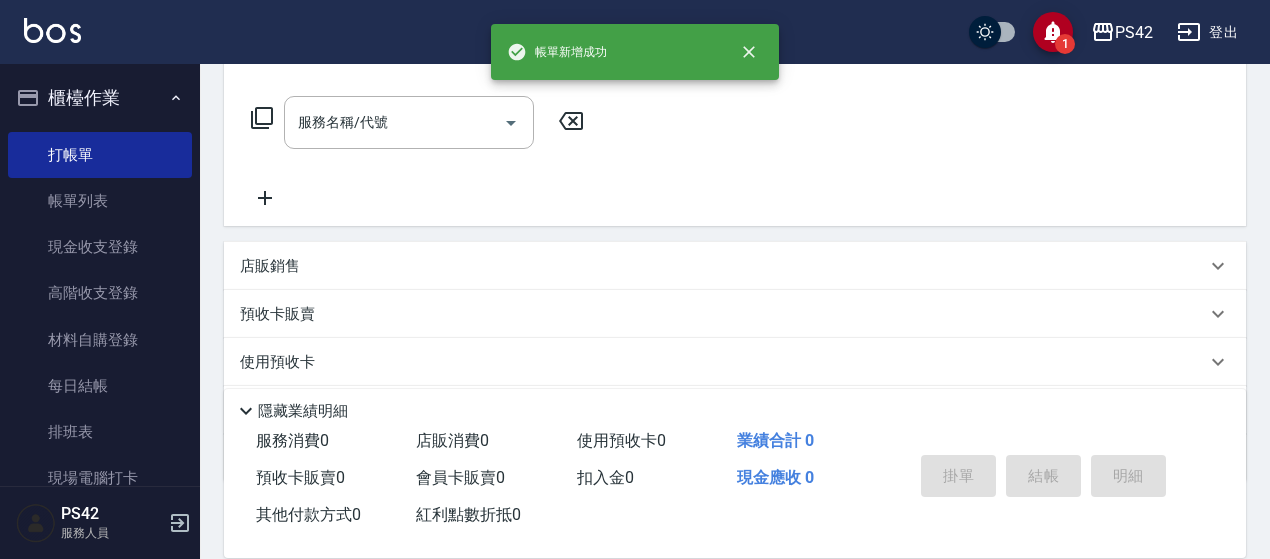 scroll, scrollTop: 0, scrollLeft: 0, axis: both 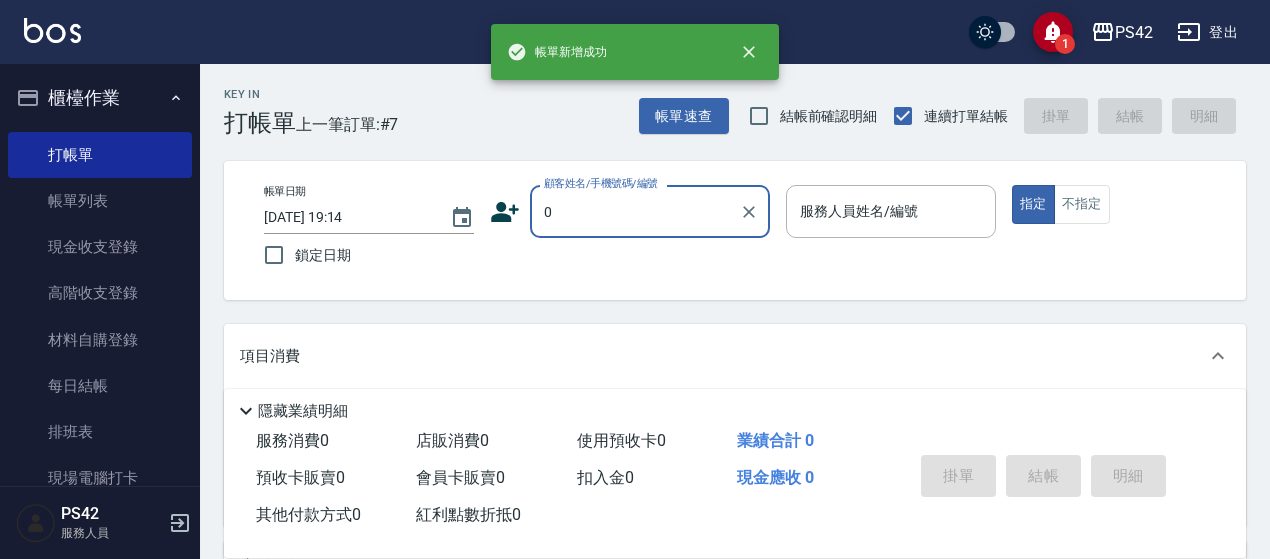 type on "無名字/0/null" 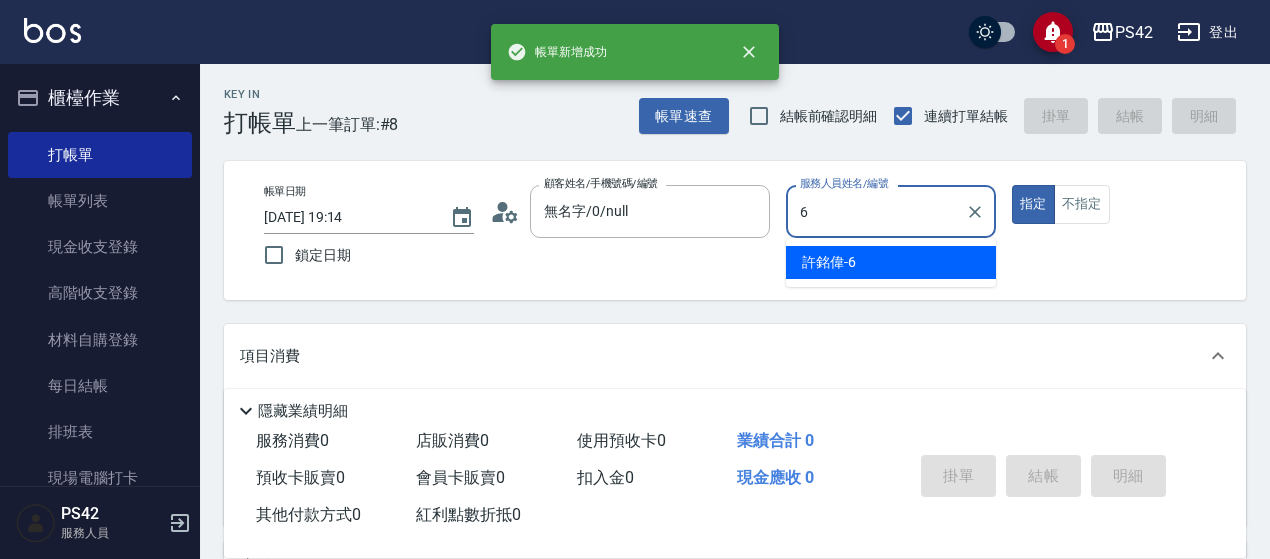type on "許銘偉-6" 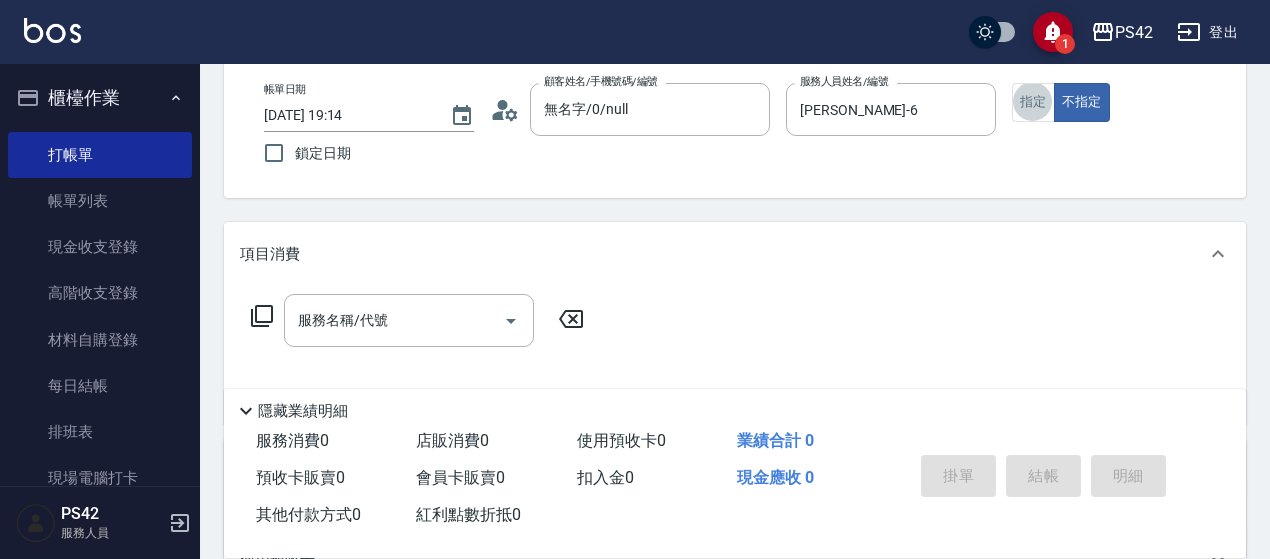 scroll, scrollTop: 200, scrollLeft: 0, axis: vertical 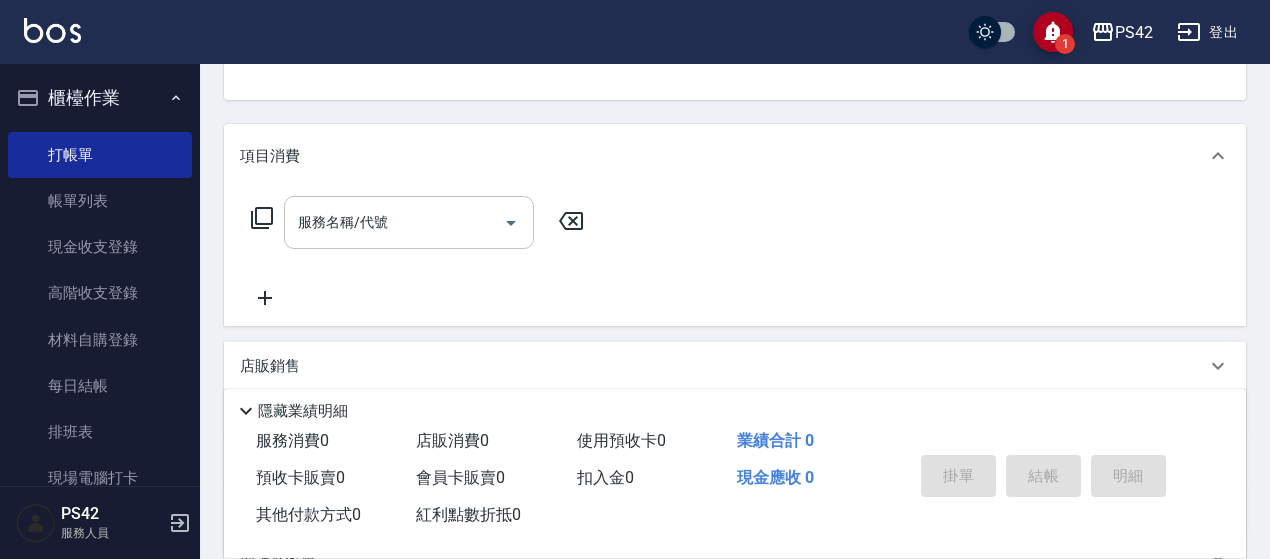 click on "服務名稱/代號" at bounding box center (394, 222) 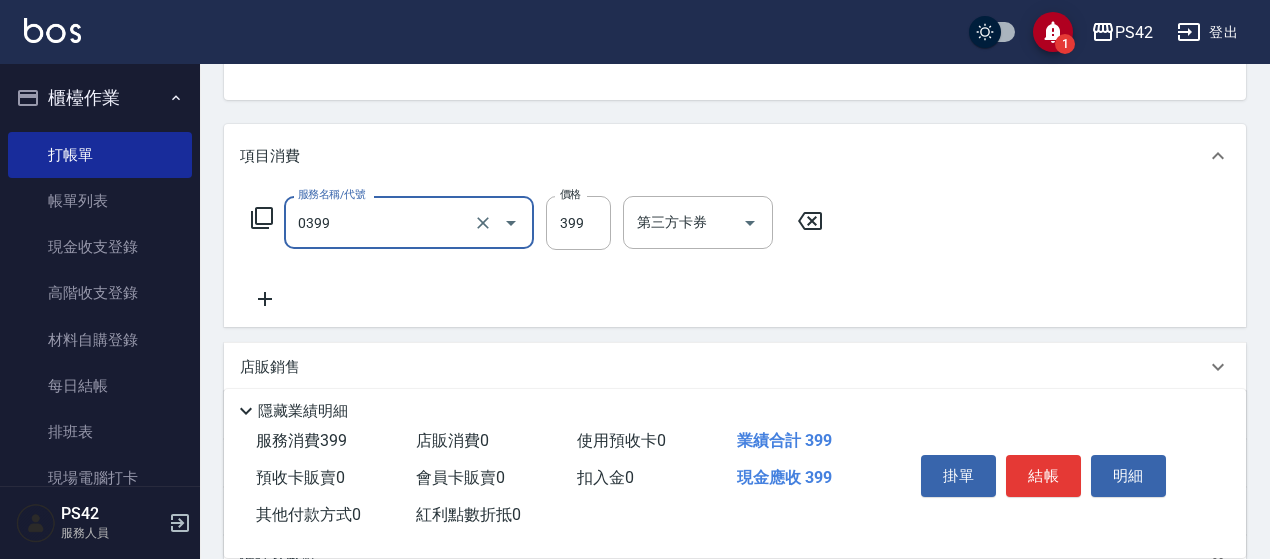 type on "海鹽399(0399)" 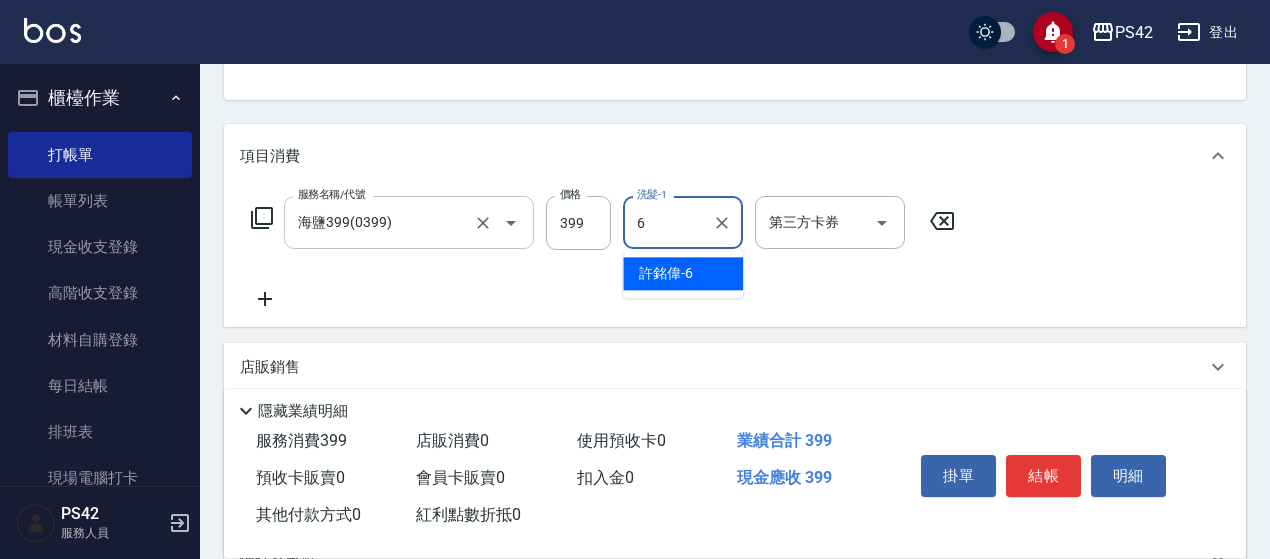 type on "許銘偉-6" 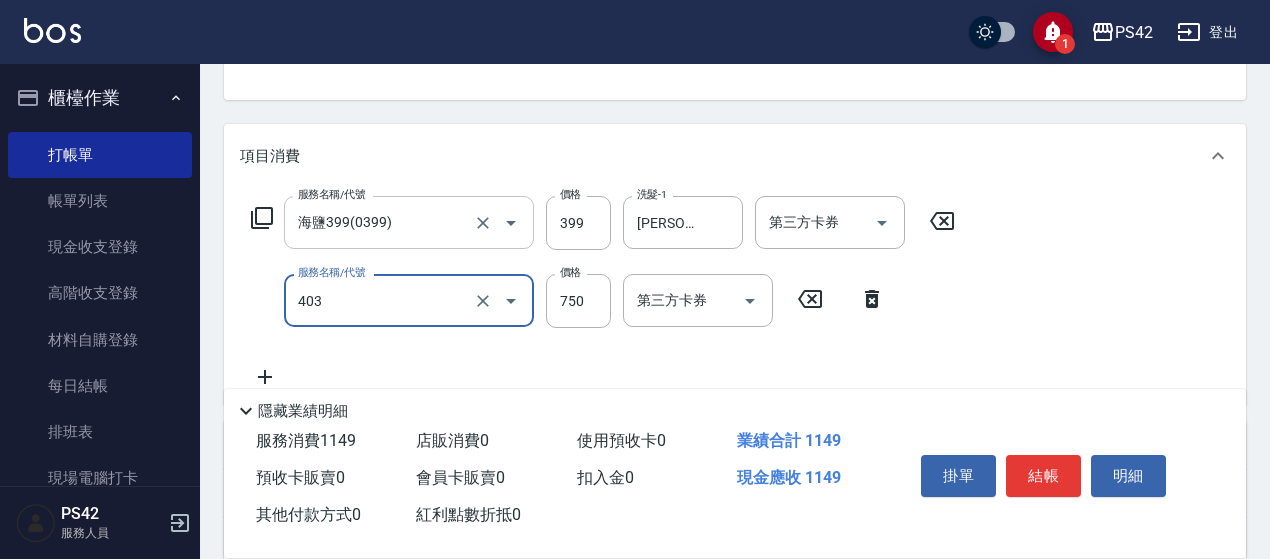type on "750護(403)" 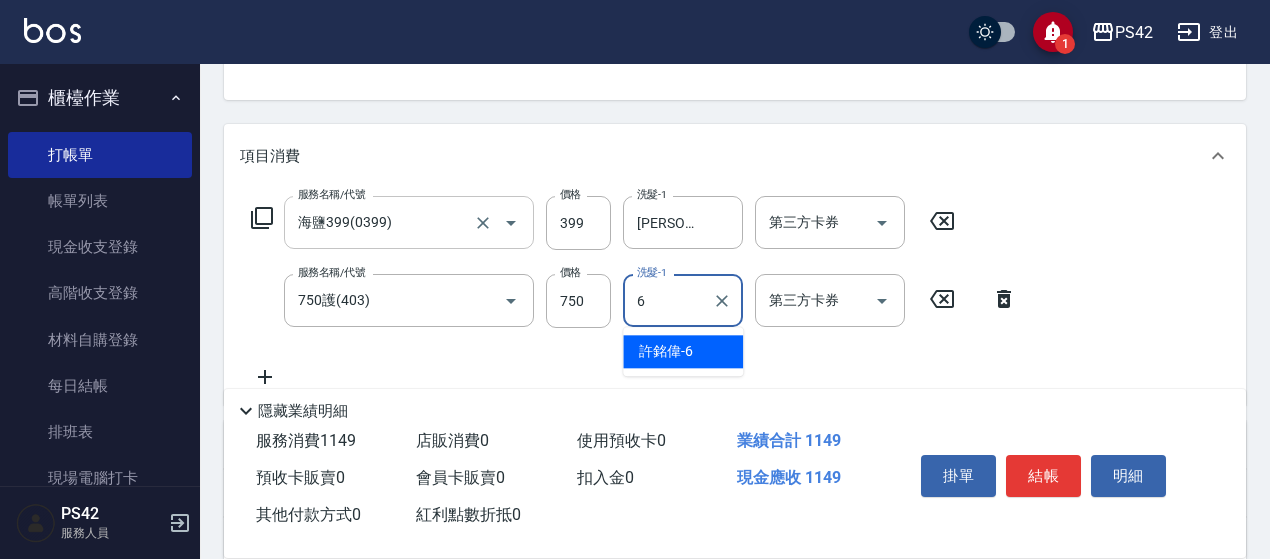 type on "許銘偉-6" 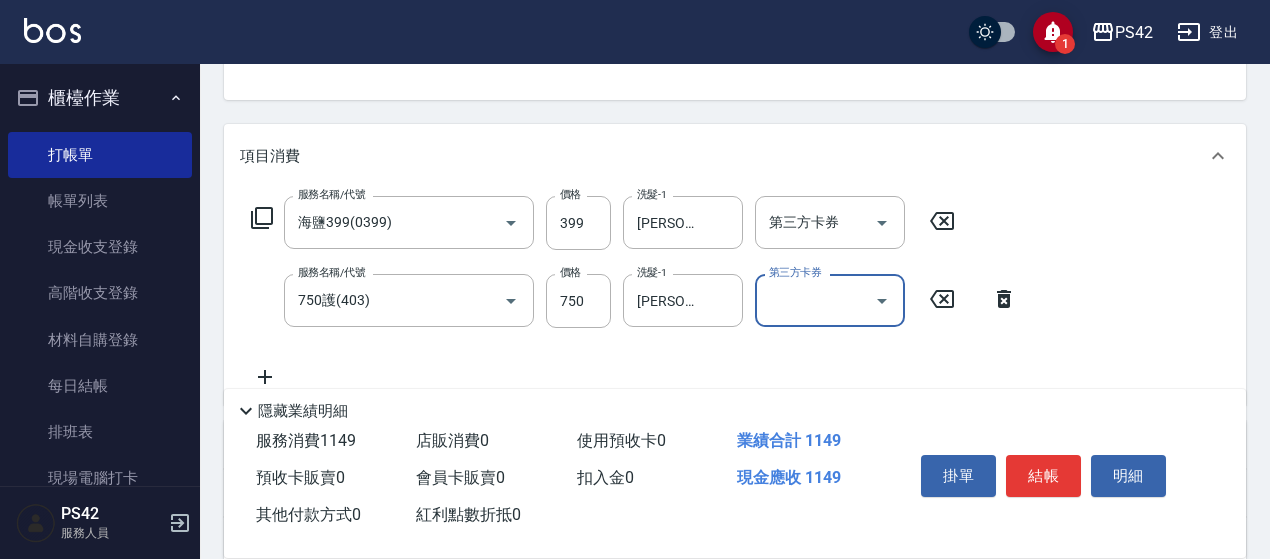 click on "結帳" at bounding box center [1043, 476] 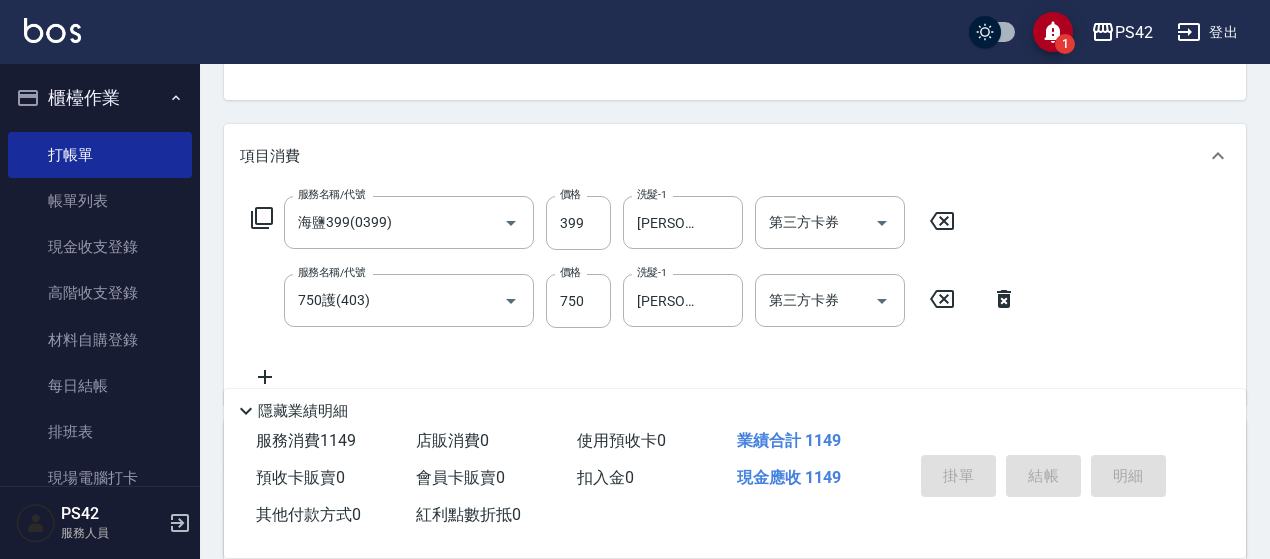 type 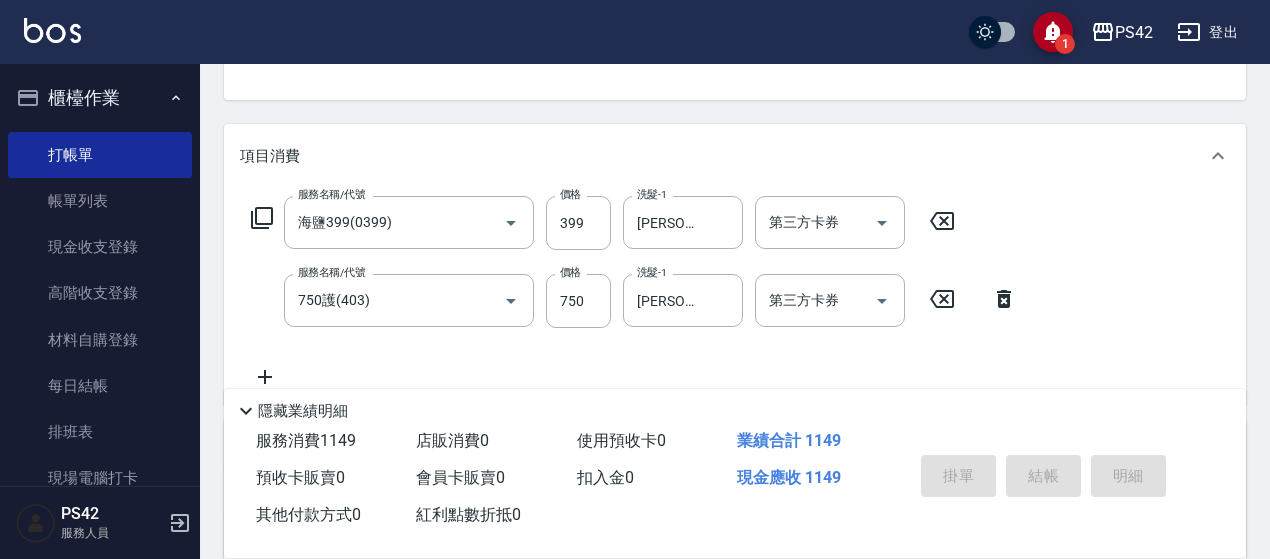 type 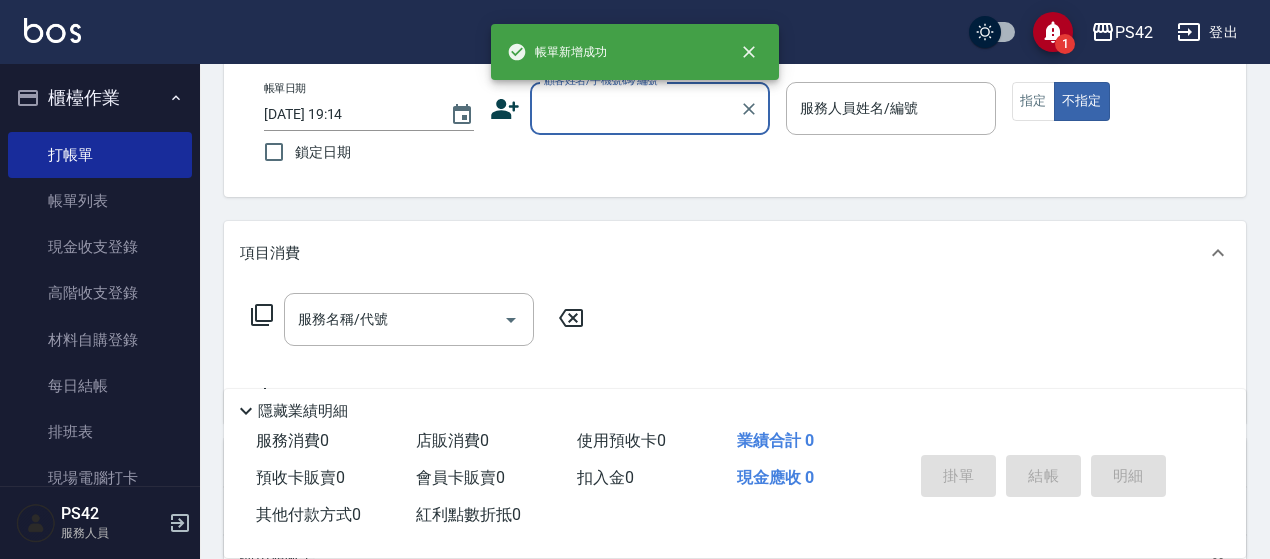 scroll, scrollTop: 0, scrollLeft: 0, axis: both 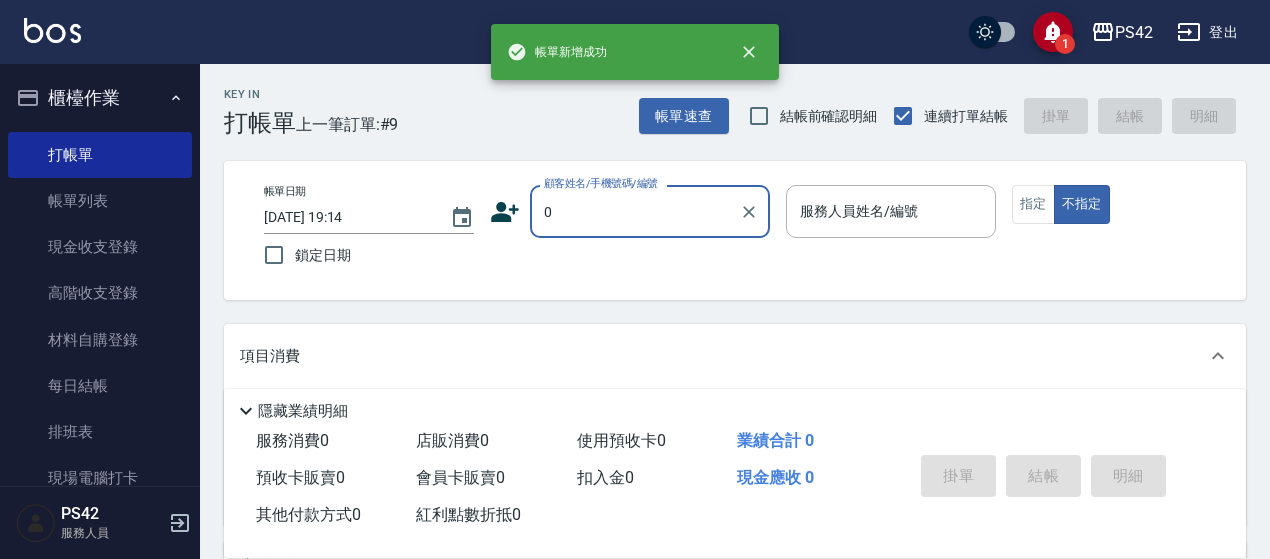 type on "無名字/0/null" 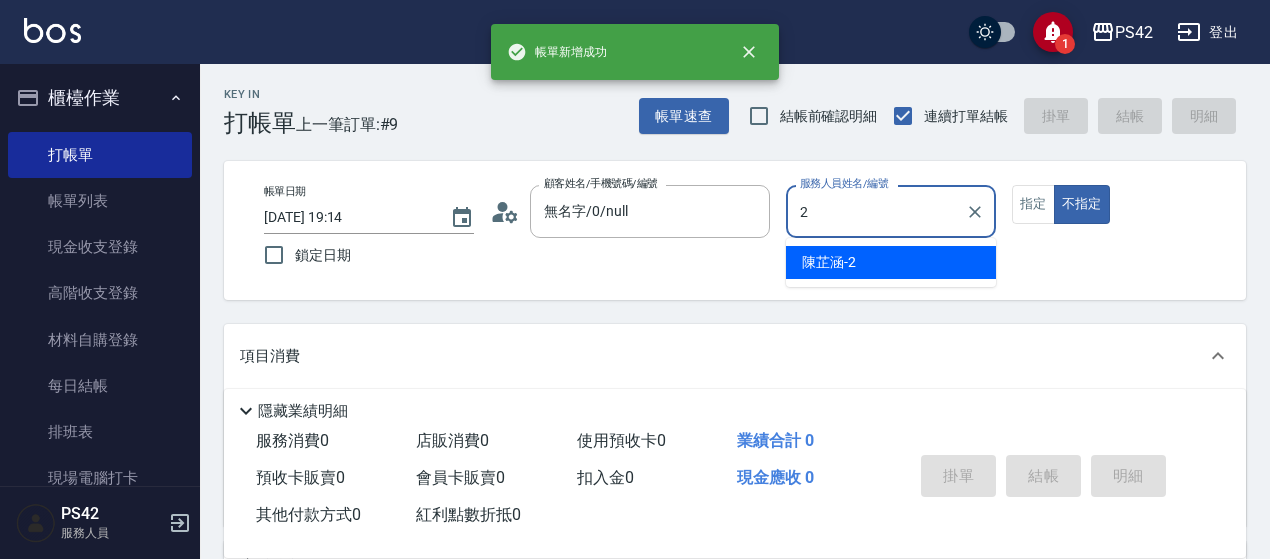 type on "陳芷涵-2" 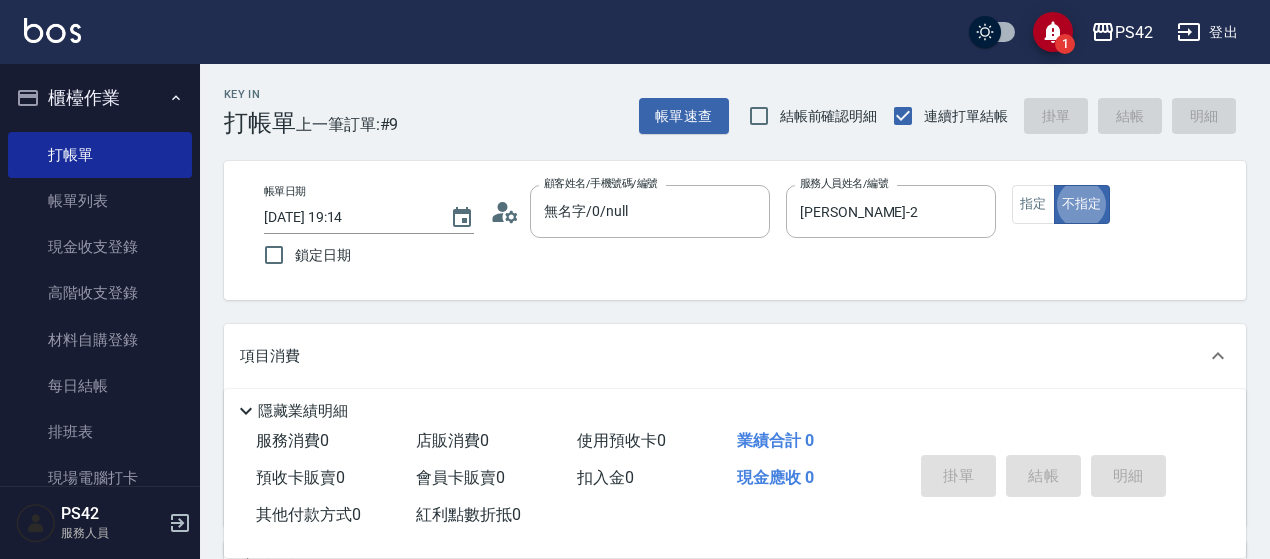 type on "false" 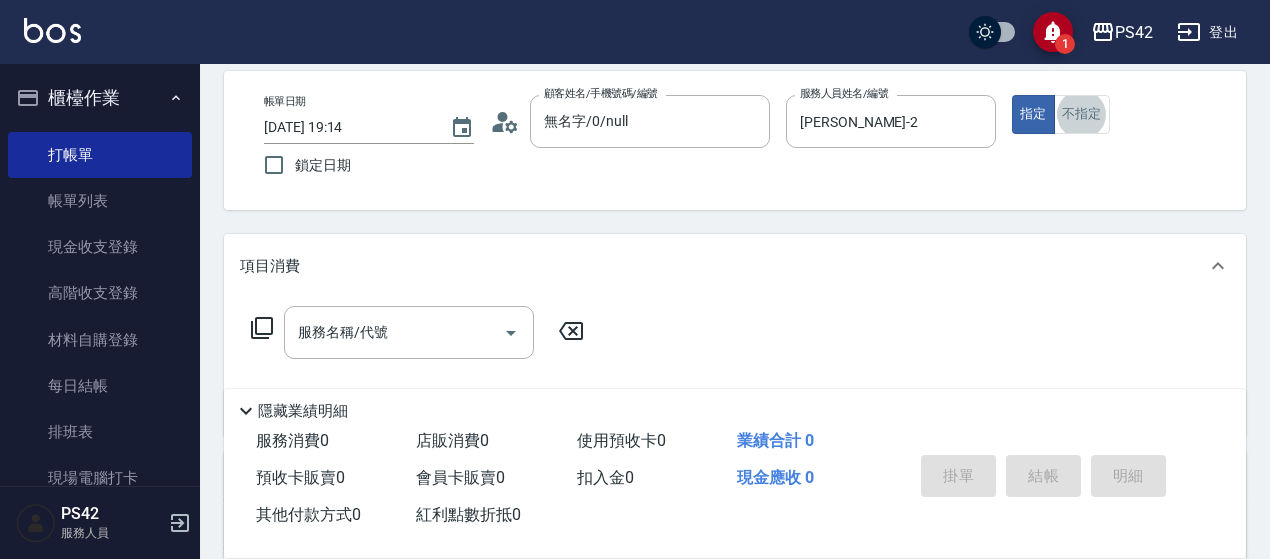 scroll, scrollTop: 200, scrollLeft: 0, axis: vertical 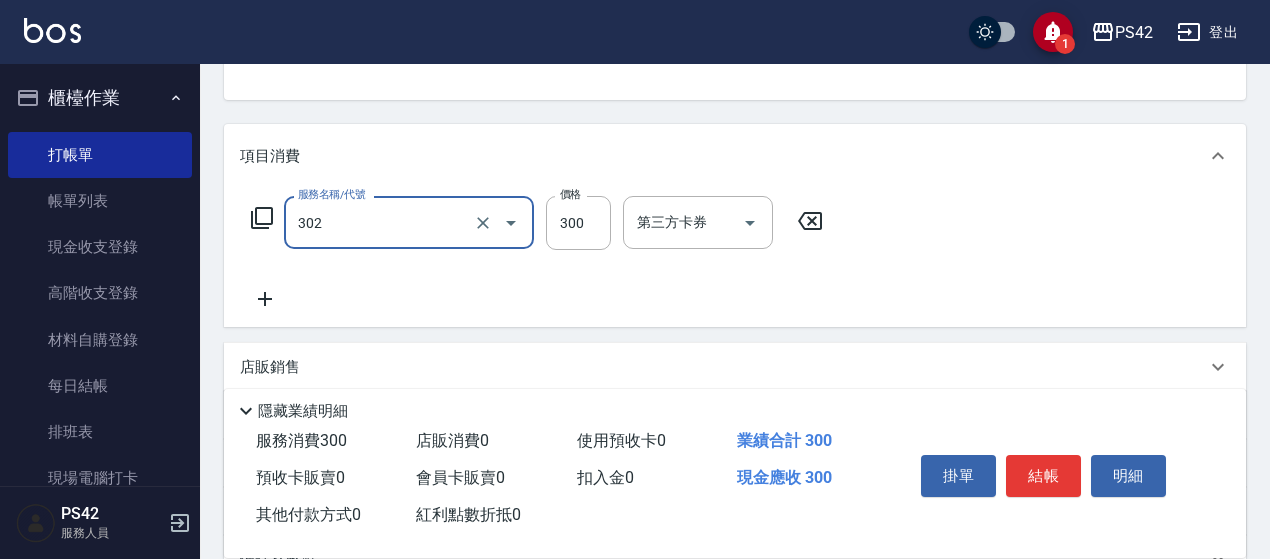 type on "剪髮(302)" 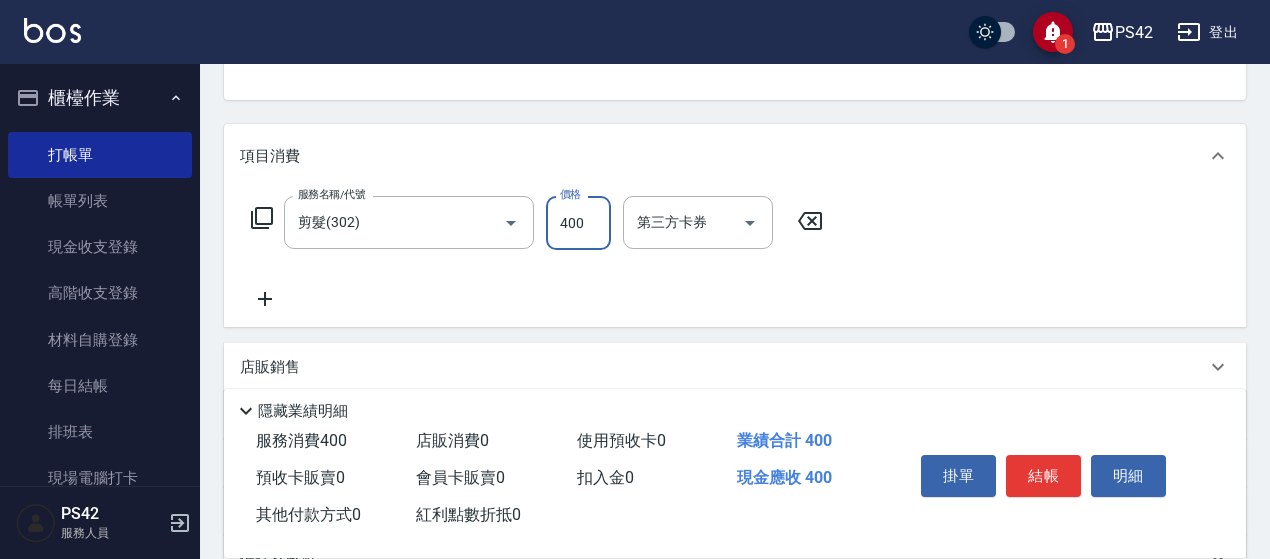 type on "400" 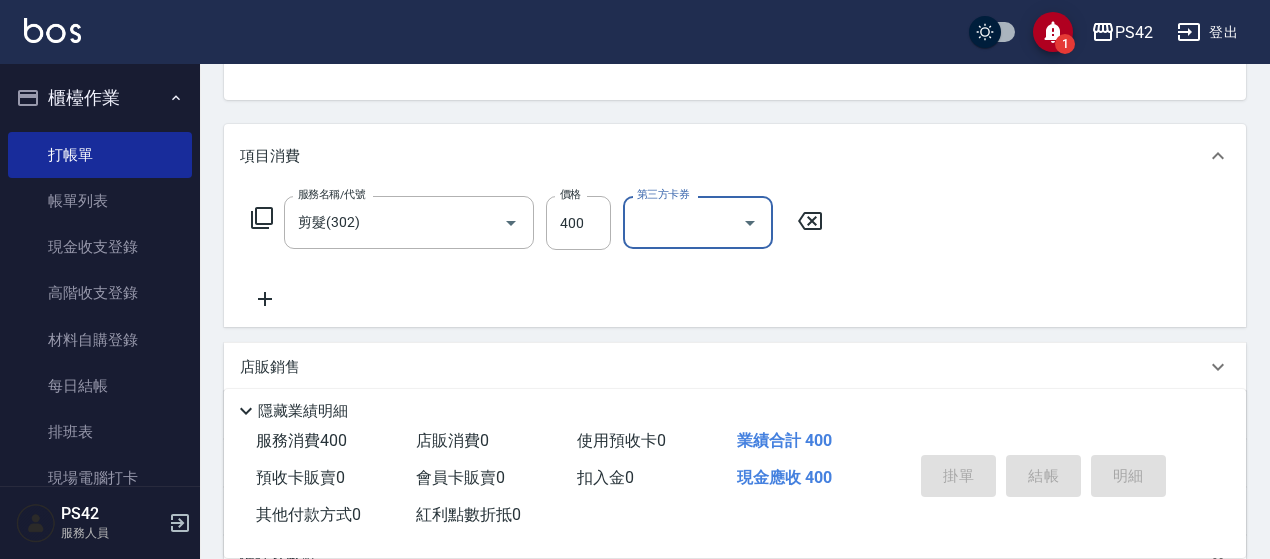 type 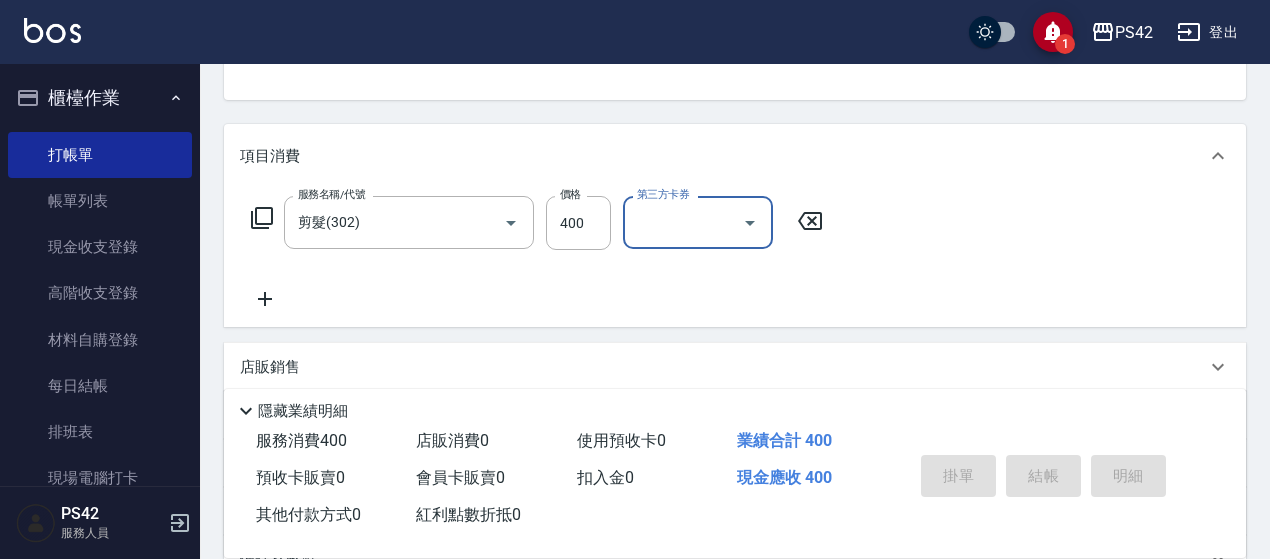 type 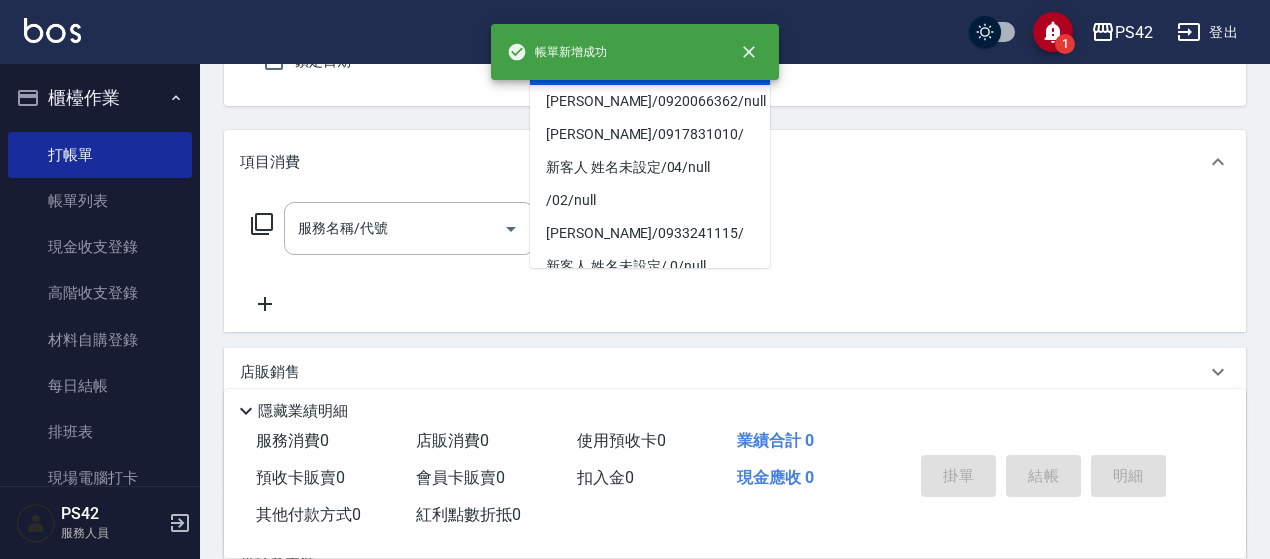type on "無名字/0/null" 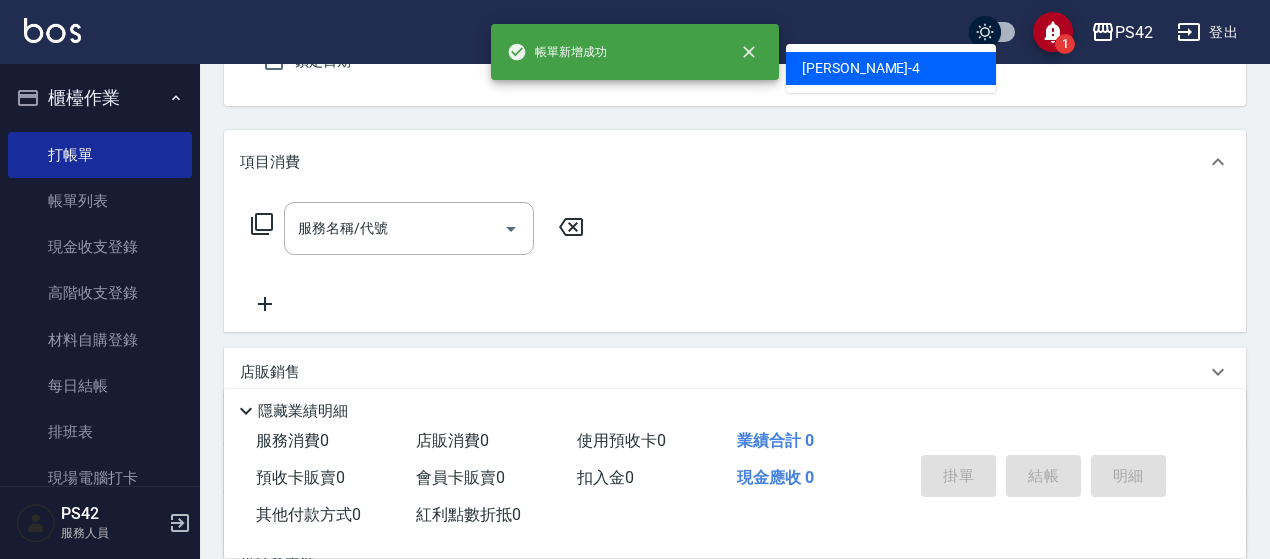 type on "程汶珊-4" 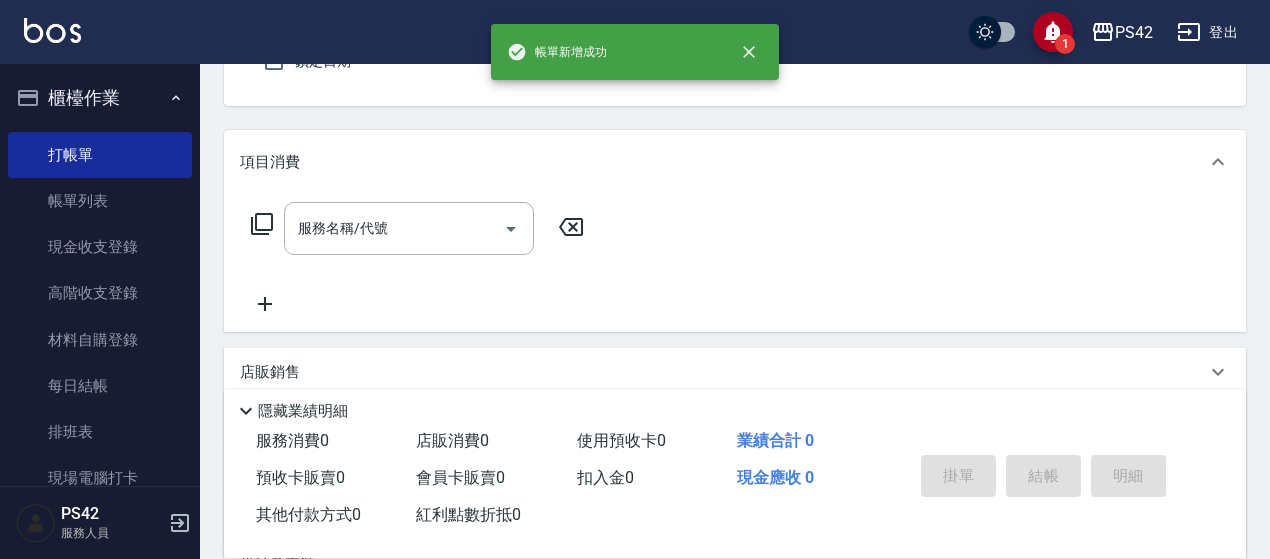 scroll, scrollTop: 185, scrollLeft: 0, axis: vertical 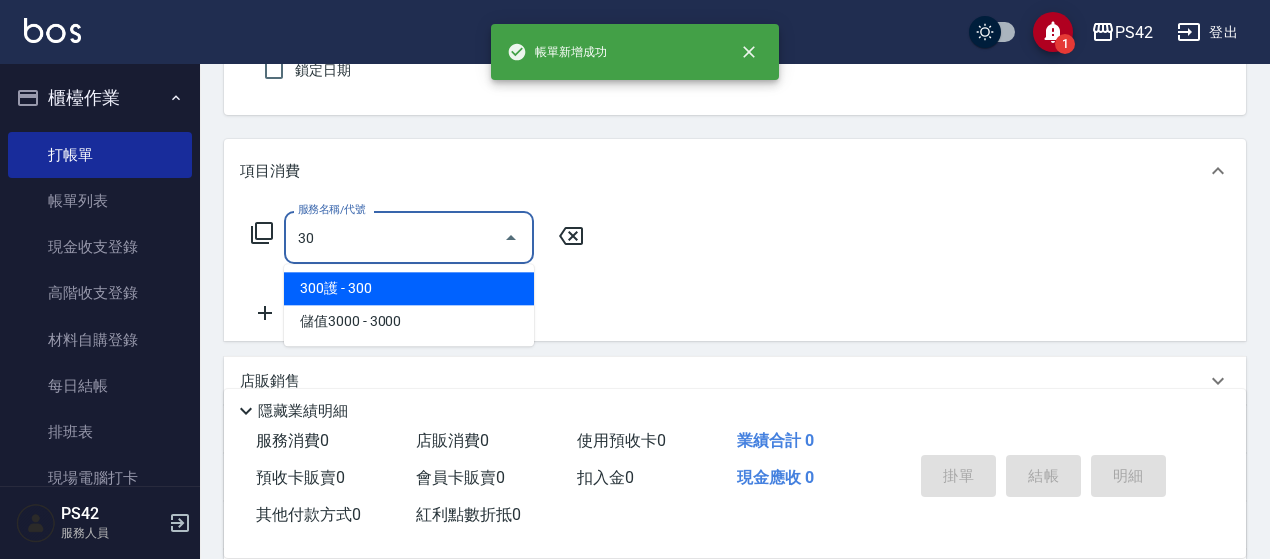 type on "3" 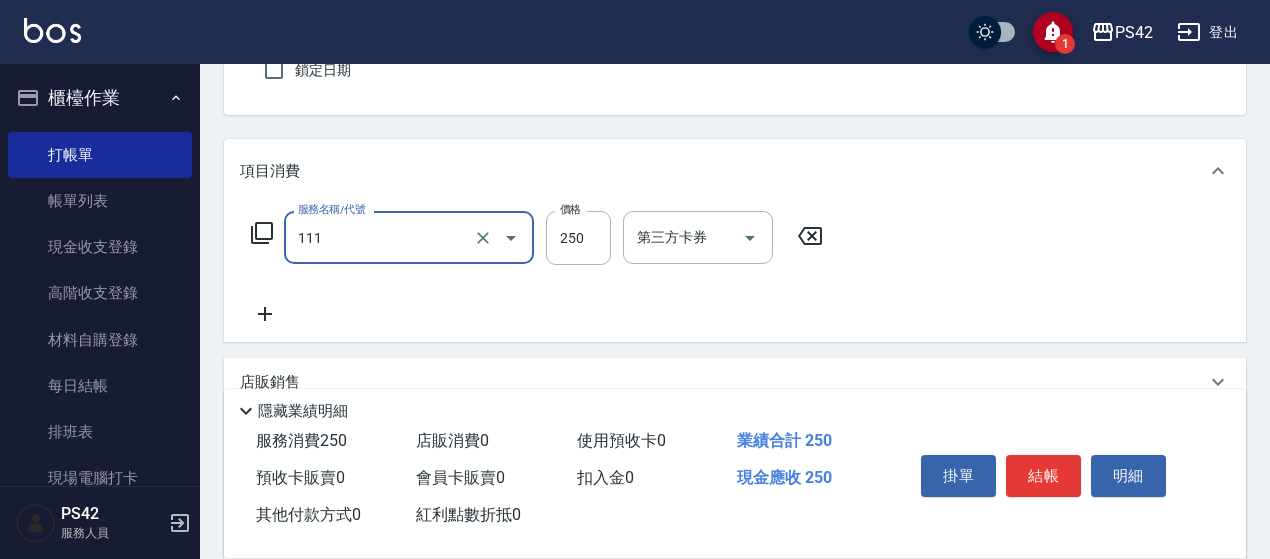 type on "200(111)" 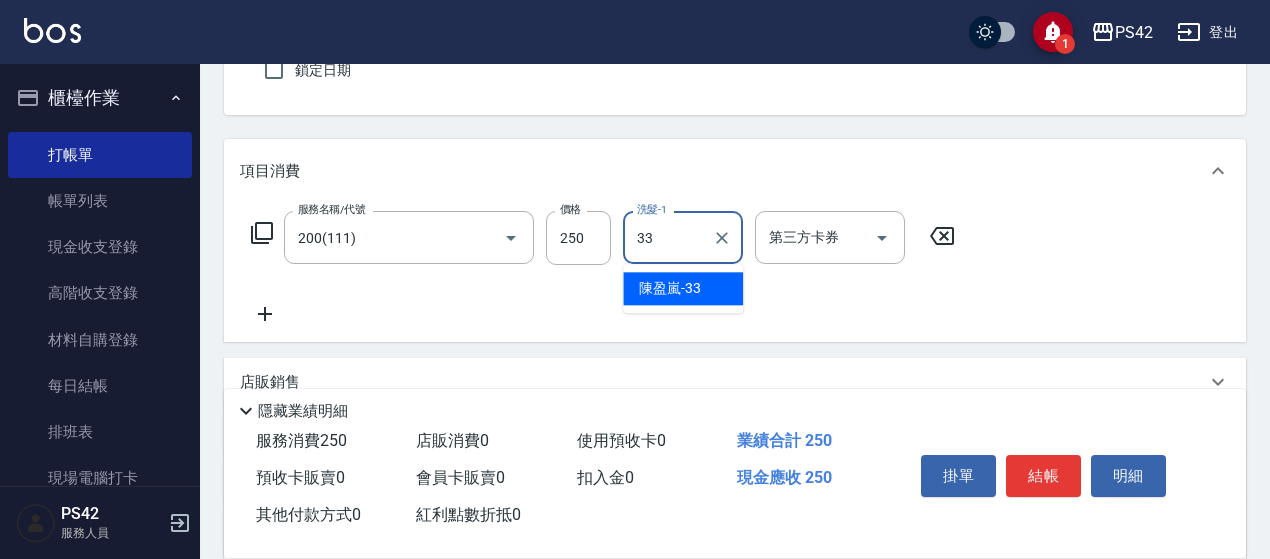type on "陳盈嵐-33" 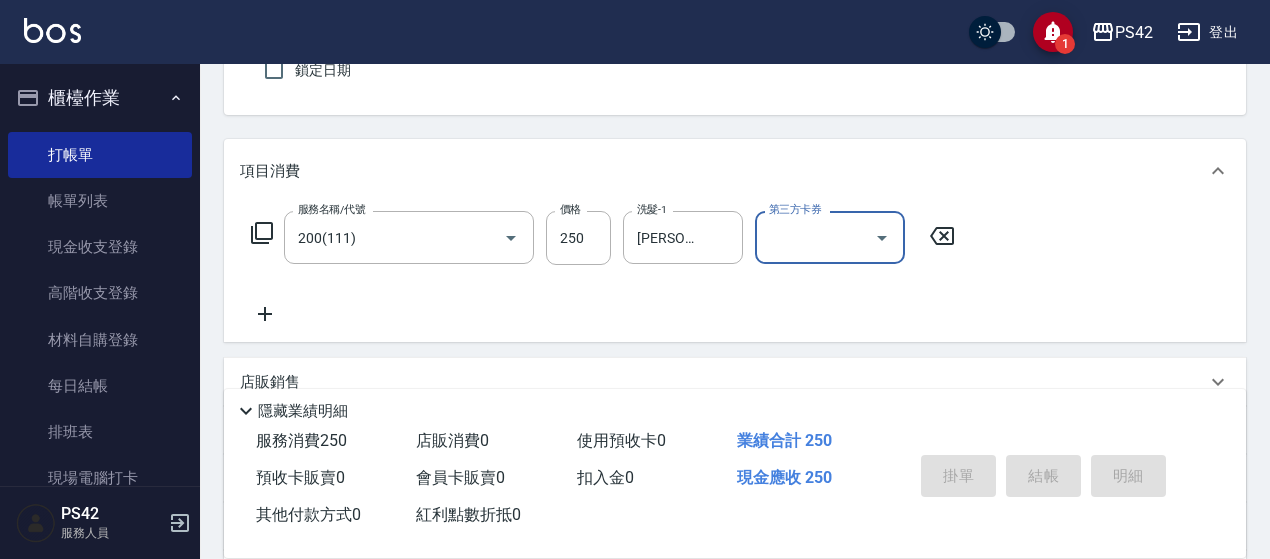 type 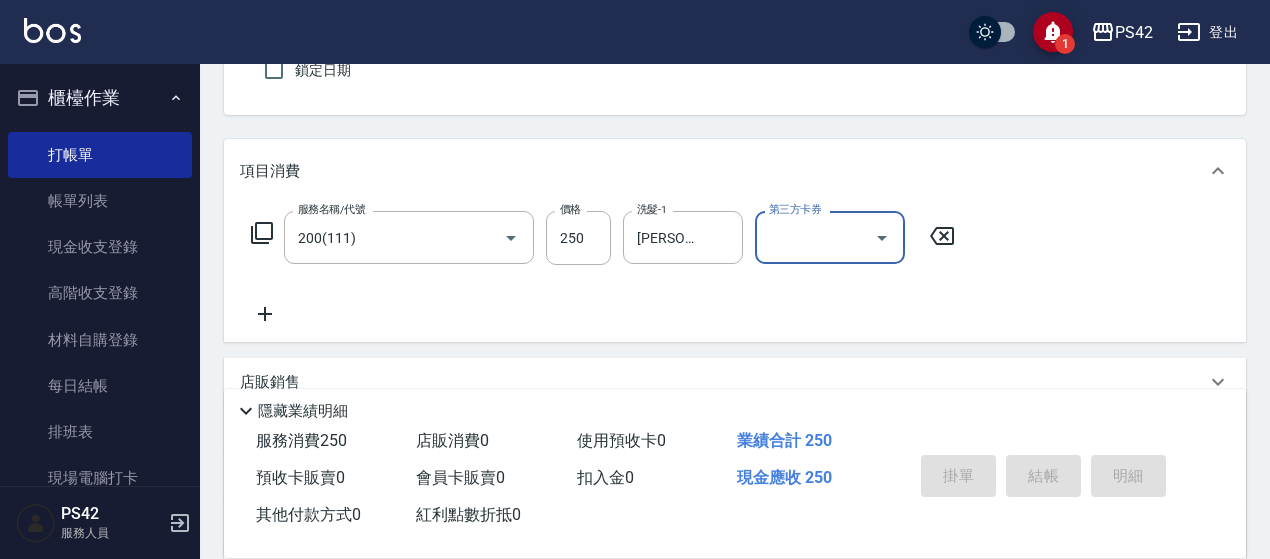 type 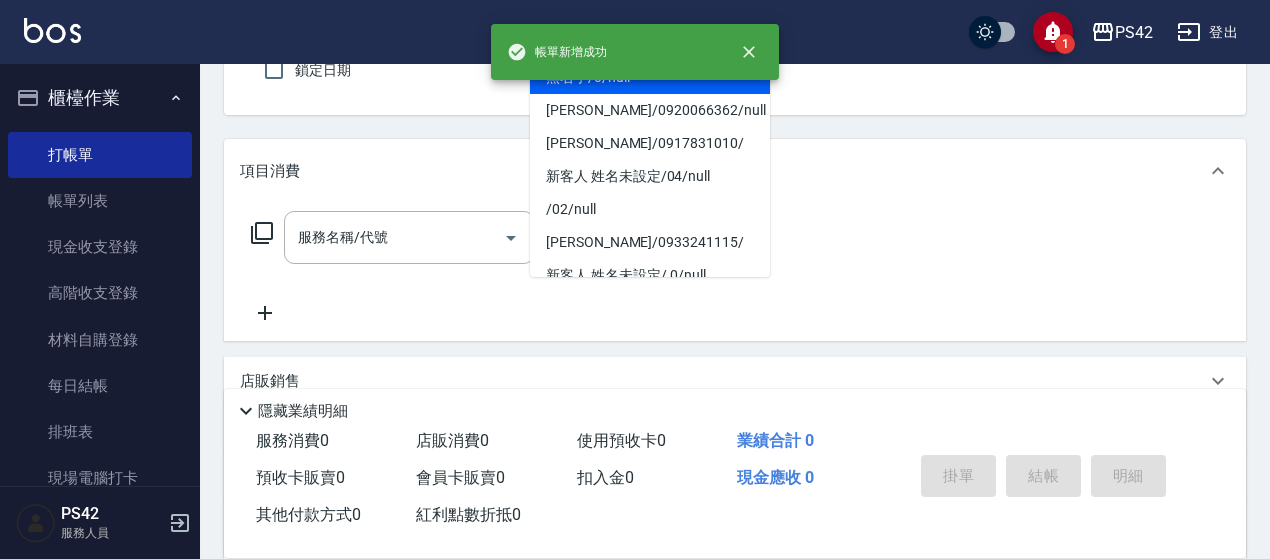 type on "無名字/0/null" 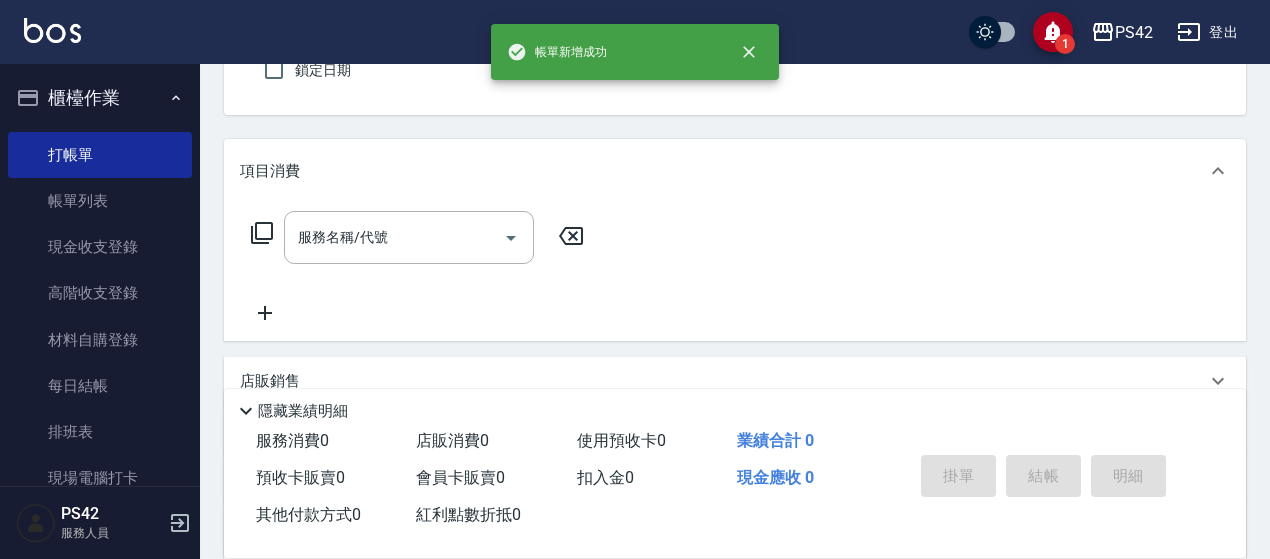 type on "程汶珊-4" 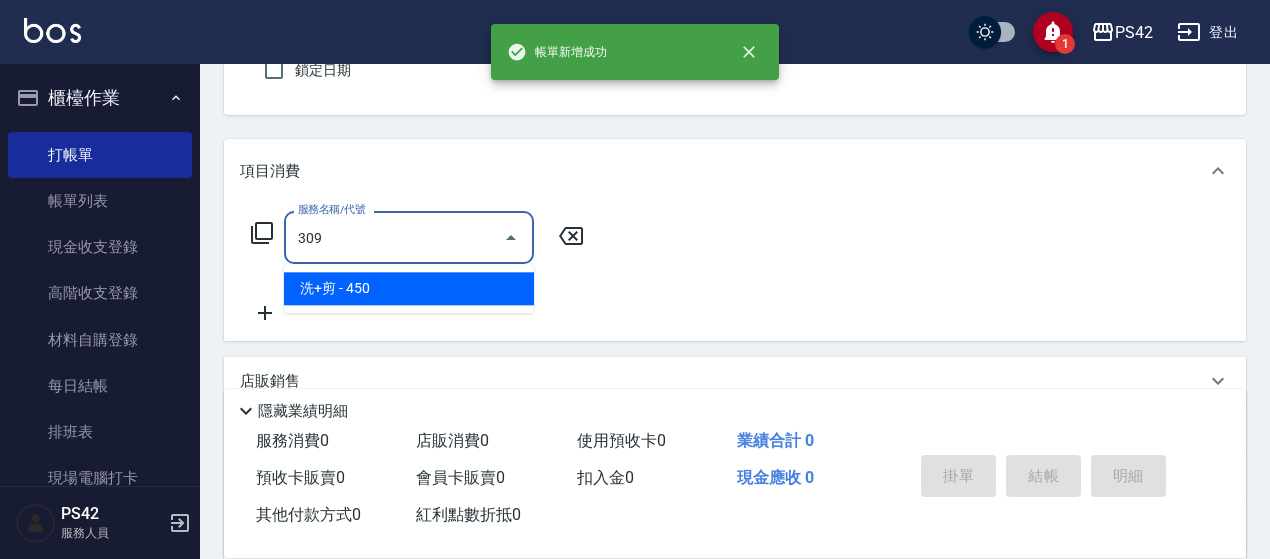 type on "洗+剪(309)" 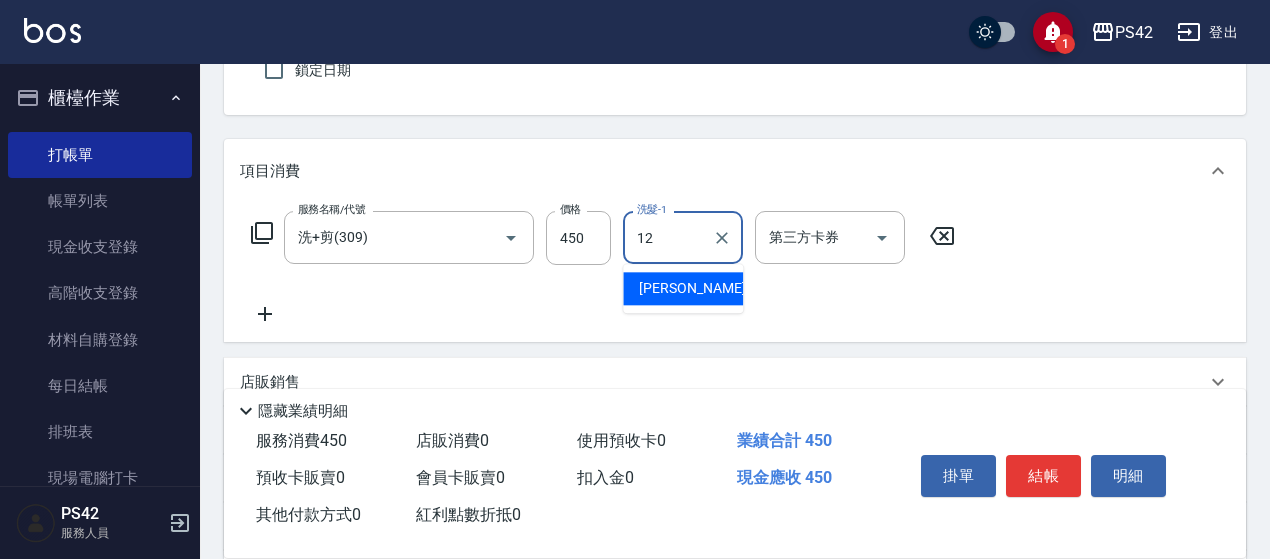 type on "林于真-12" 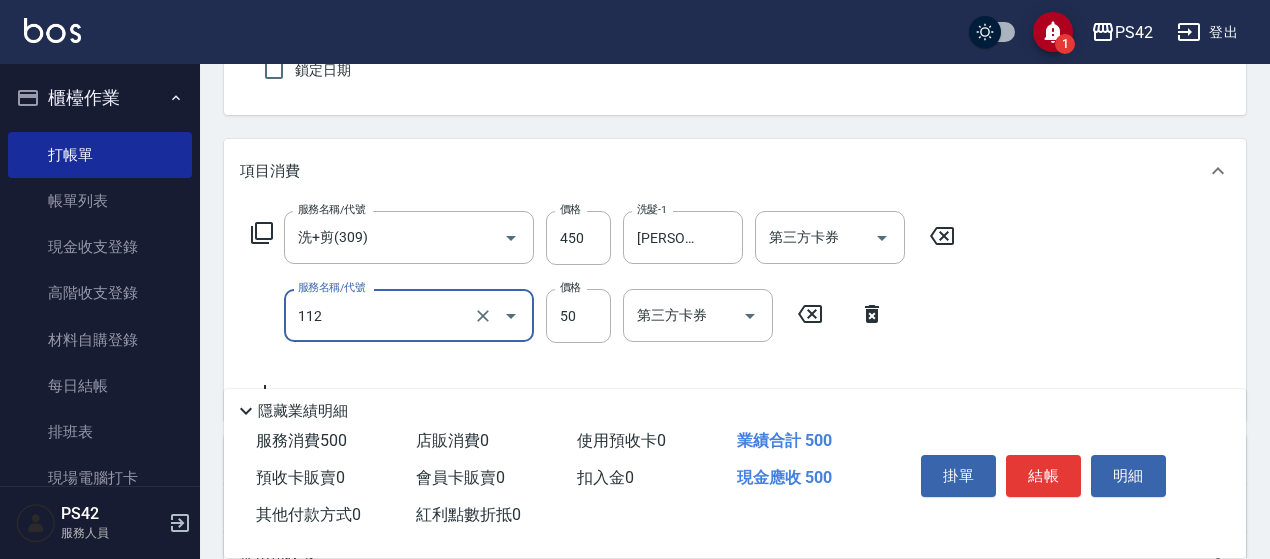 type on "精油50(112)" 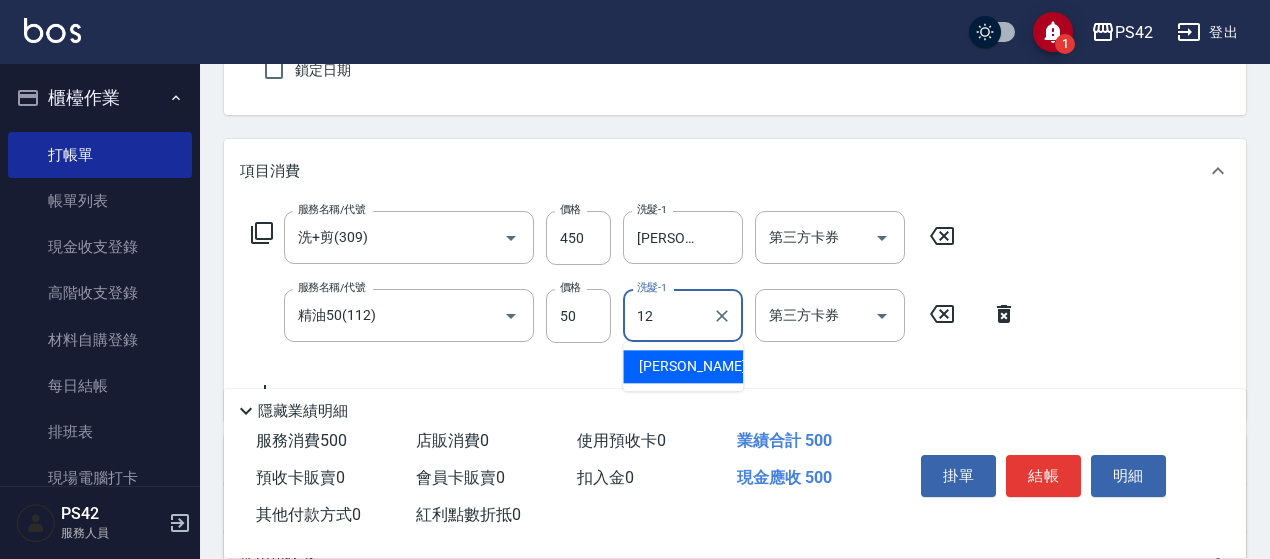 type on "林于真-12" 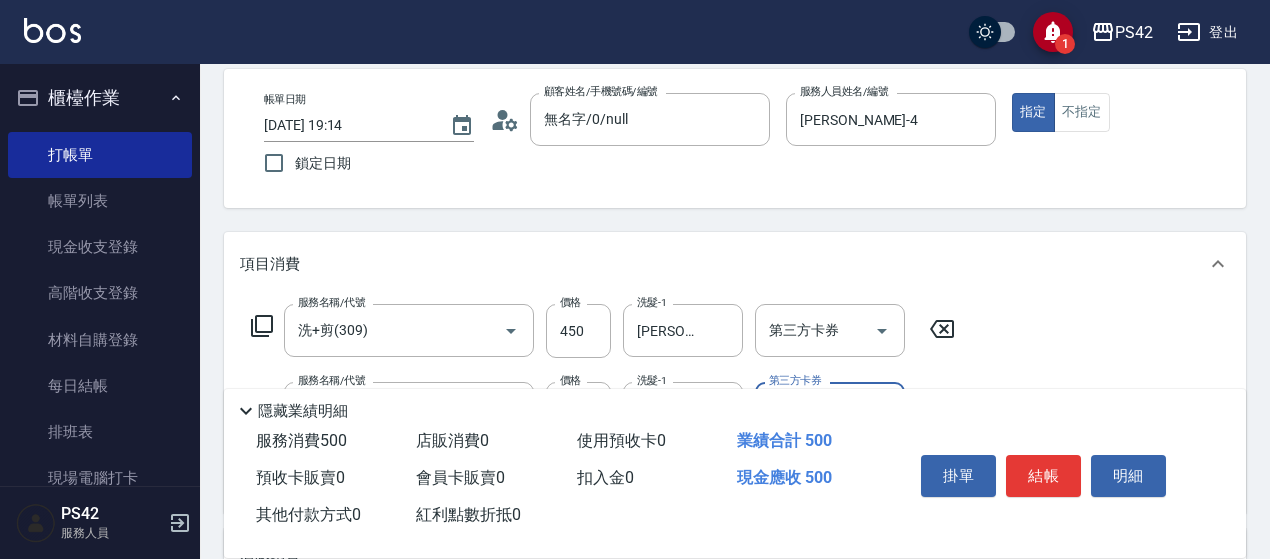 scroll, scrollTop: 0, scrollLeft: 0, axis: both 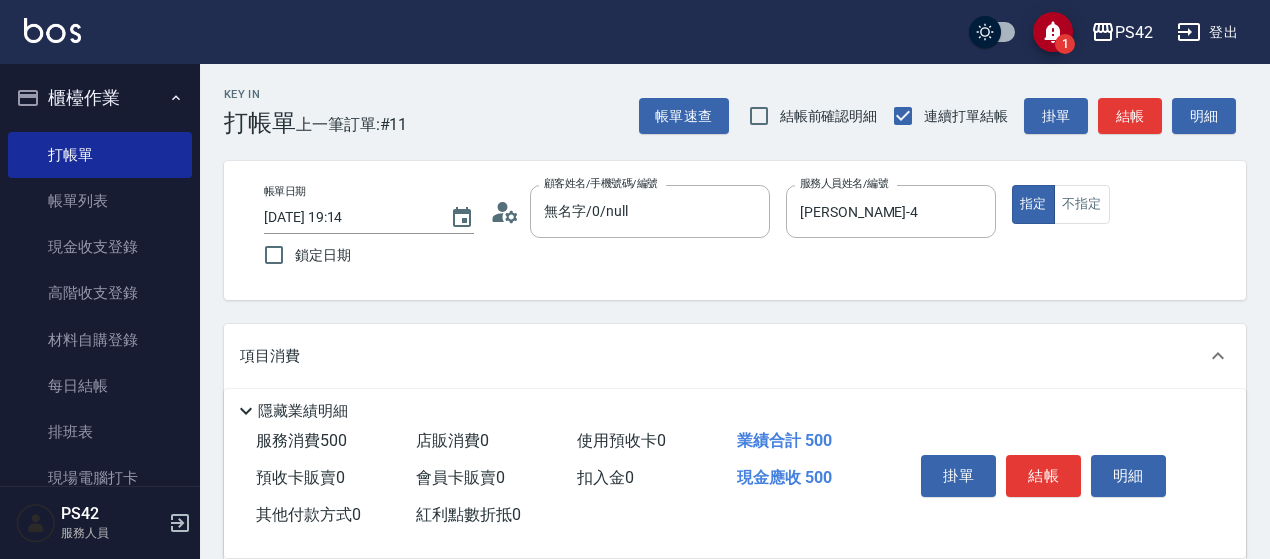 click on "結帳" at bounding box center (1043, 476) 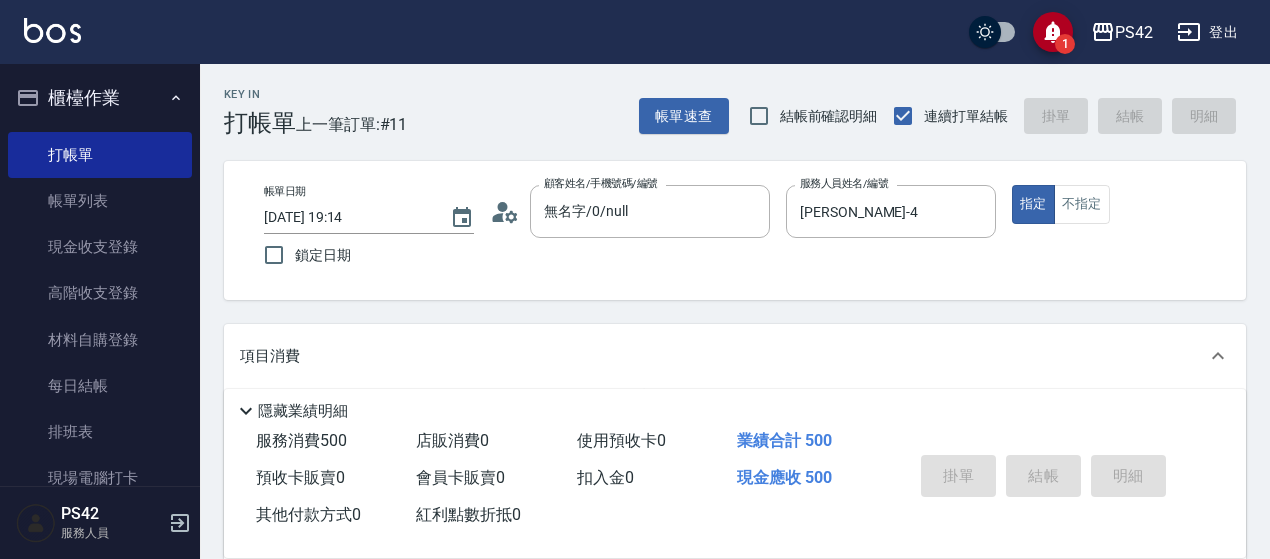 type 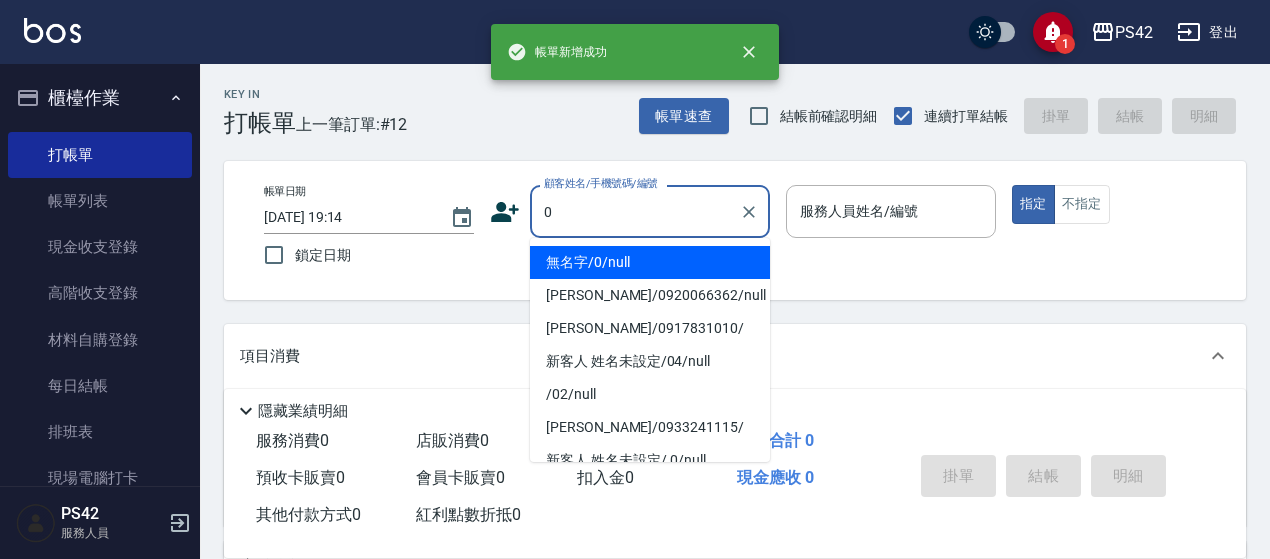 type on "無名字/0/null" 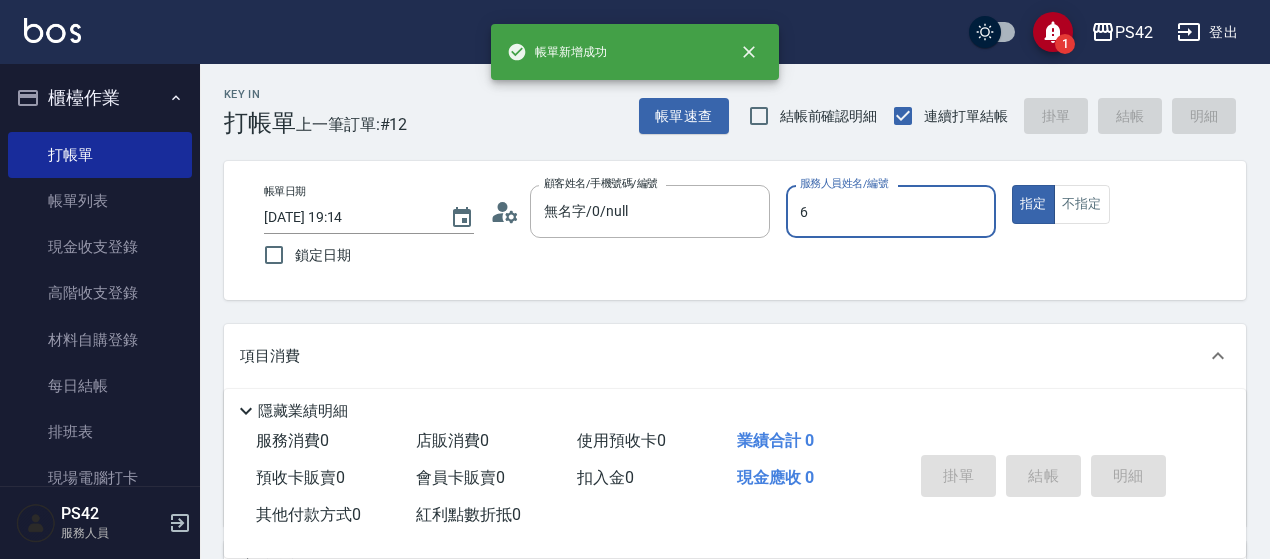 type on "許銘偉-6" 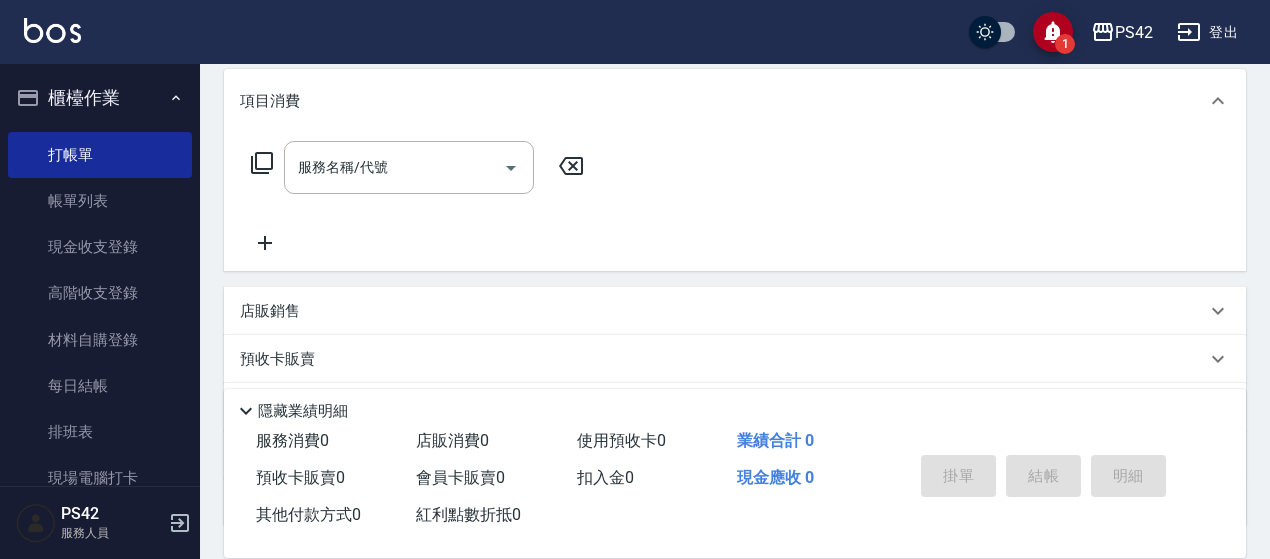 scroll, scrollTop: 300, scrollLeft: 0, axis: vertical 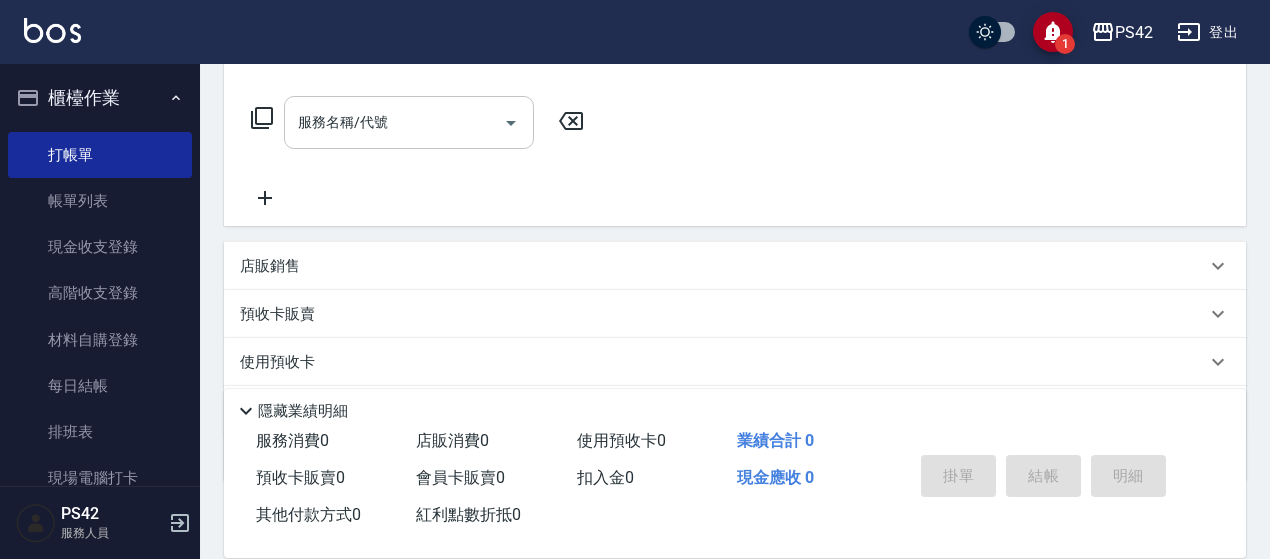 click on "服務名稱/代號" at bounding box center (409, 122) 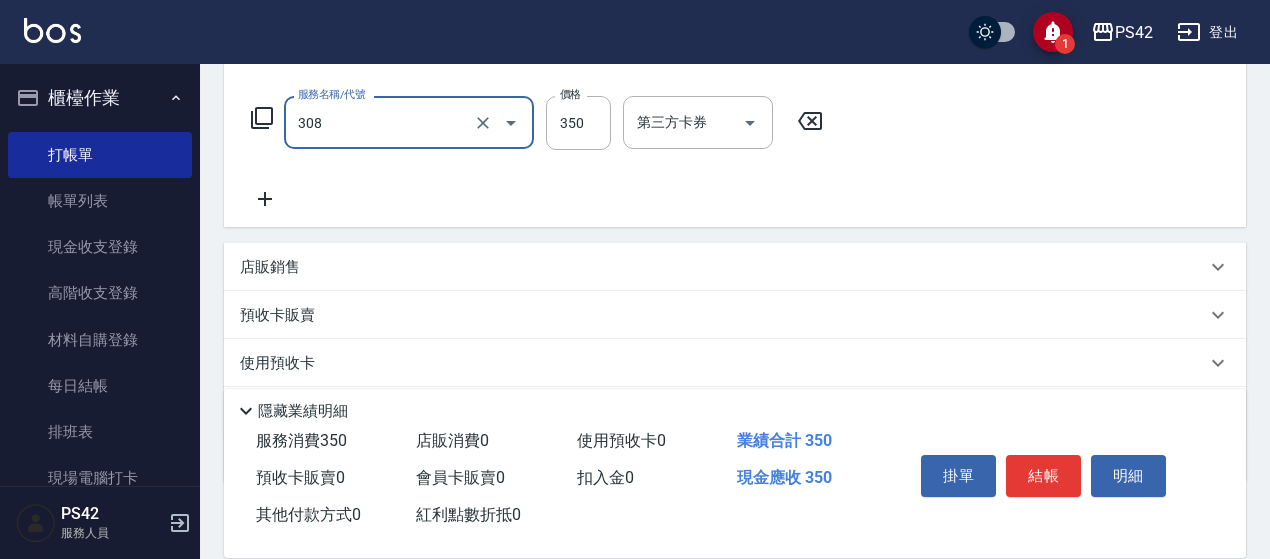 type on "洗+剪(308)" 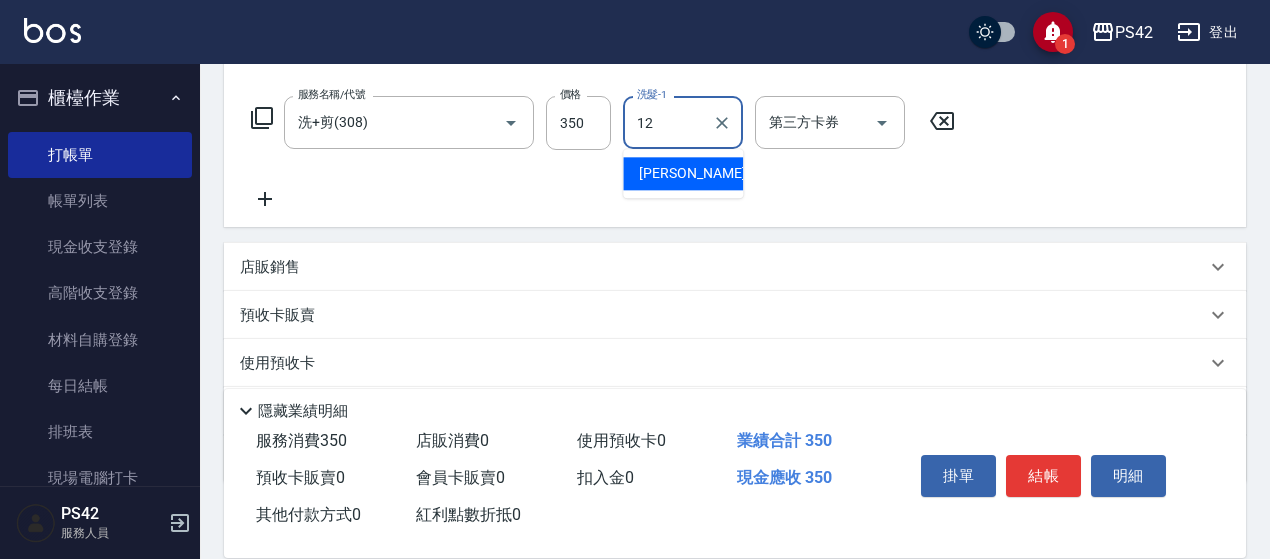 type on "林于真-12" 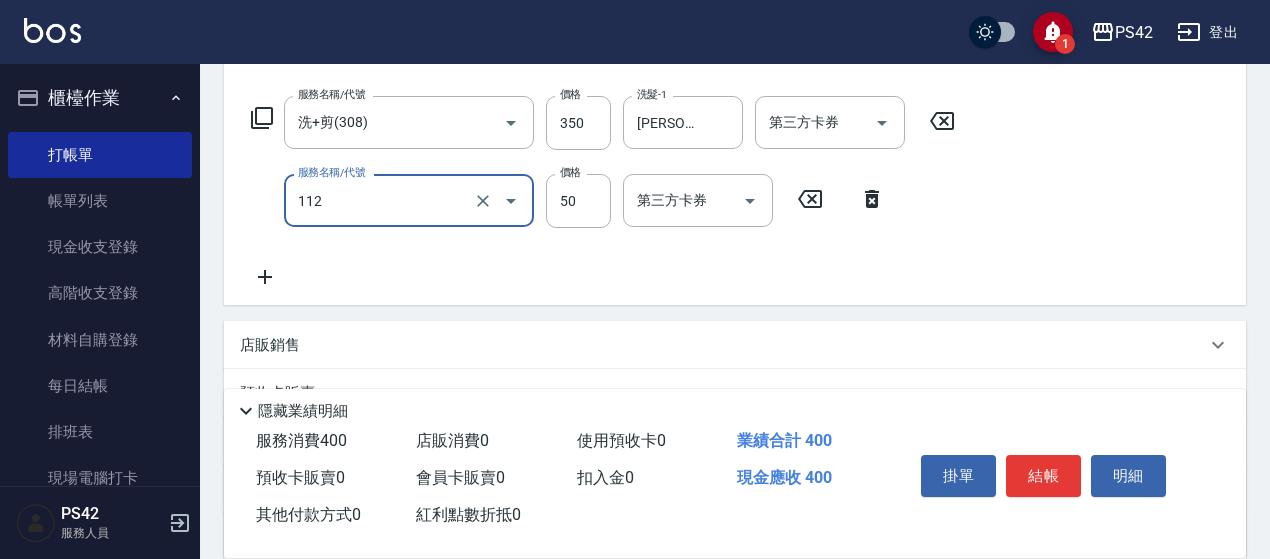 type on "精油50(112)" 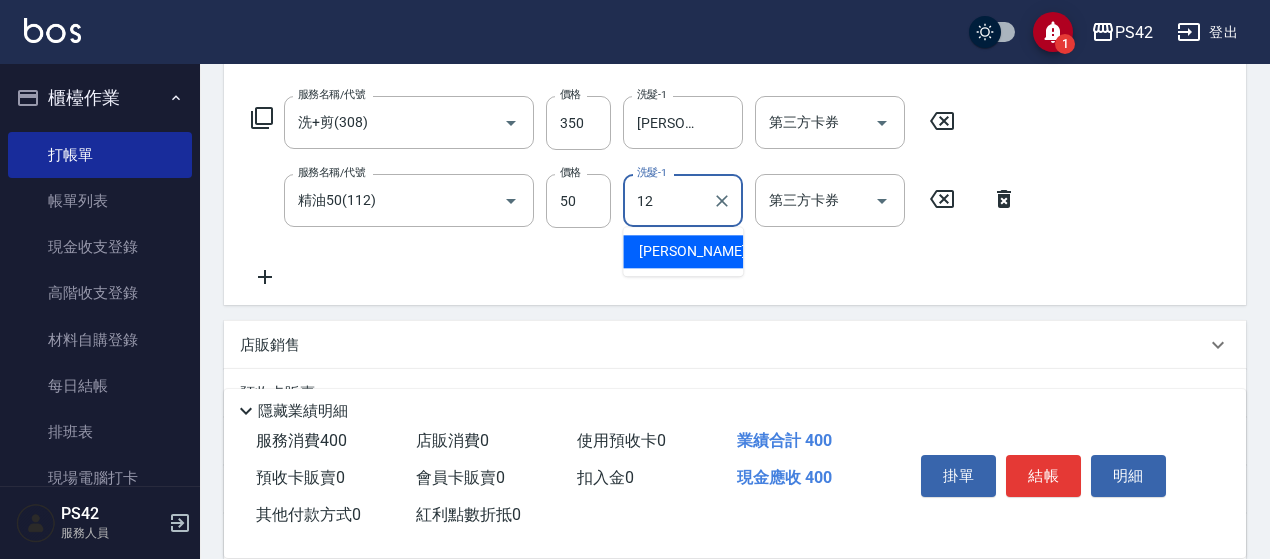 type on "林于真-12" 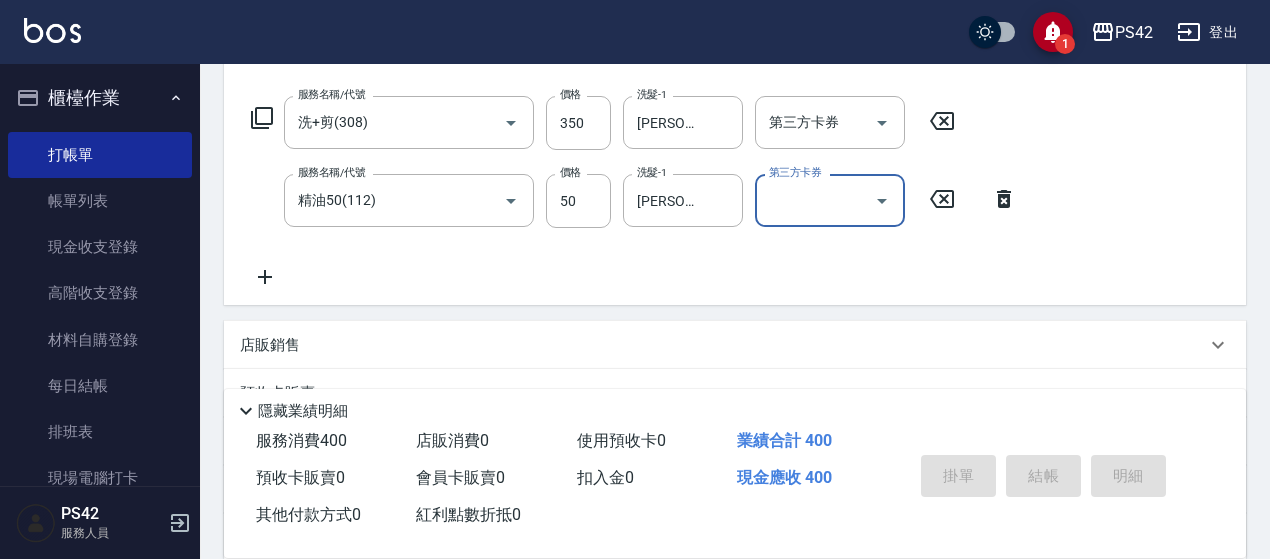 type 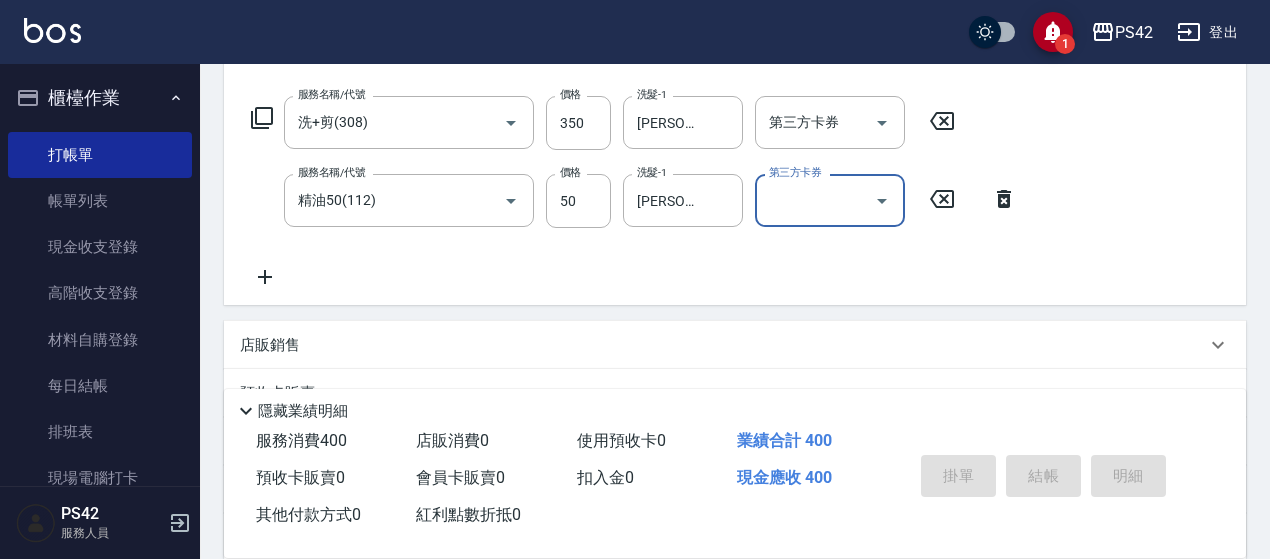 type 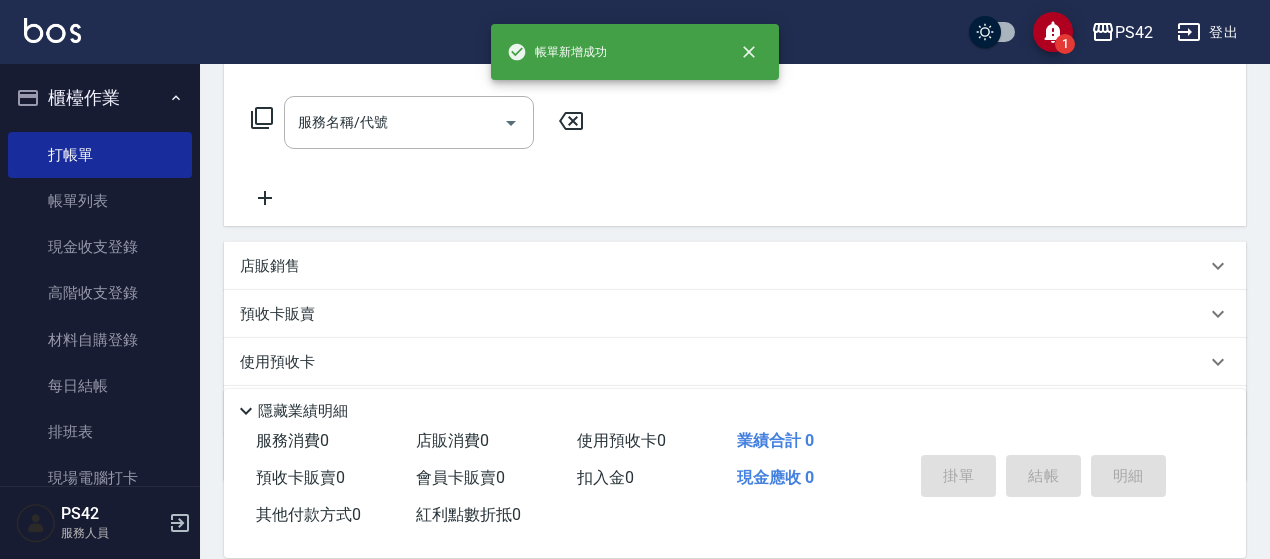 scroll, scrollTop: 0, scrollLeft: 0, axis: both 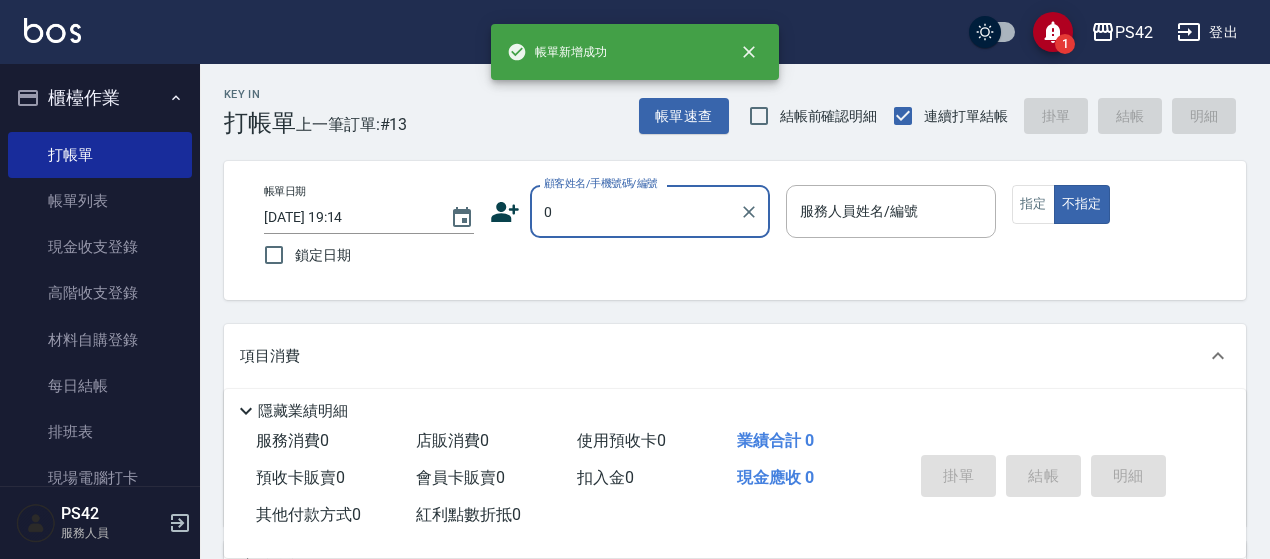 type on "無名字/0/null" 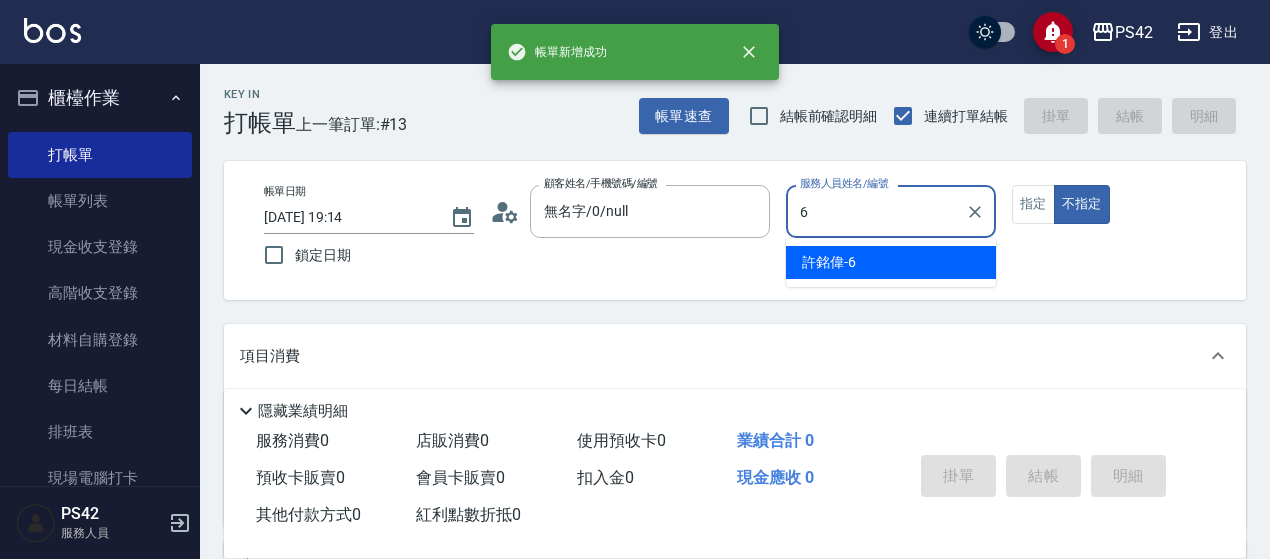 type on "許銘偉-6" 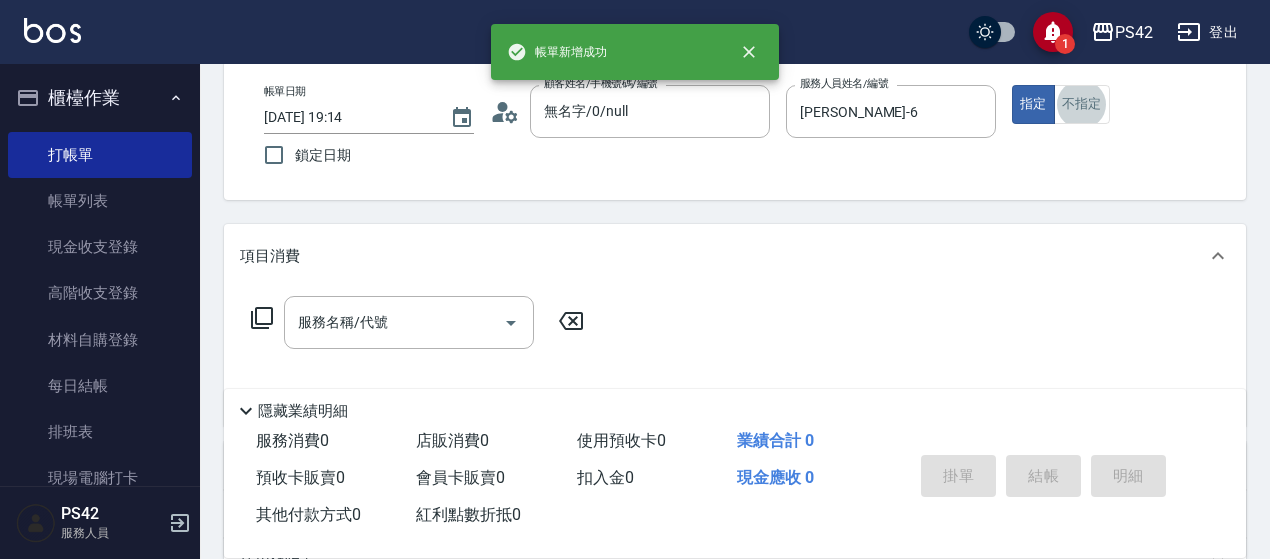 scroll, scrollTop: 200, scrollLeft: 0, axis: vertical 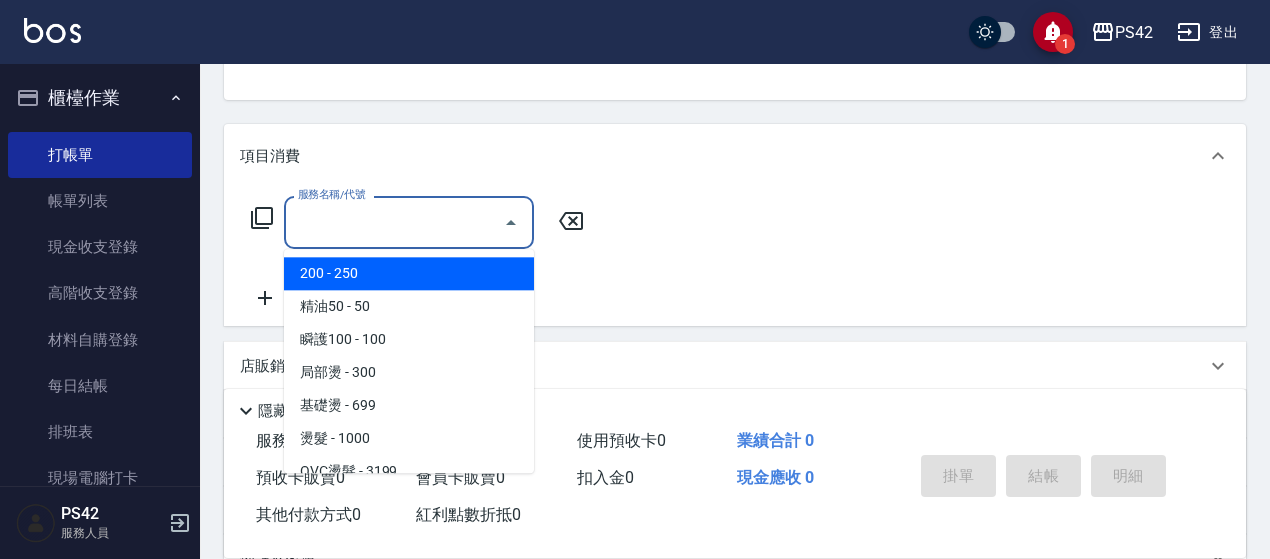 click on "服務名稱/代號" at bounding box center [394, 222] 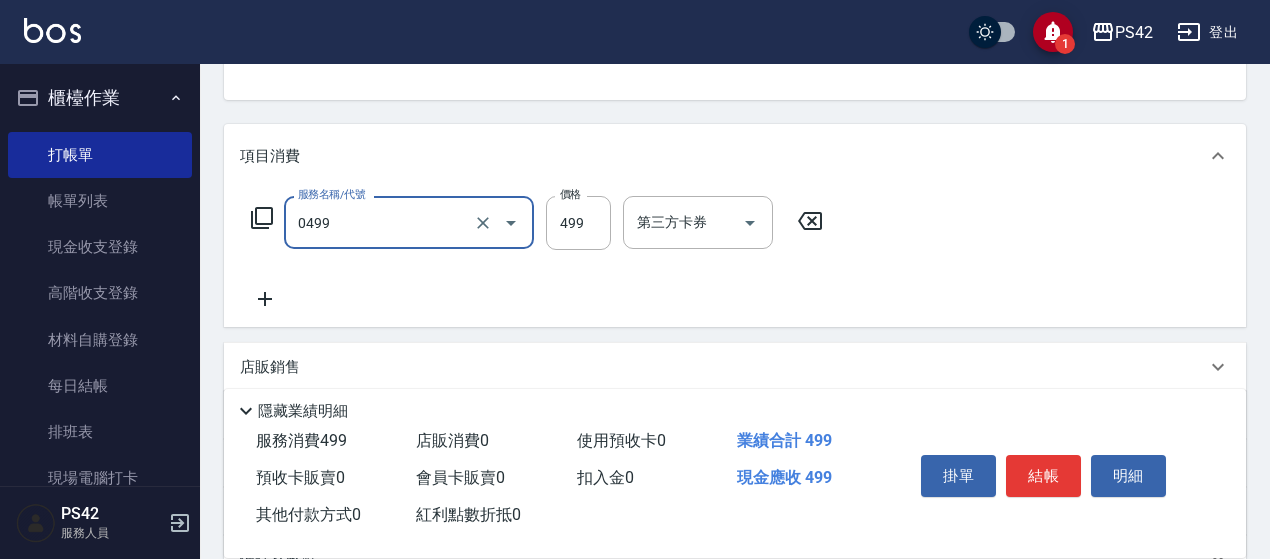 type on "伊黛莉499(0499)" 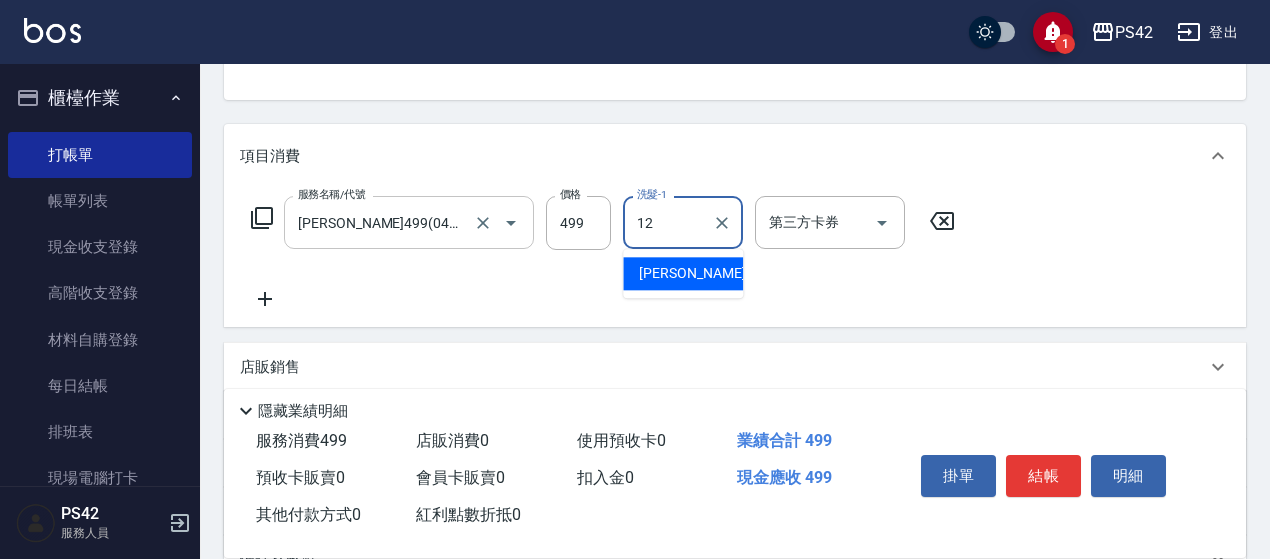 type on "林于真-12" 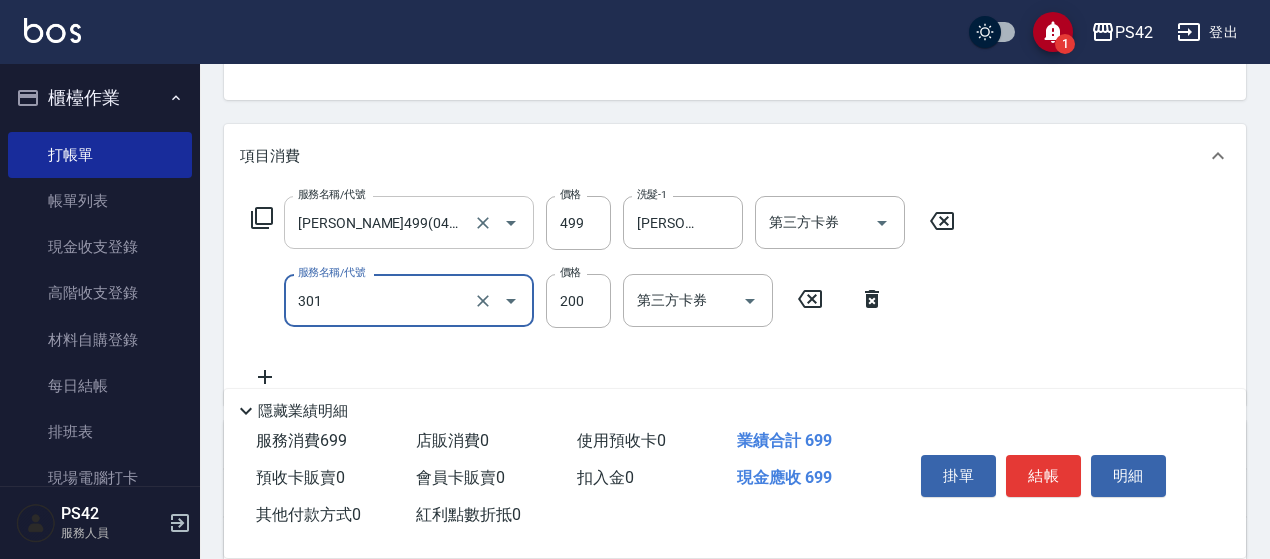 type on "剪髮(301)" 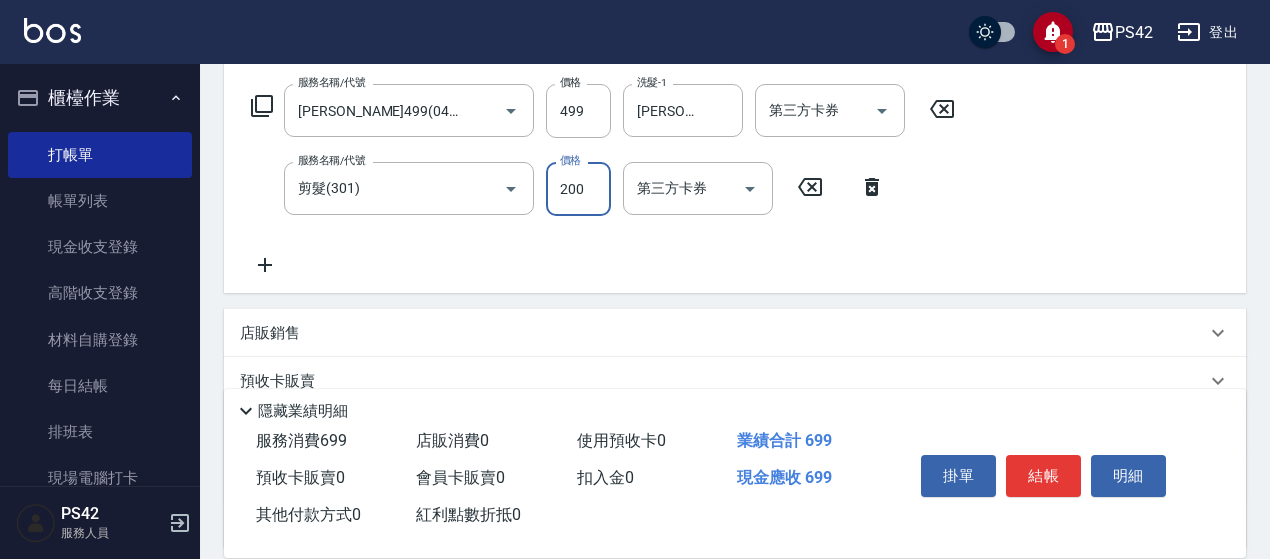 scroll, scrollTop: 492, scrollLeft: 0, axis: vertical 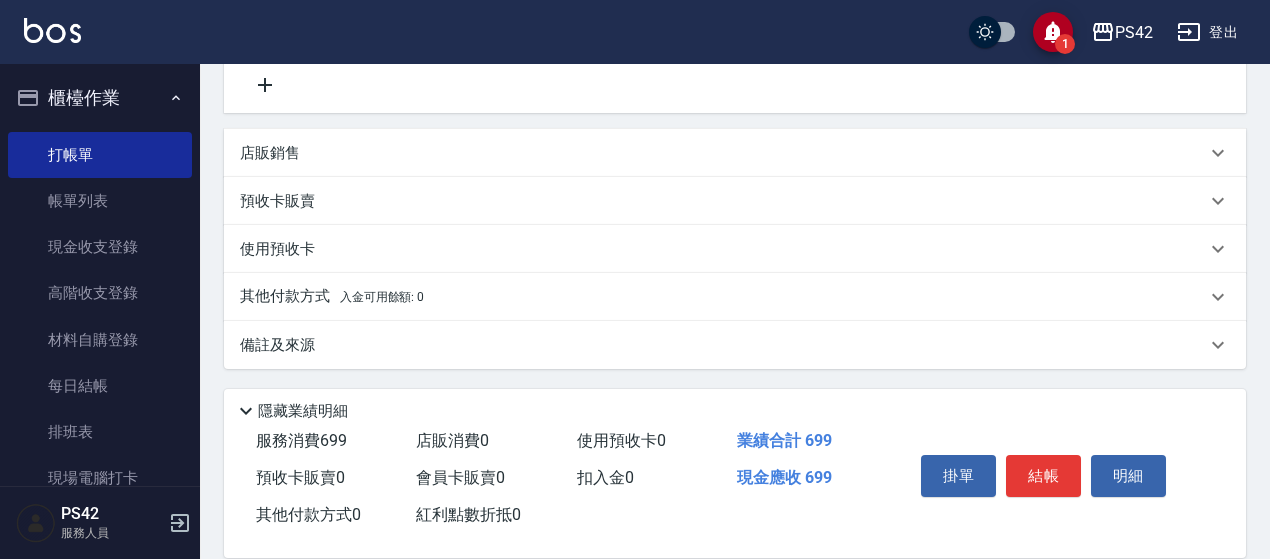 click on "店販銷售" at bounding box center (735, 153) 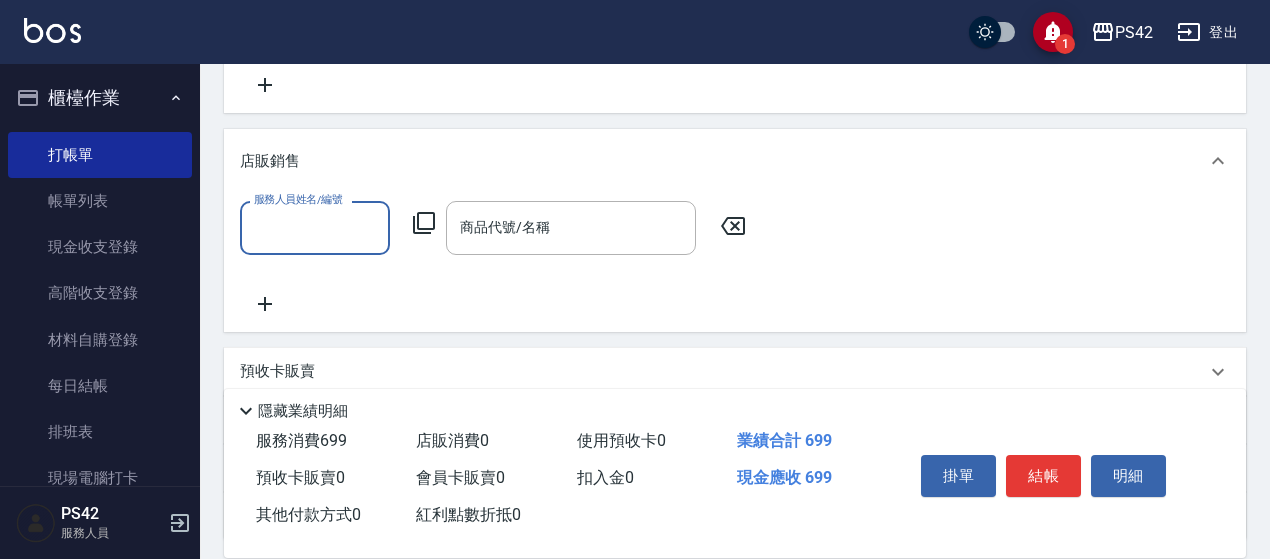 scroll, scrollTop: 0, scrollLeft: 0, axis: both 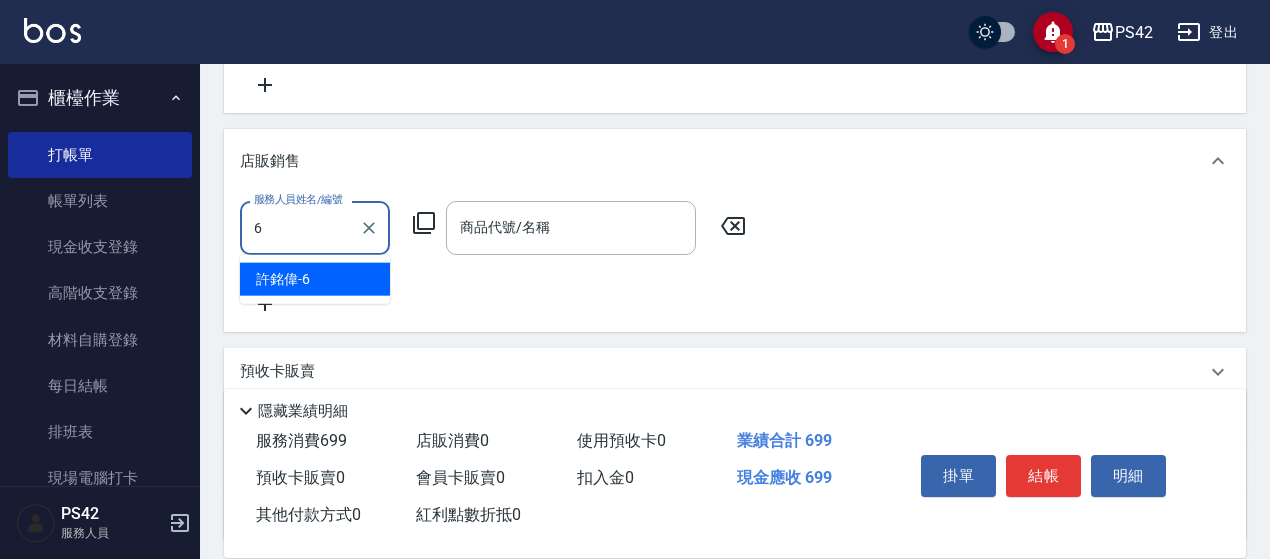 type on "許銘偉-6" 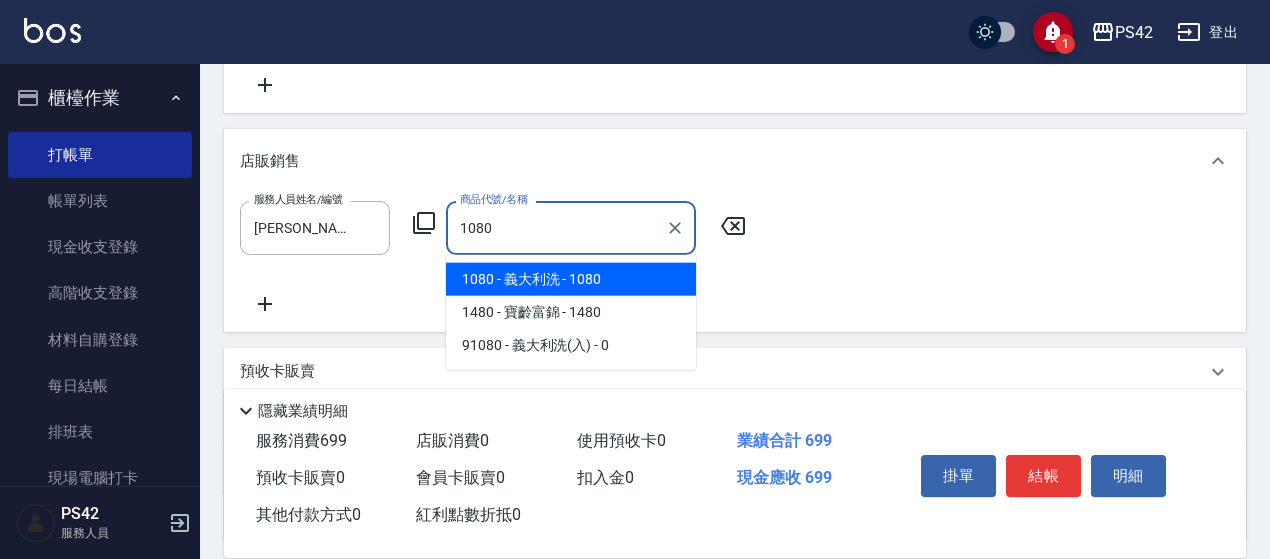 type on "義大利洗" 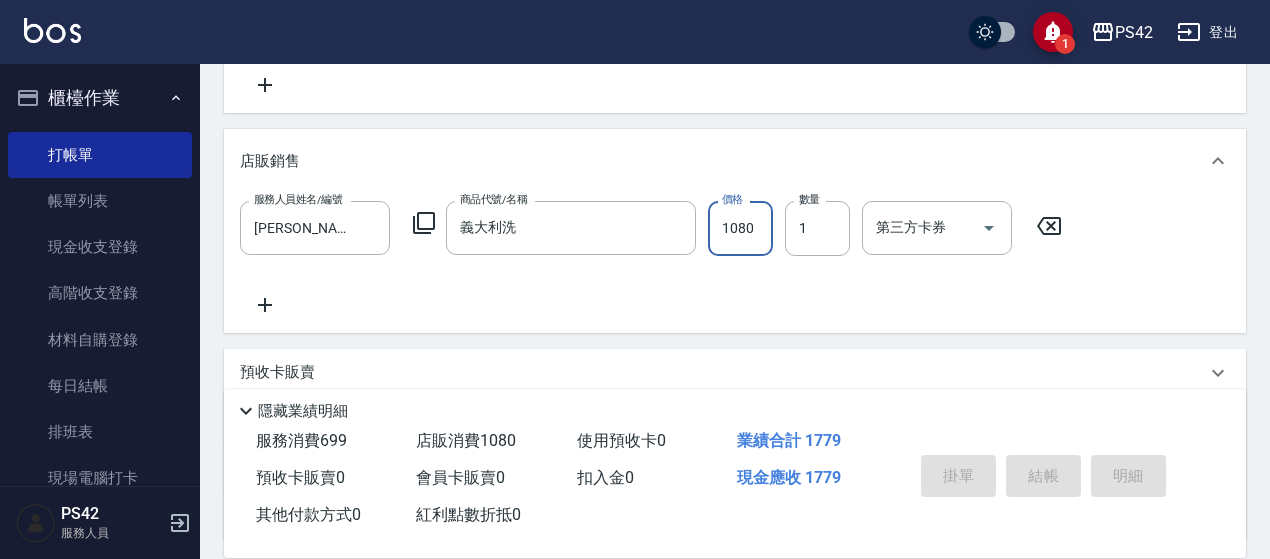 type 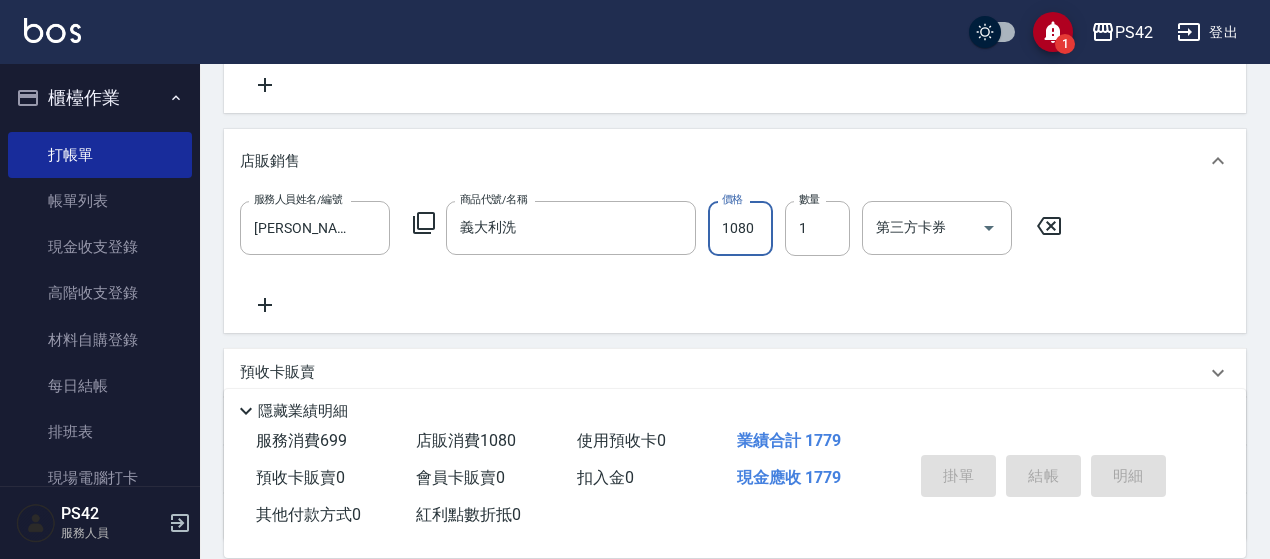 type 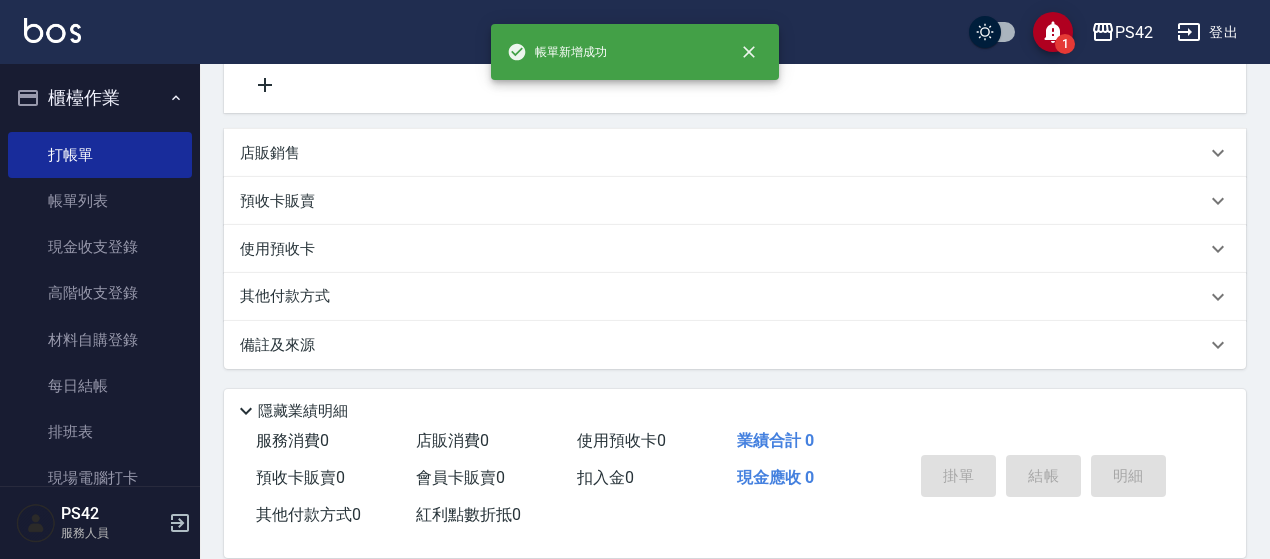 scroll, scrollTop: 0, scrollLeft: 0, axis: both 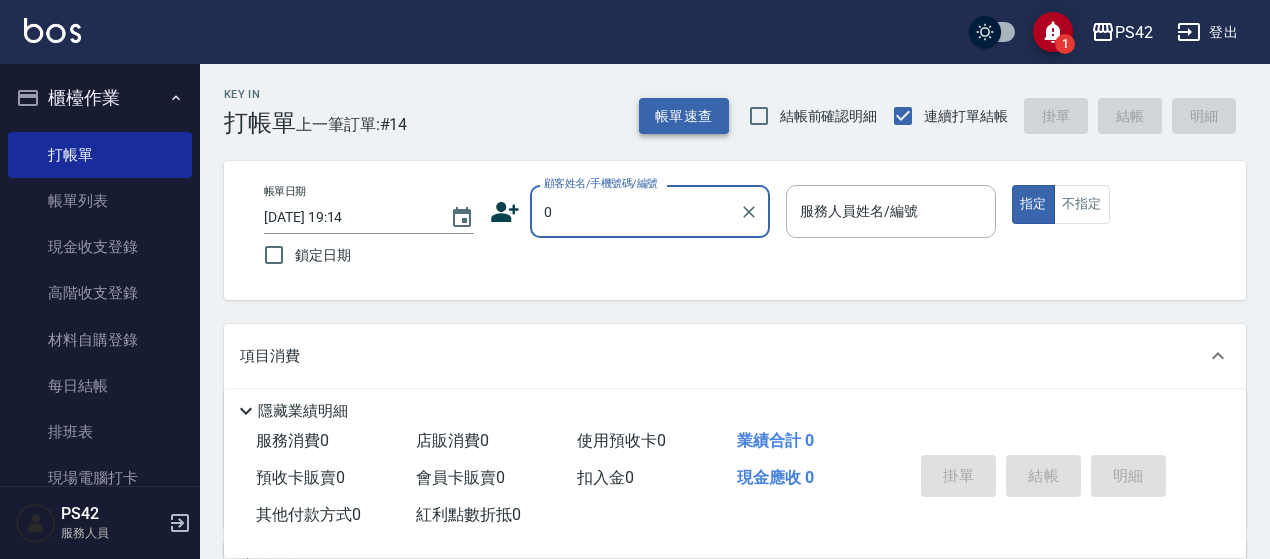 type on "0" 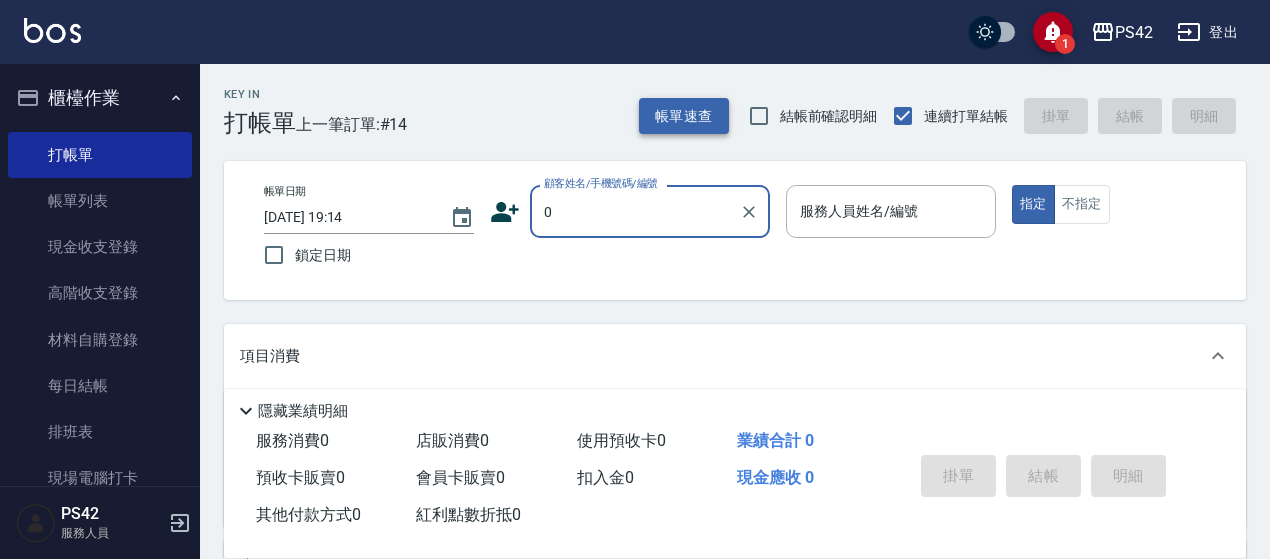 type on "2" 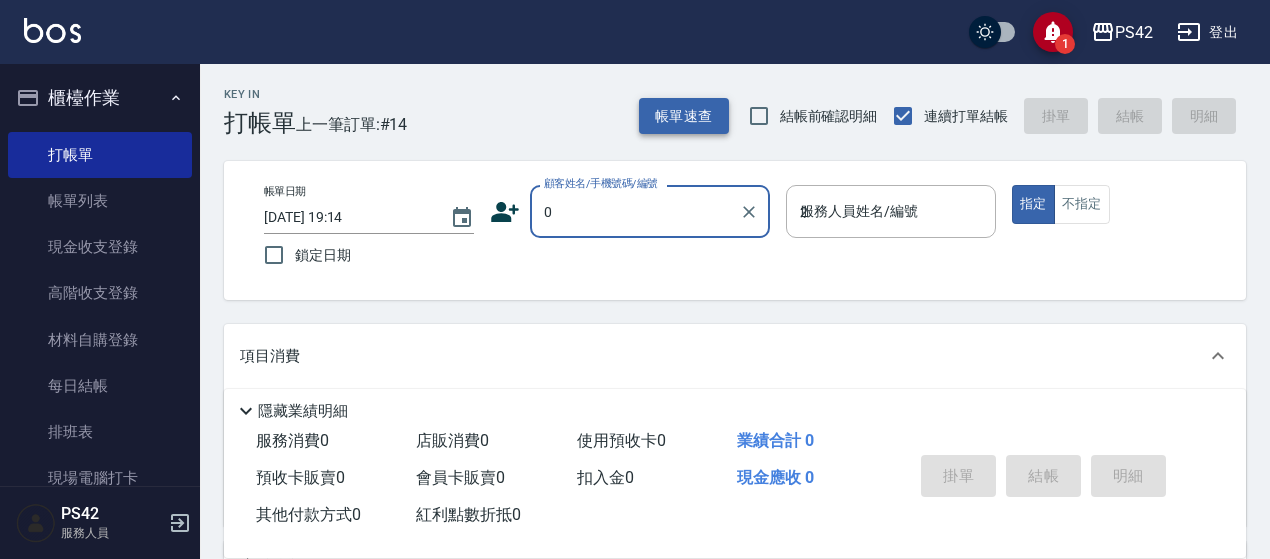 type on "無名字/0/null" 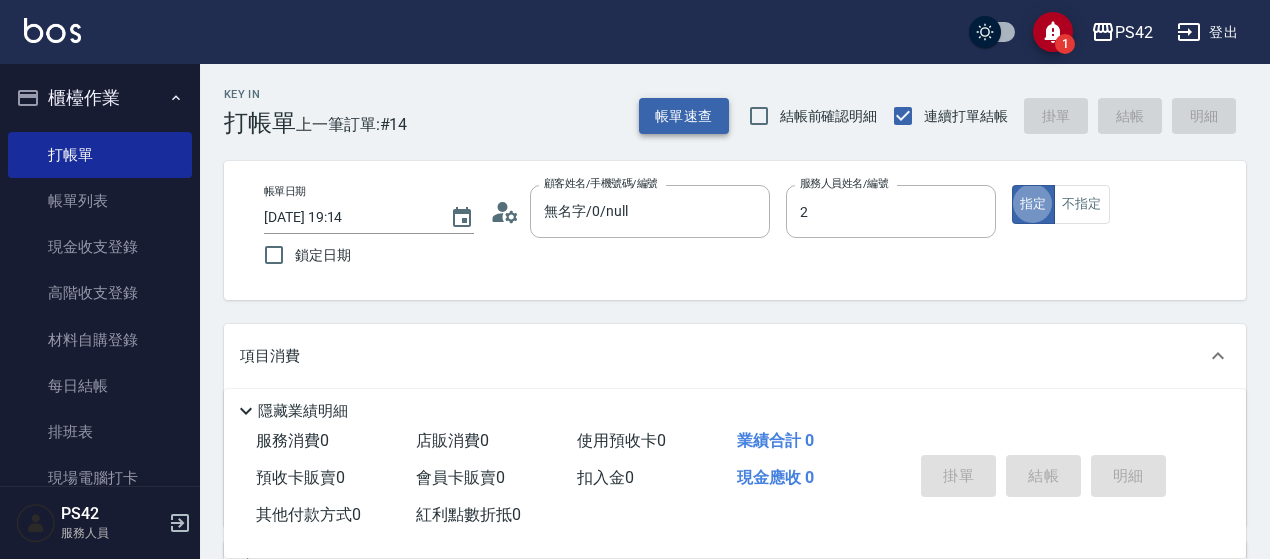 type on "陳芷涵-2" 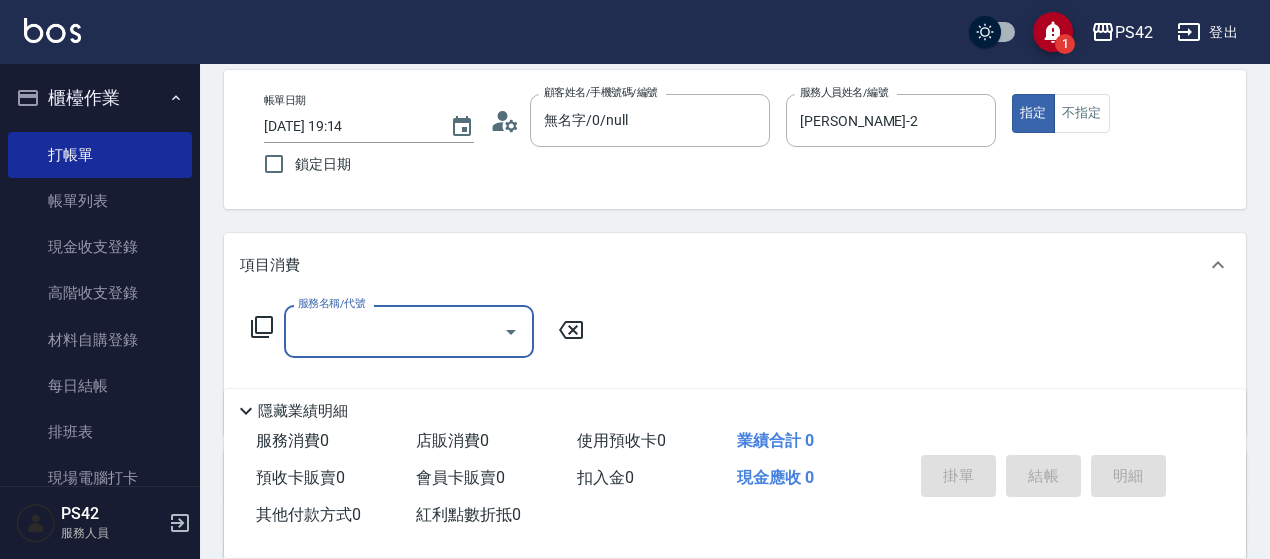 scroll, scrollTop: 200, scrollLeft: 0, axis: vertical 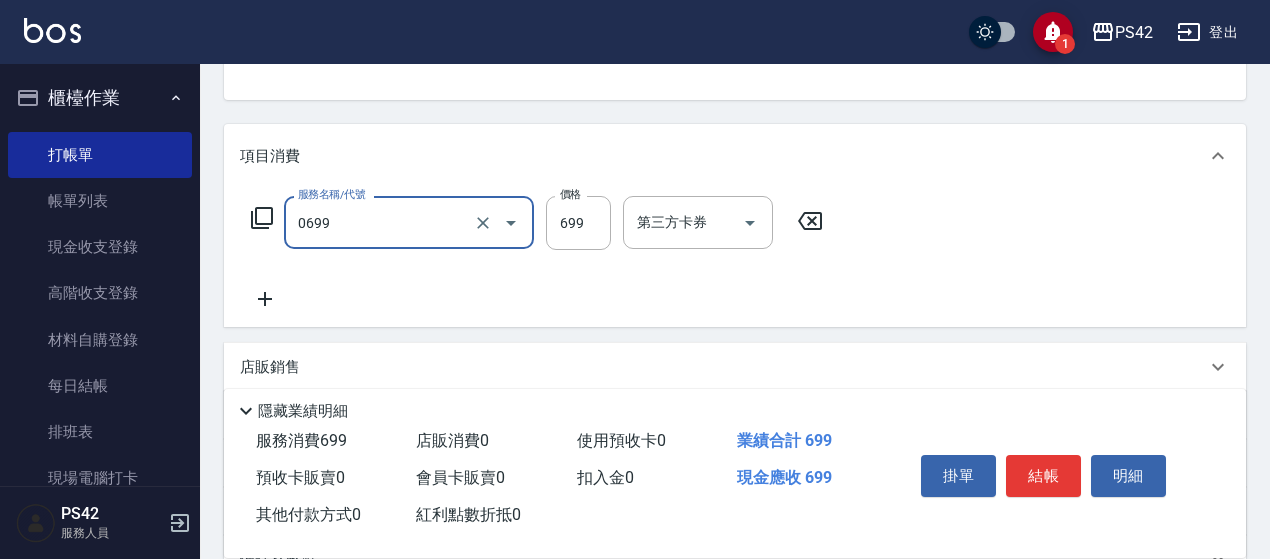 type on "精油SPA(0699)" 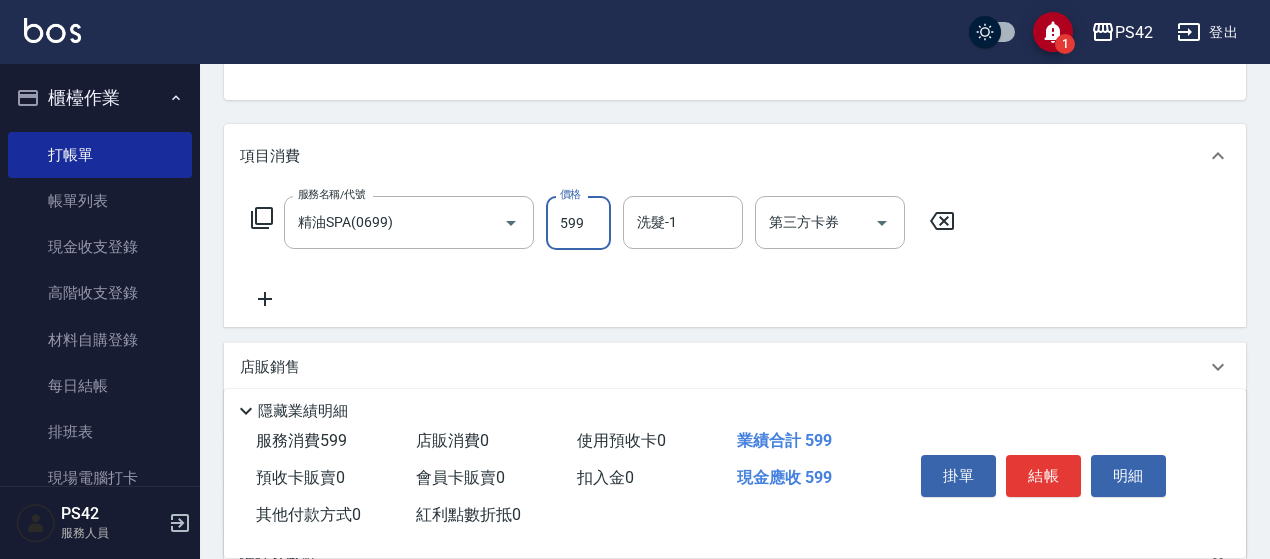 type on "599" 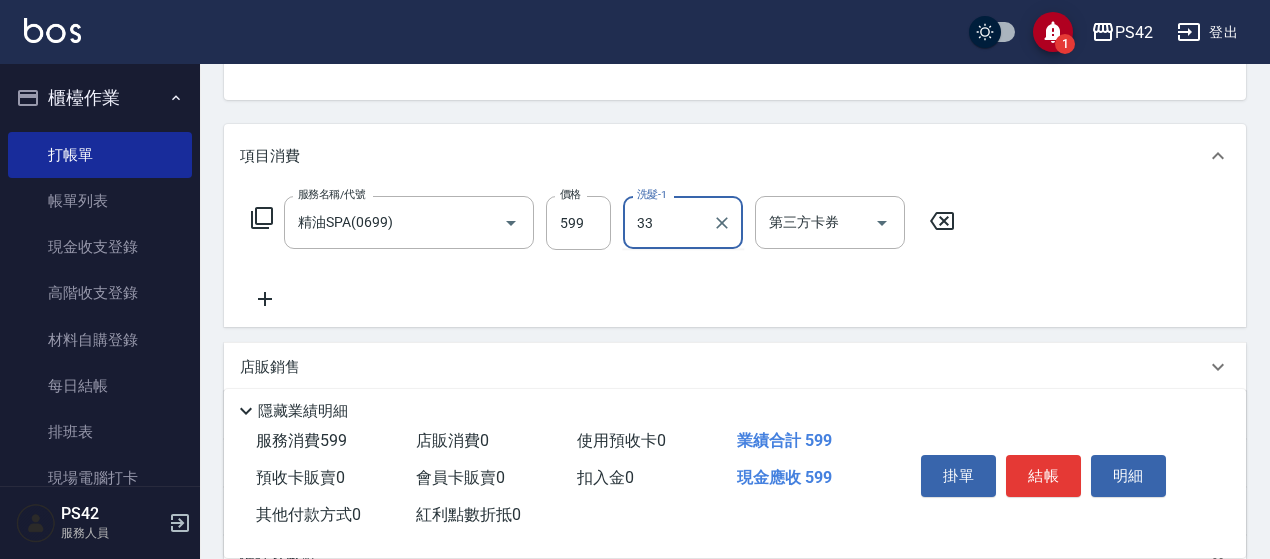 type on "陳盈嵐-33" 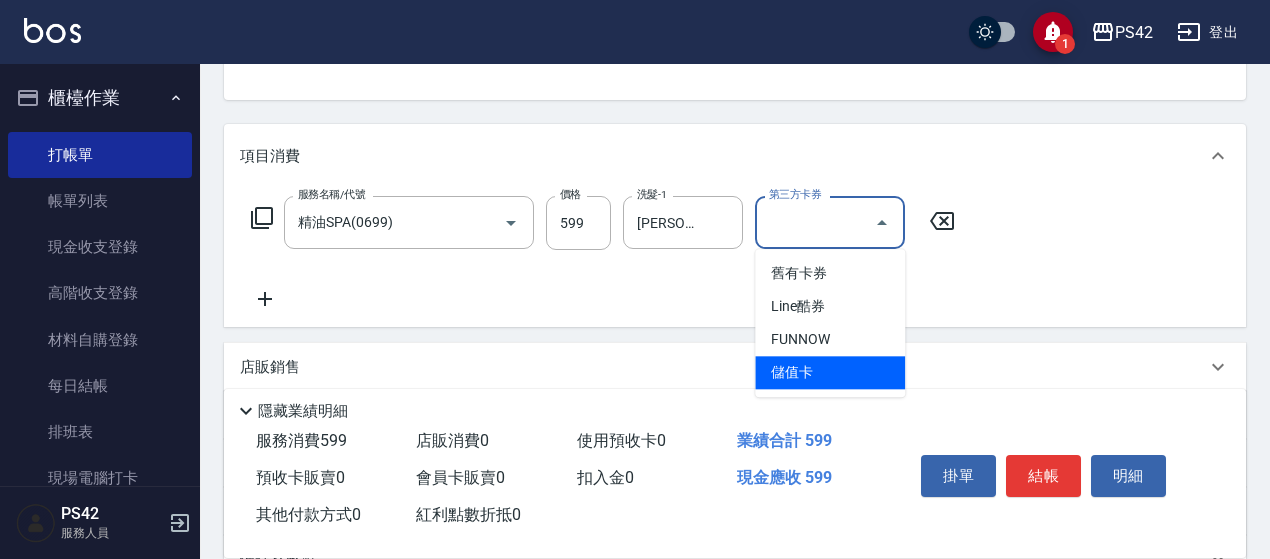 type on "儲值卡" 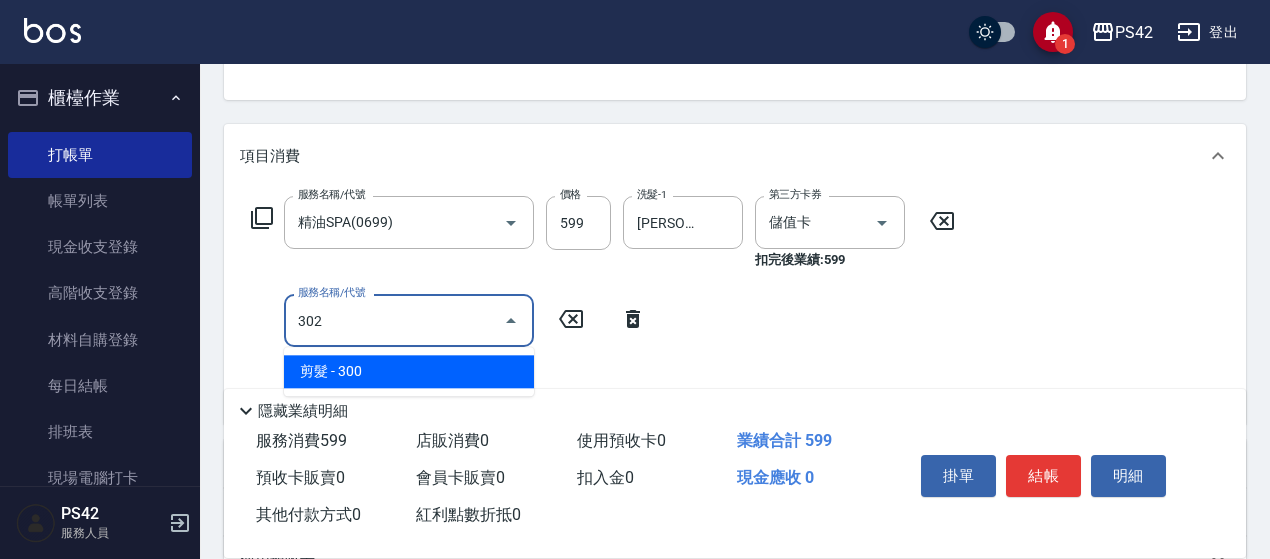 type on "剪髮(302)" 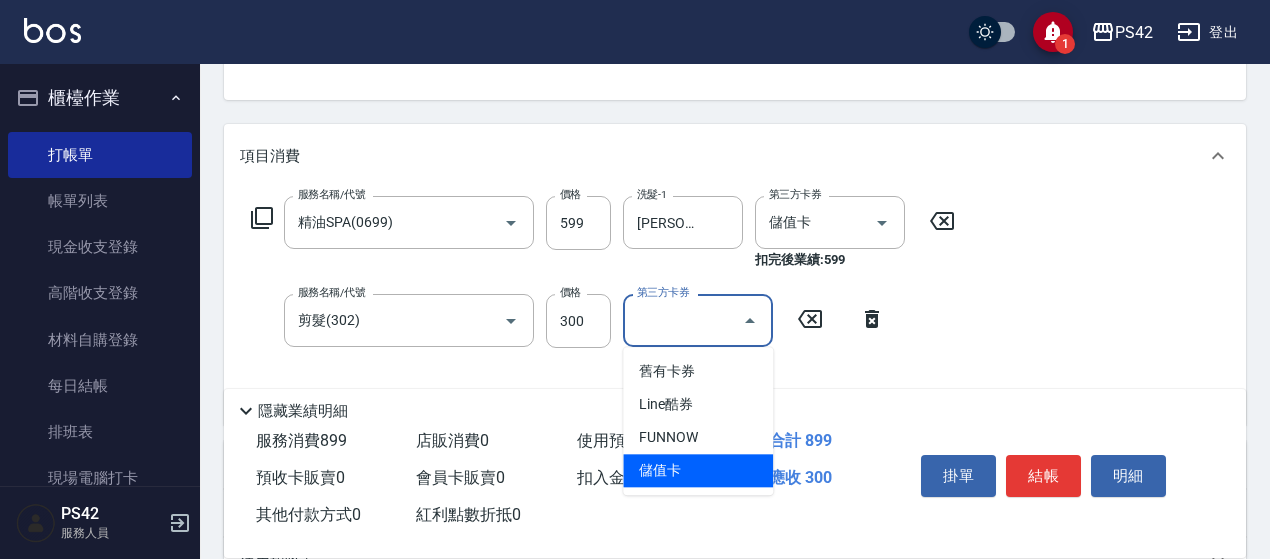 type on "儲值卡" 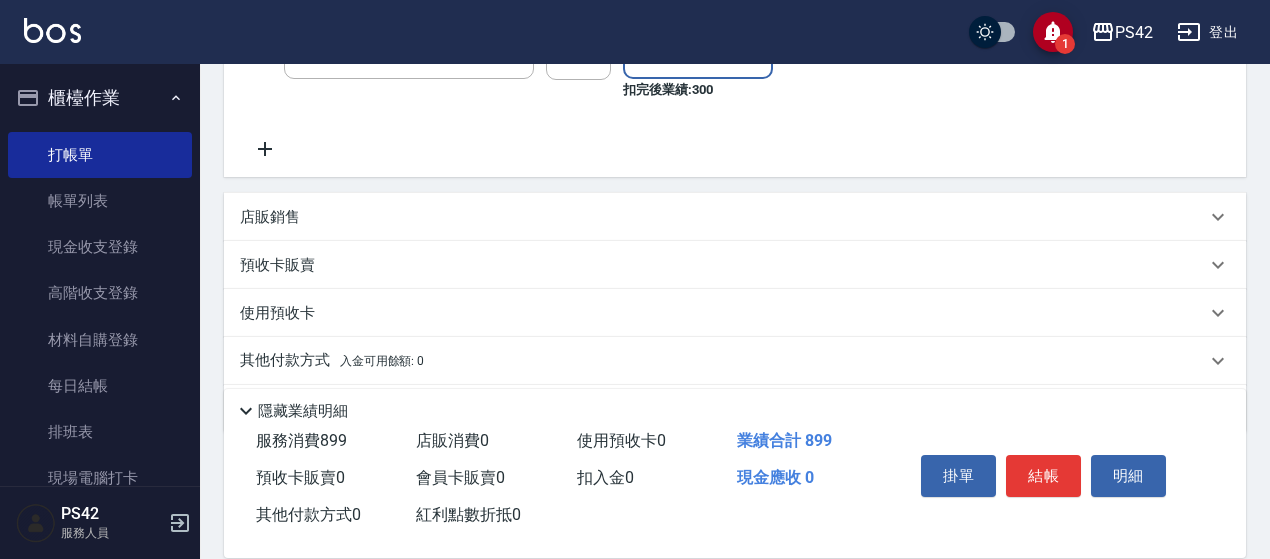 scroll, scrollTop: 500, scrollLeft: 0, axis: vertical 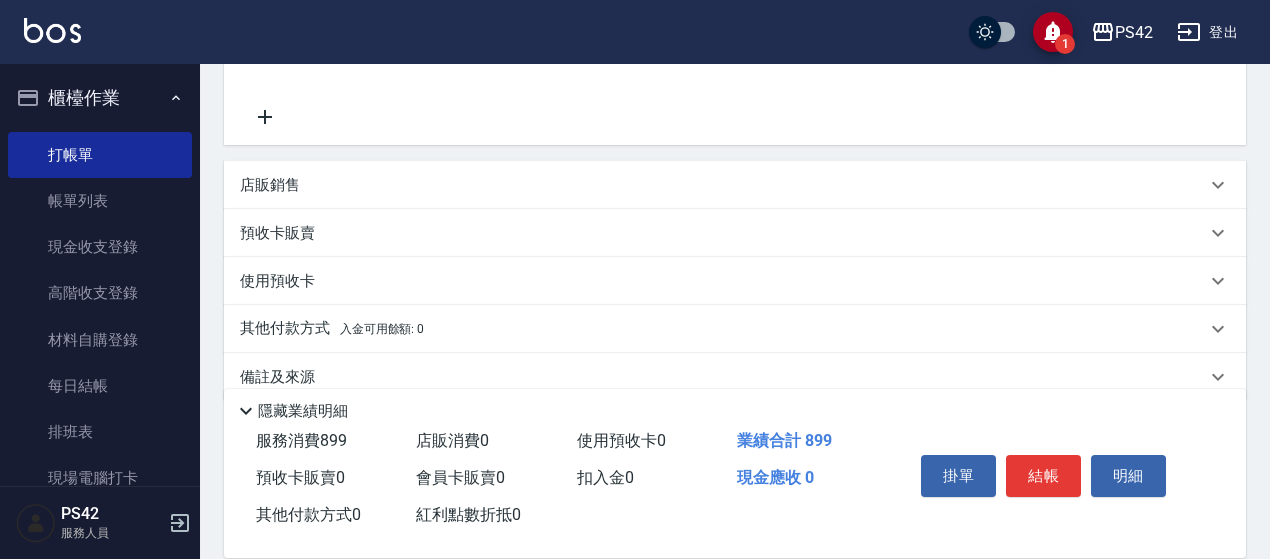 click on "店販銷售" at bounding box center [723, 185] 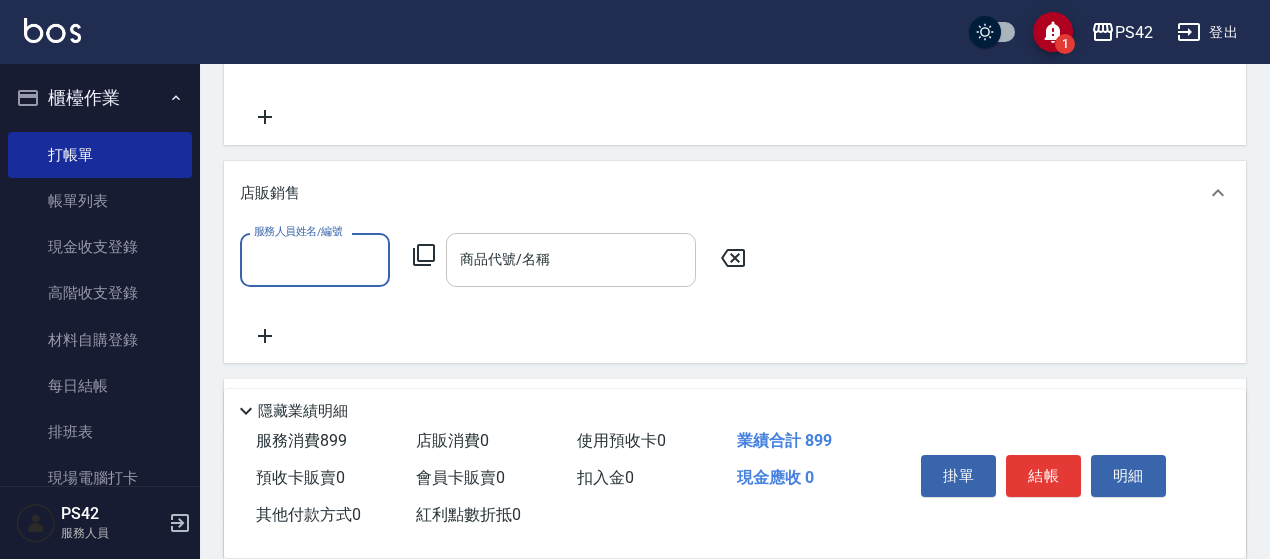 scroll, scrollTop: 0, scrollLeft: 0, axis: both 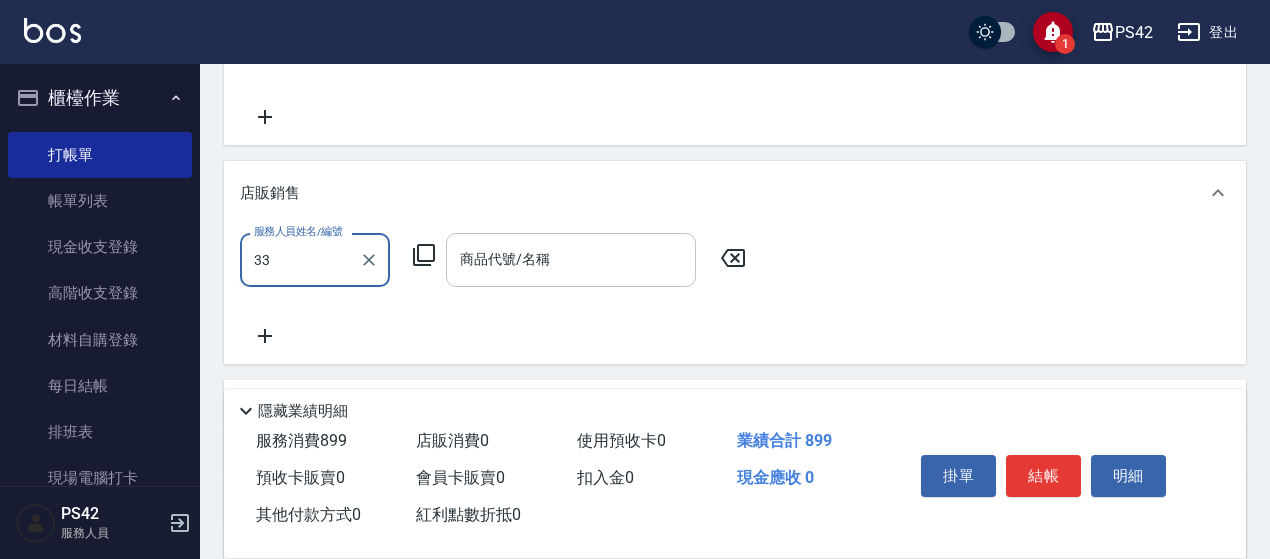 type on "陳盈嵐-33" 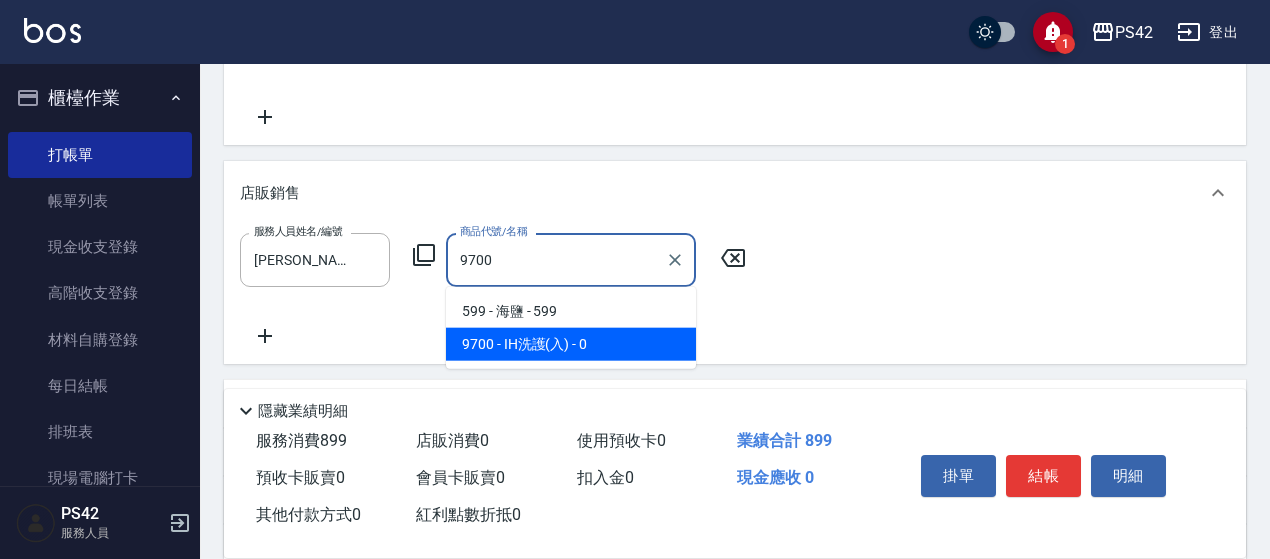 type on "IH洗護(入)" 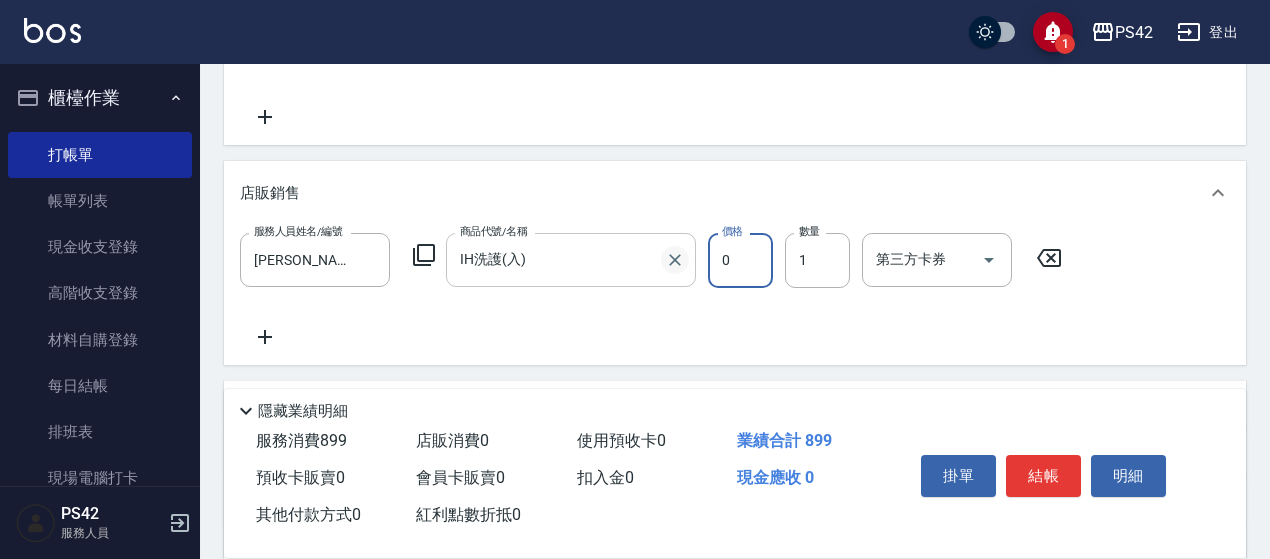 click 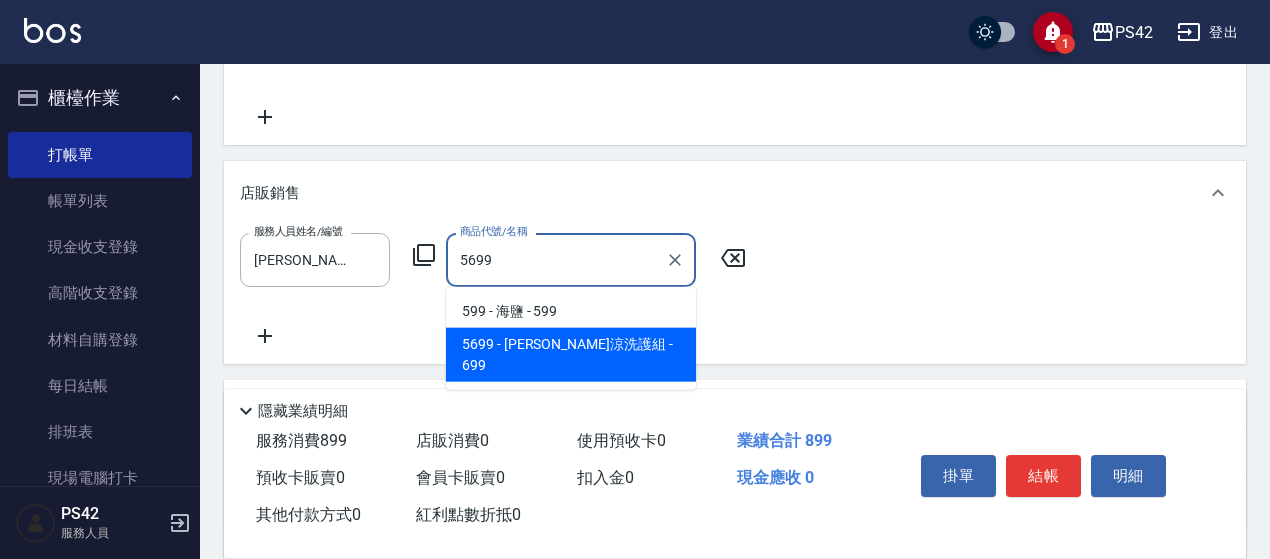 type on "水水沁涼洗護組" 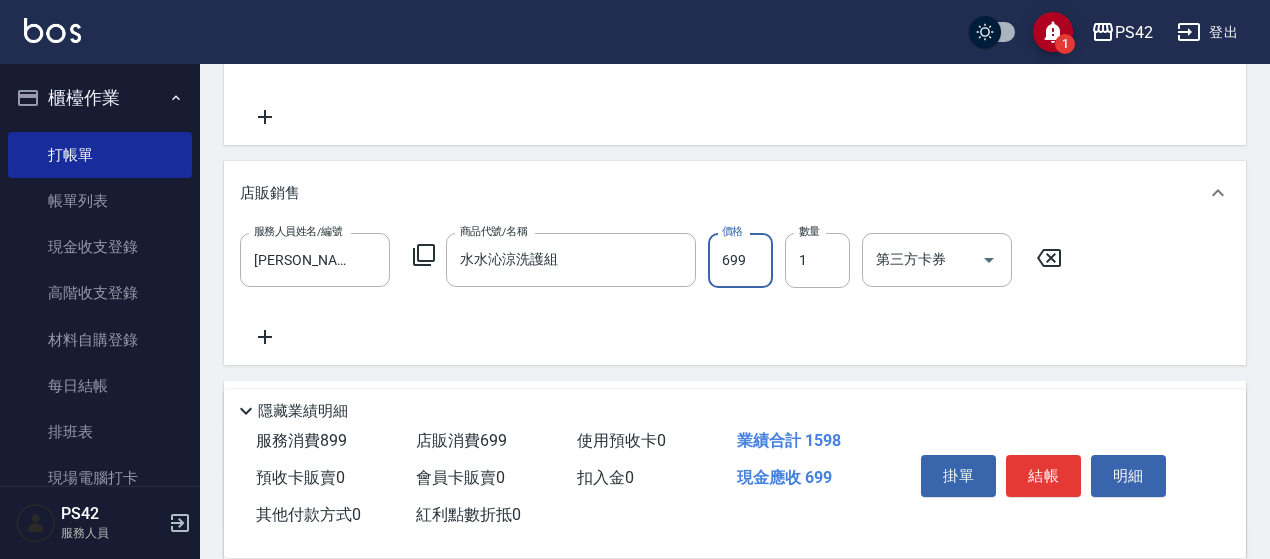 type on "0" 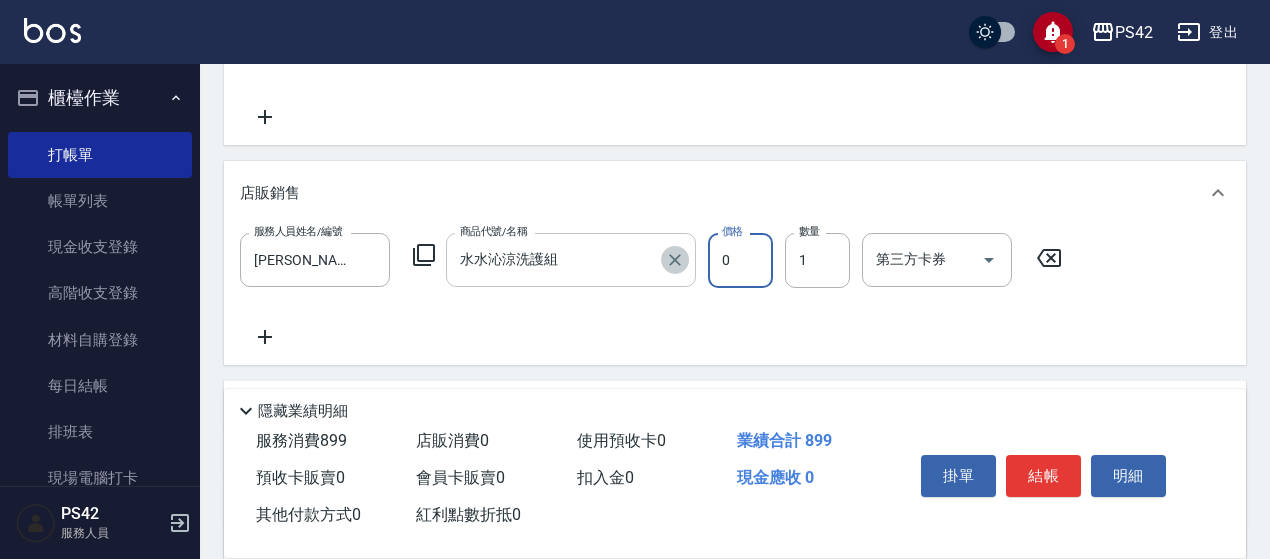 click 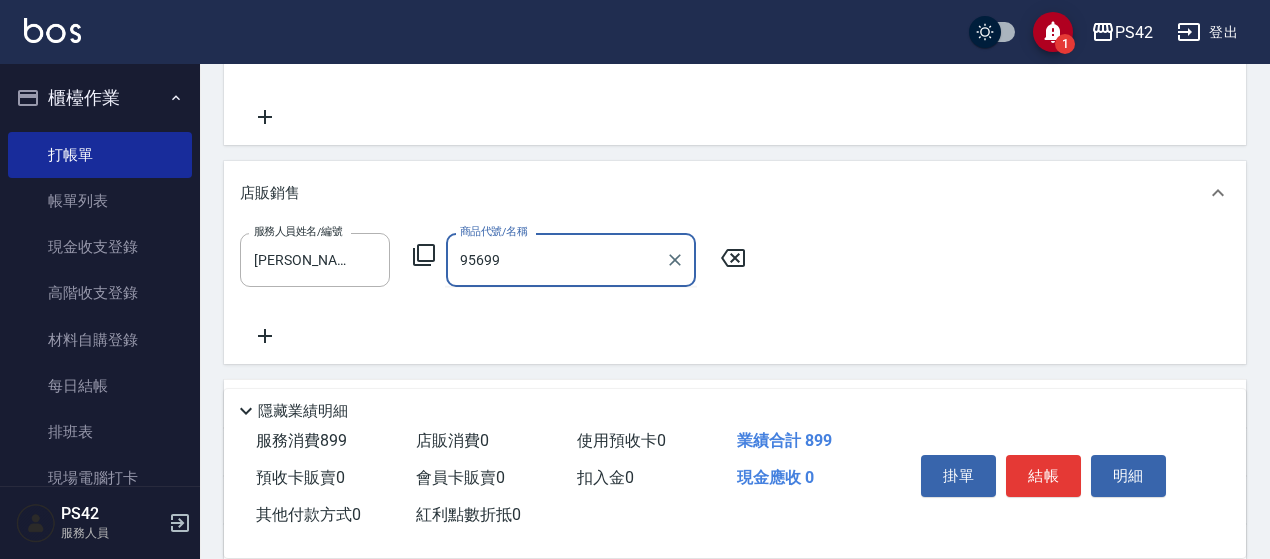 type on "undefined" 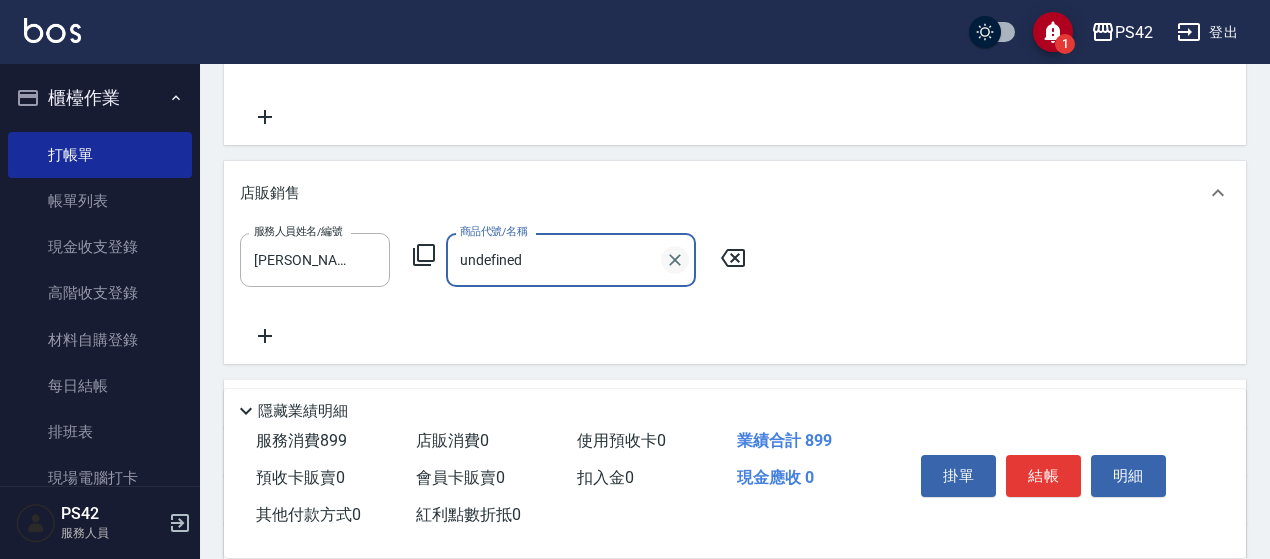 click 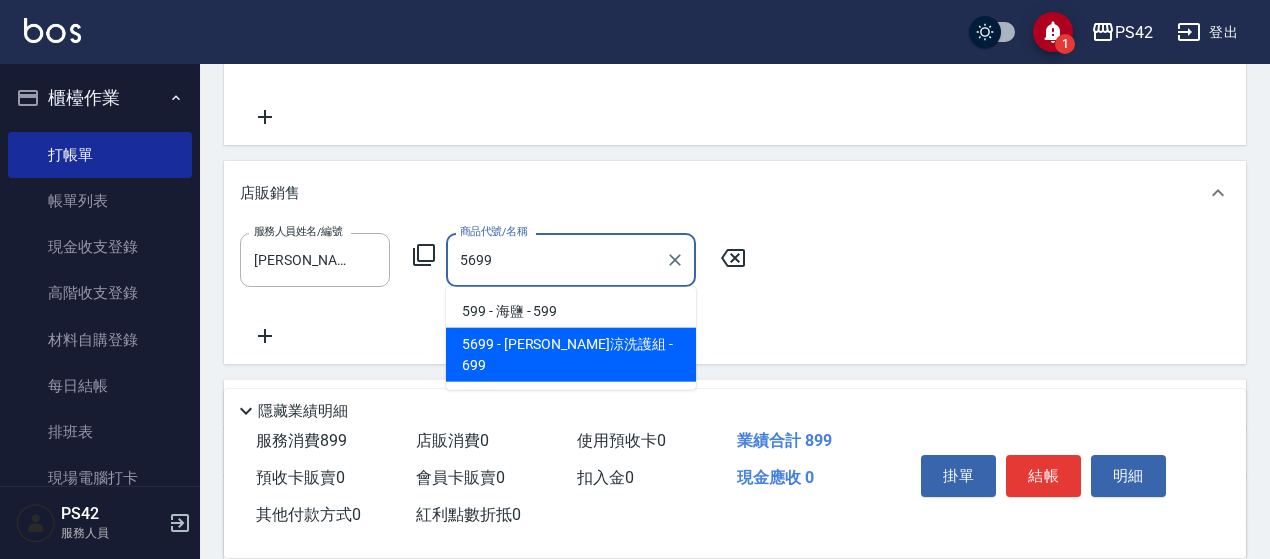 type on "水水沁涼洗護組" 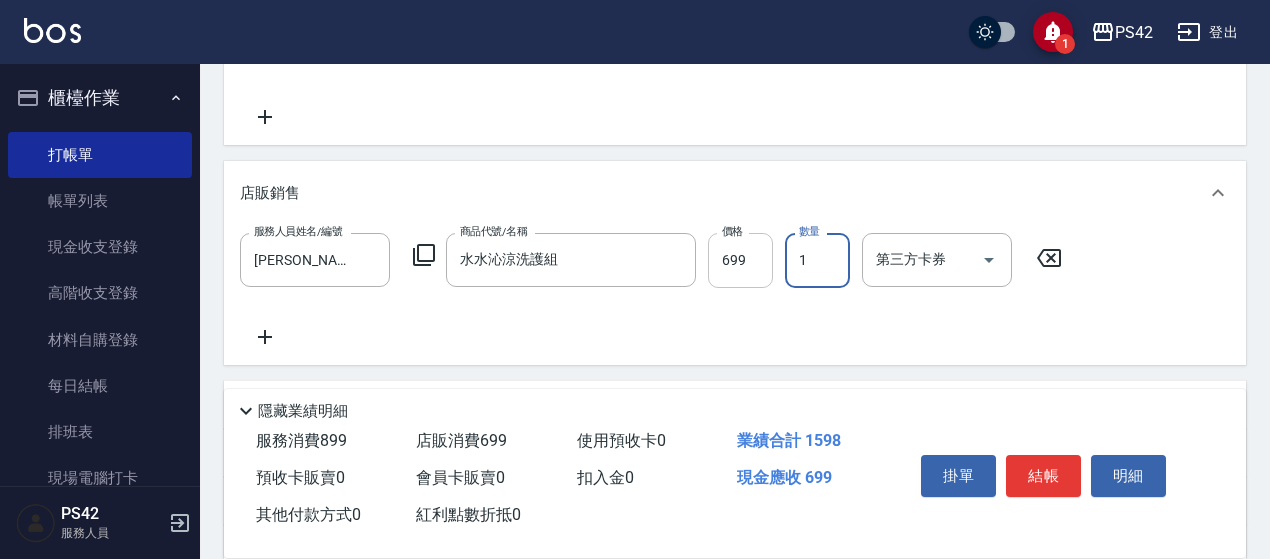 click on "699" at bounding box center (740, 260) 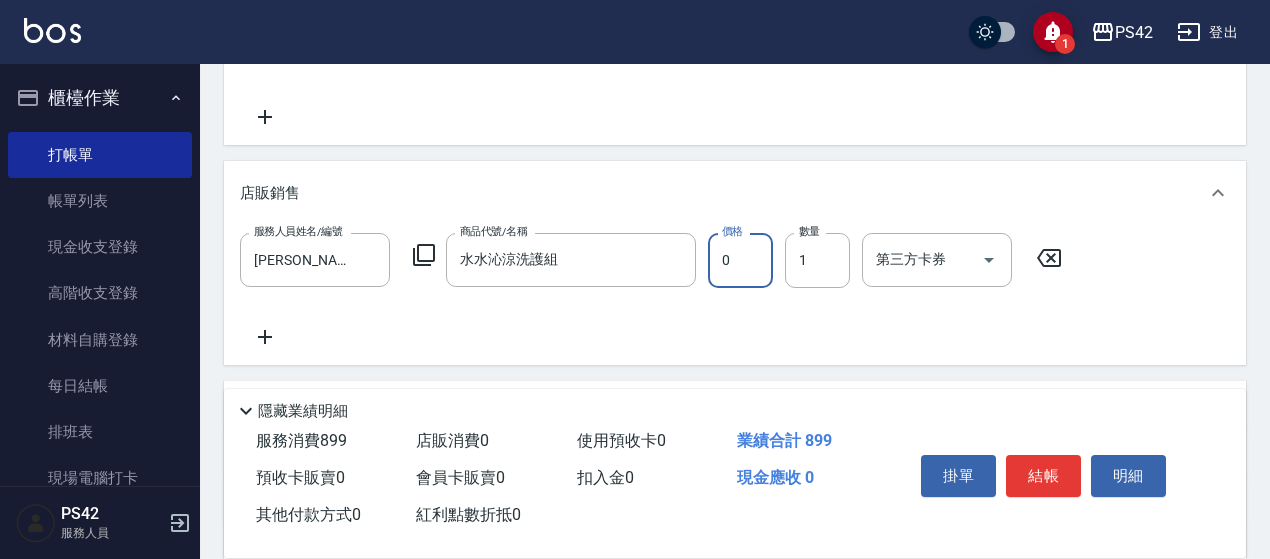 type on "0" 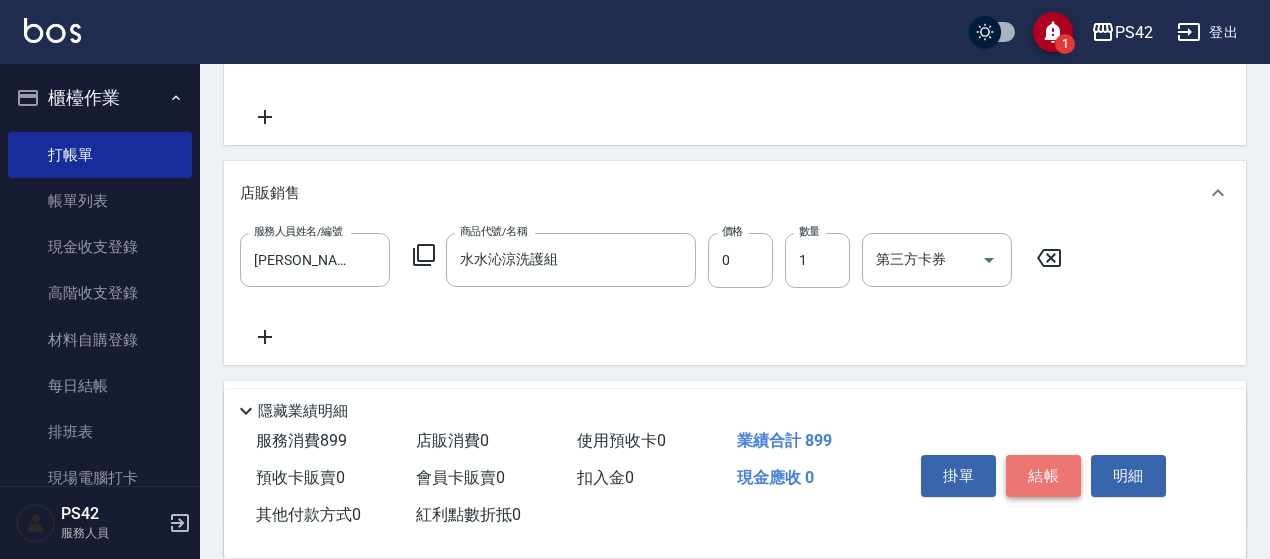 click on "結帳" at bounding box center (1043, 476) 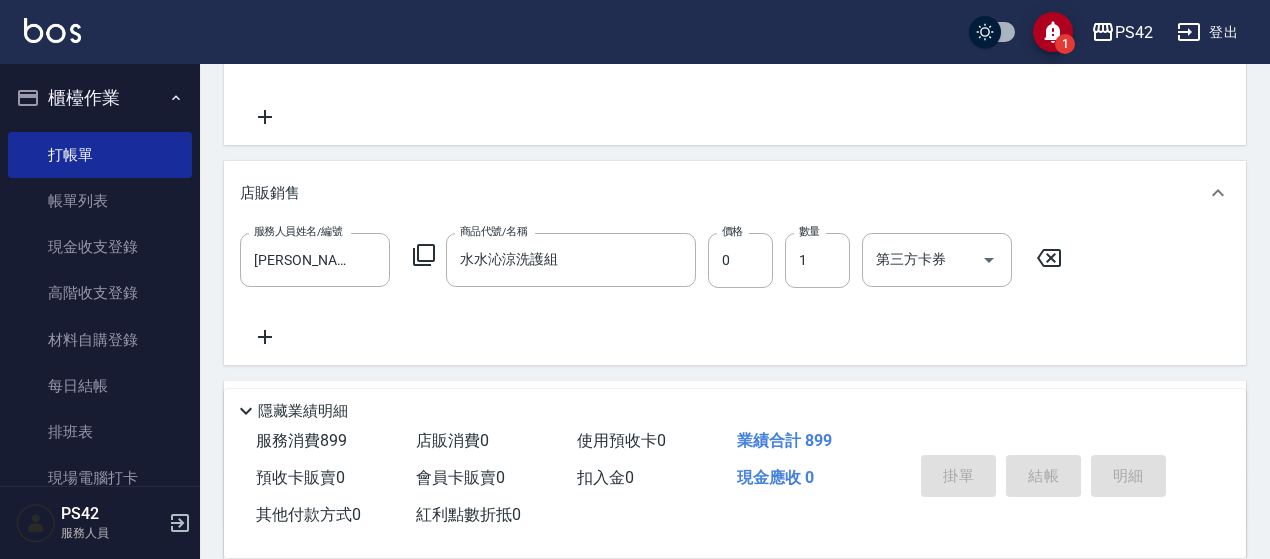 type on "2025/07/14 19:16" 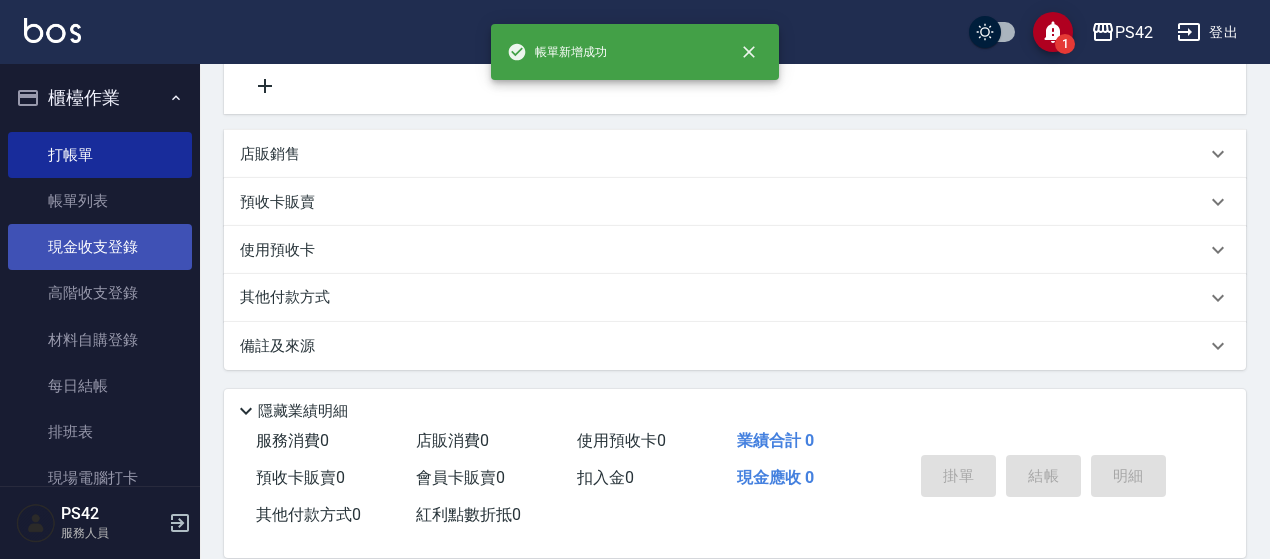 scroll, scrollTop: 412, scrollLeft: 0, axis: vertical 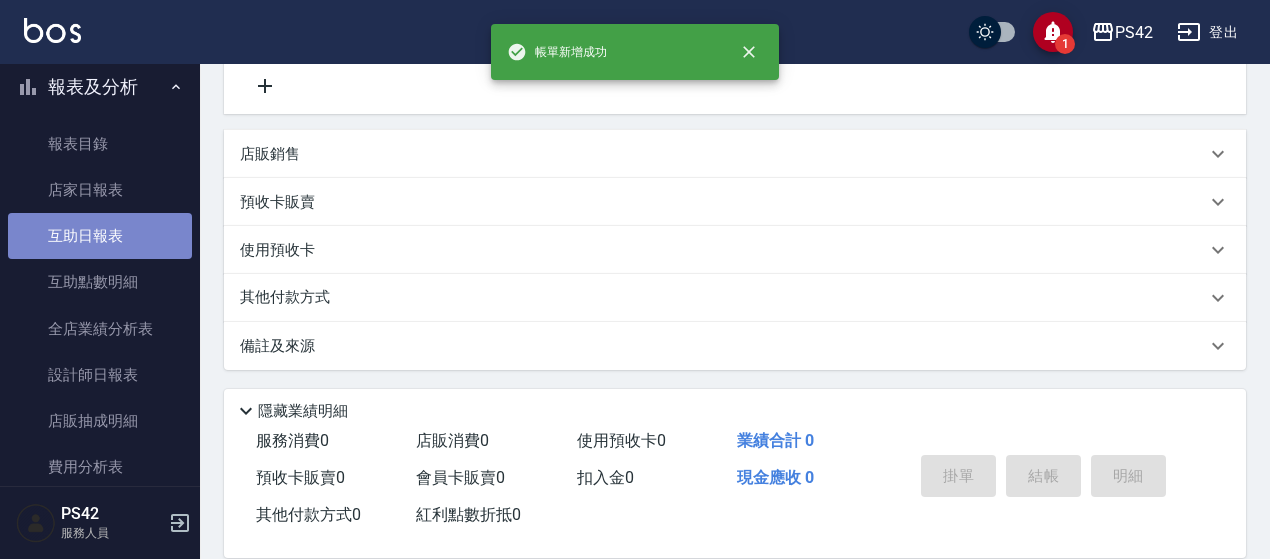click on "互助日報表" at bounding box center (100, 236) 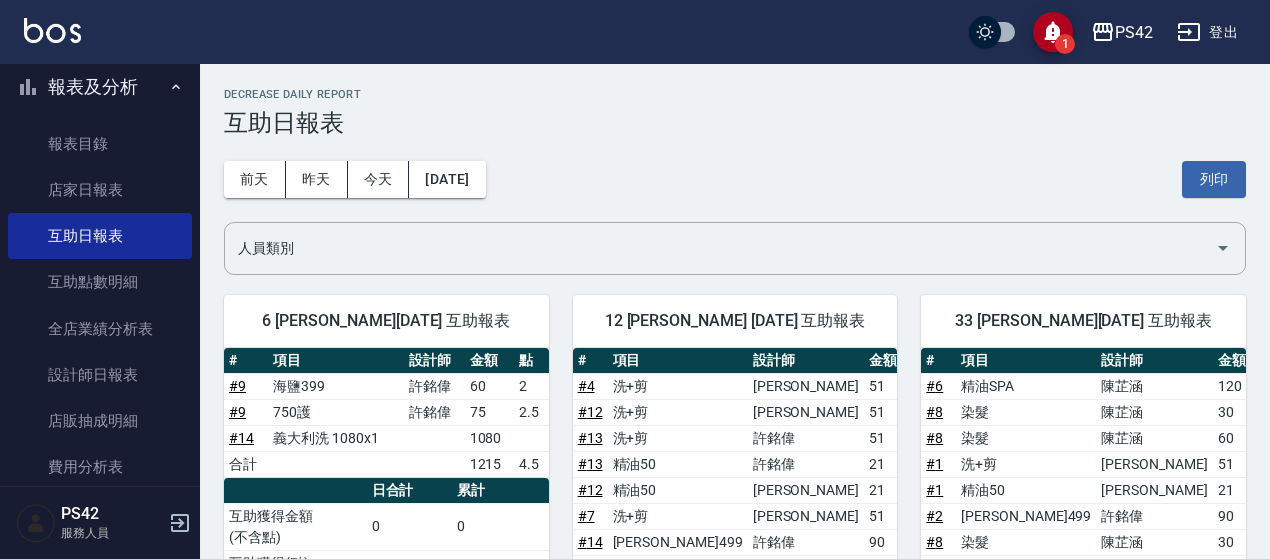 scroll, scrollTop: 0, scrollLeft: 0, axis: both 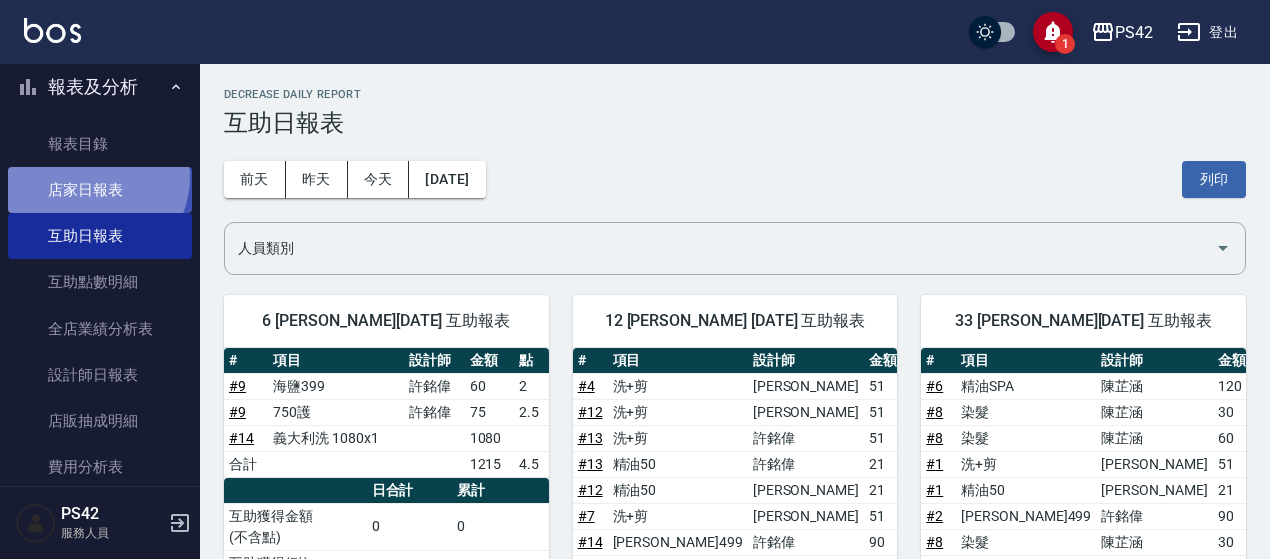 click on "店家日報表" at bounding box center [100, 190] 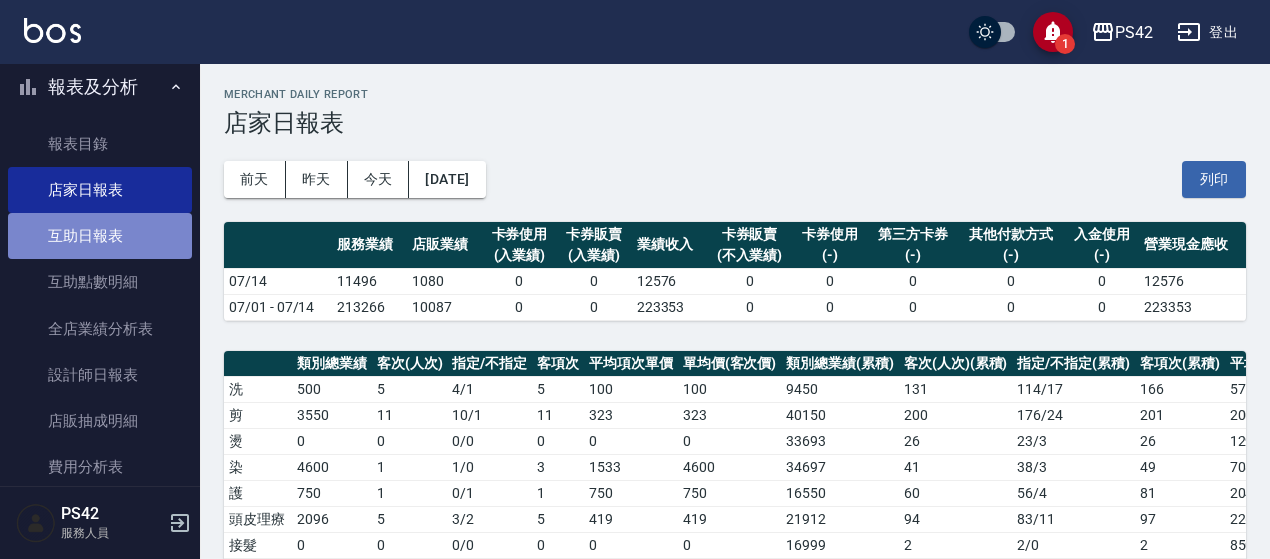 click on "互助日報表" at bounding box center [100, 236] 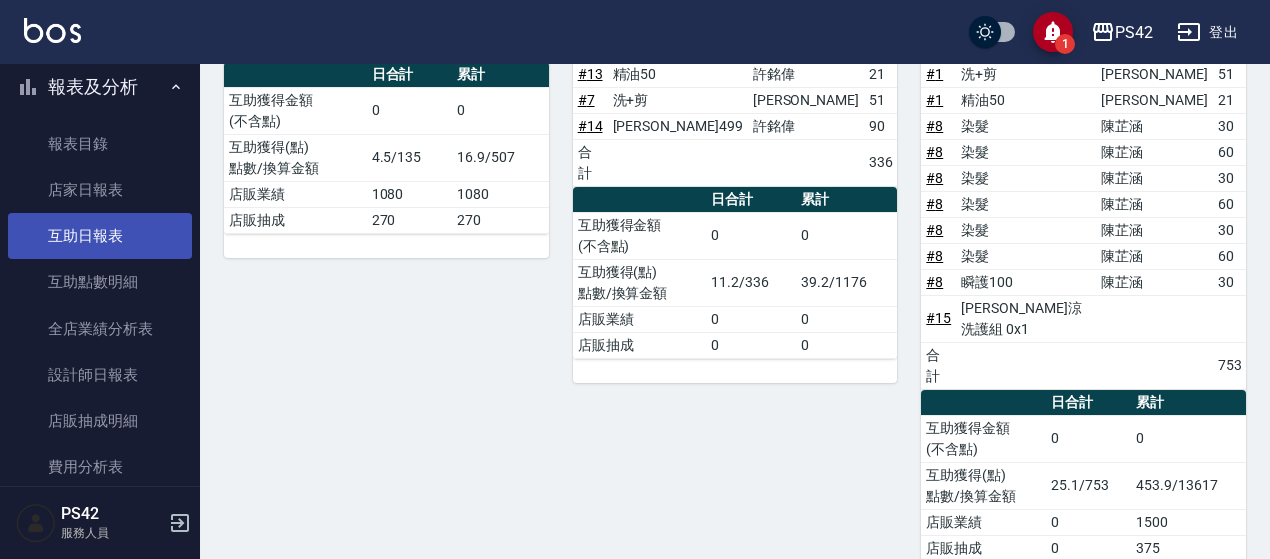 scroll, scrollTop: 0, scrollLeft: 0, axis: both 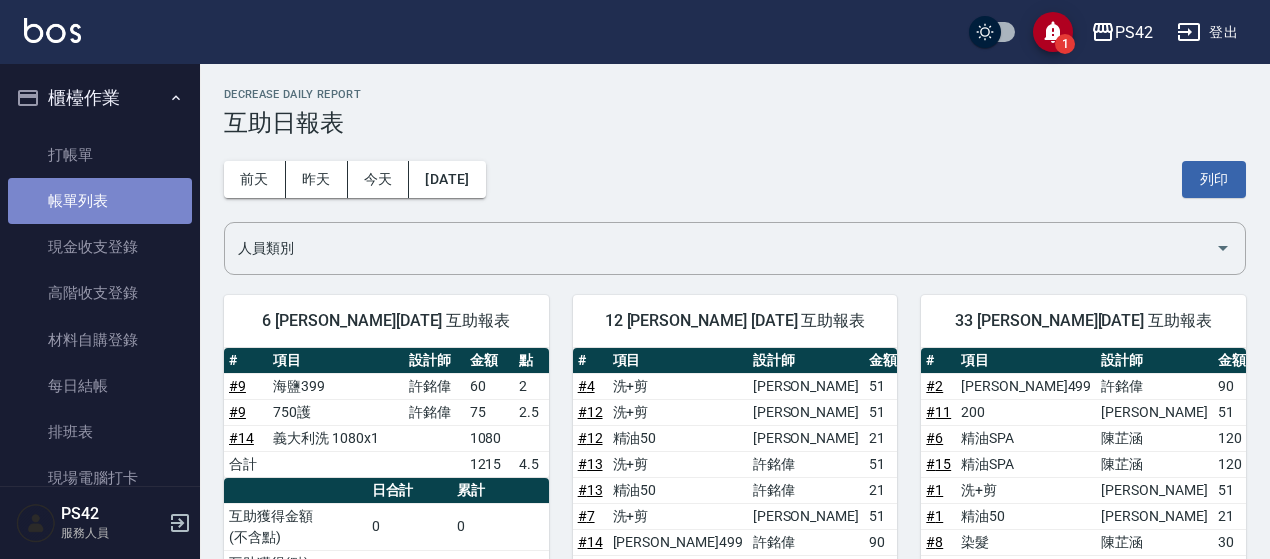 click on "帳單列表" at bounding box center [100, 201] 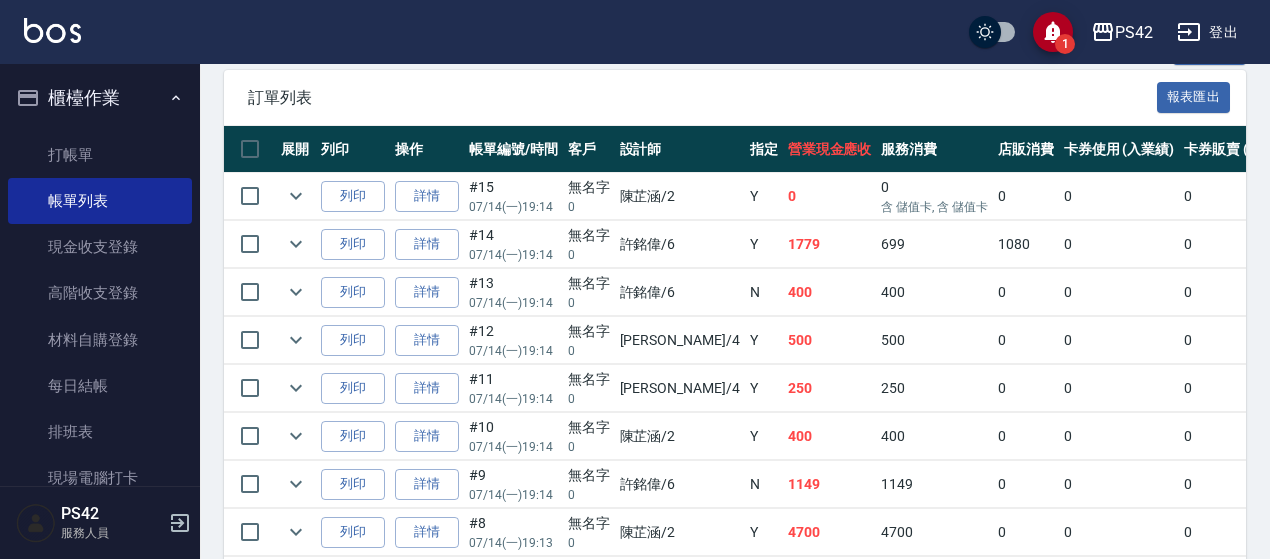 scroll, scrollTop: 500, scrollLeft: 0, axis: vertical 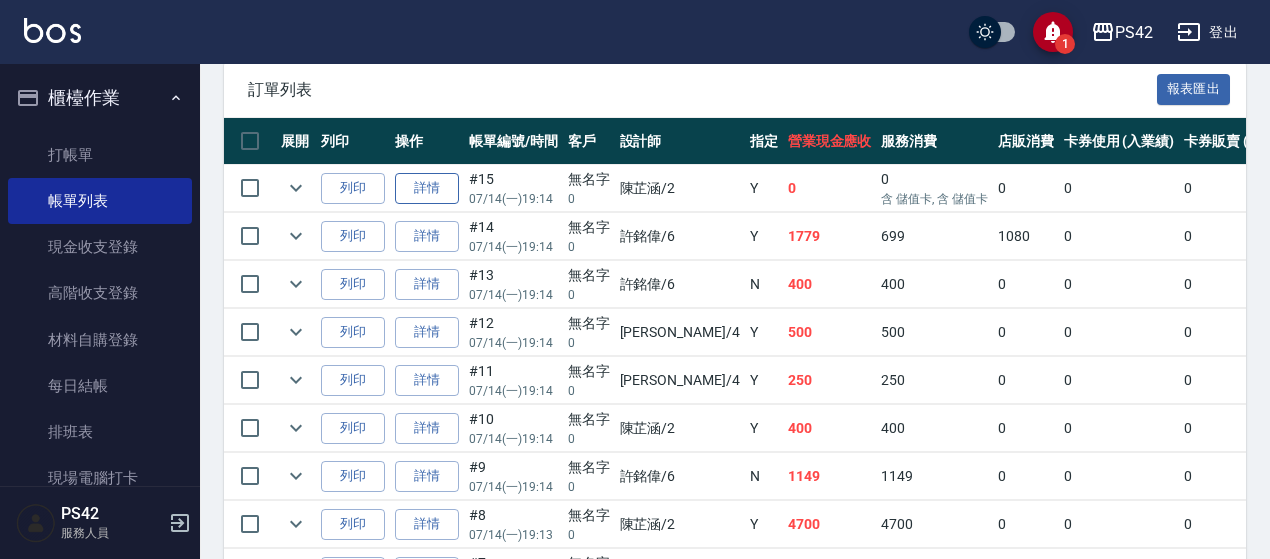 click on "詳情" at bounding box center (427, 188) 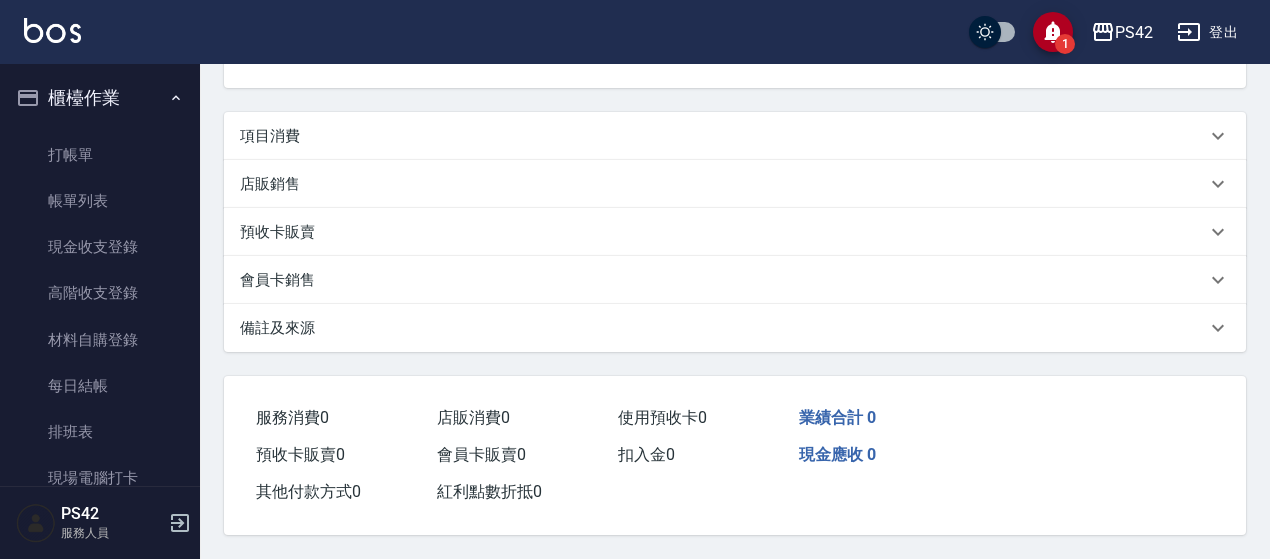 scroll, scrollTop: 0, scrollLeft: 0, axis: both 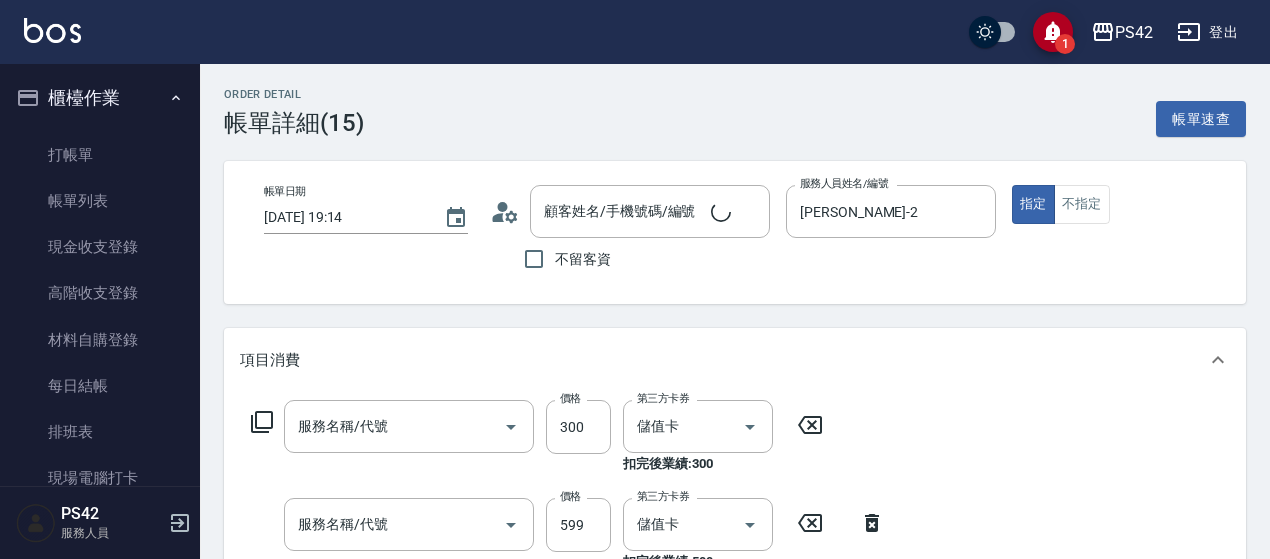 type on "2025/07/14 19:14" 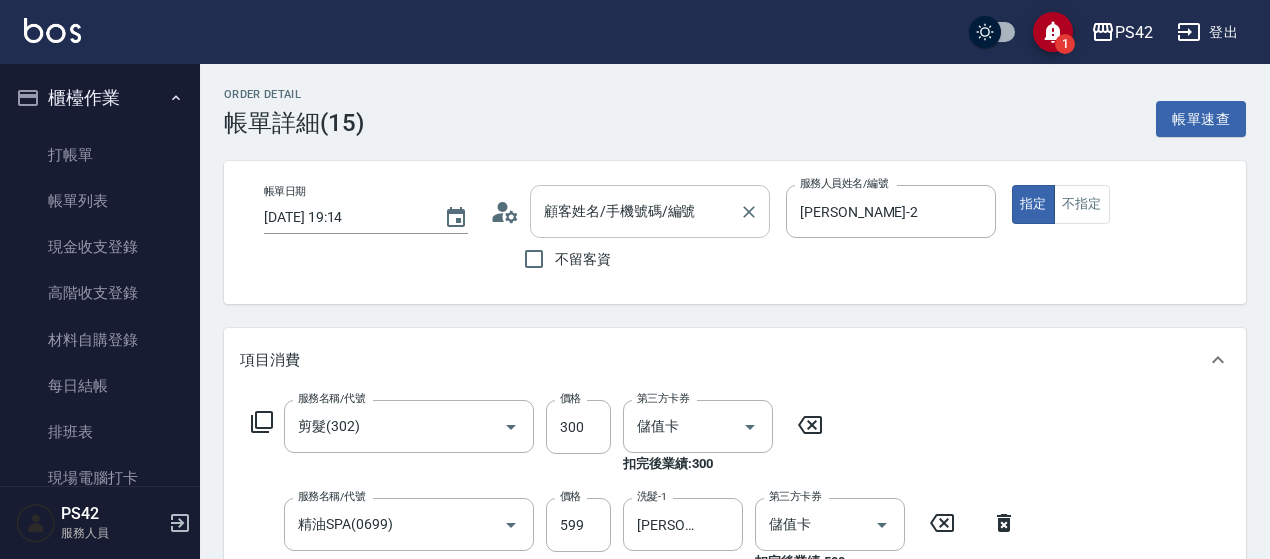 type on "剪髮(302)" 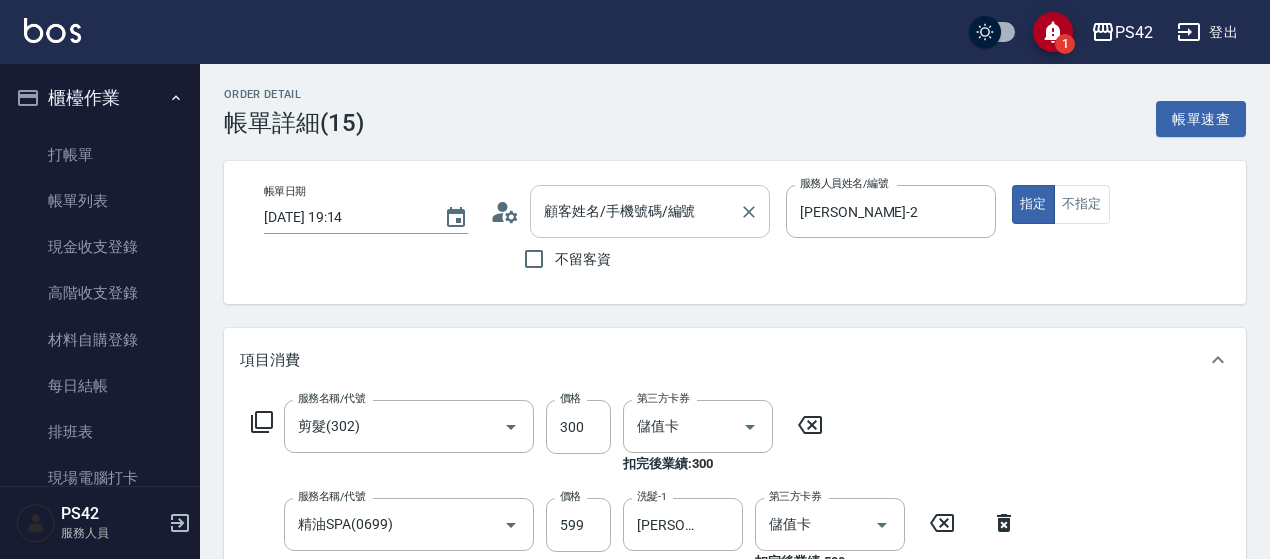 type on "精油SPA(0699)" 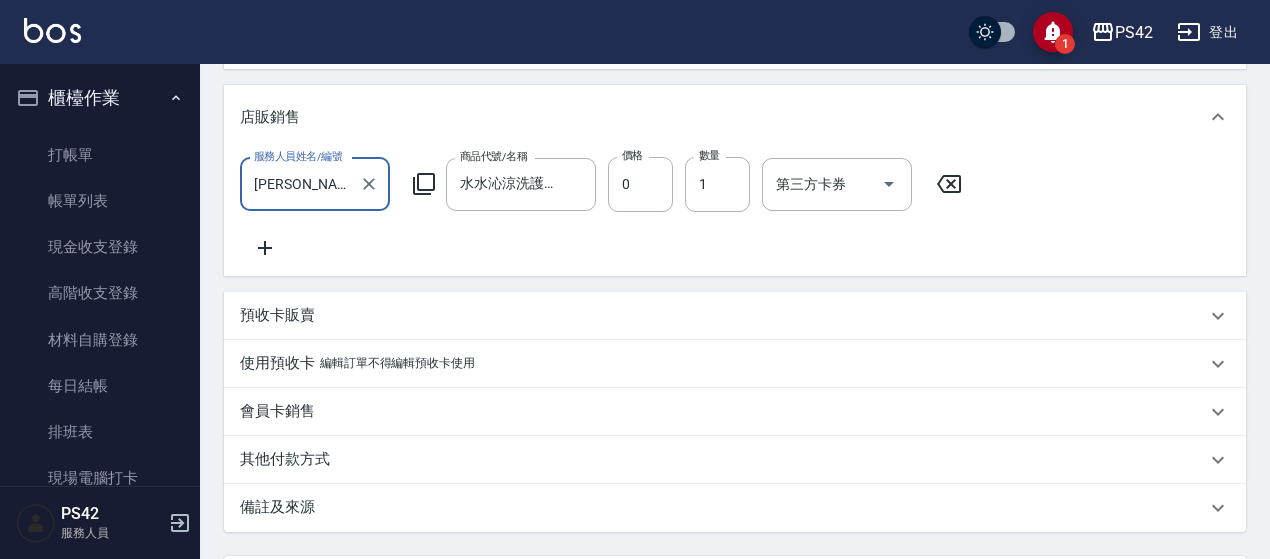 scroll, scrollTop: 600, scrollLeft: 0, axis: vertical 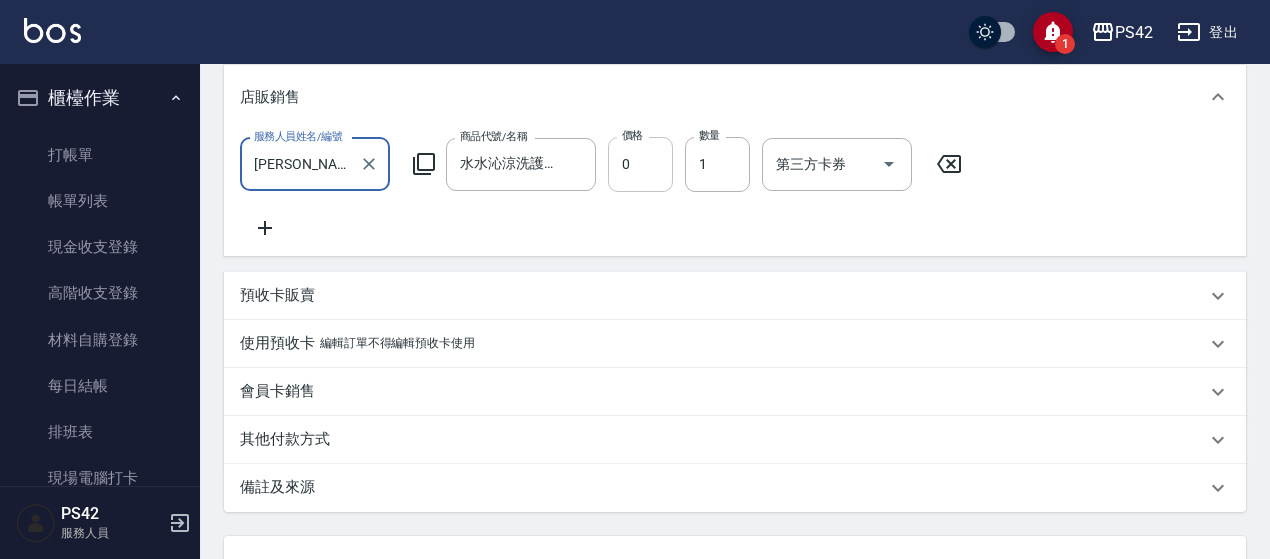 click on "0" at bounding box center [640, 164] 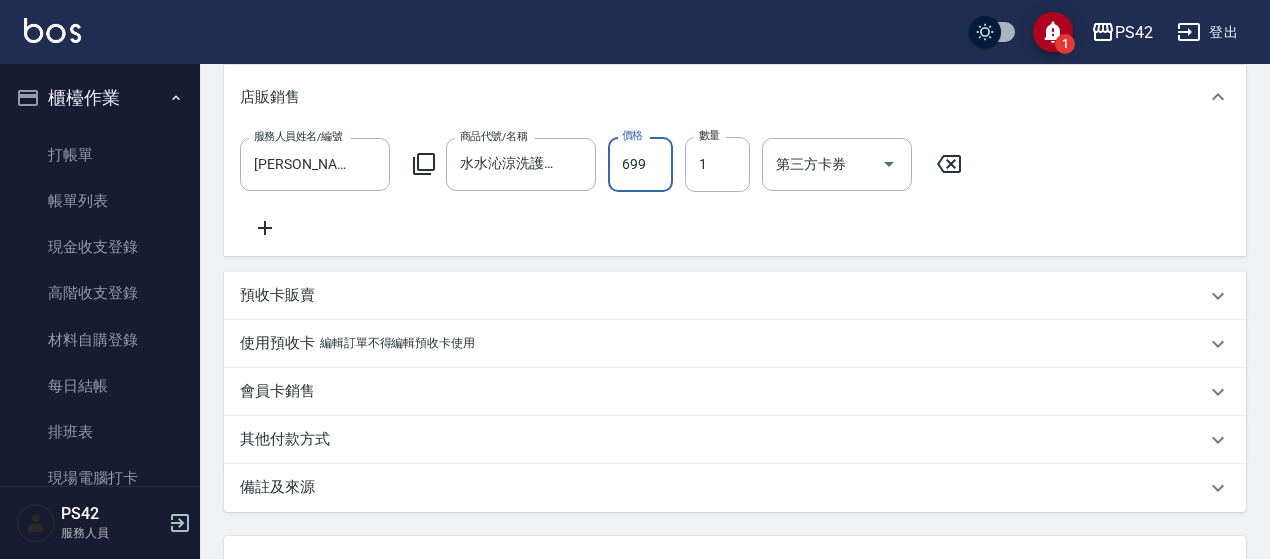 type on "699" 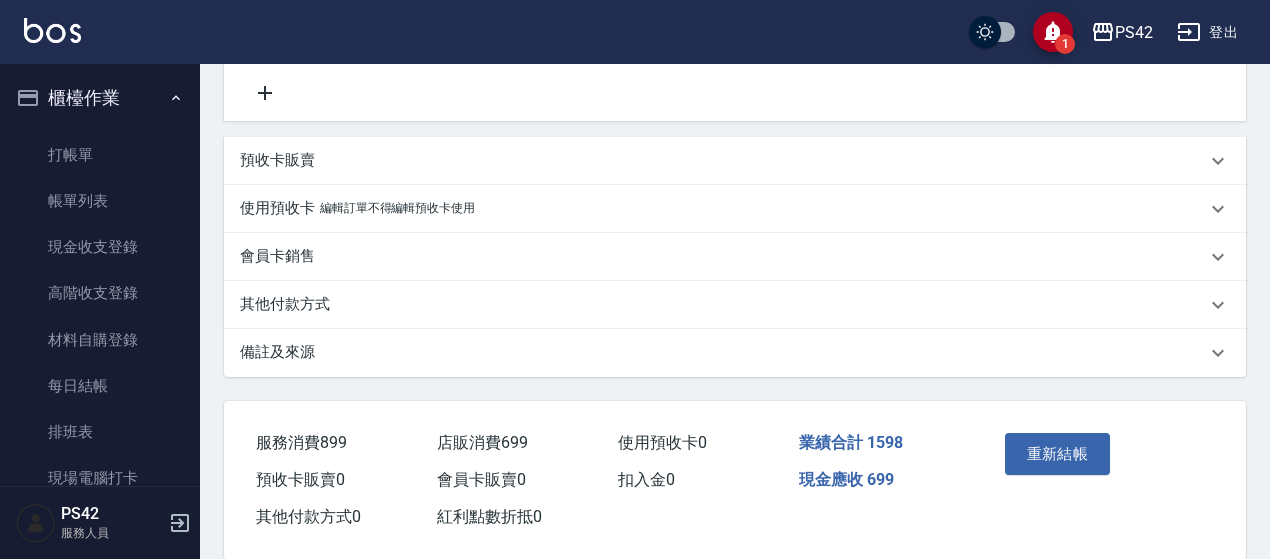 scroll, scrollTop: 781, scrollLeft: 0, axis: vertical 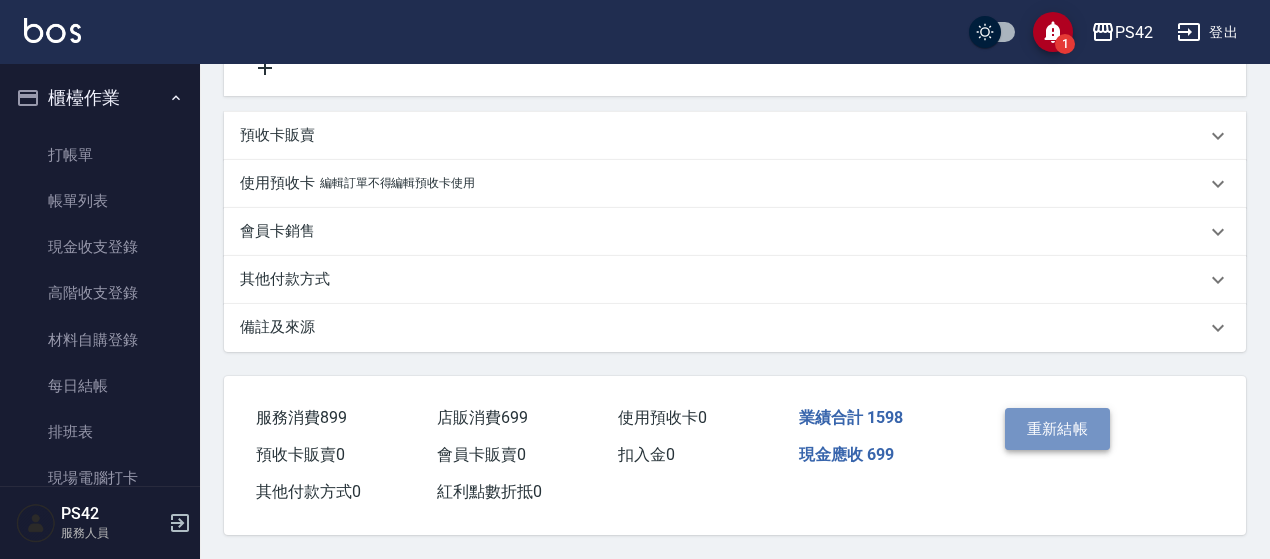 click on "重新結帳" at bounding box center (1058, 429) 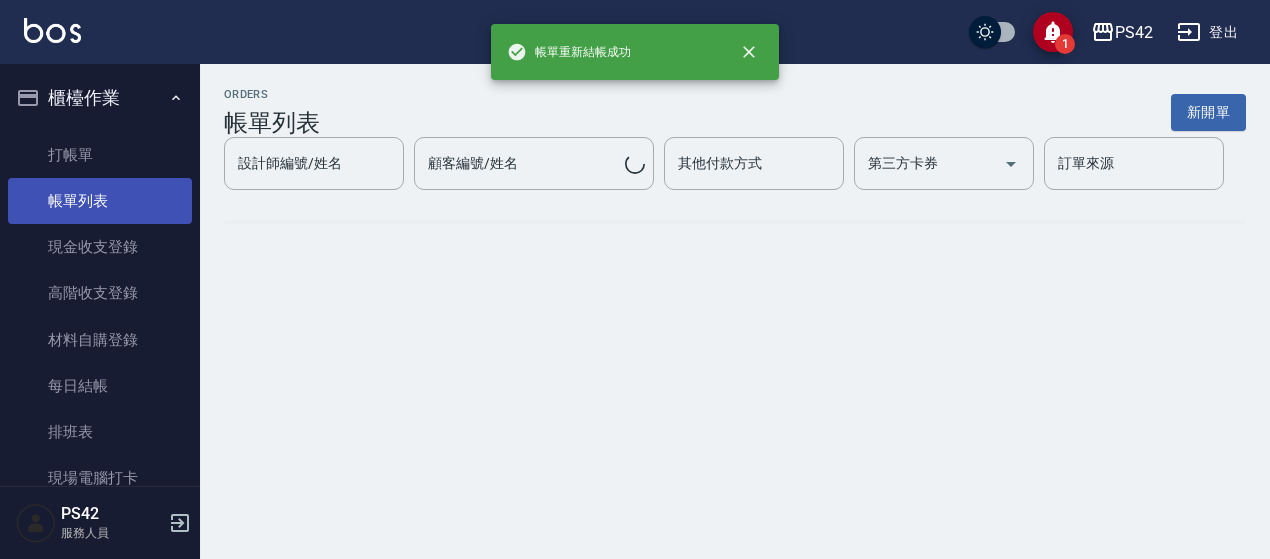 scroll, scrollTop: 0, scrollLeft: 0, axis: both 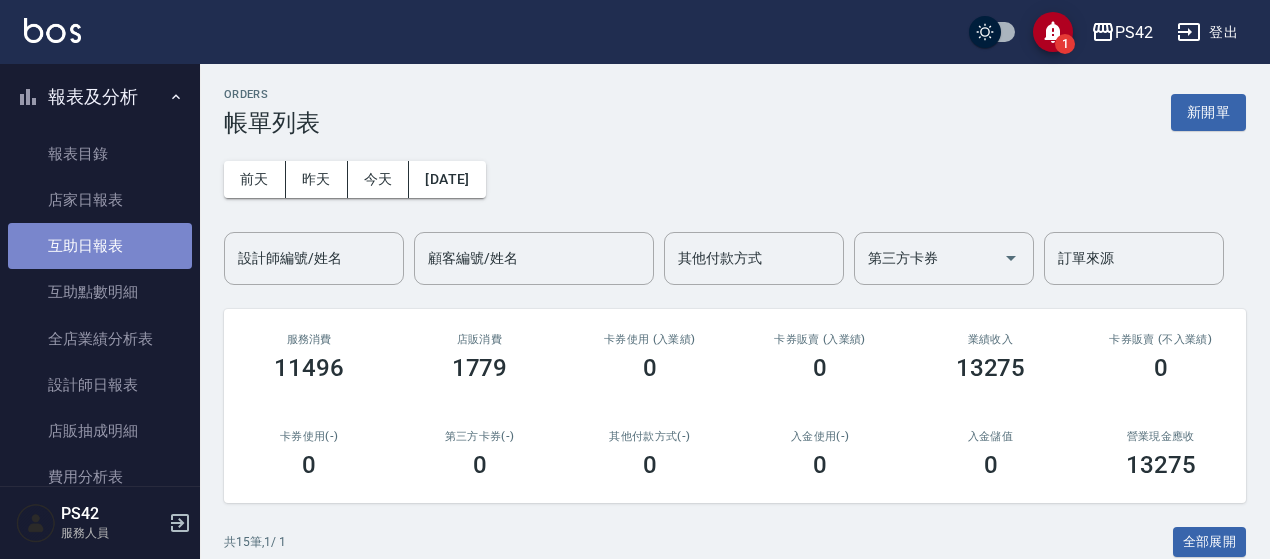 click on "互助日報表" at bounding box center (100, 246) 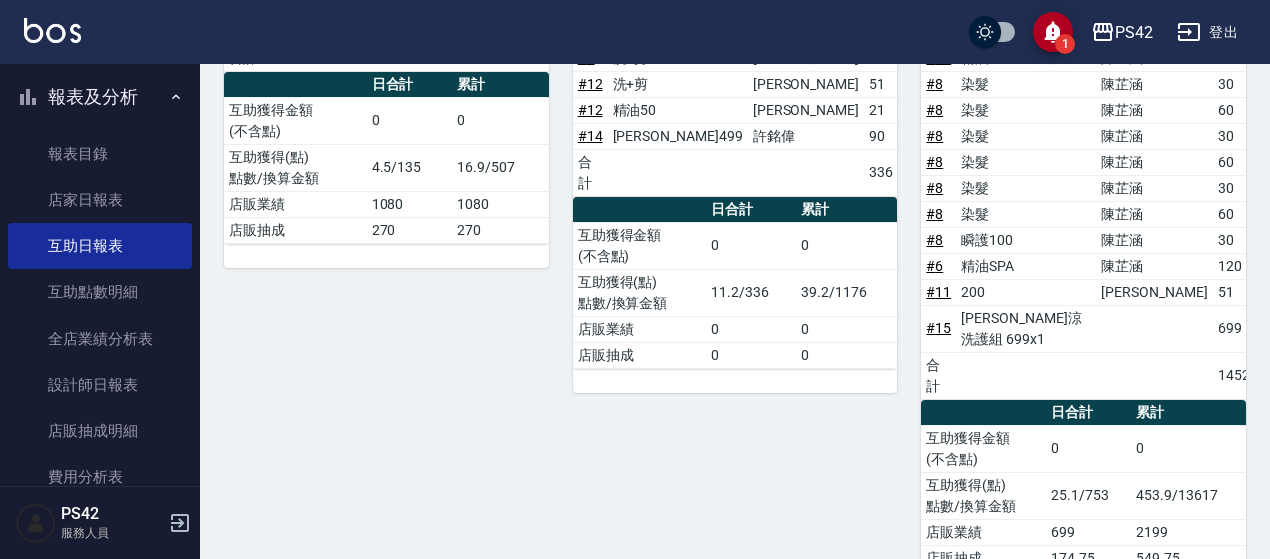 scroll, scrollTop: 416, scrollLeft: 0, axis: vertical 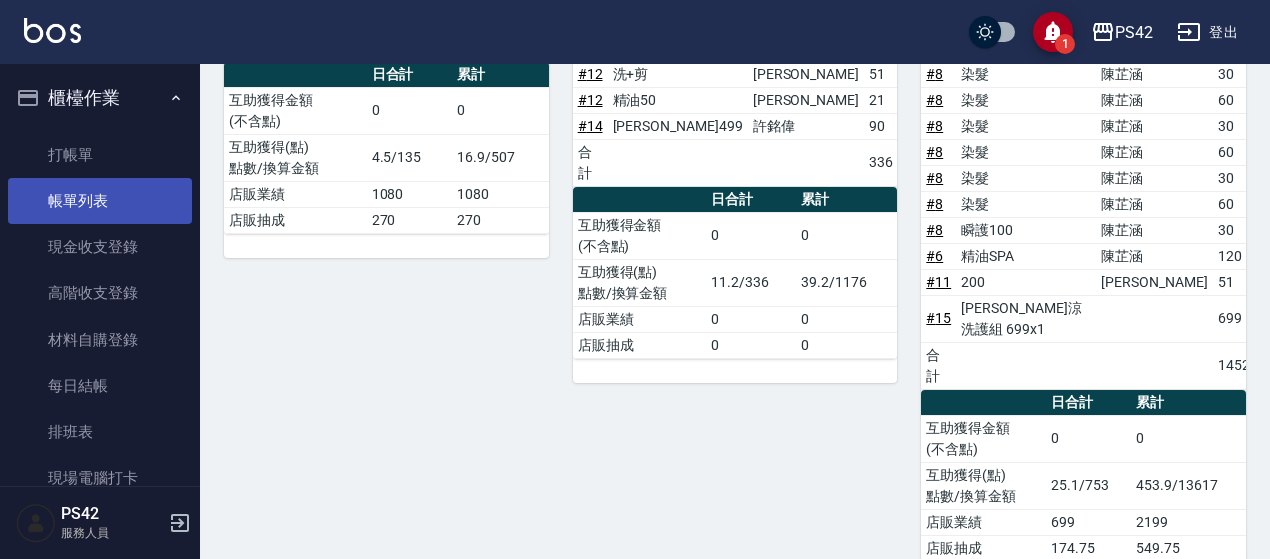 click on "帳單列表" at bounding box center [100, 201] 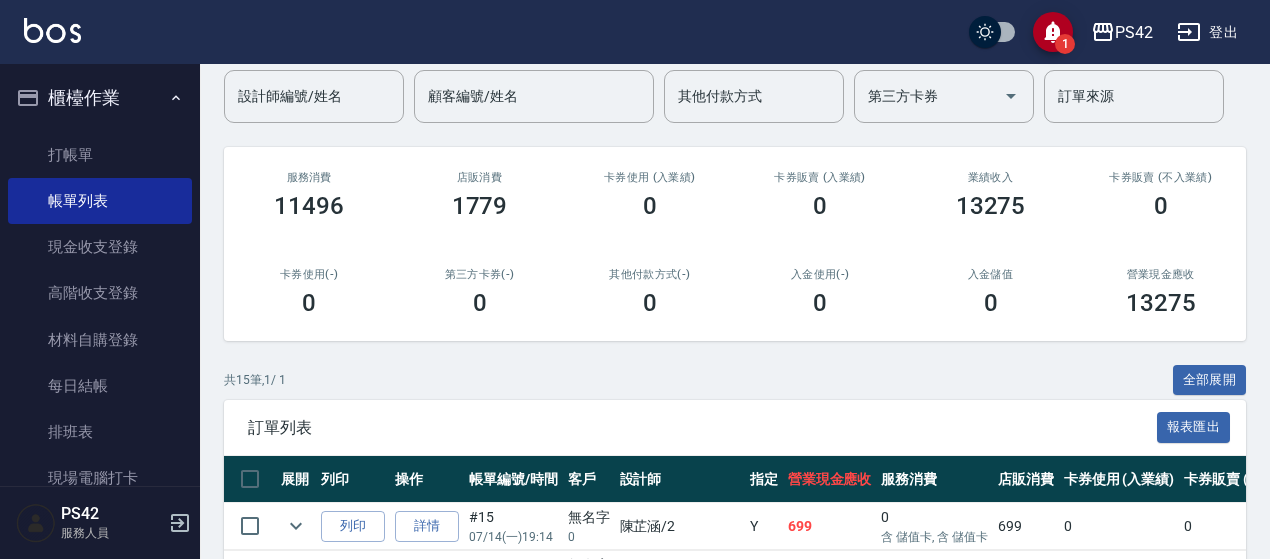 scroll, scrollTop: 500, scrollLeft: 0, axis: vertical 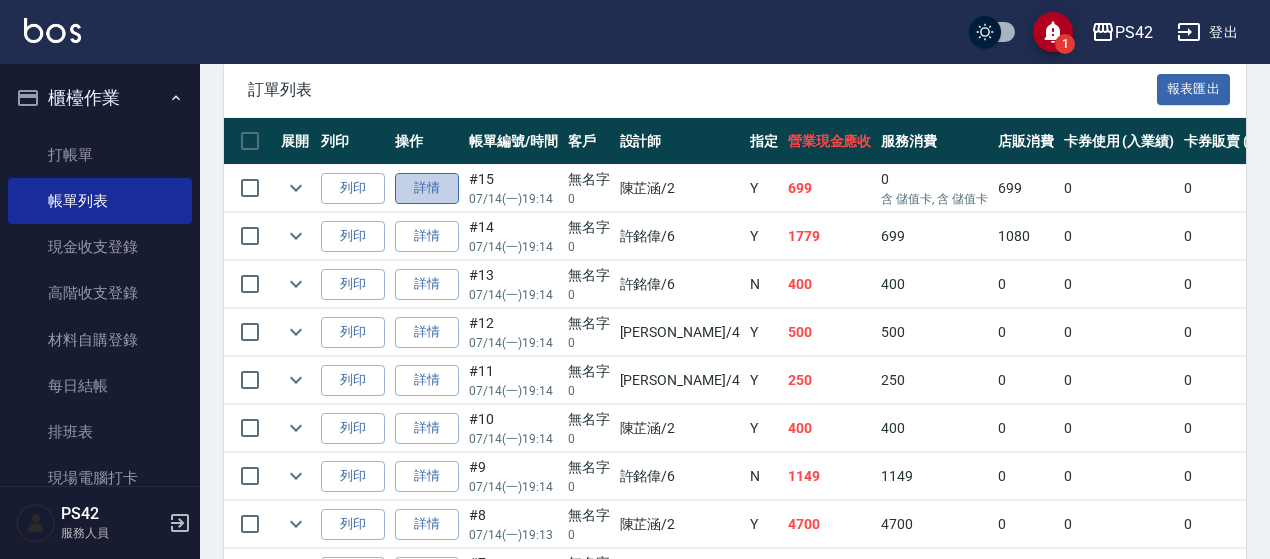 click on "詳情" at bounding box center (427, 188) 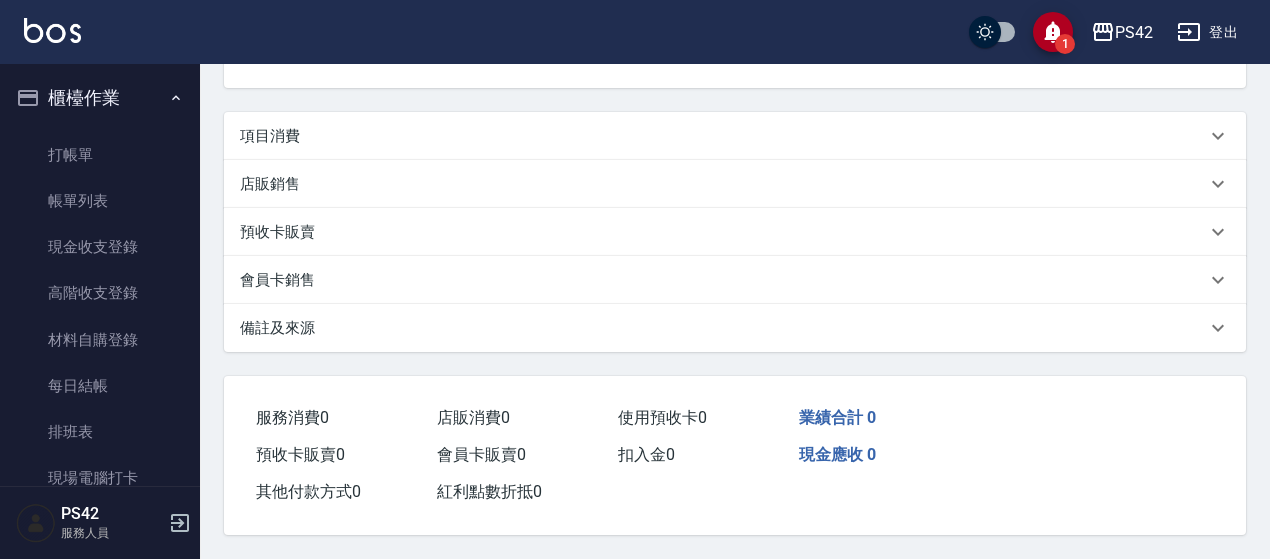 scroll, scrollTop: 0, scrollLeft: 0, axis: both 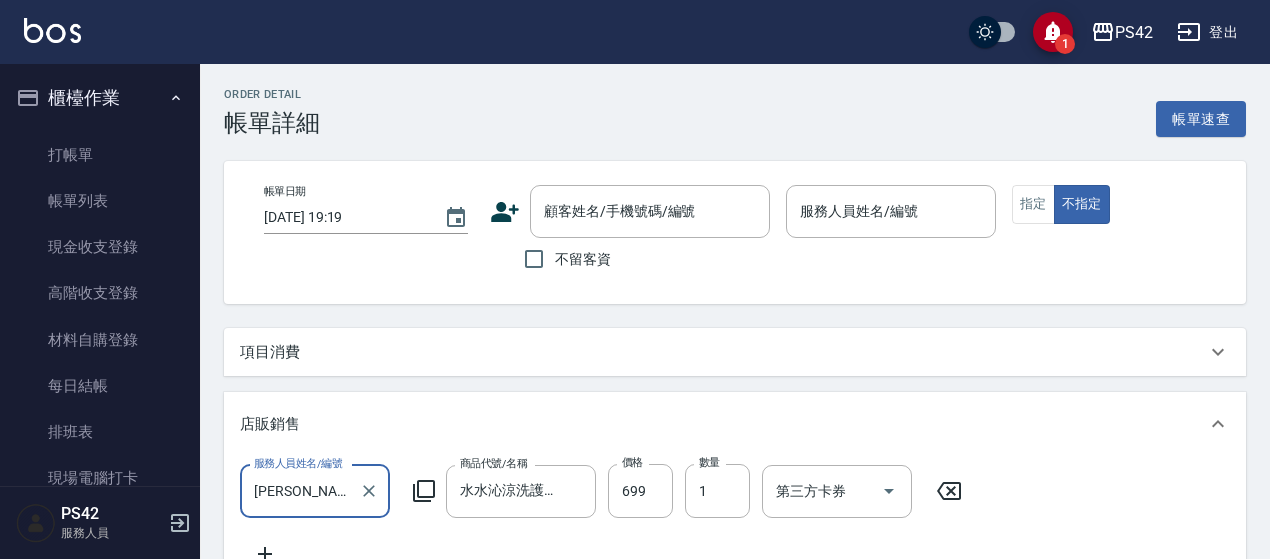 type on "2025/07/14 19:14" 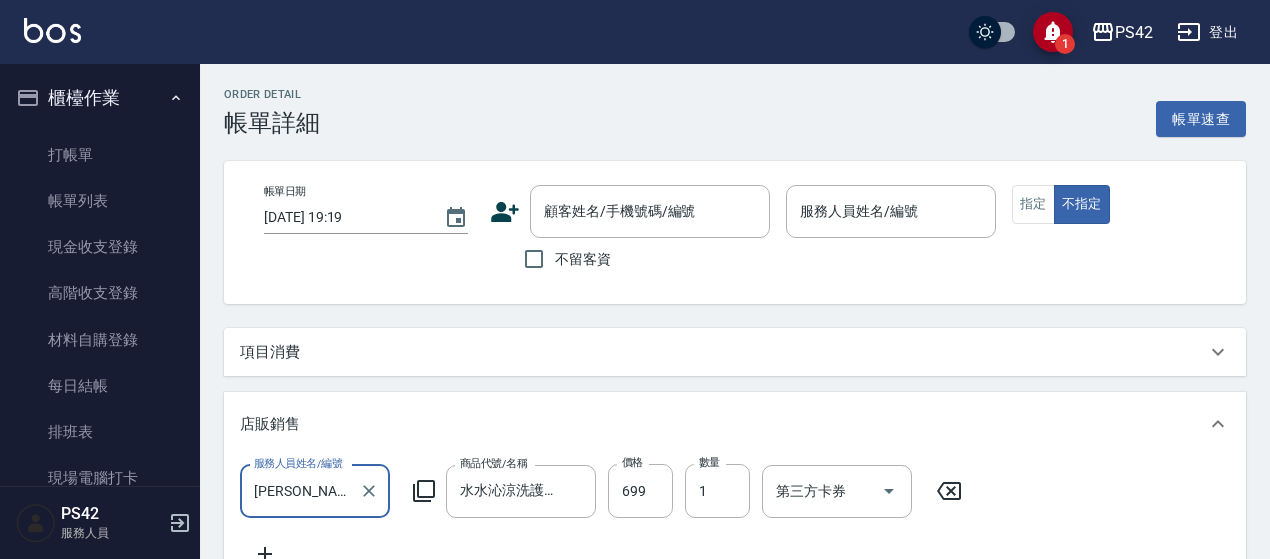 type on "陳芷涵-2" 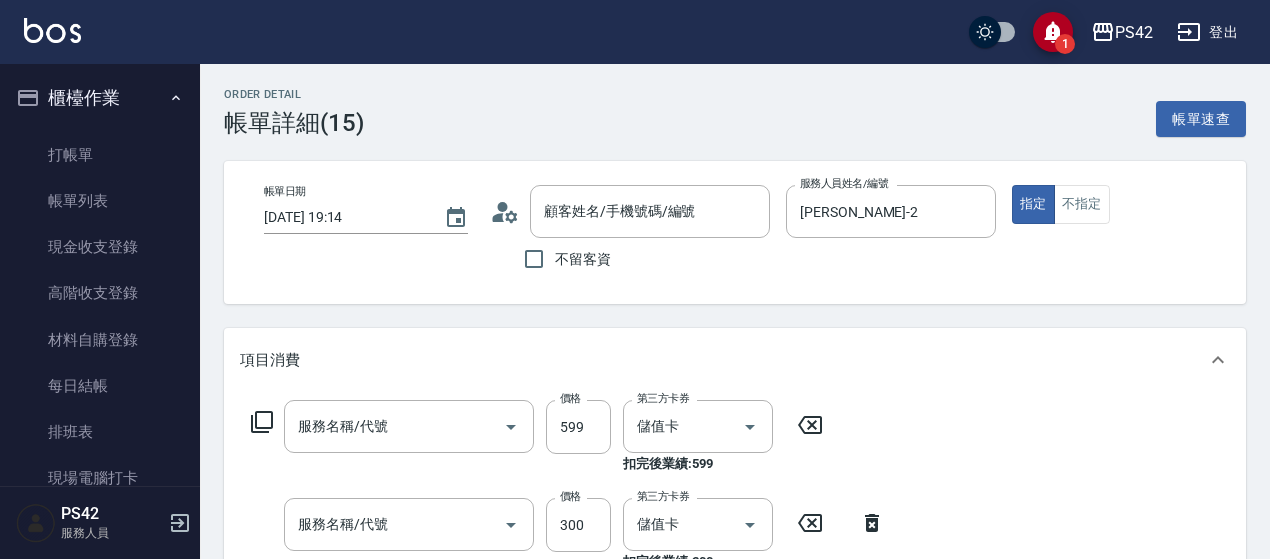 scroll, scrollTop: 383, scrollLeft: 0, axis: vertical 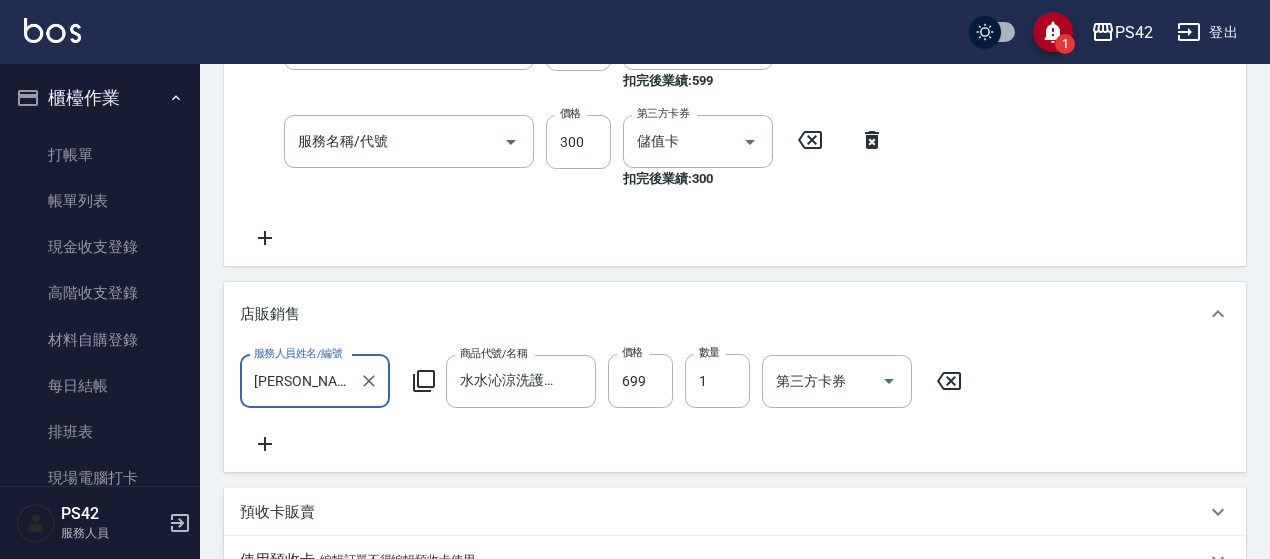 type on "無名字/0/null" 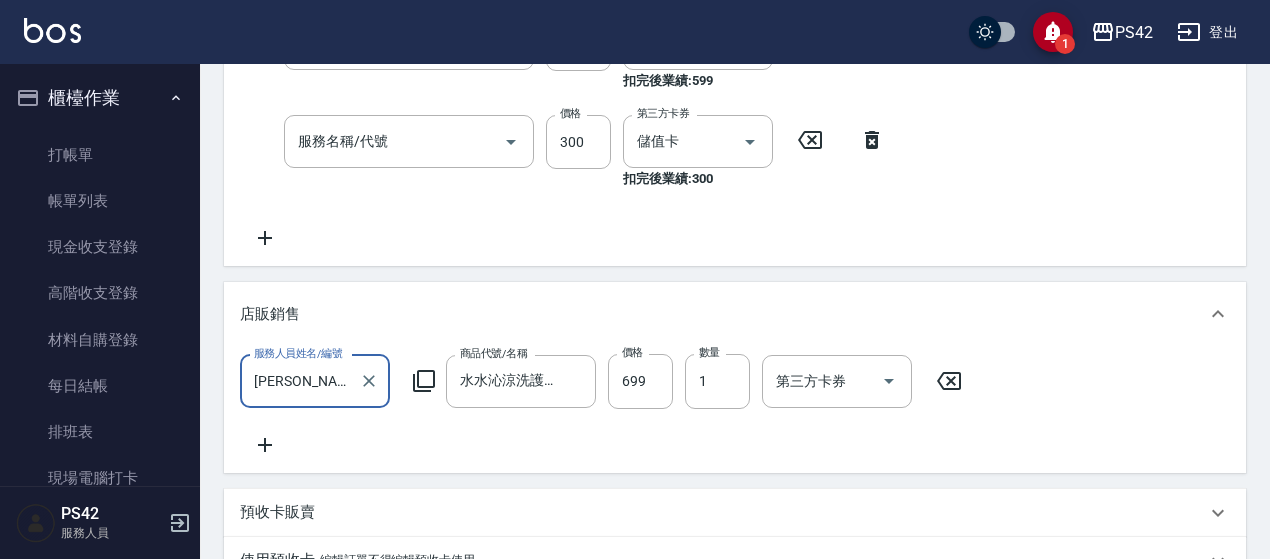 type on "精油SPA(0699)" 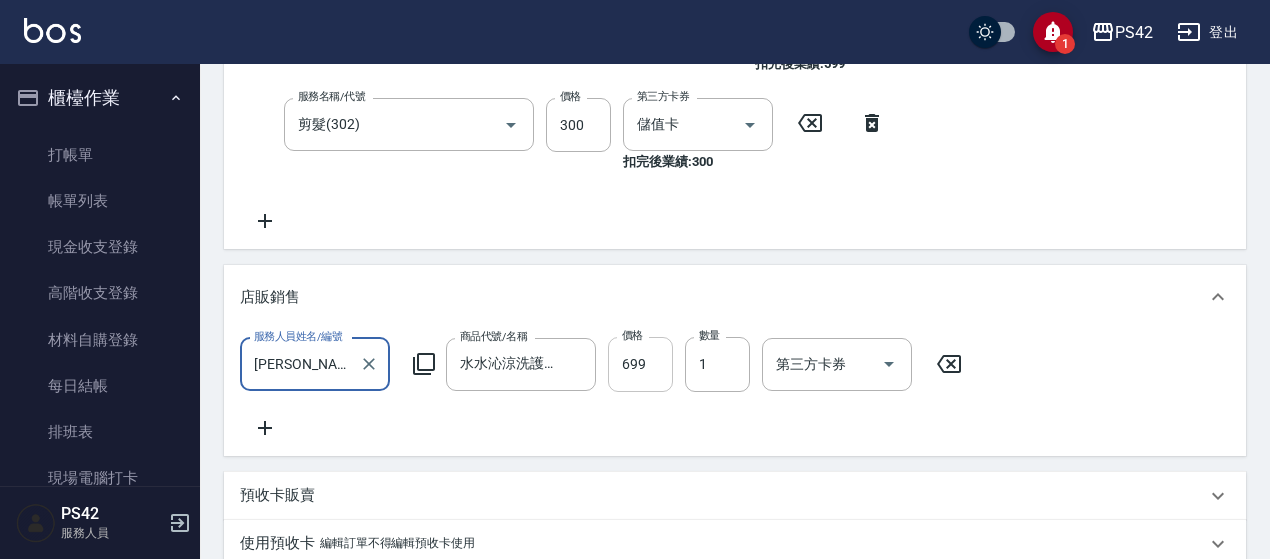 click on "699" at bounding box center [640, 364] 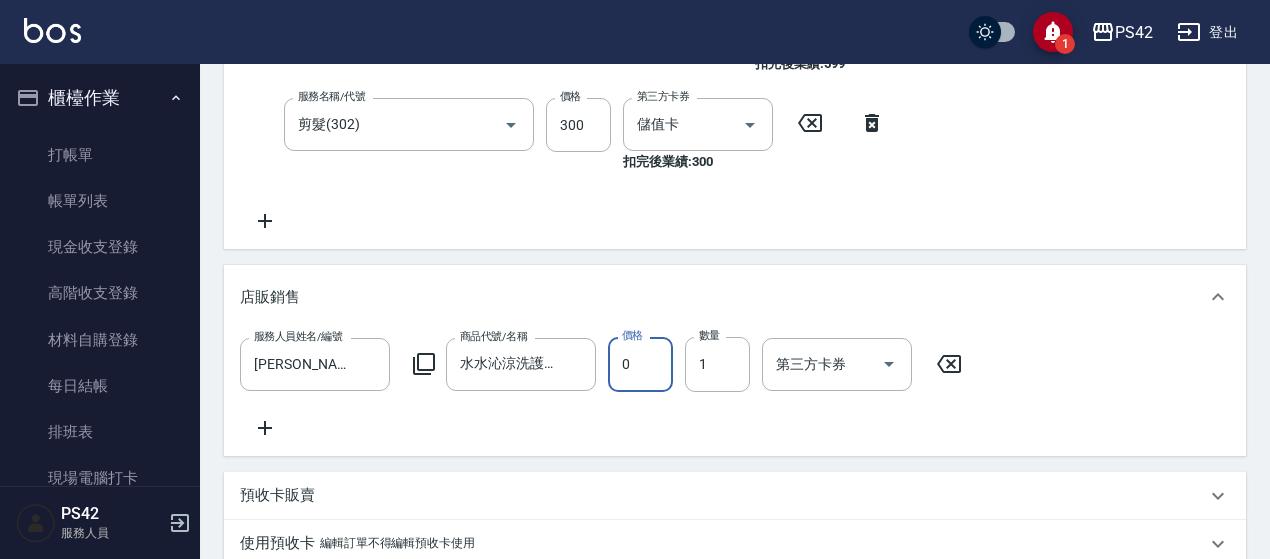 type on "0" 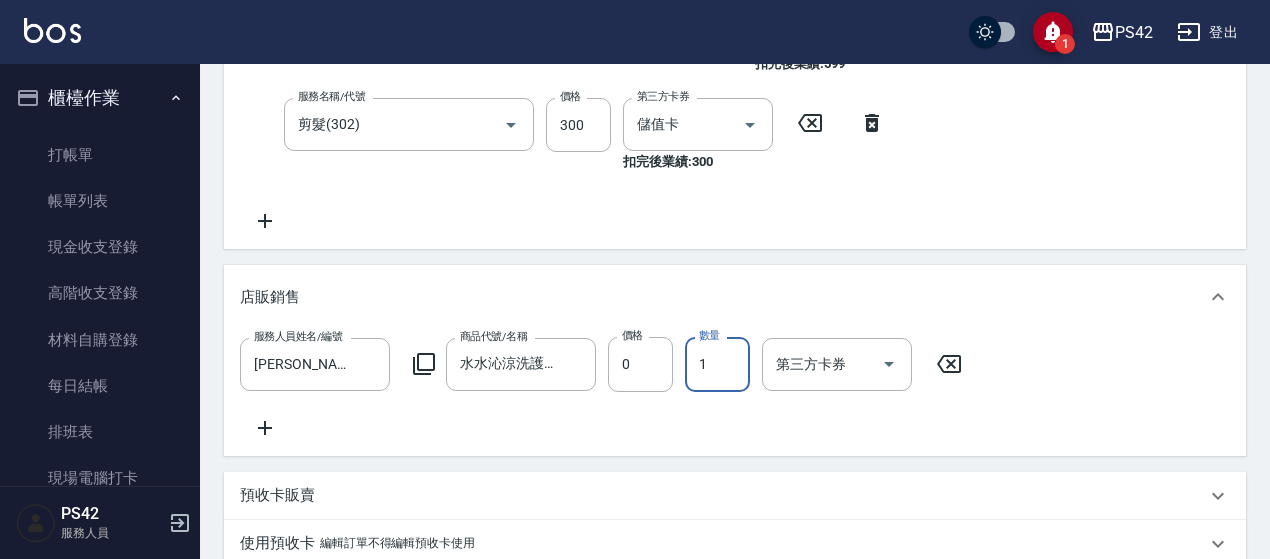 scroll, scrollTop: 781, scrollLeft: 0, axis: vertical 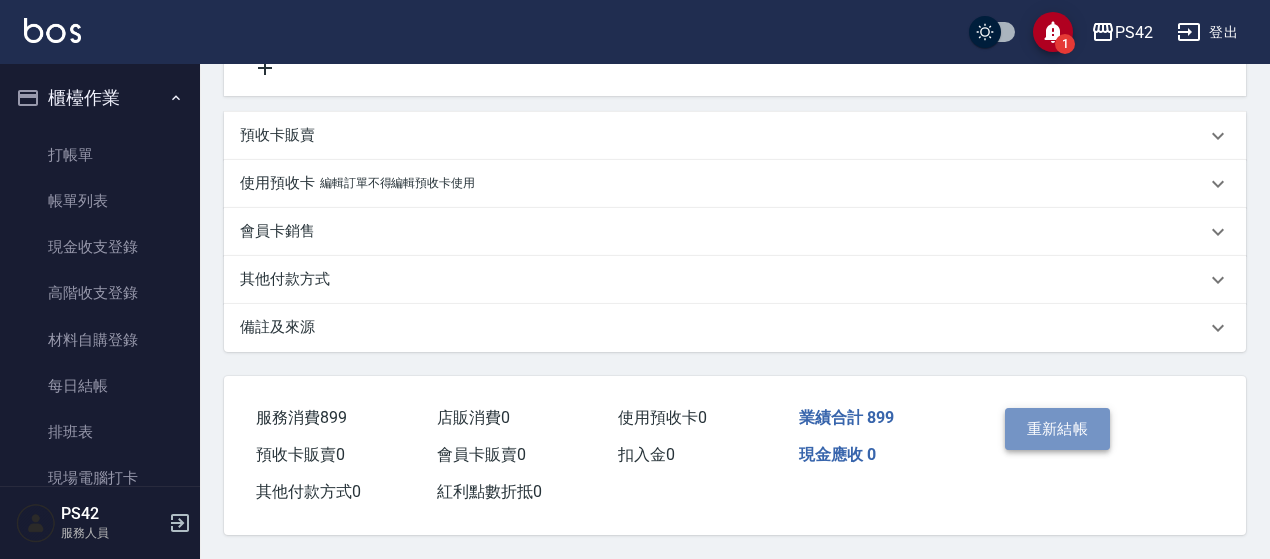 click on "重新結帳" at bounding box center (1058, 429) 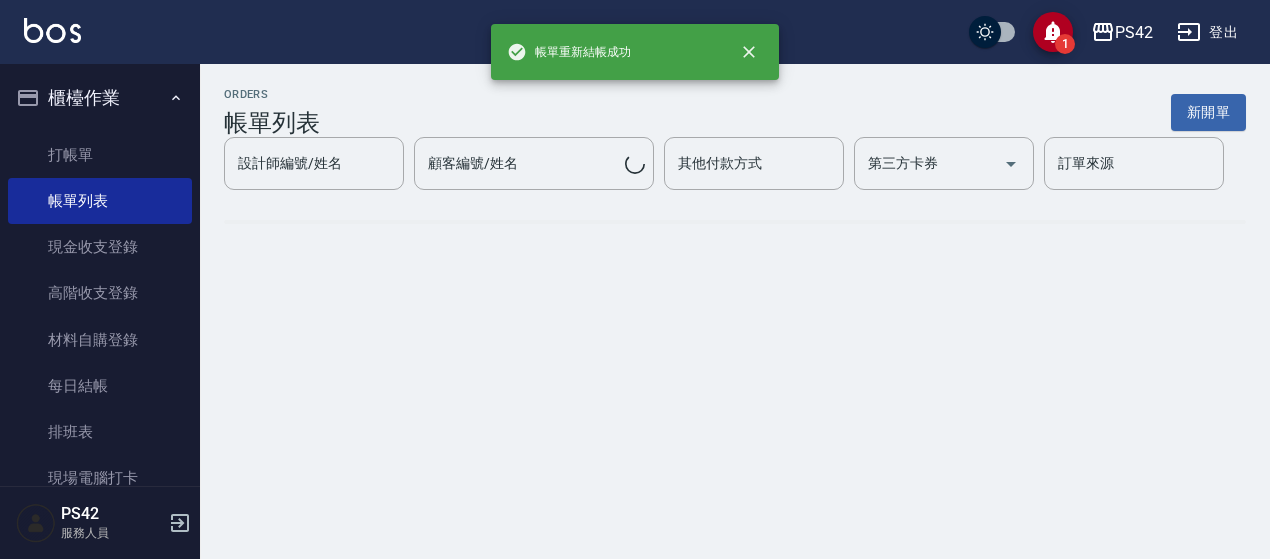scroll, scrollTop: 0, scrollLeft: 0, axis: both 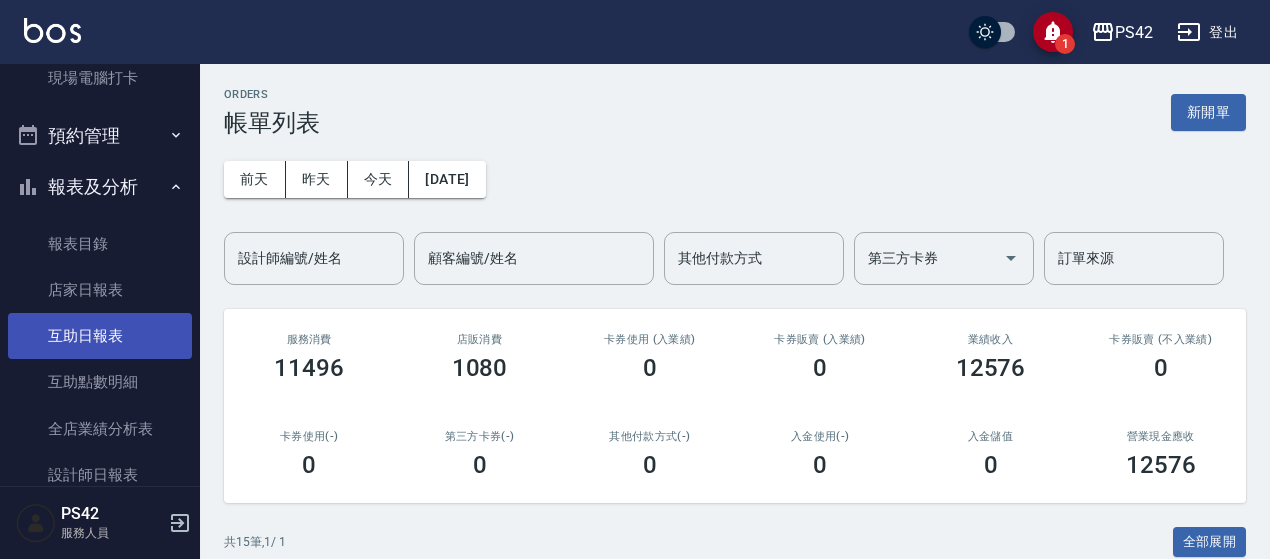 click on "互助日報表" at bounding box center (100, 336) 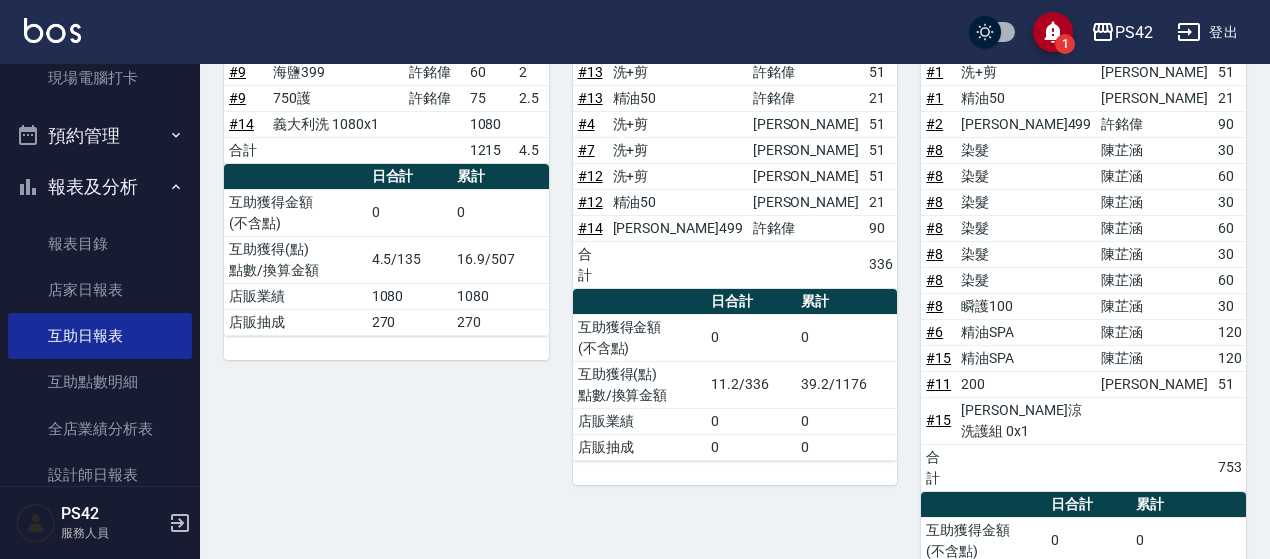 scroll, scrollTop: 416, scrollLeft: 0, axis: vertical 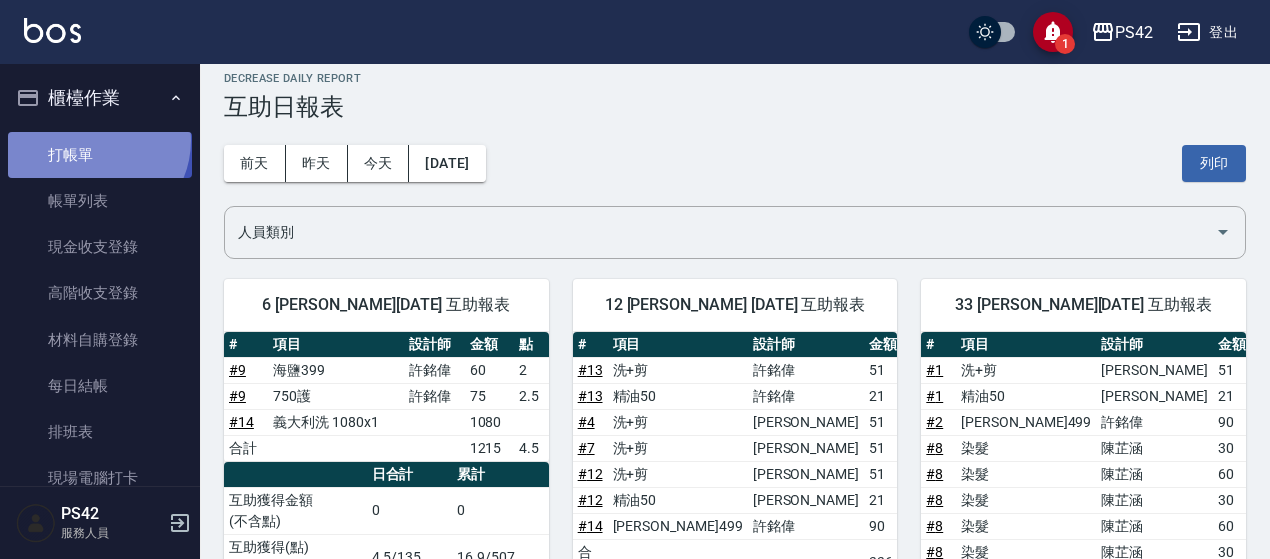 click on "打帳單" at bounding box center [100, 155] 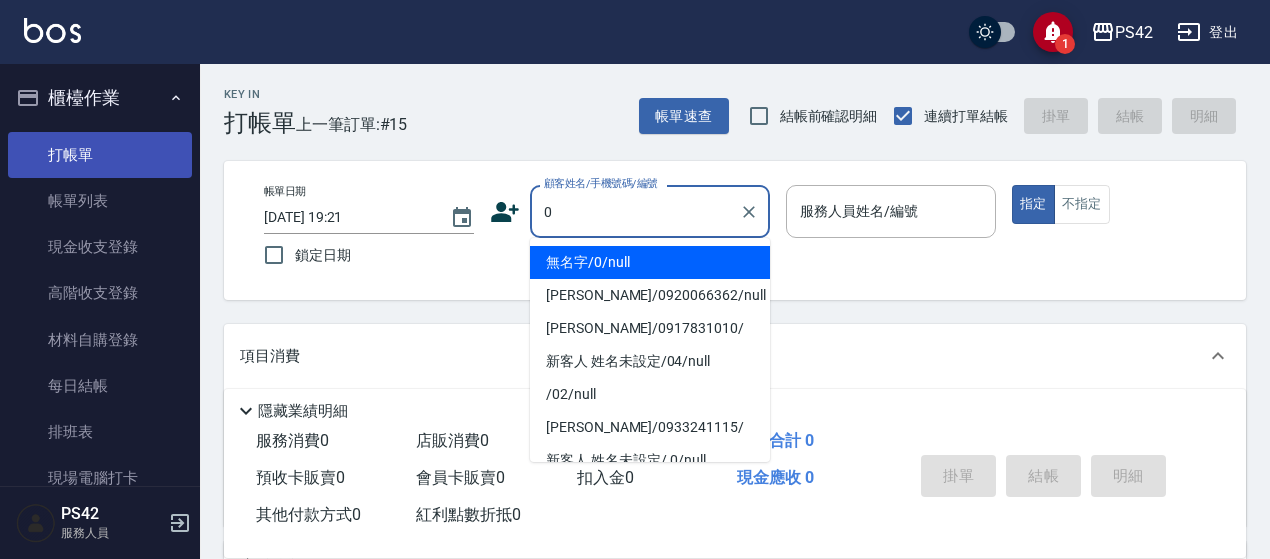 type on "無名字/0/null" 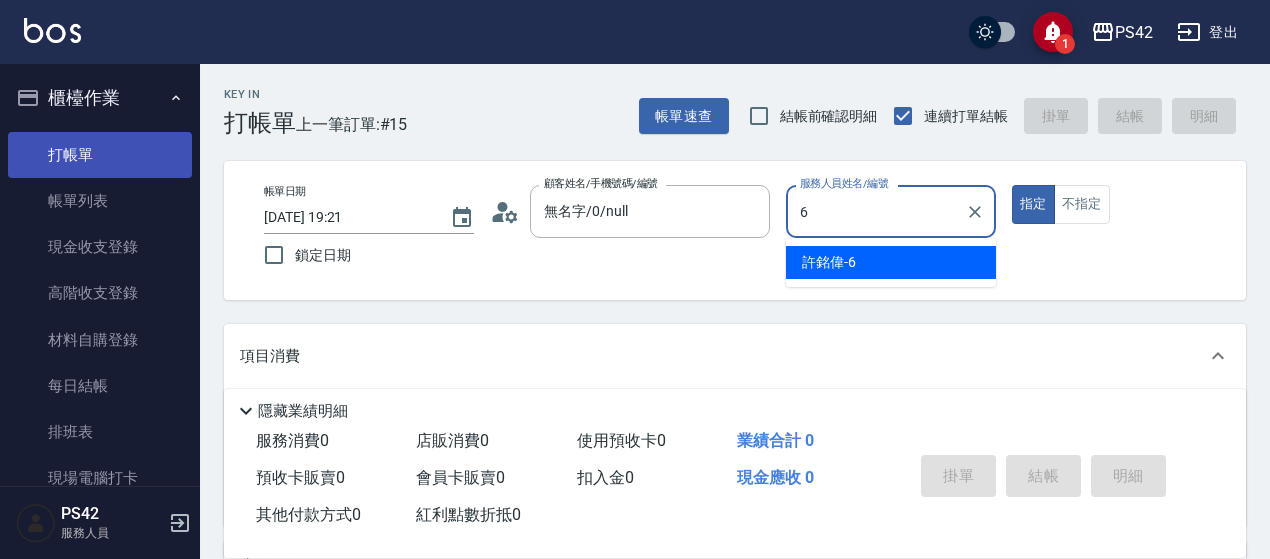 type on "許銘偉-6" 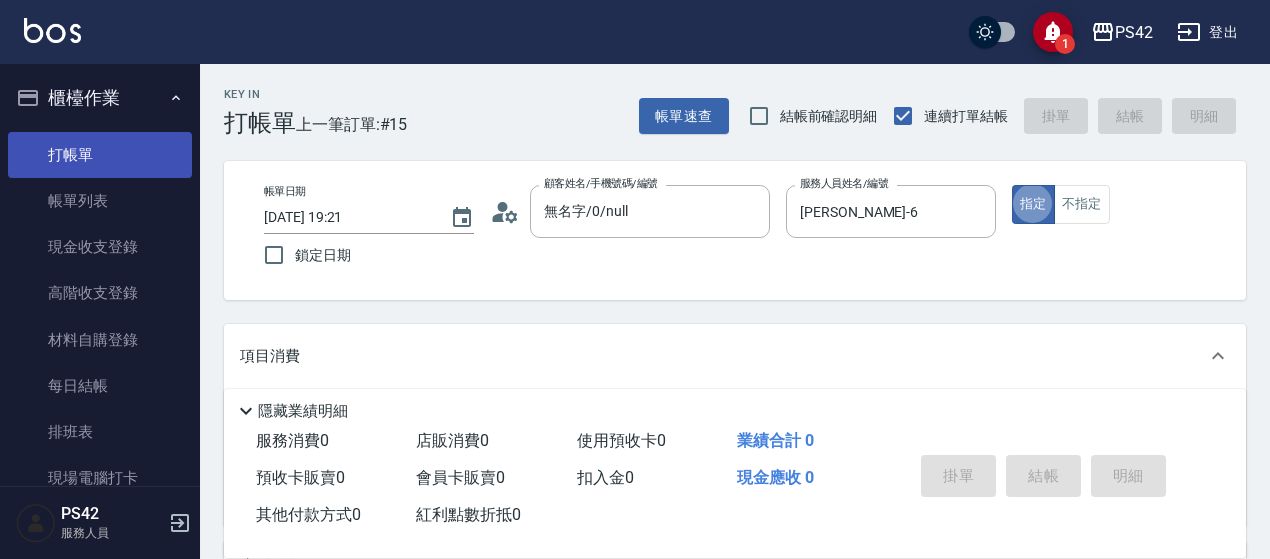 type on "true" 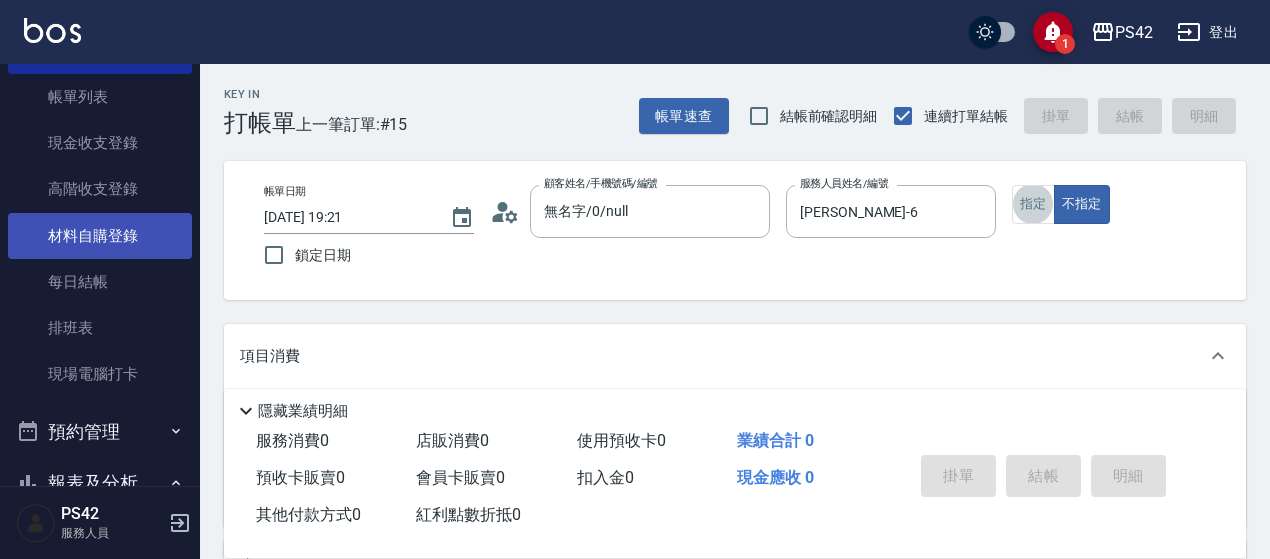 scroll, scrollTop: 200, scrollLeft: 0, axis: vertical 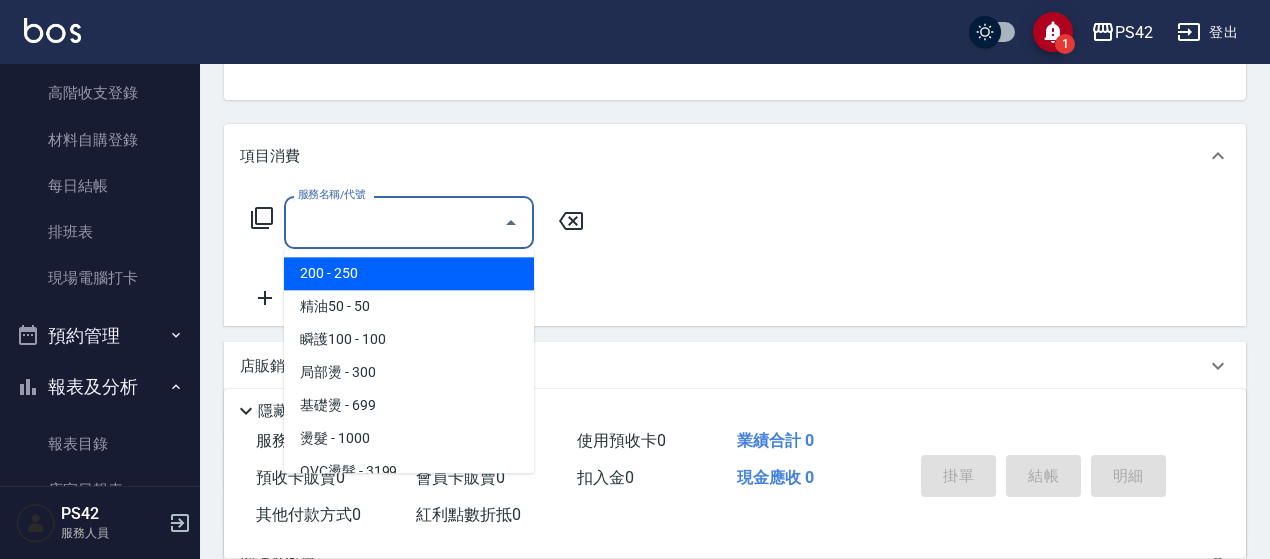 click on "服務名稱/代號" at bounding box center (394, 222) 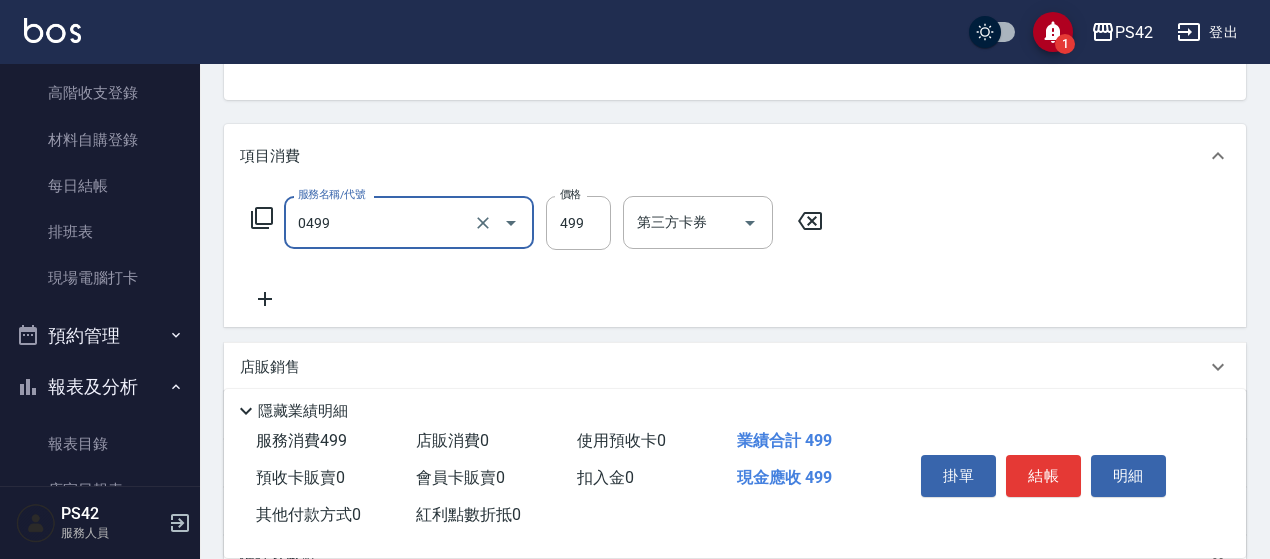 type on "伊黛莉499(0499)" 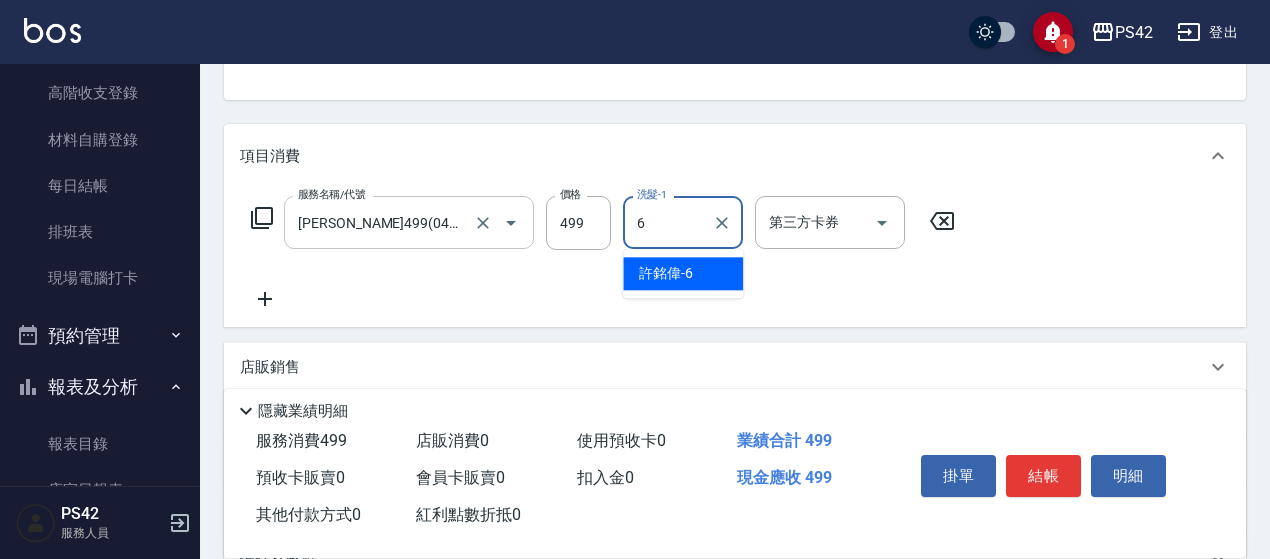 type on "許銘偉-6" 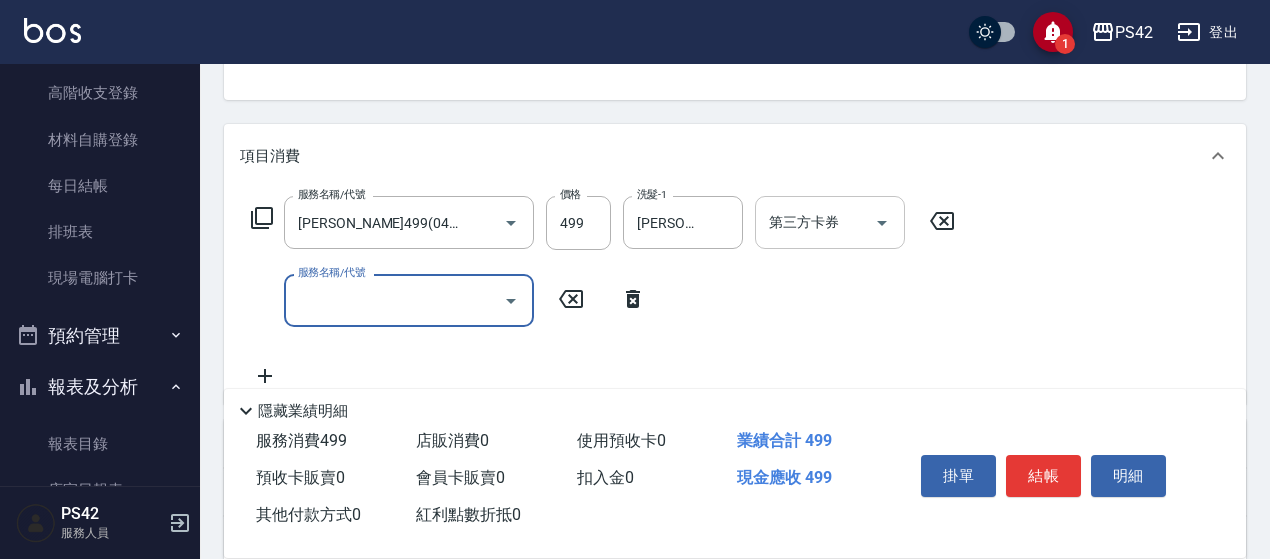 click 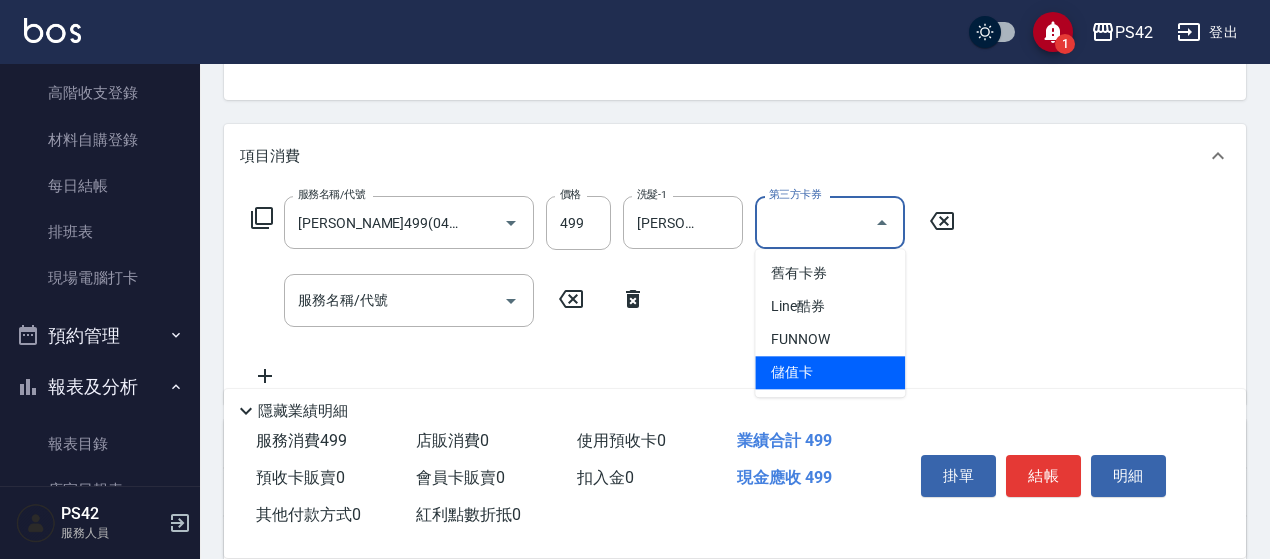 click on "儲值卡" at bounding box center (830, 372) 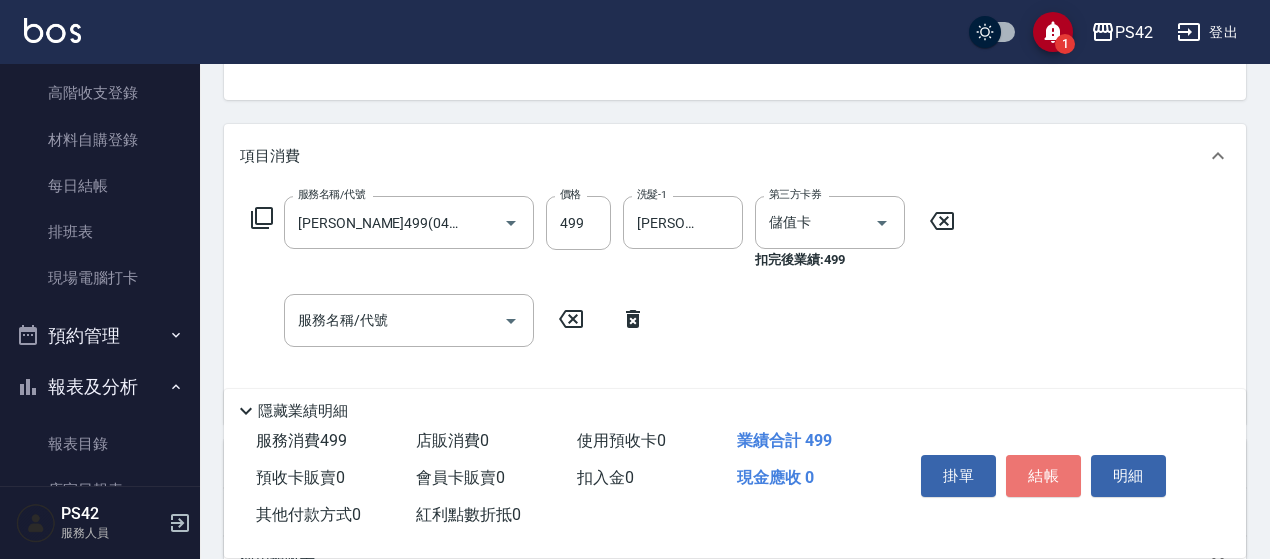 drag, startPoint x: 1044, startPoint y: 486, endPoint x: 1036, endPoint y: 468, distance: 19.697716 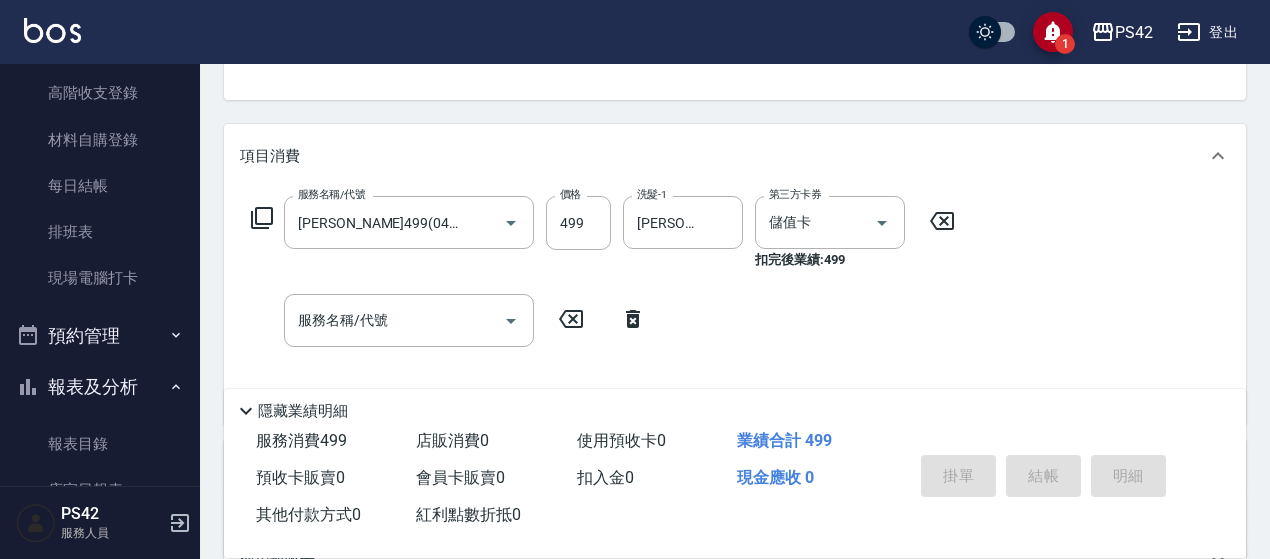 type on "2025/07/14 19:22" 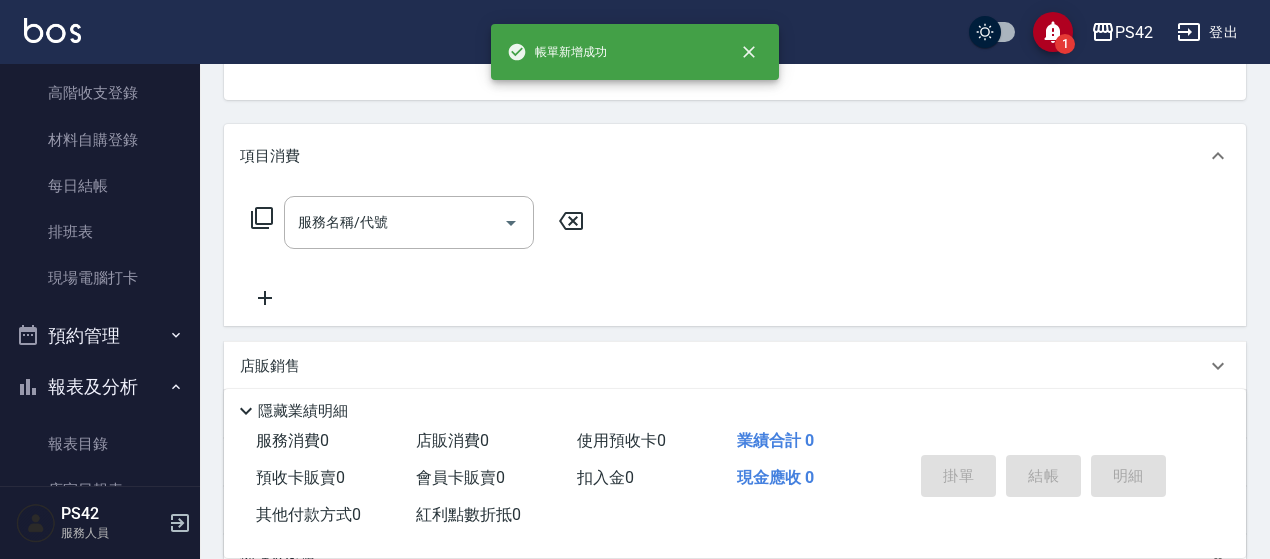 scroll, scrollTop: 194, scrollLeft: 0, axis: vertical 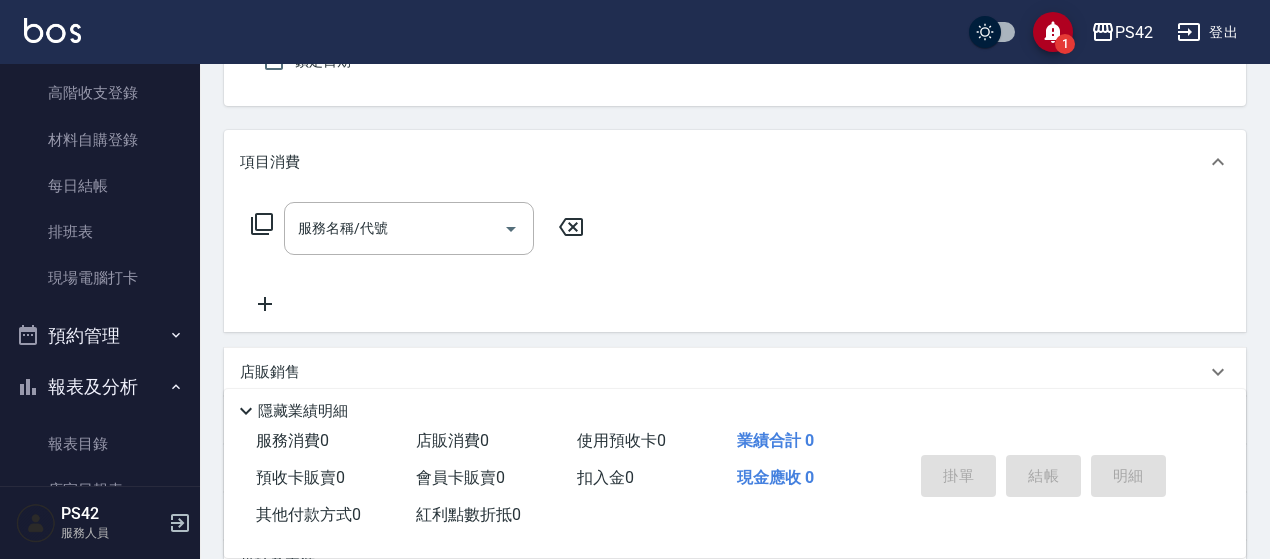 type on "無名字/0/null" 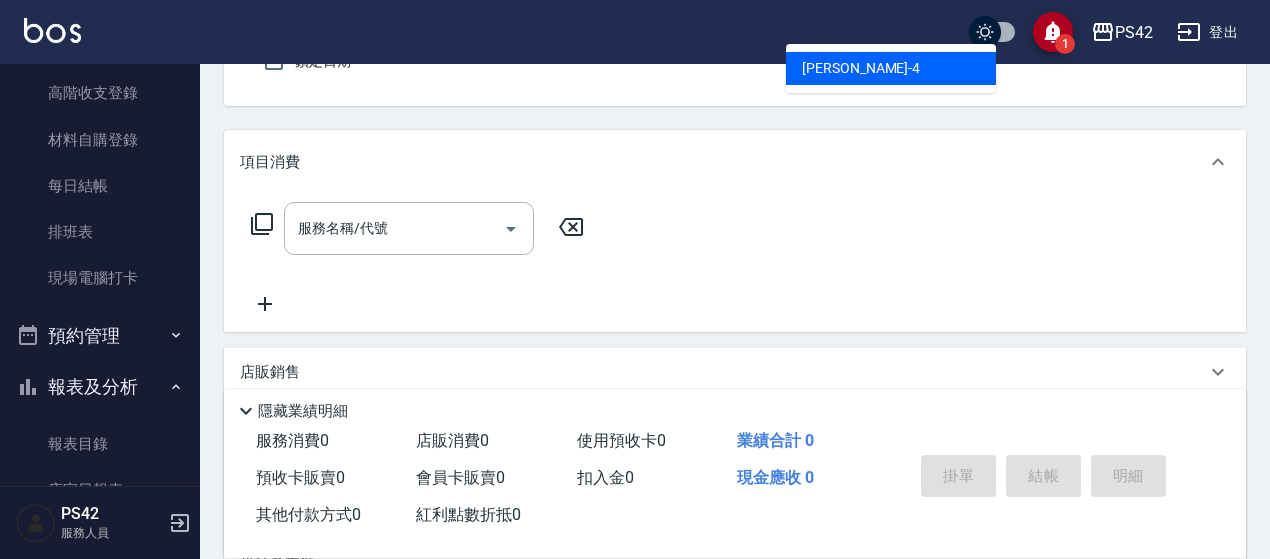 type on "程汶珊-4" 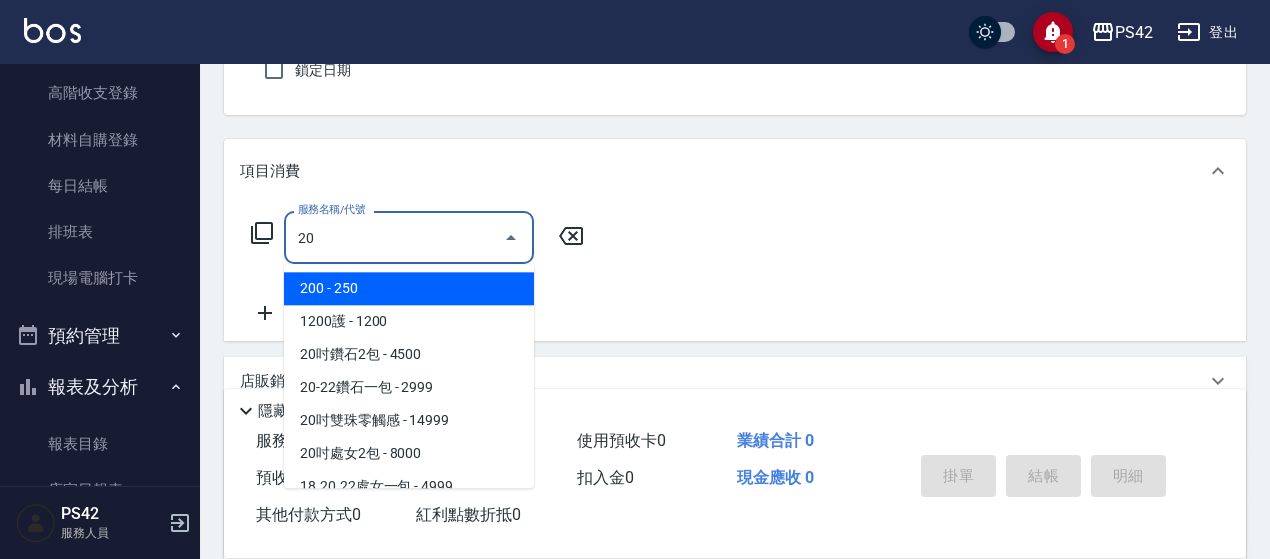 type on "2" 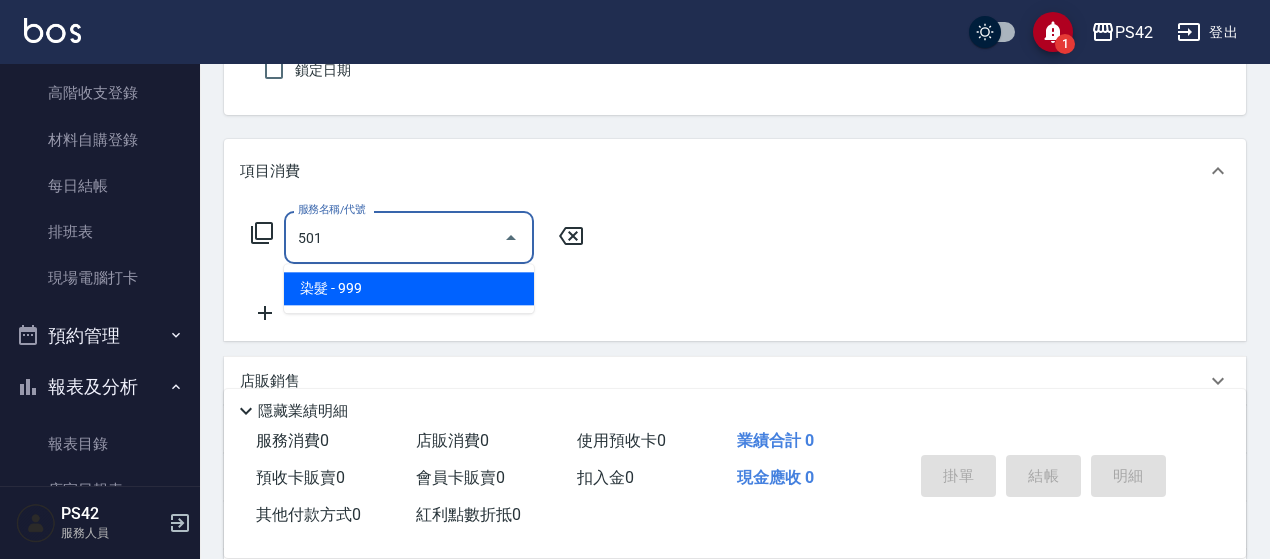 type on "染髮(501)" 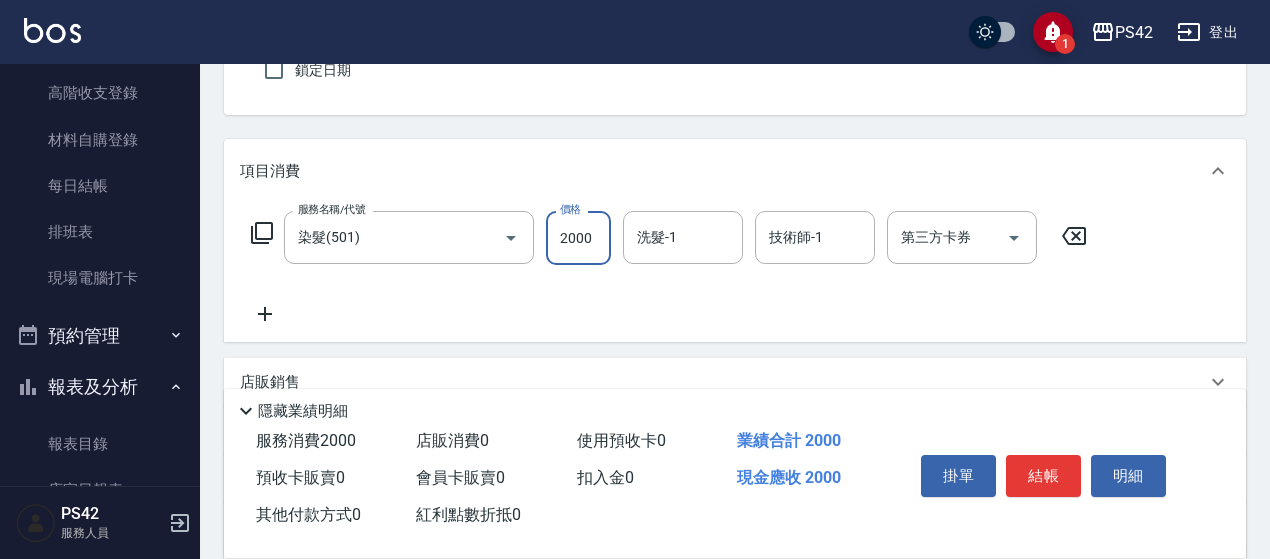 type on "2000" 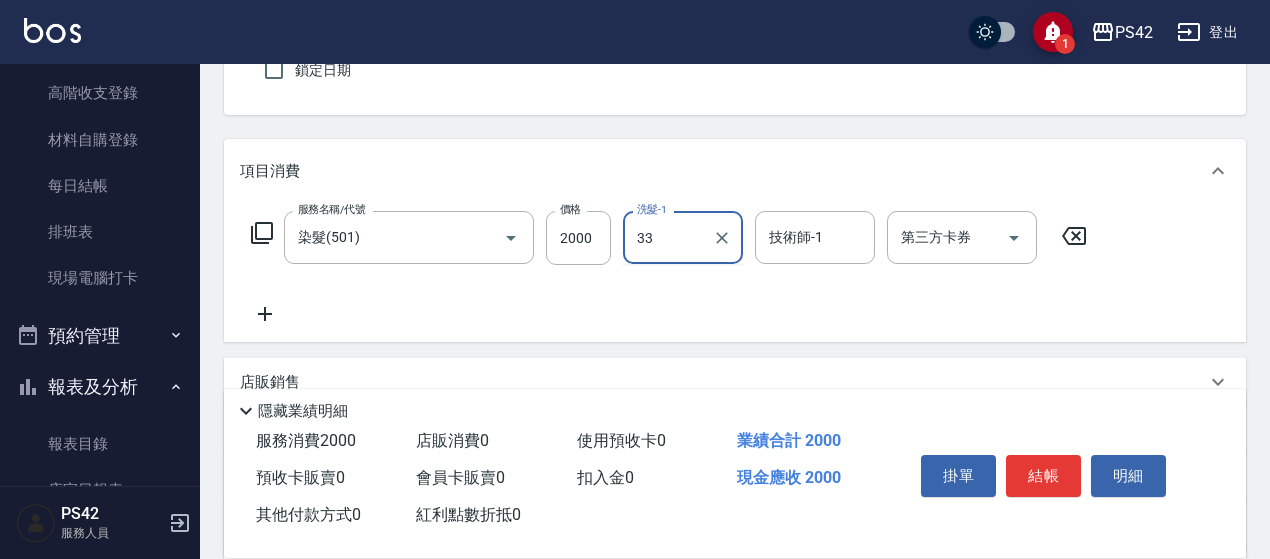 type on "陳盈嵐-33" 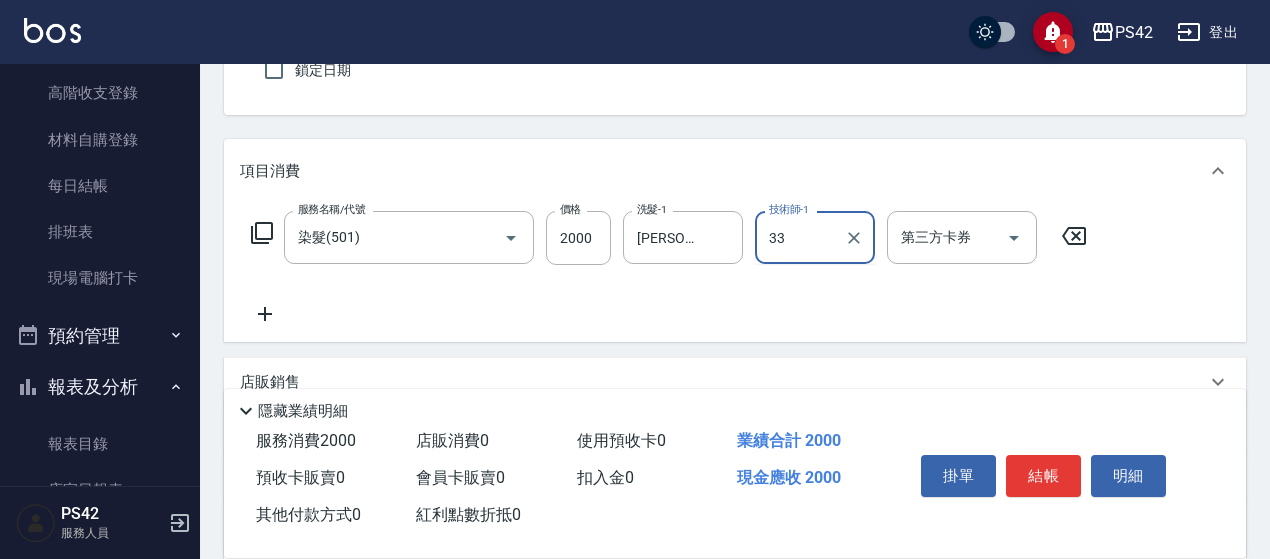 type on "陳盈嵐-33" 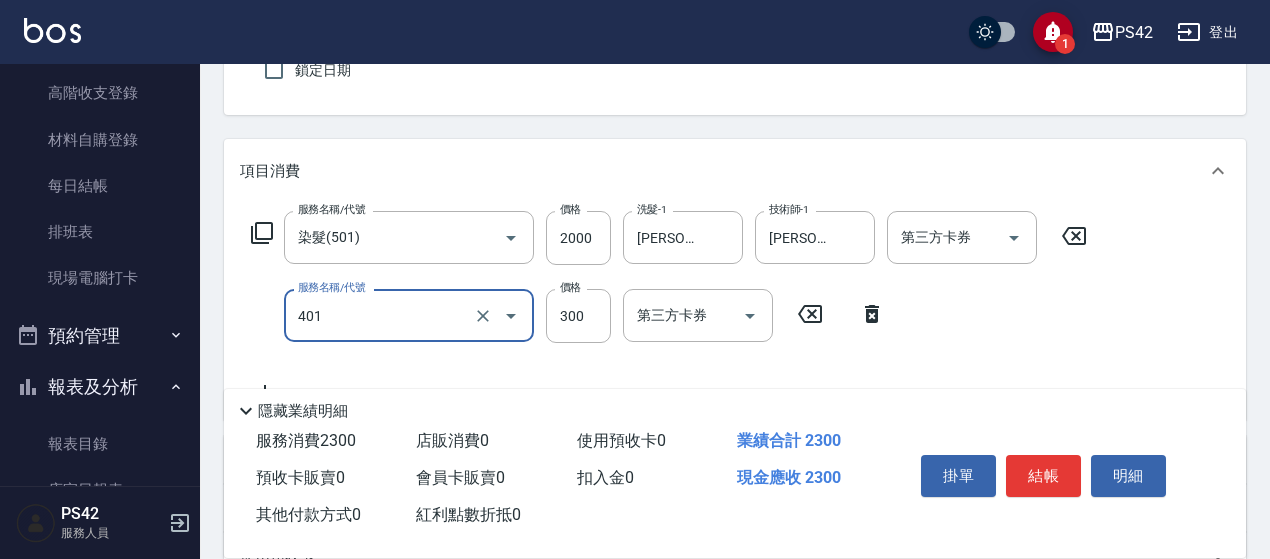type on "300護(401)" 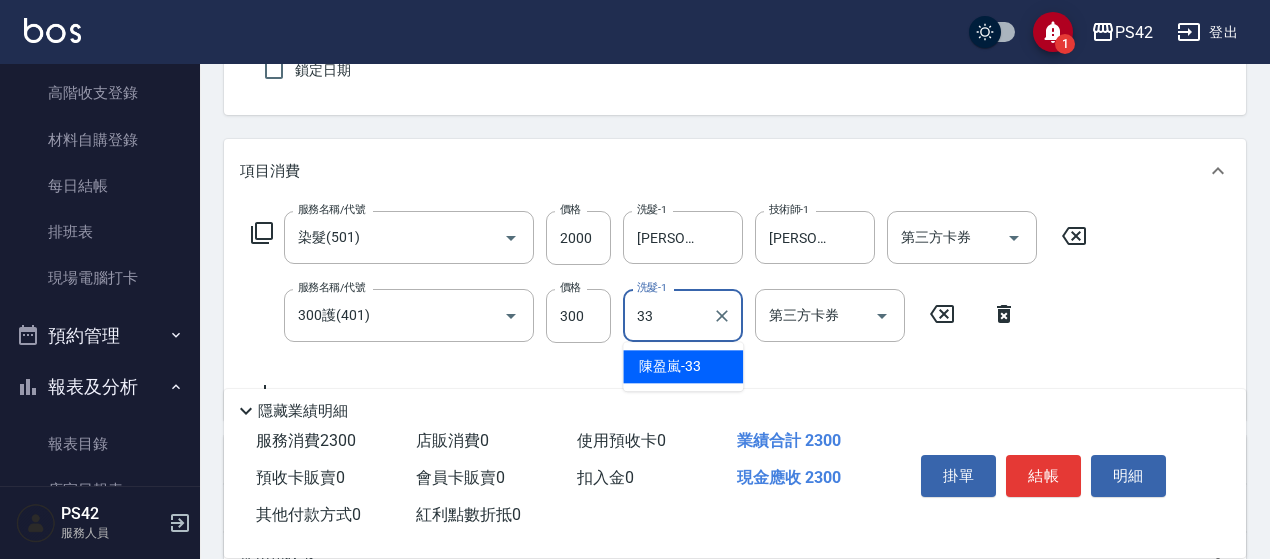 type on "陳盈嵐-33" 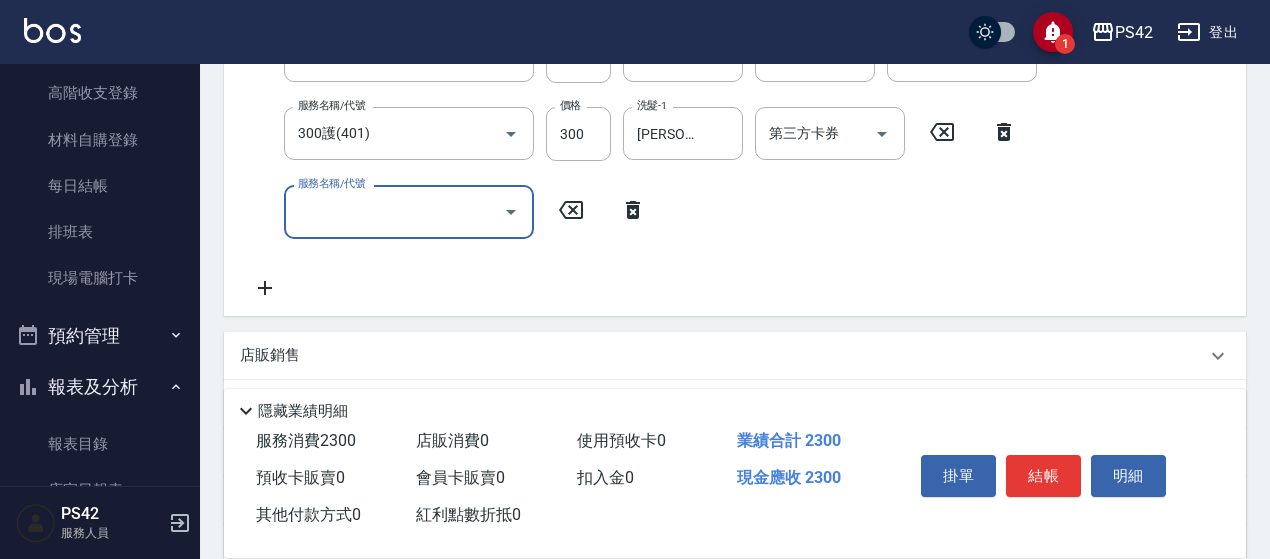 scroll, scrollTop: 385, scrollLeft: 0, axis: vertical 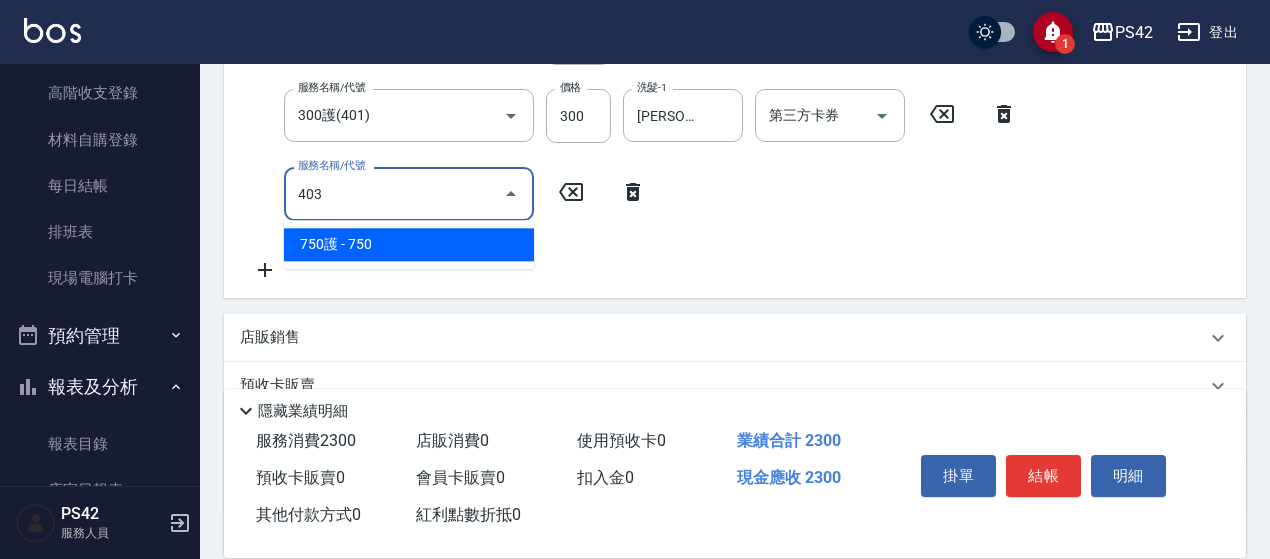 type on "750護(403)" 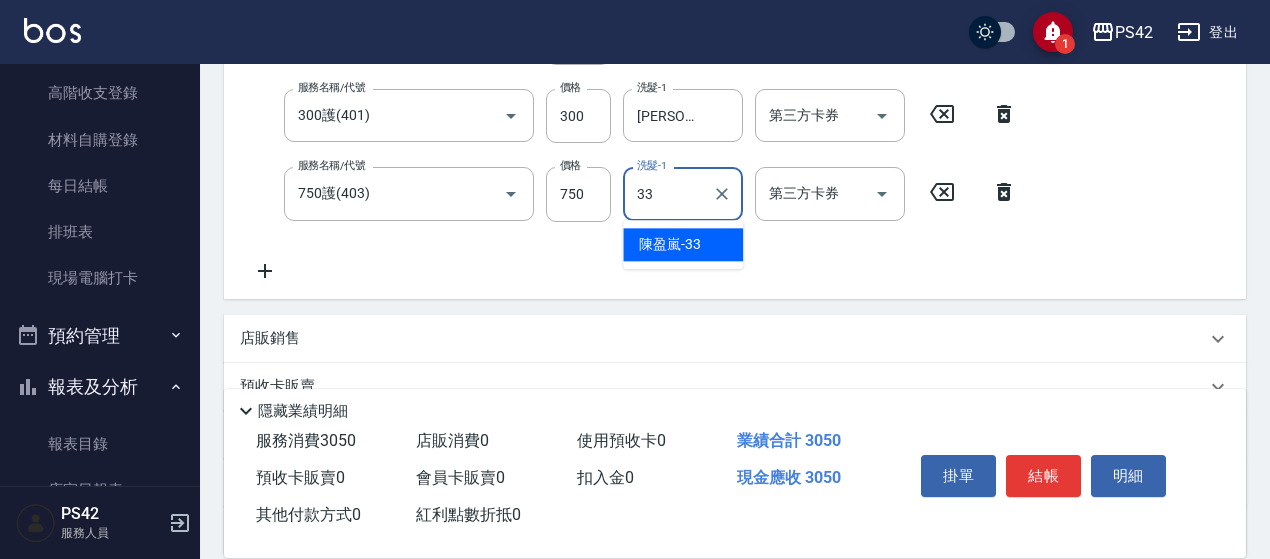 type on "陳盈嵐-33" 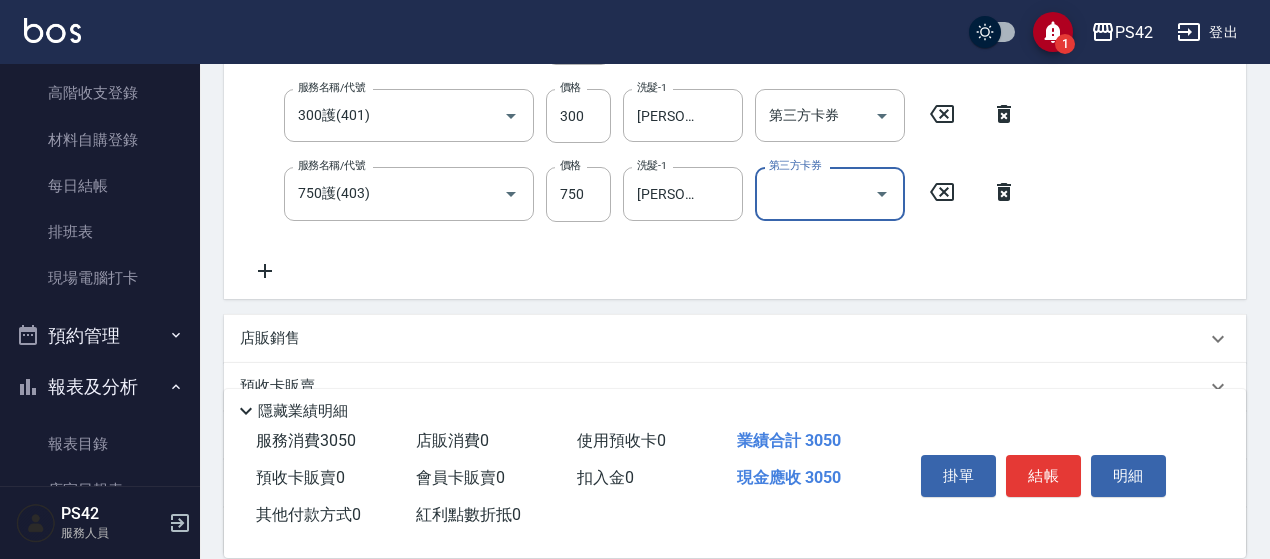 click 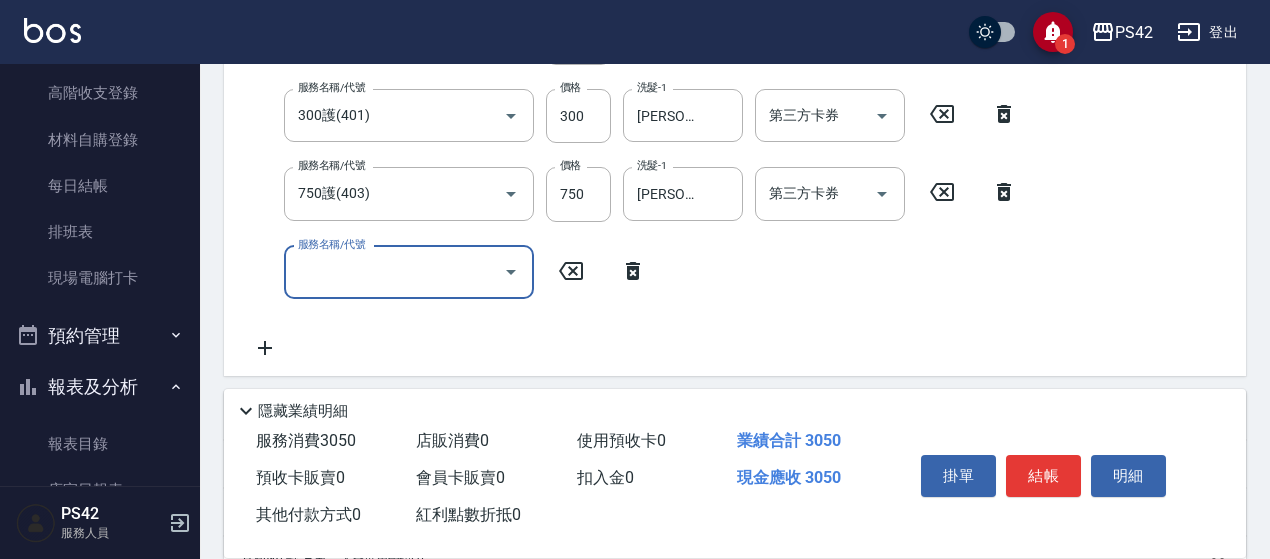 click on "服務名稱/代號" at bounding box center (394, 272) 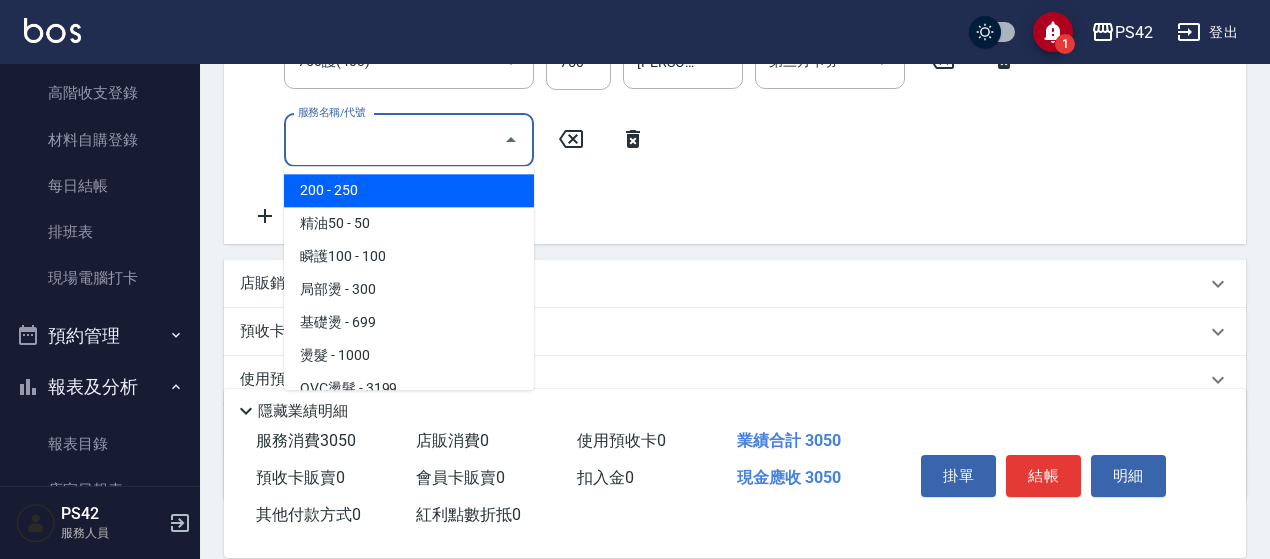 scroll, scrollTop: 647, scrollLeft: 0, axis: vertical 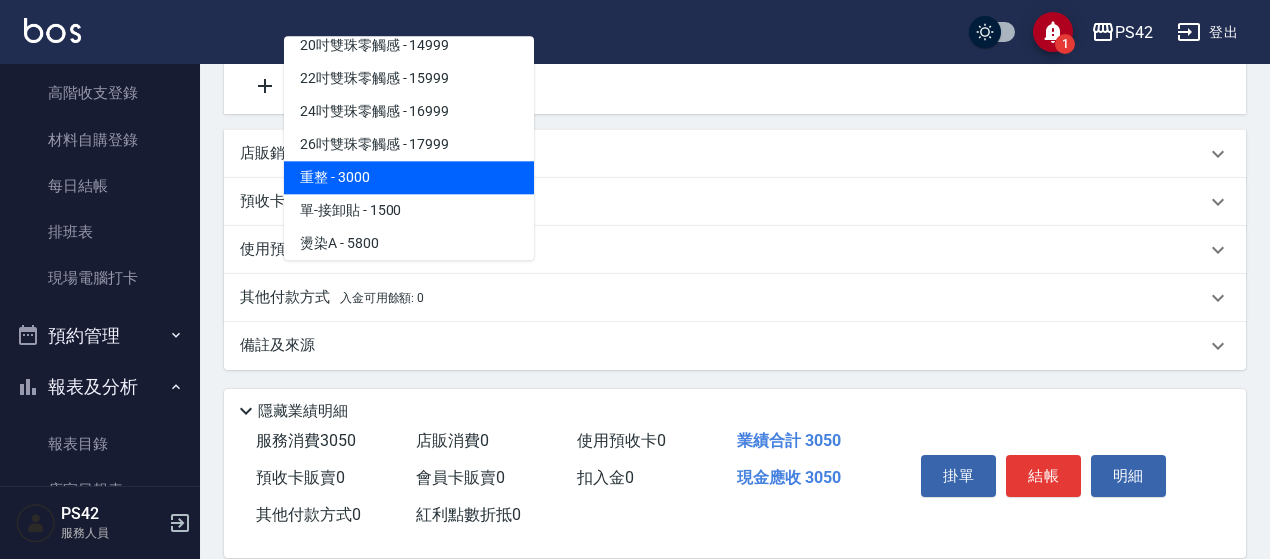click on "重整 - 3000" at bounding box center (409, 177) 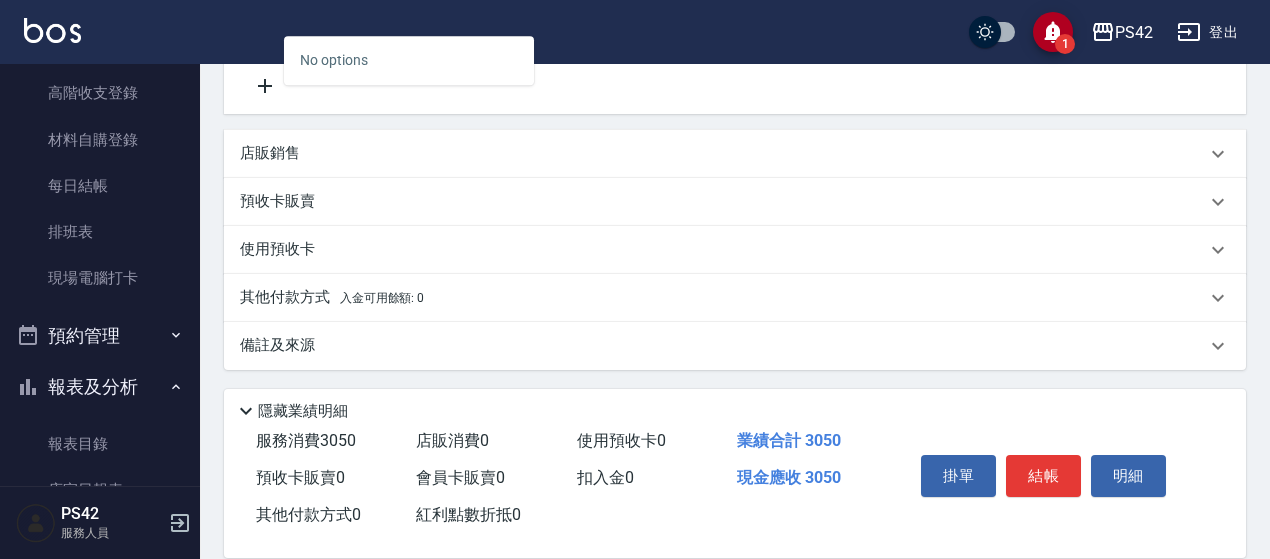 type on "4000" 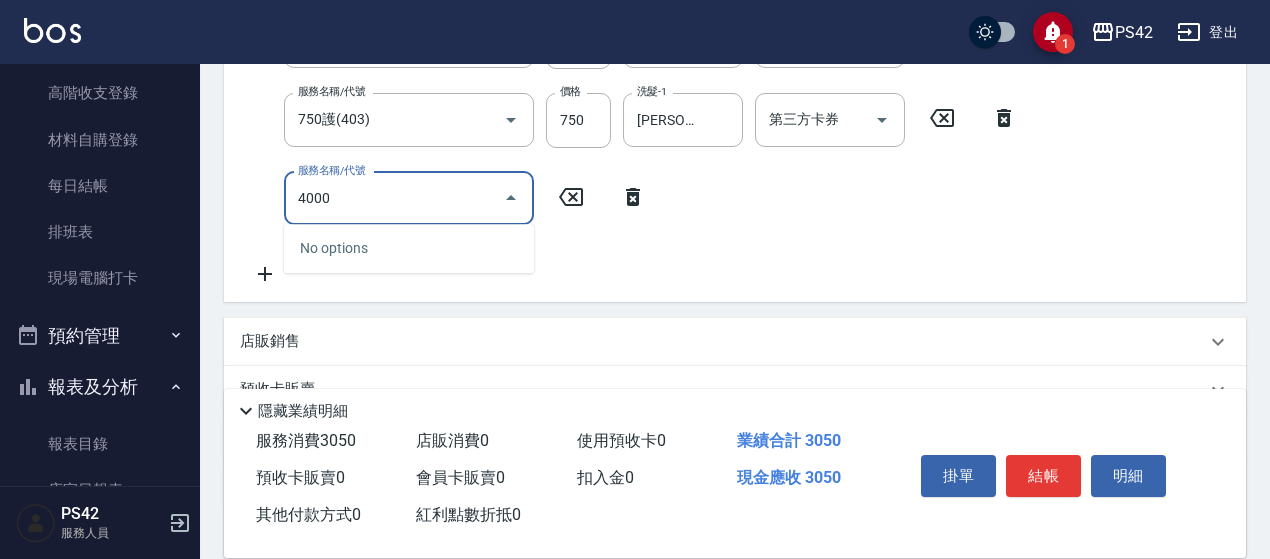 scroll, scrollTop: 347, scrollLeft: 0, axis: vertical 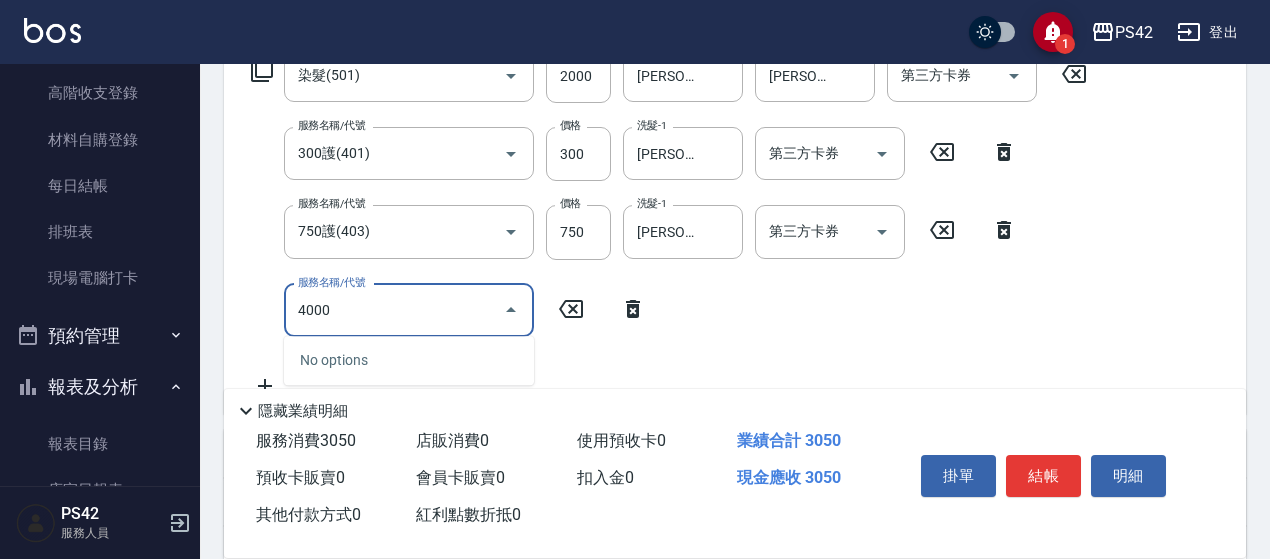click on "4000" at bounding box center [394, 310] 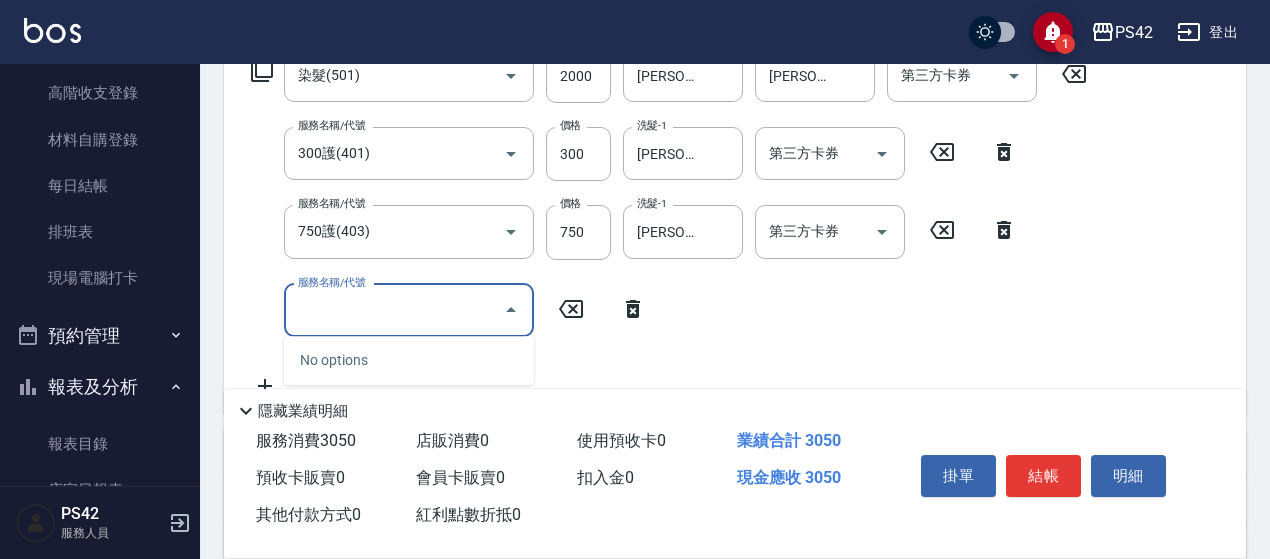 click 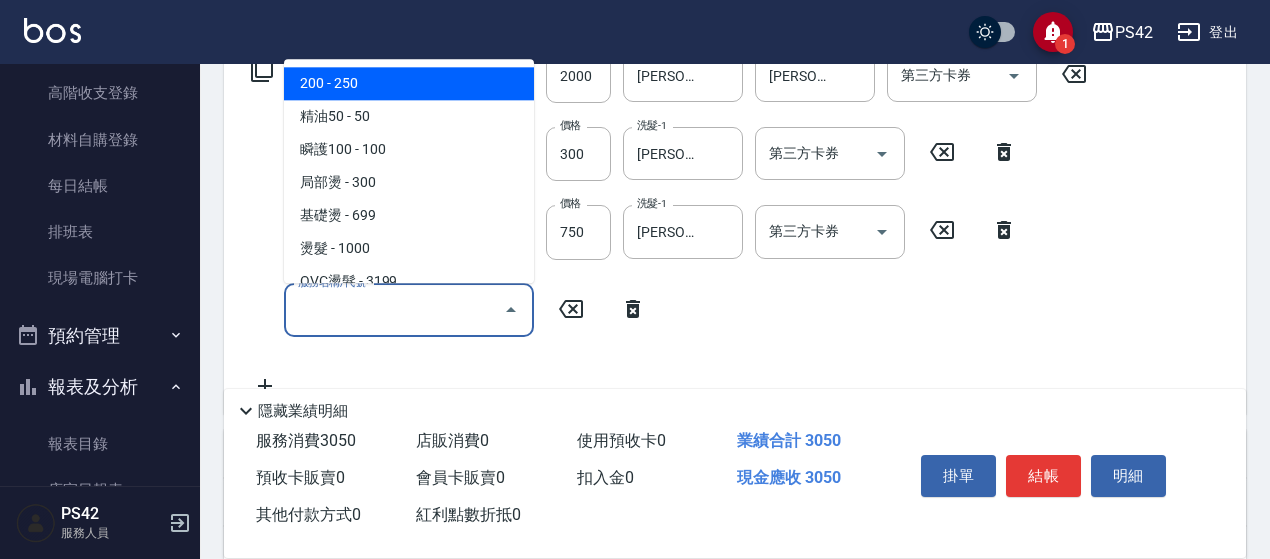 click on "服務名稱/代號" at bounding box center [394, 310] 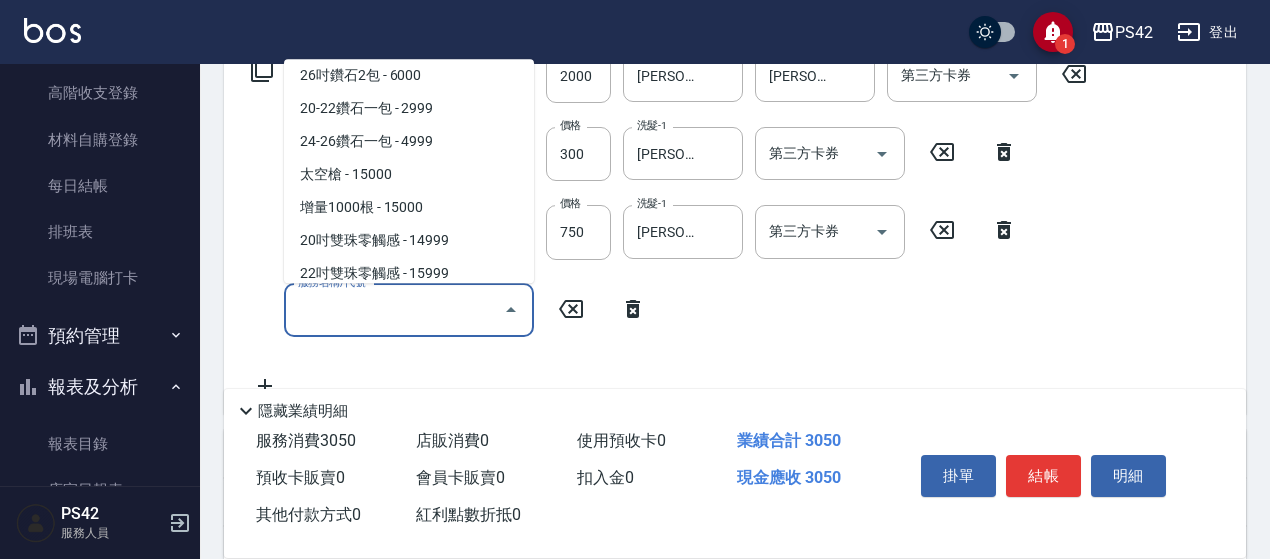 scroll, scrollTop: 1500, scrollLeft: 0, axis: vertical 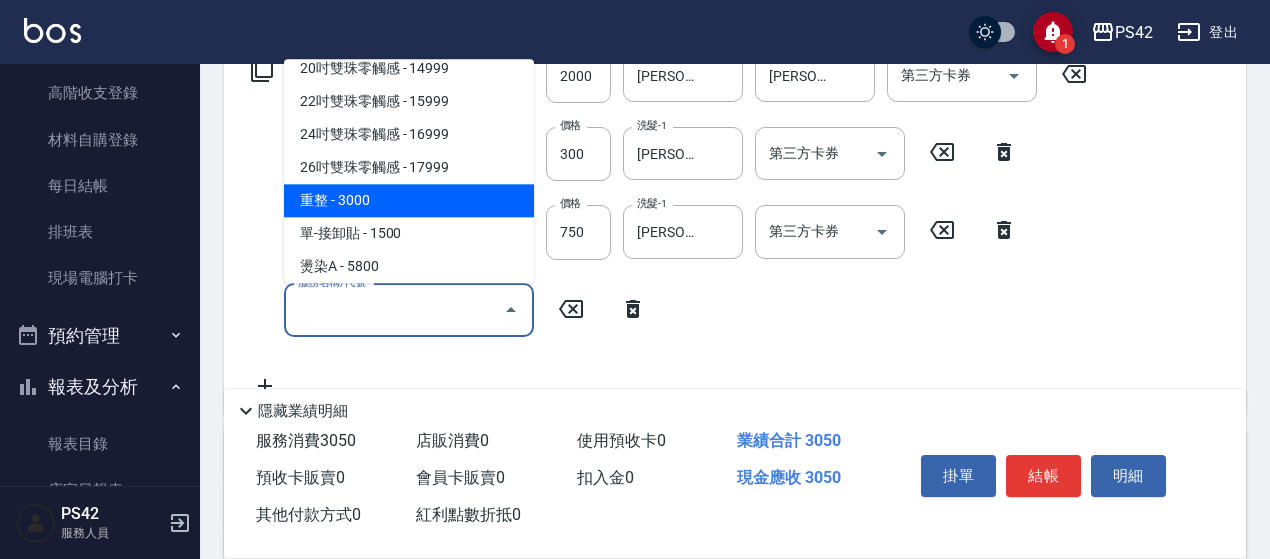 click on "重整 - 3000" at bounding box center (409, 201) 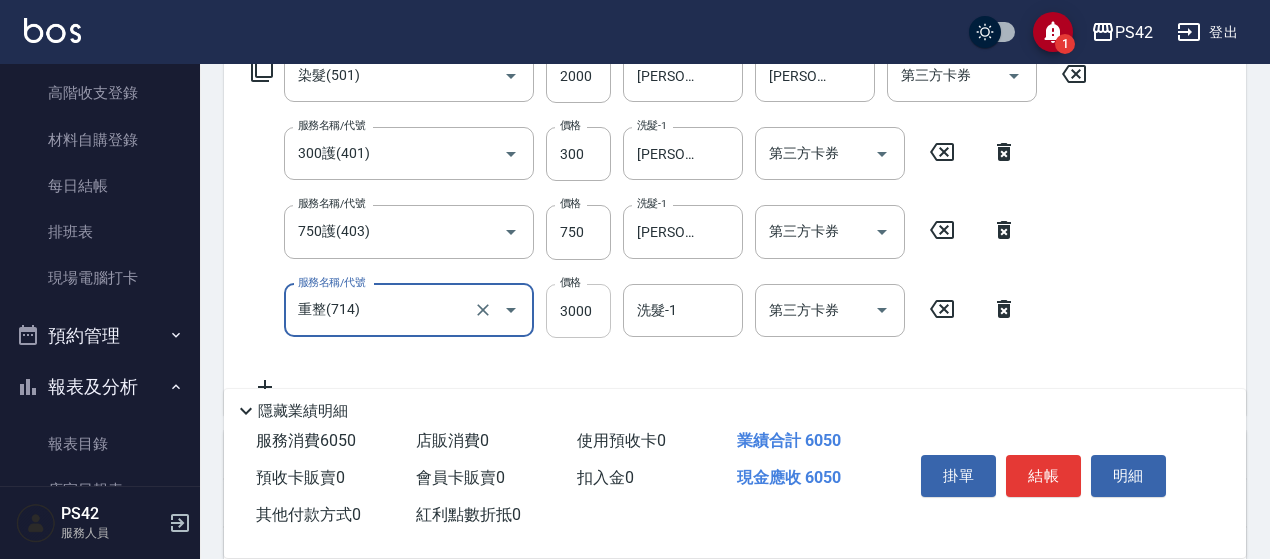 click on "3000" at bounding box center (578, 311) 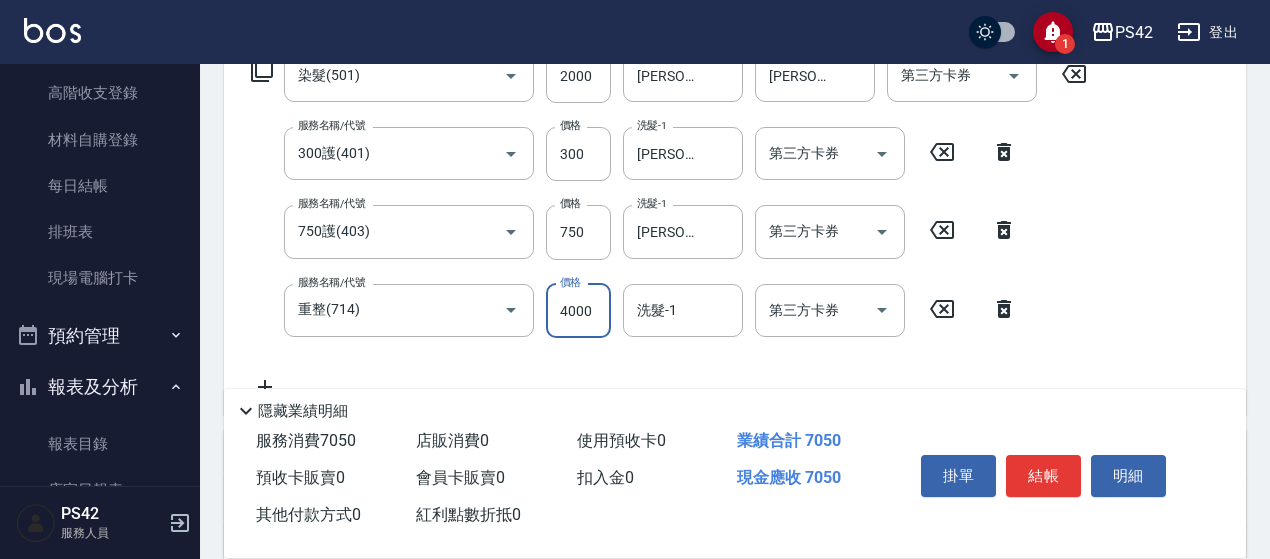 type on "4000" 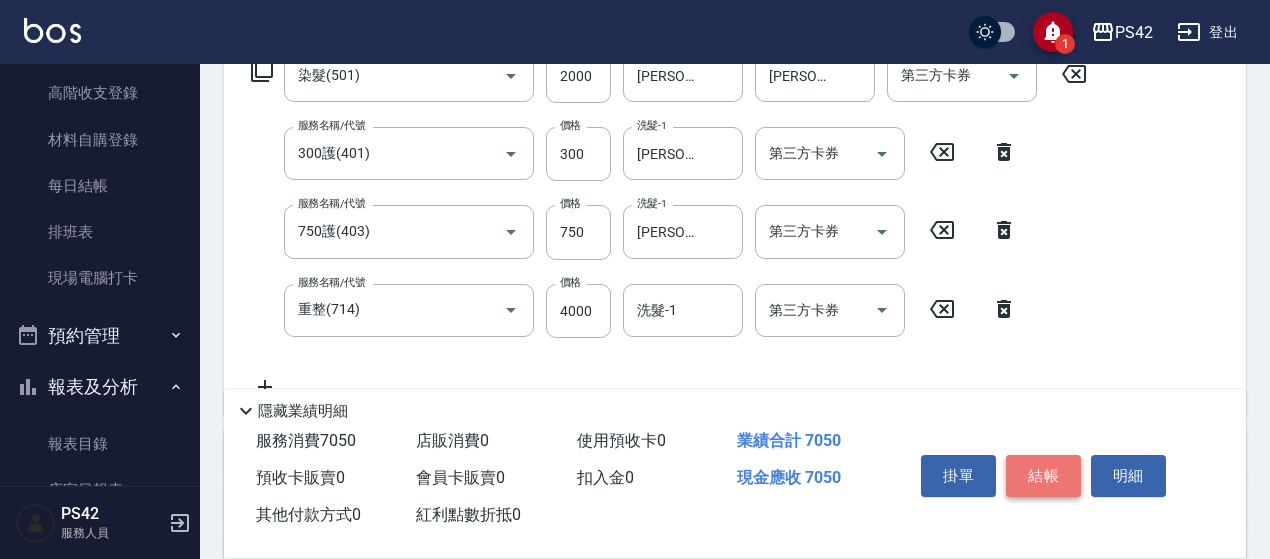 click on "結帳" at bounding box center (1043, 476) 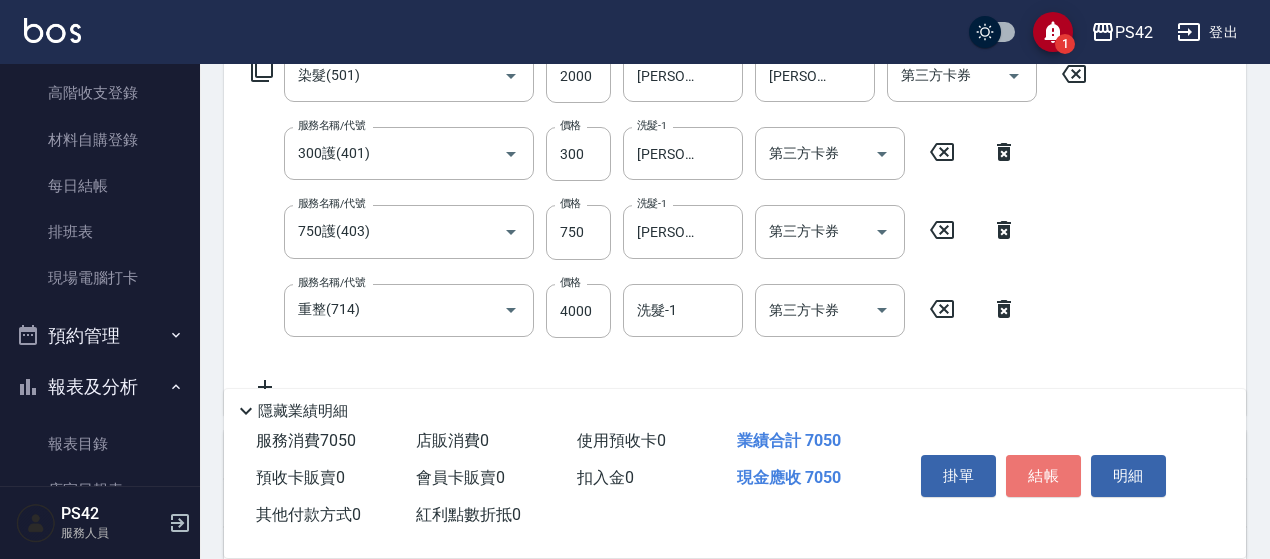 type 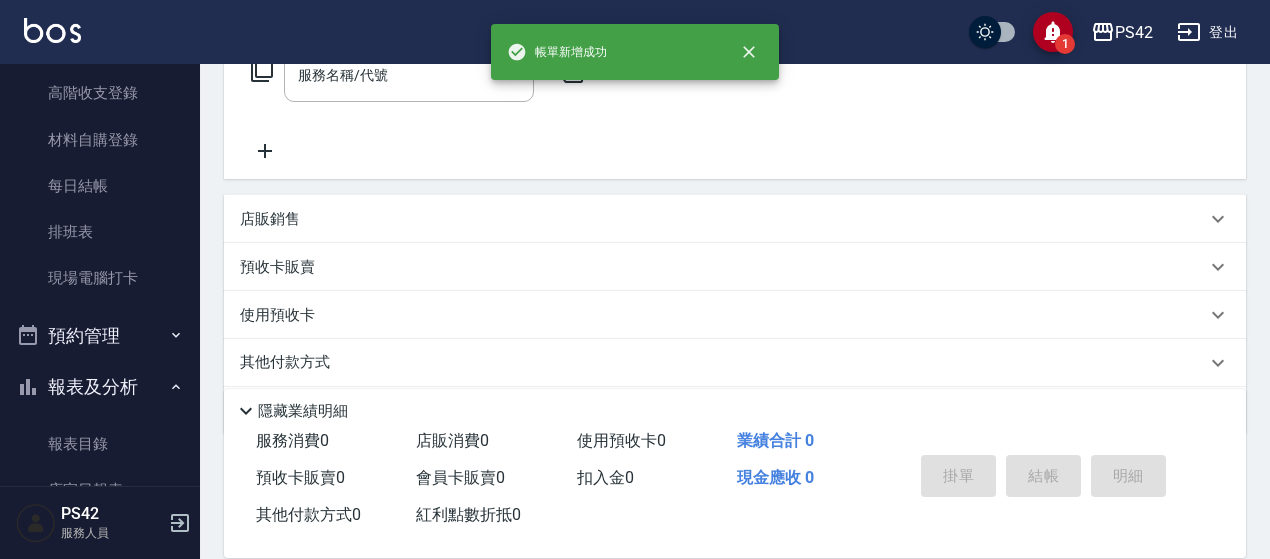 scroll, scrollTop: 0, scrollLeft: 0, axis: both 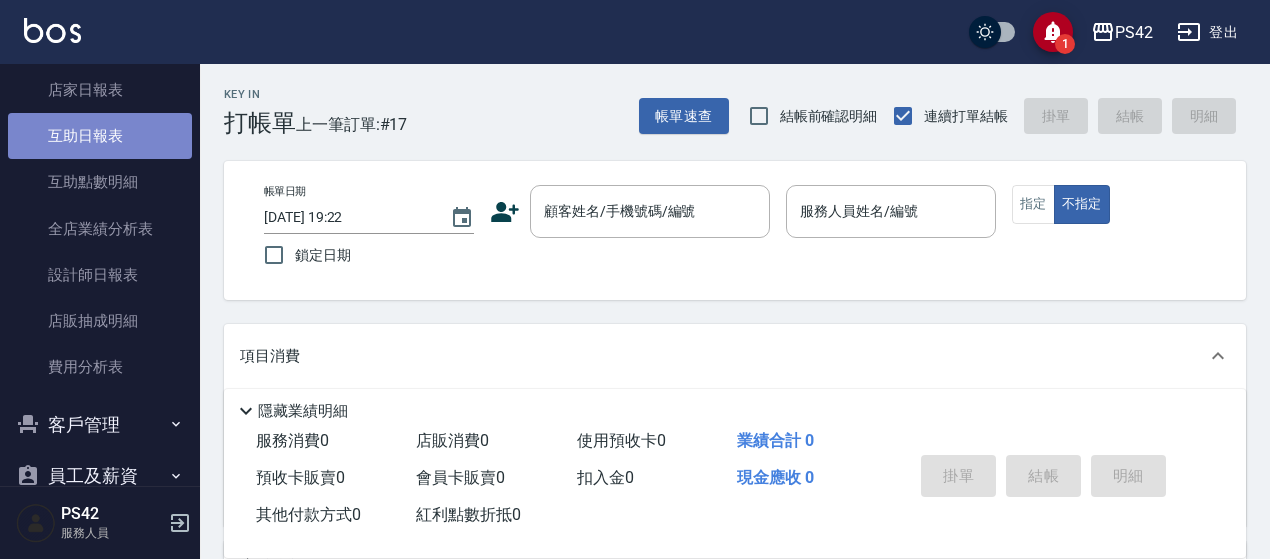 click on "互助日報表" at bounding box center (100, 136) 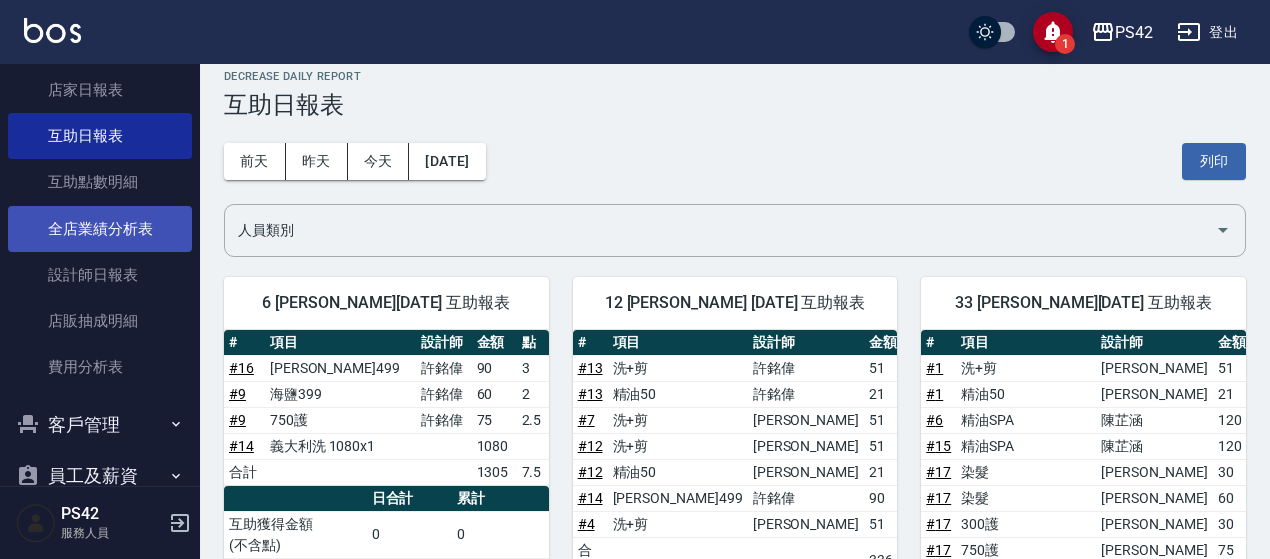 scroll, scrollTop: 0, scrollLeft: 0, axis: both 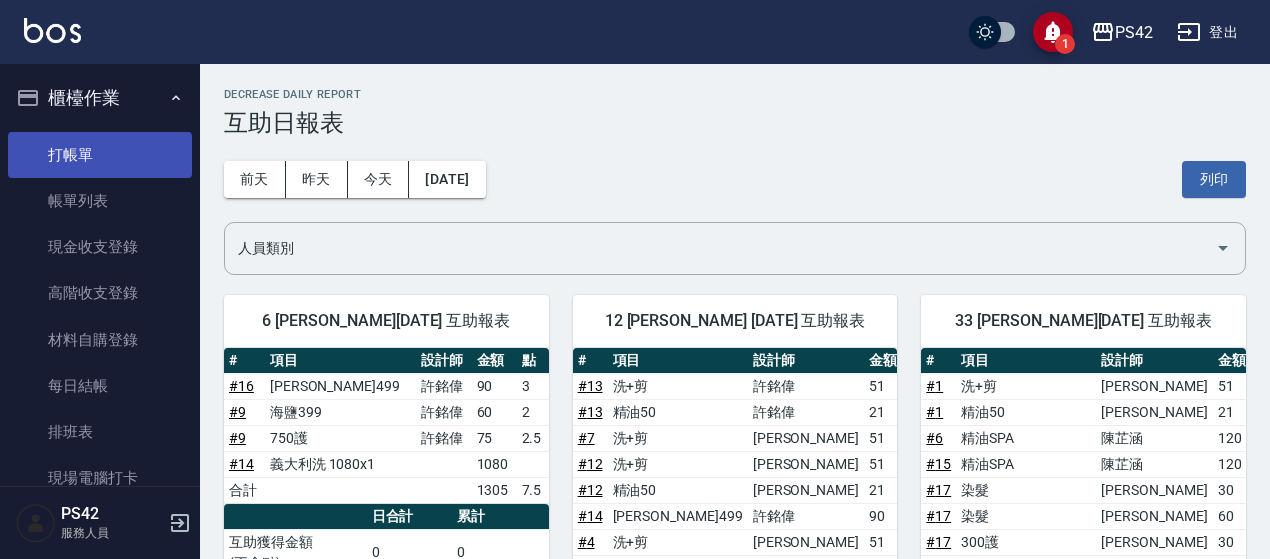 click on "打帳單" at bounding box center (100, 155) 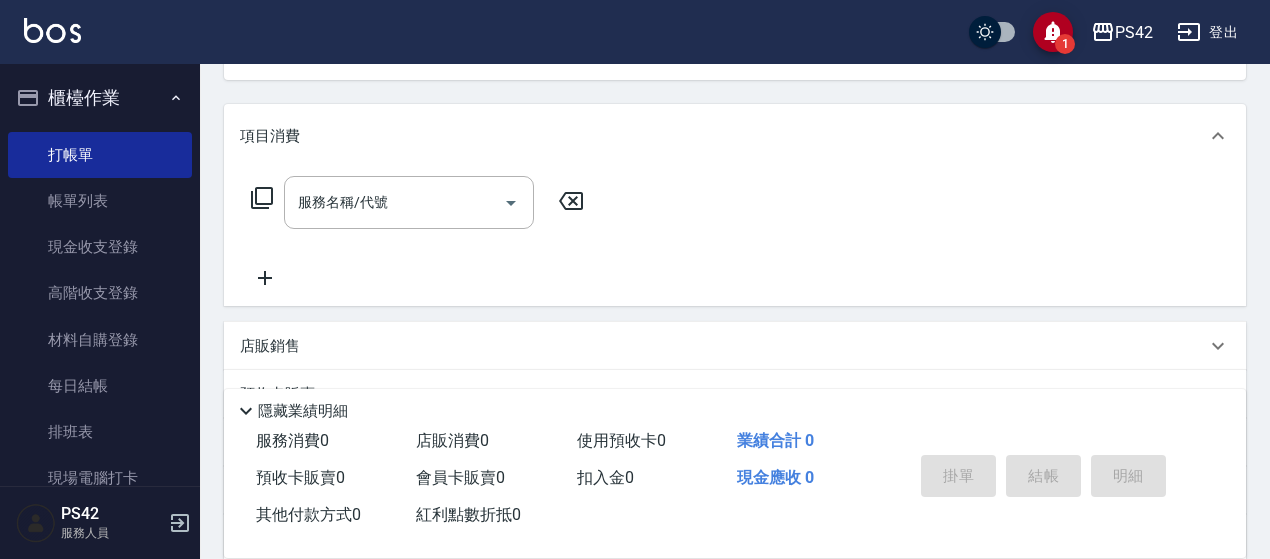 scroll, scrollTop: 400, scrollLeft: 0, axis: vertical 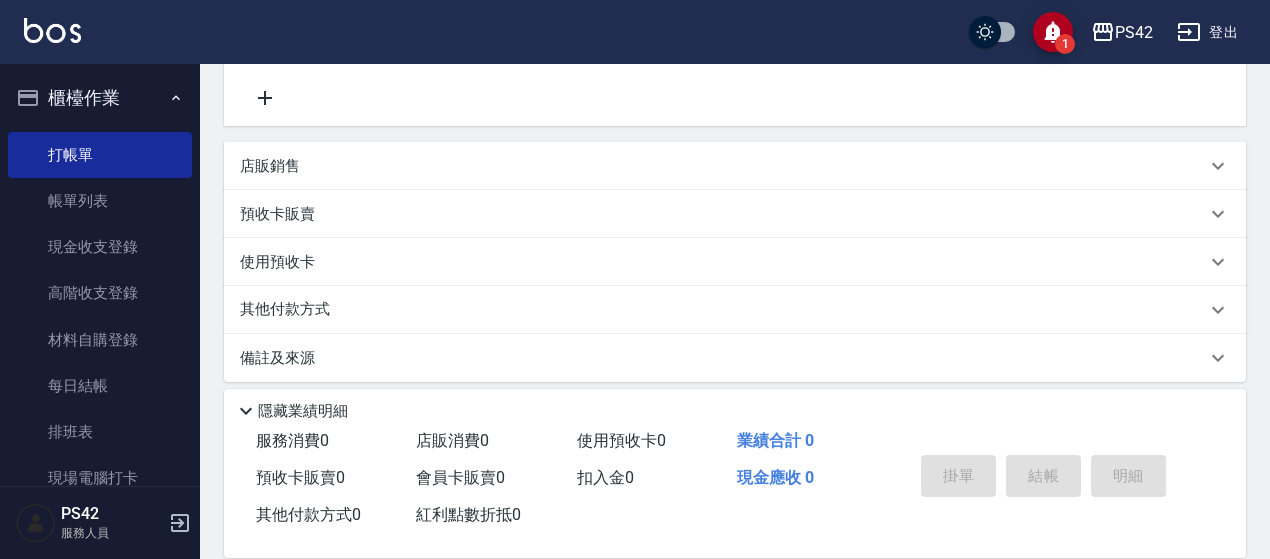 click on "店販銷售" at bounding box center [723, 166] 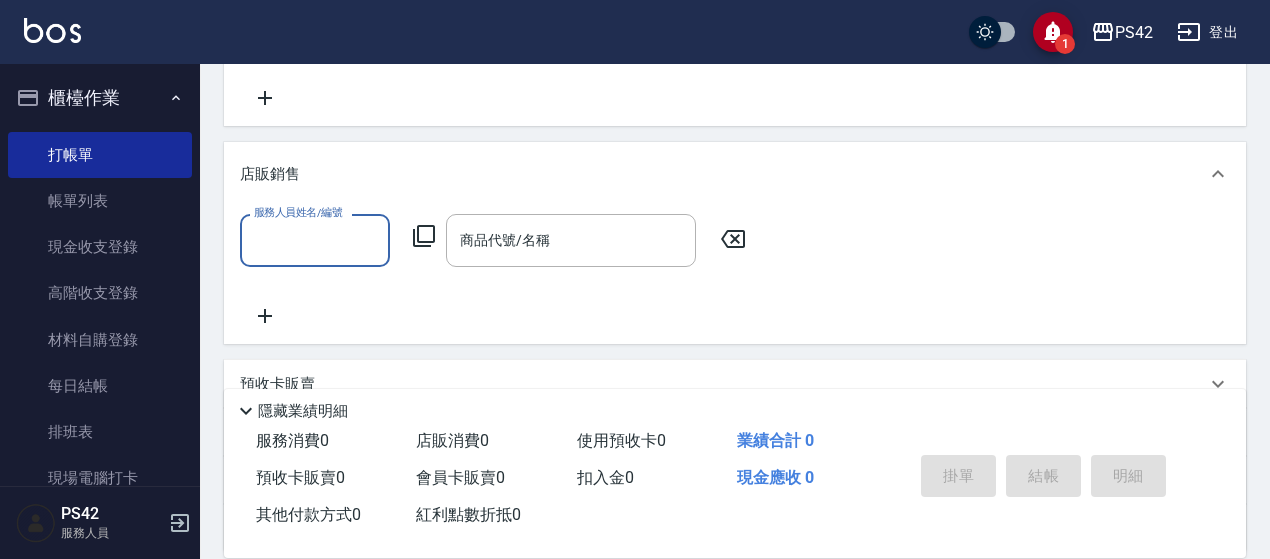 scroll, scrollTop: 0, scrollLeft: 0, axis: both 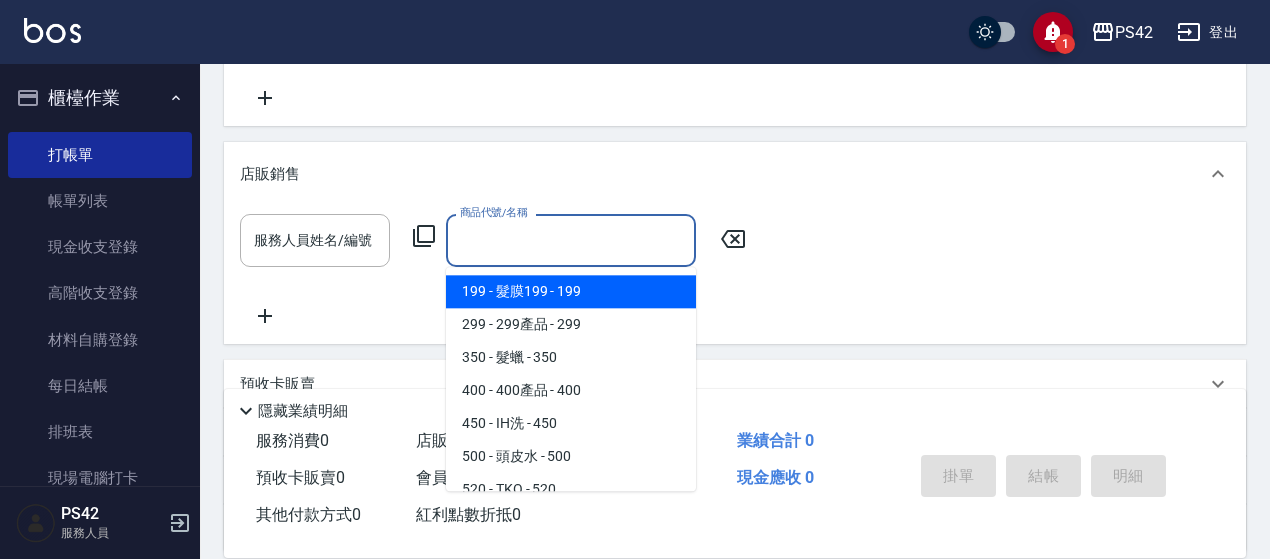 click on "商品代號/名稱" at bounding box center [571, 240] 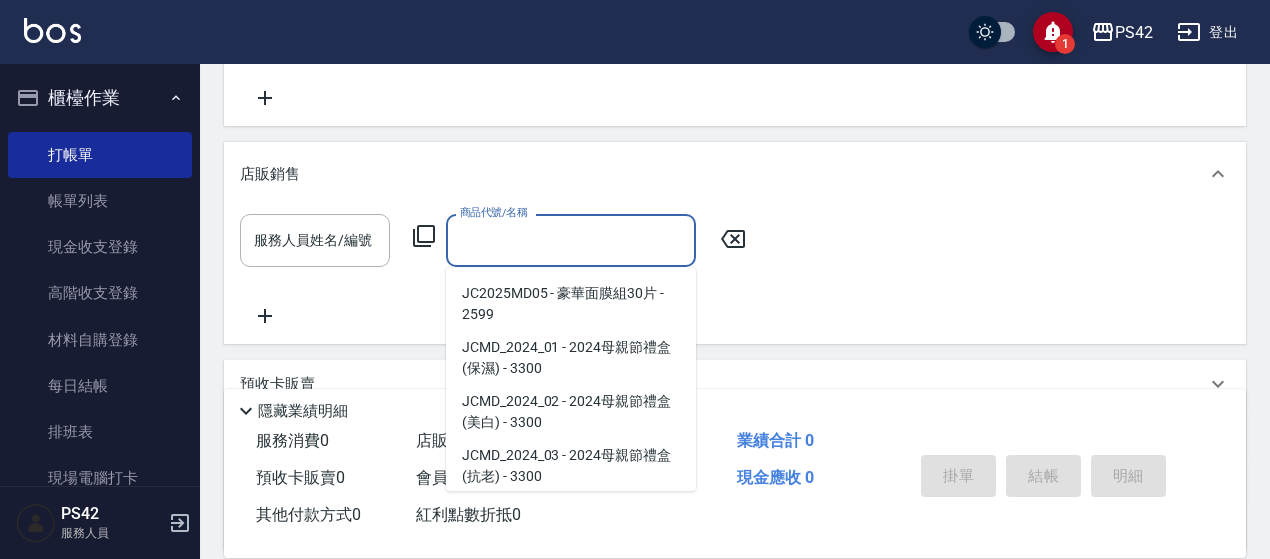 scroll, scrollTop: 2261, scrollLeft: 0, axis: vertical 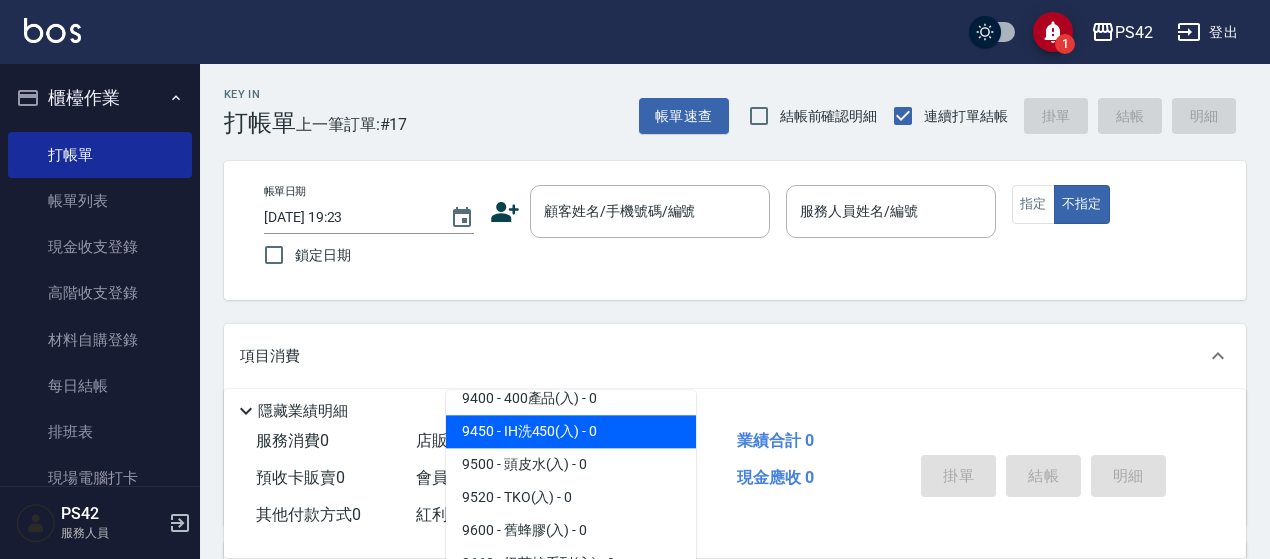 click on "項目消費" at bounding box center [735, 356] 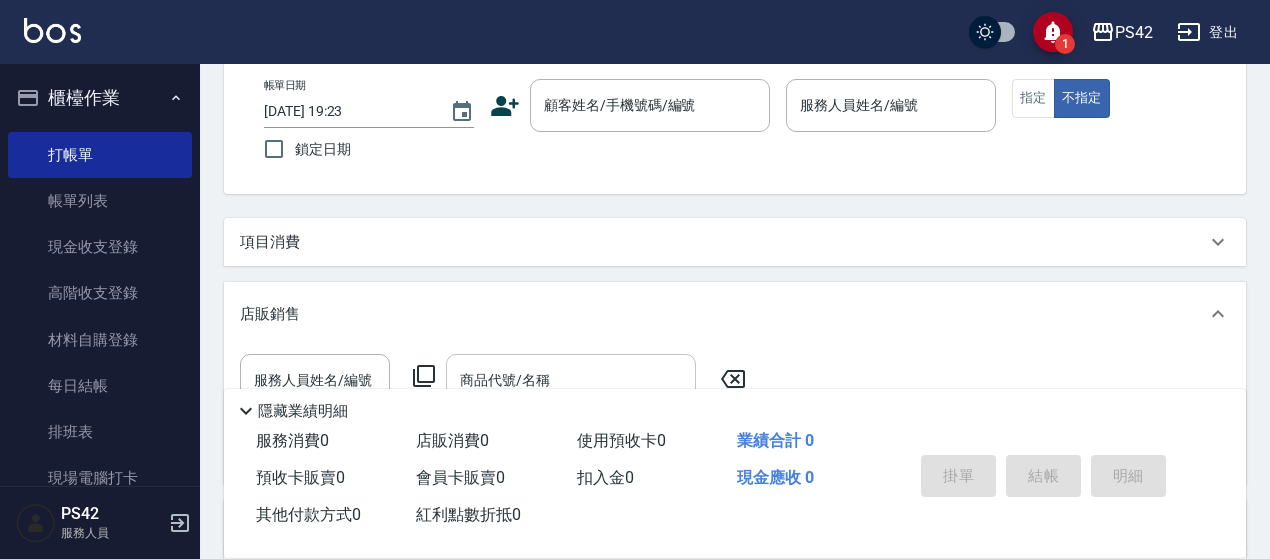 scroll, scrollTop: 200, scrollLeft: 0, axis: vertical 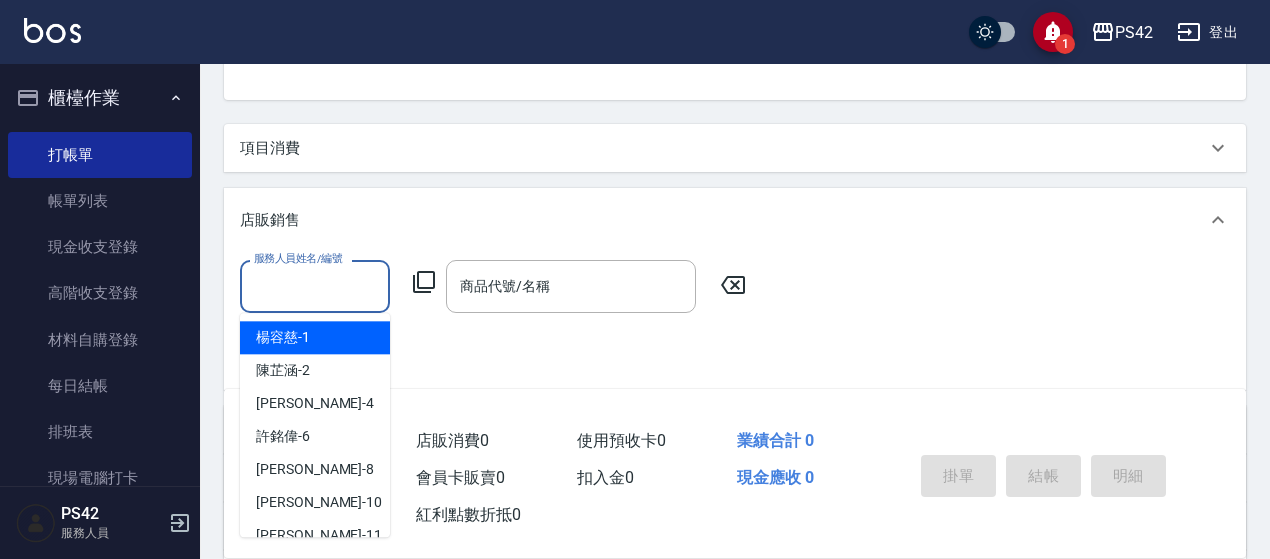 click on "服務人員姓名/編號" at bounding box center (315, 286) 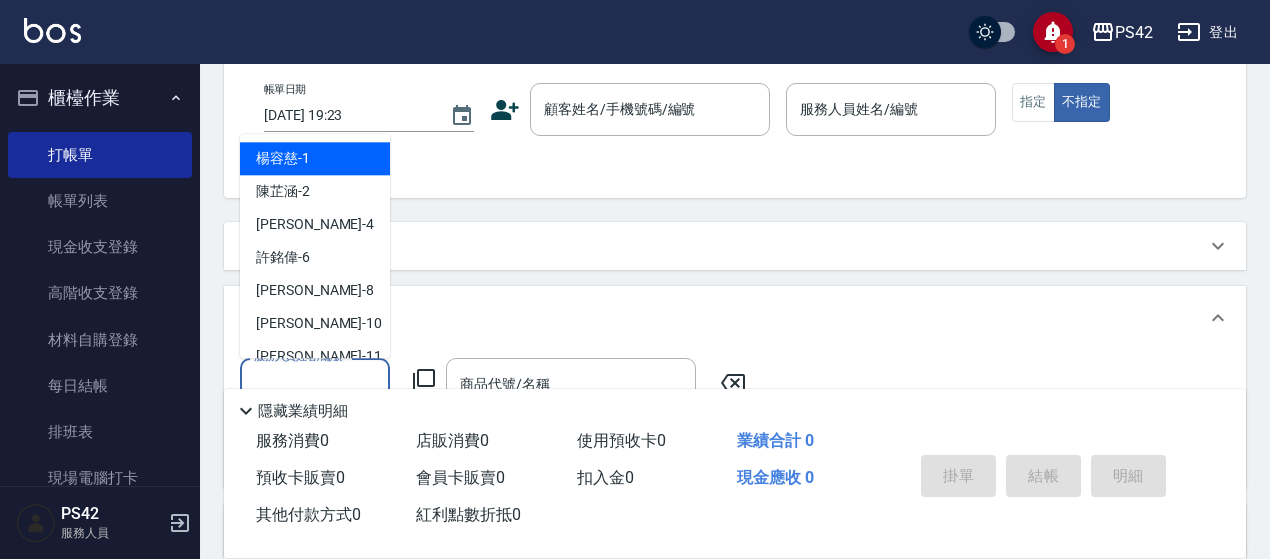 scroll, scrollTop: 100, scrollLeft: 0, axis: vertical 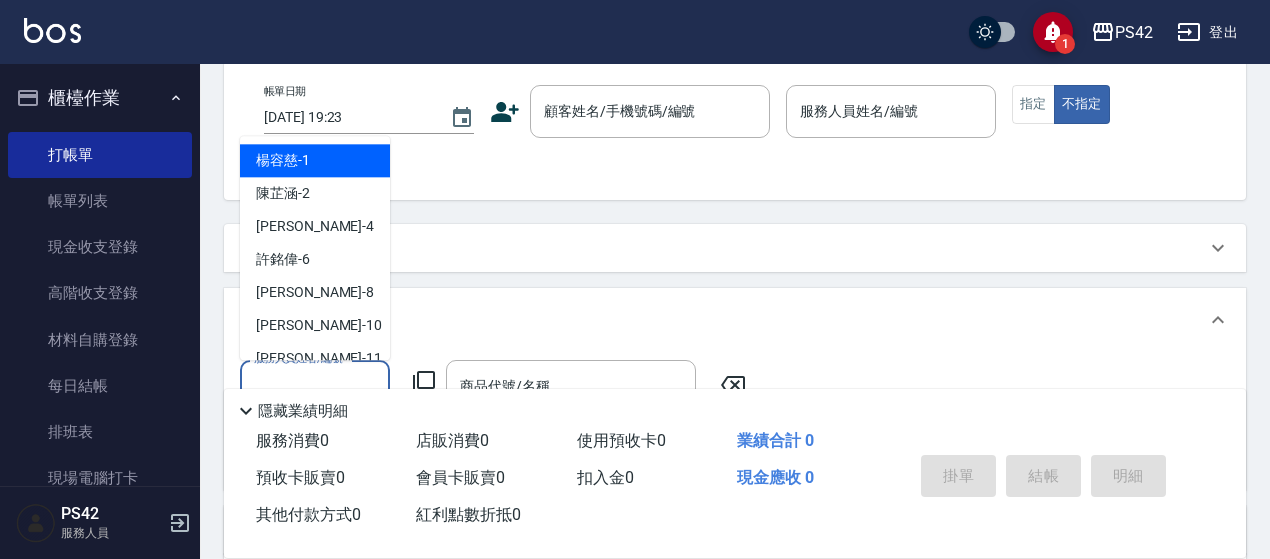 click on "項目消費" at bounding box center [735, 248] 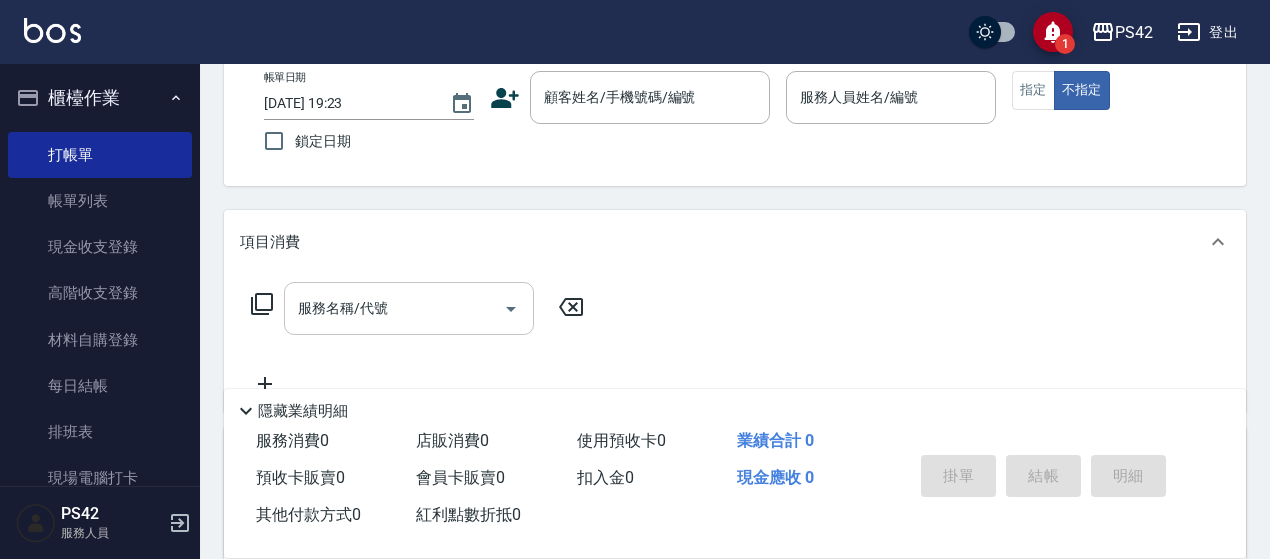 scroll, scrollTop: 200, scrollLeft: 0, axis: vertical 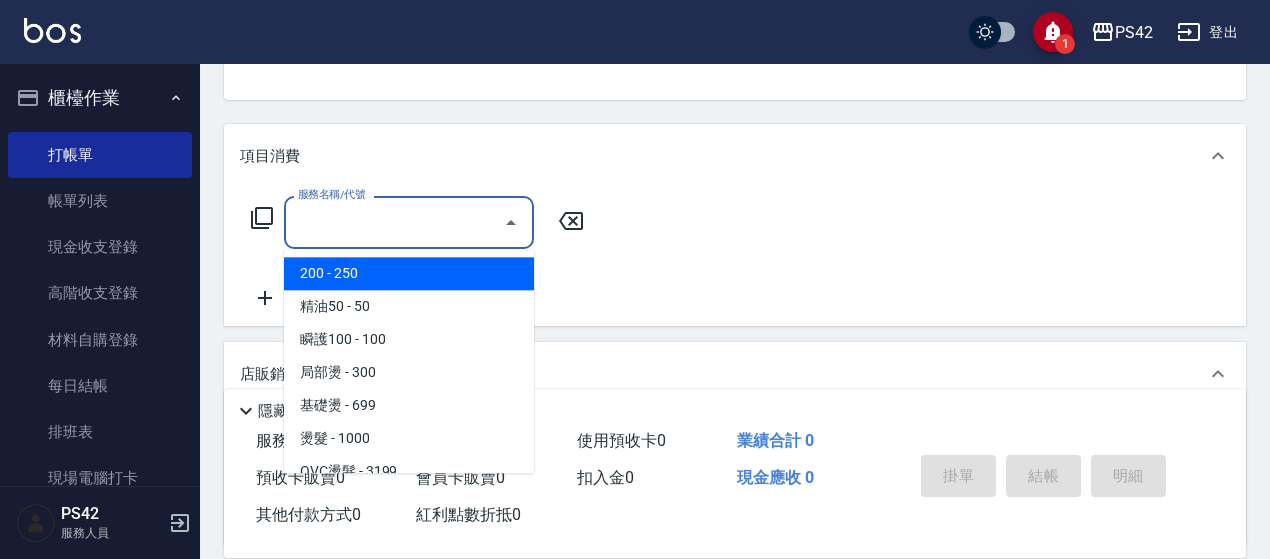 click on "服務名稱/代號" at bounding box center [394, 222] 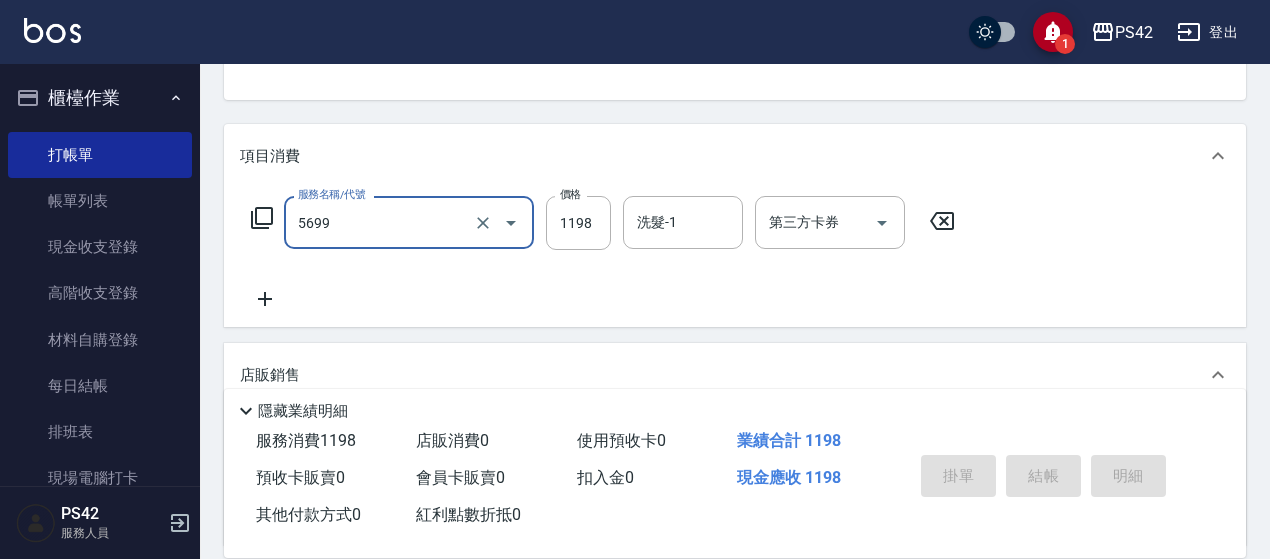 type on "水沁涼套餐(5699)" 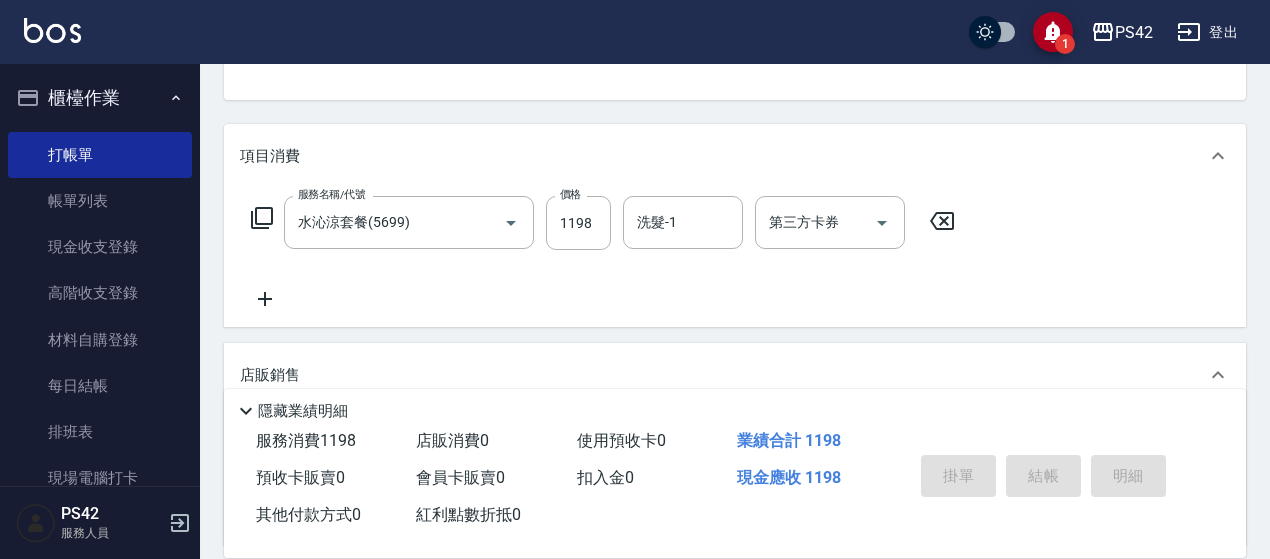 click 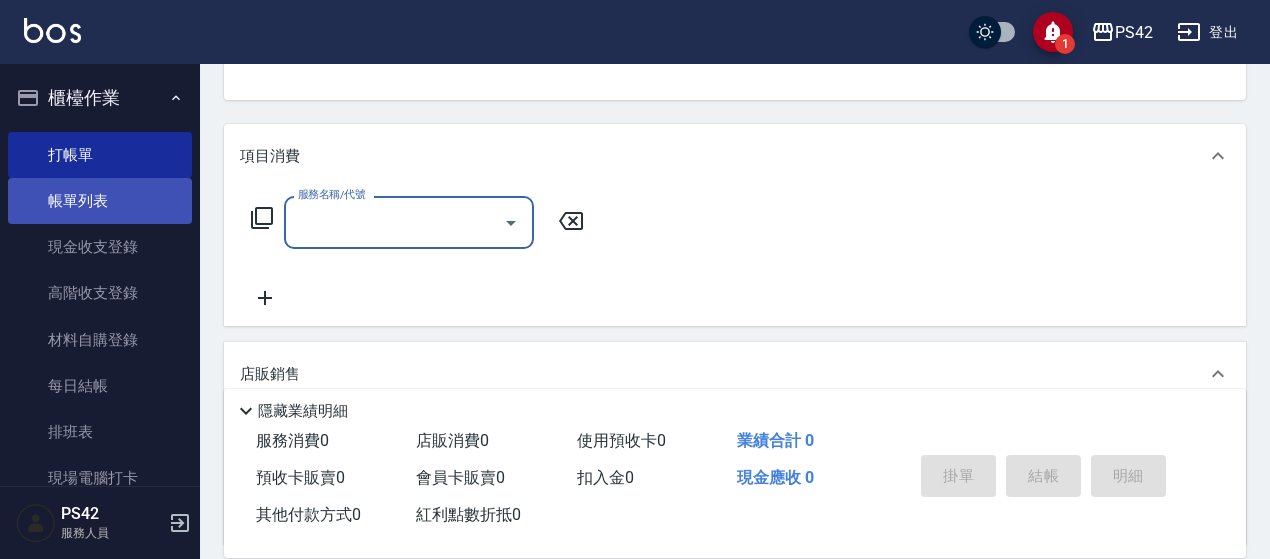 drag, startPoint x: 124, startPoint y: 201, endPoint x: 132, endPoint y: 209, distance: 11.313708 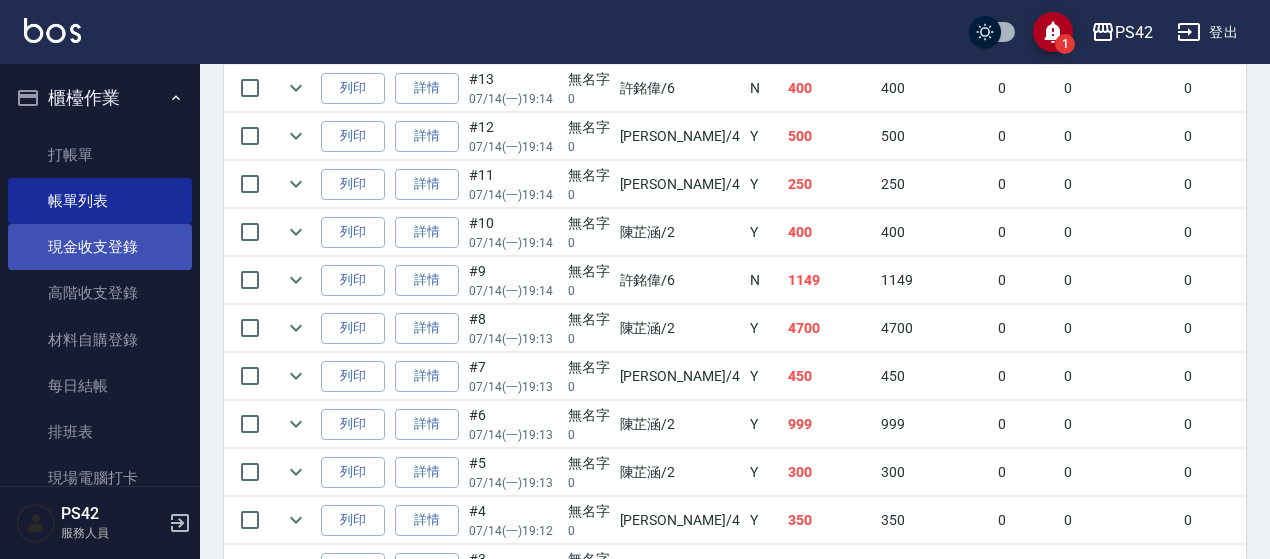 scroll, scrollTop: 800, scrollLeft: 0, axis: vertical 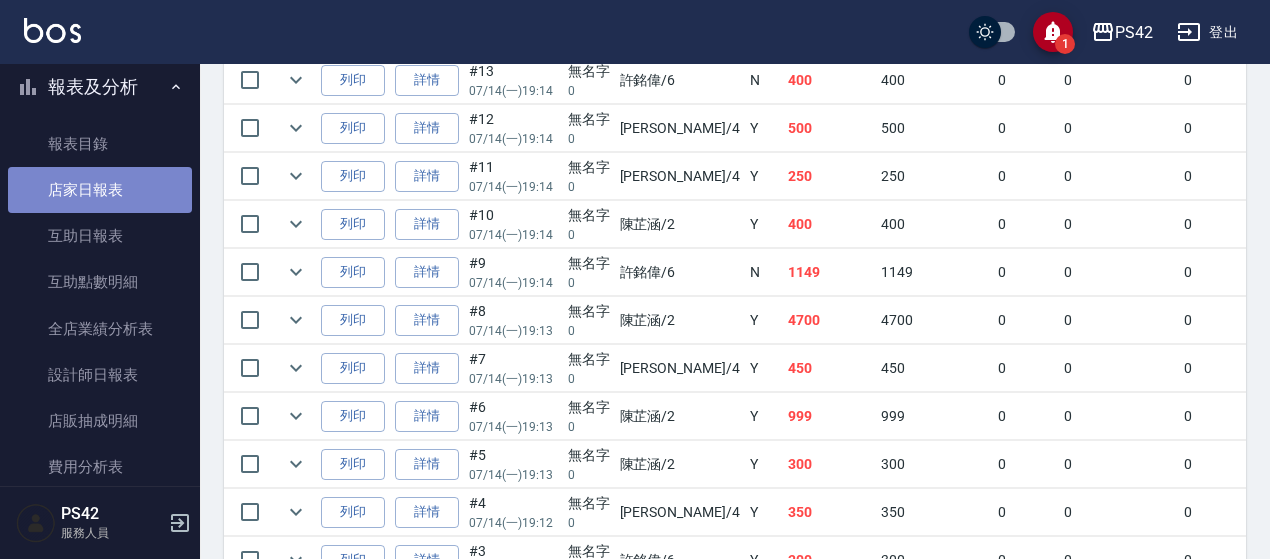 click on "店家日報表" at bounding box center (100, 190) 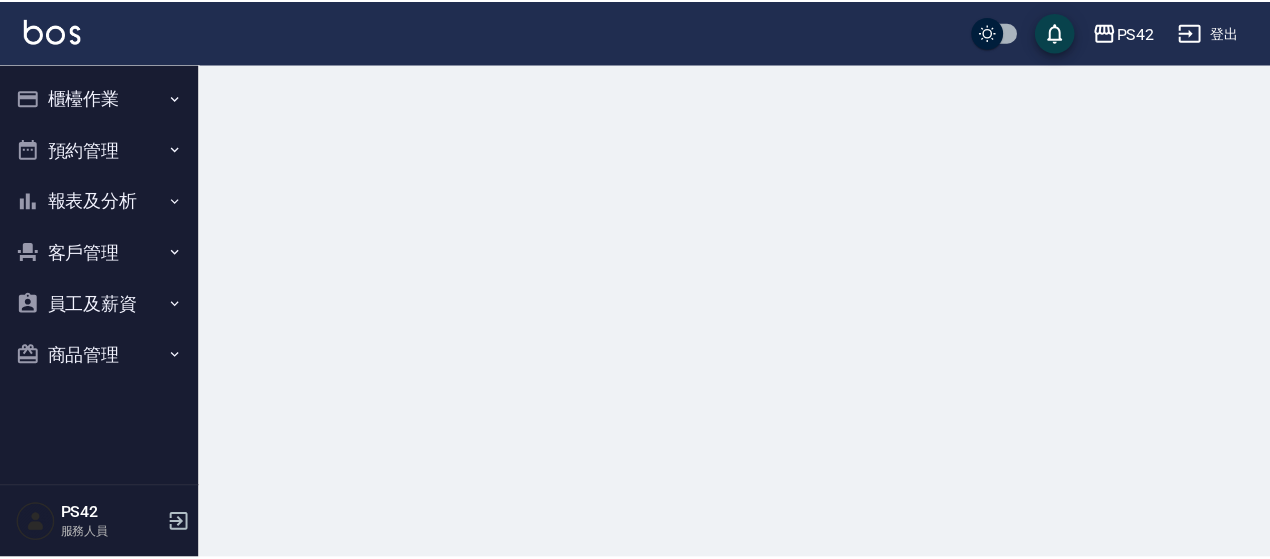 scroll, scrollTop: 0, scrollLeft: 0, axis: both 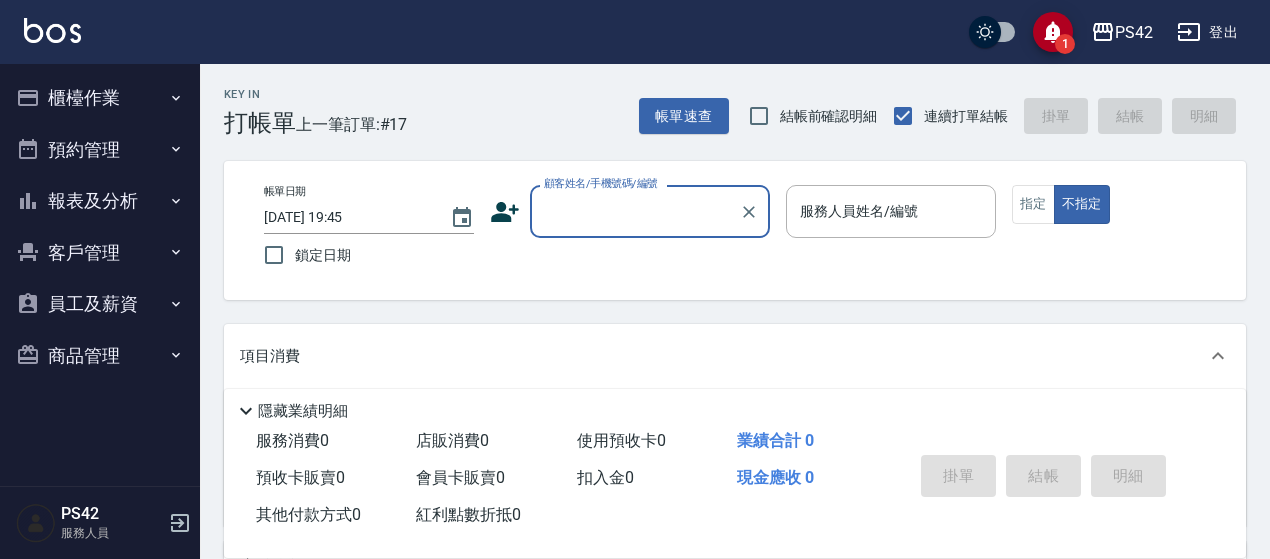 click on "登出" at bounding box center (1207, 32) 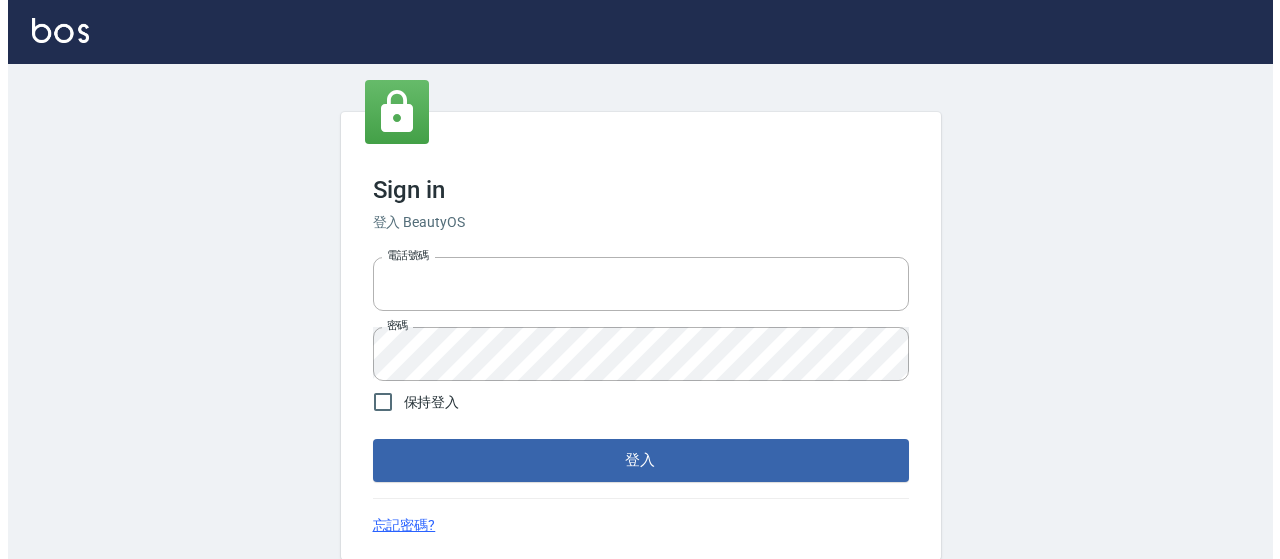 scroll, scrollTop: 0, scrollLeft: 0, axis: both 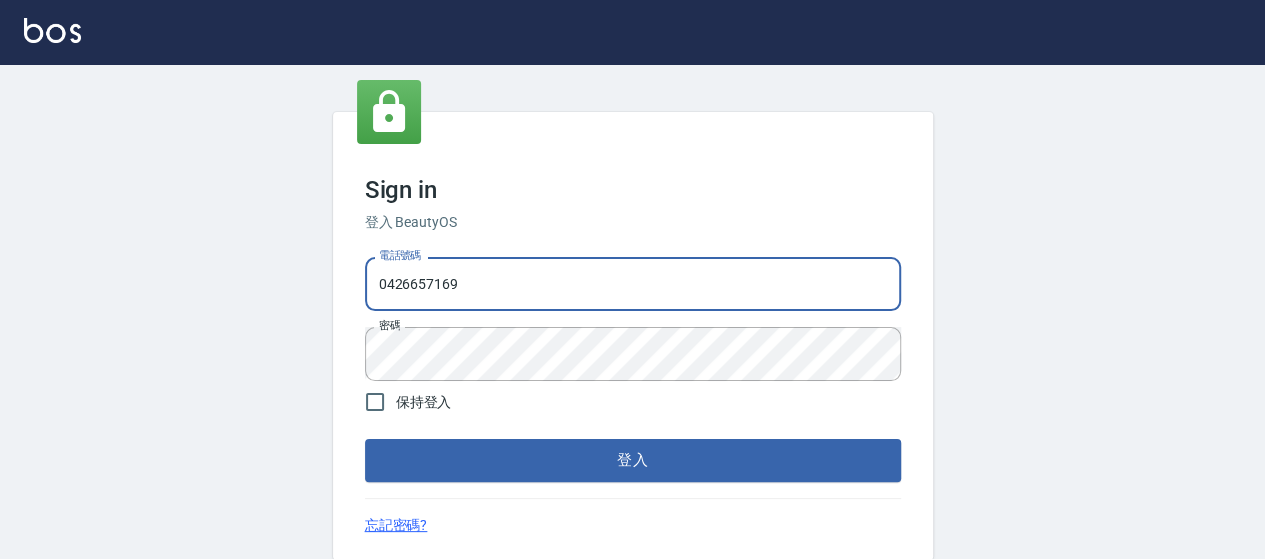 drag, startPoint x: 357, startPoint y: 288, endPoint x: 210, endPoint y: 295, distance: 147.16656 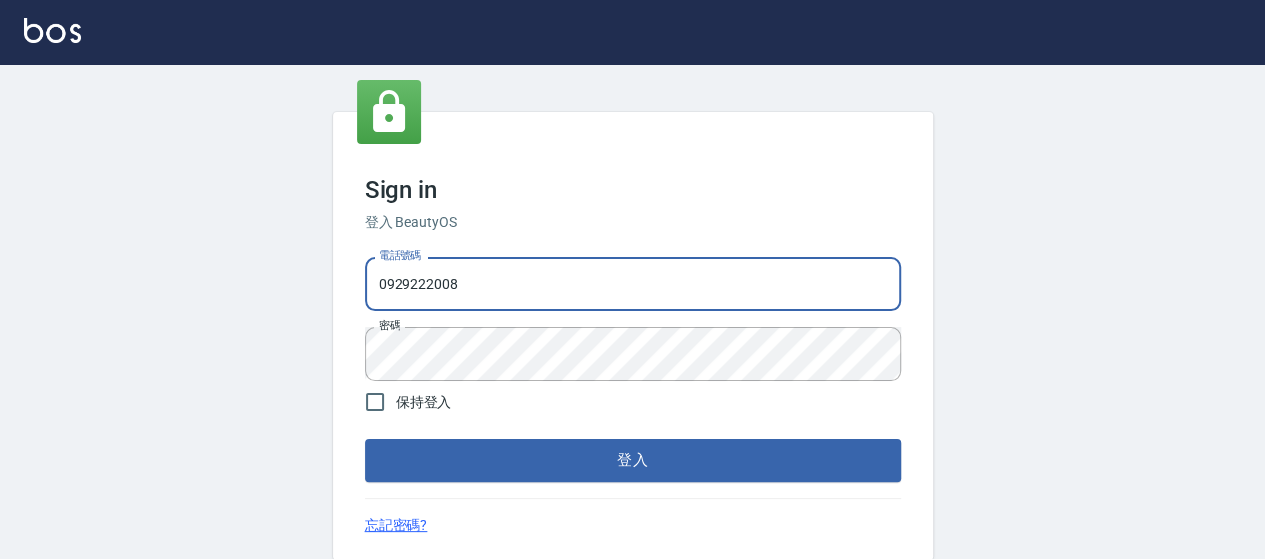 type on "0929222008" 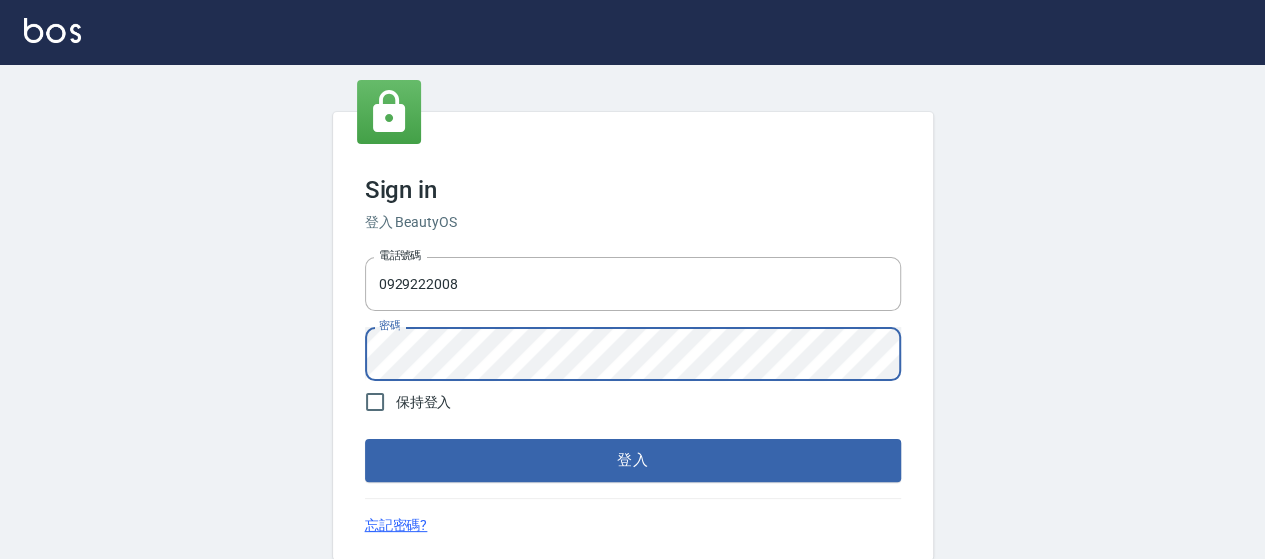 click on "Sign in 登入 BeautyOS 電話號碼 0929222008 電話號碼 密碼 密碼 保持登入 登入 忘記密碼?" at bounding box center (632, 336) 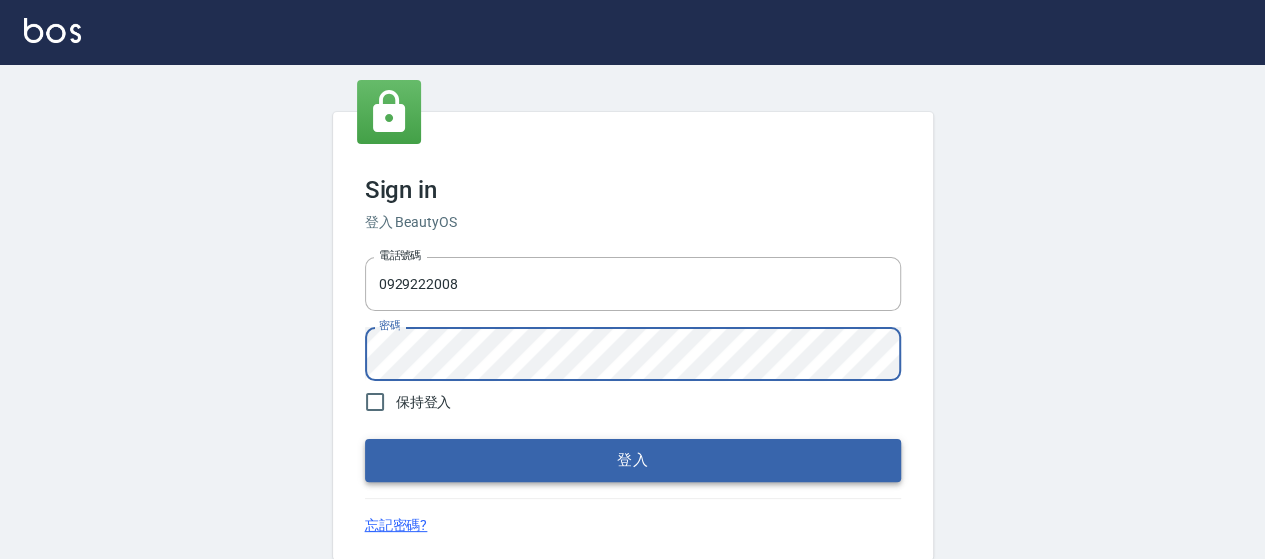 click on "登入" at bounding box center [633, 460] 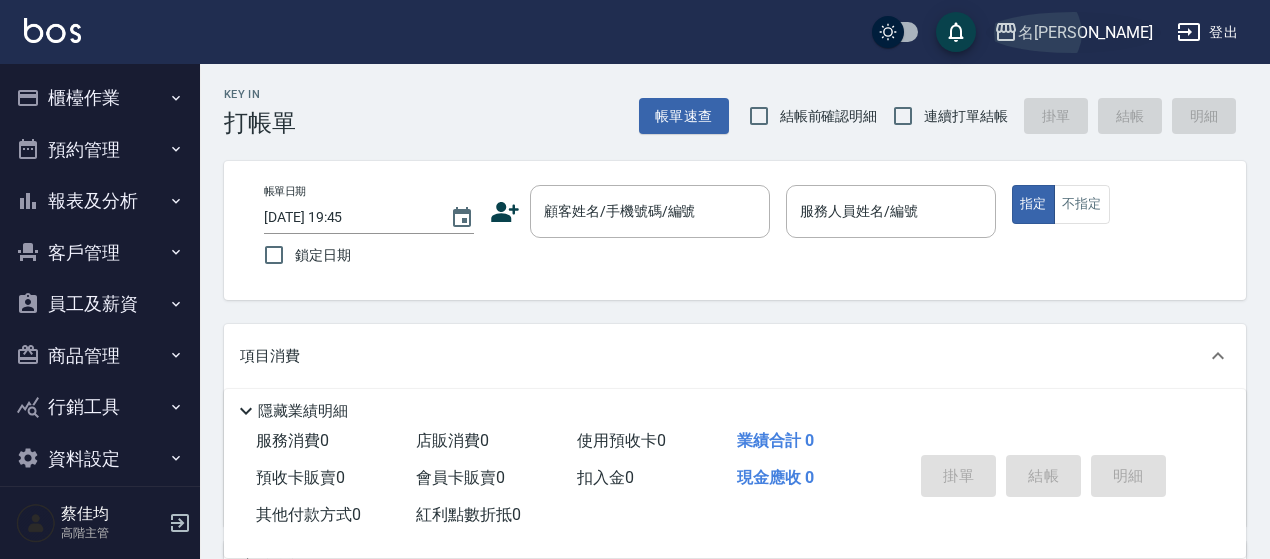 click on "名留沙鹿" at bounding box center (1085, 32) 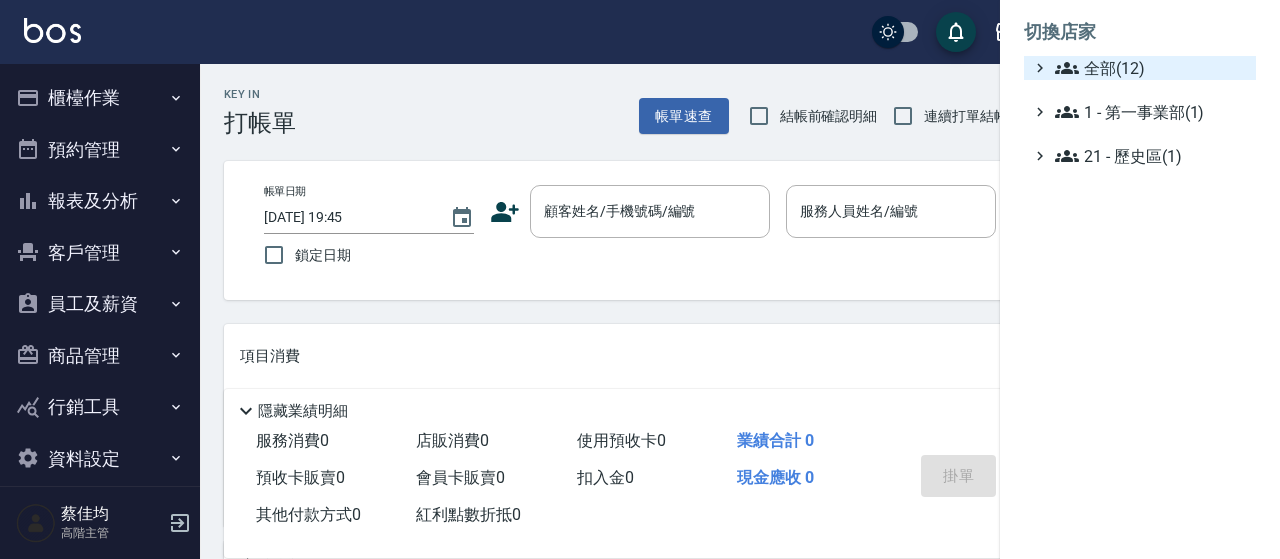 click on "全部(12)" at bounding box center [1151, 68] 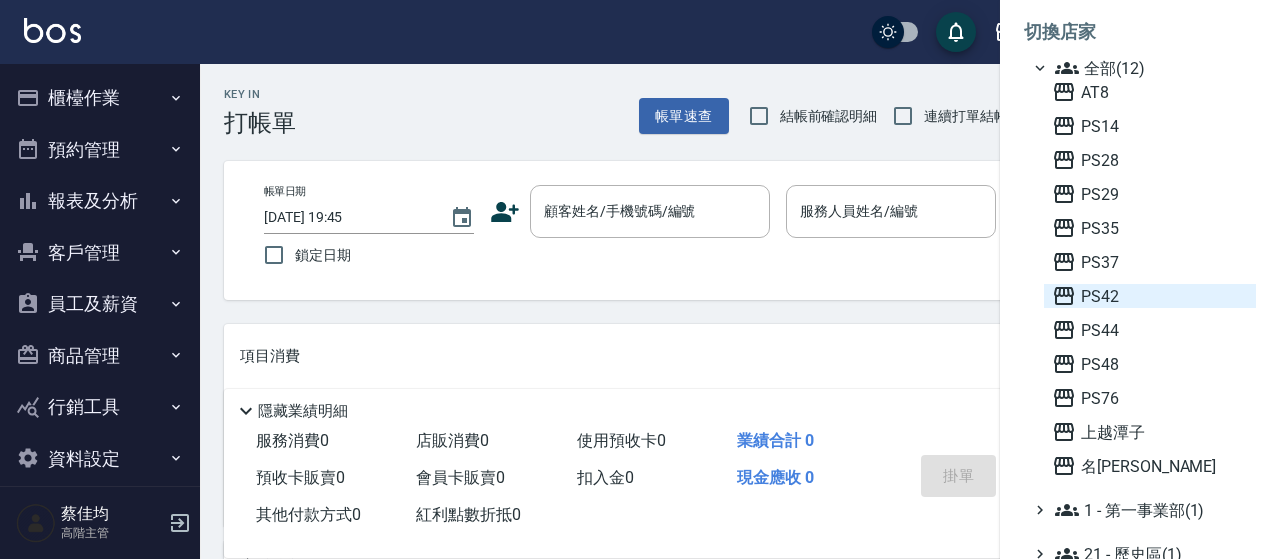 click on "PS42" at bounding box center [1150, 296] 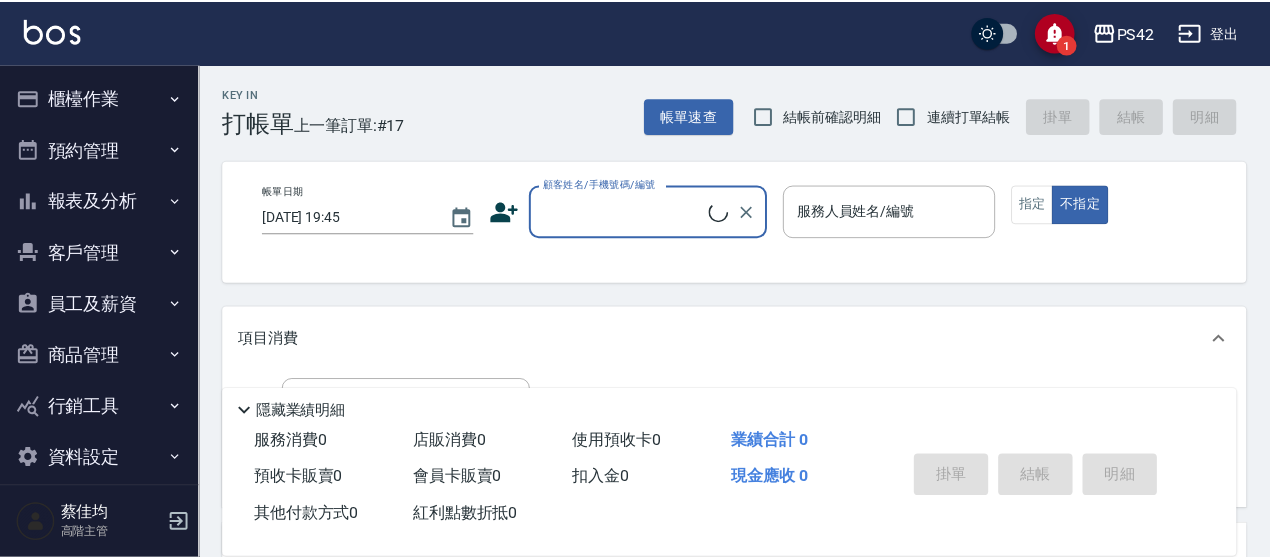 scroll, scrollTop: 0, scrollLeft: 0, axis: both 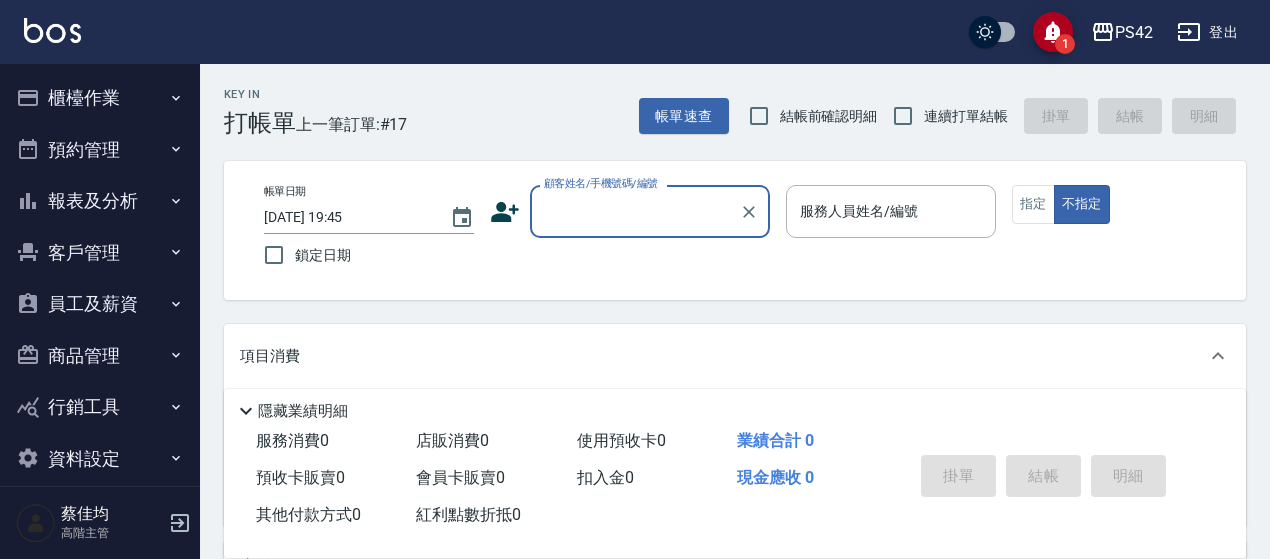 click on "商品管理" at bounding box center [100, 356] 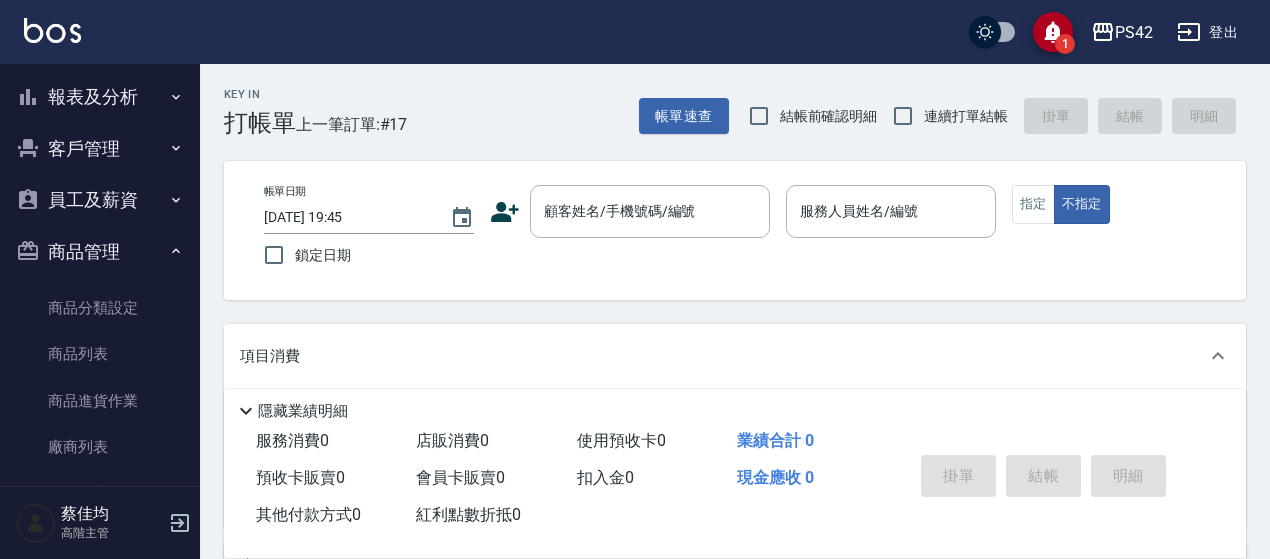 scroll, scrollTop: 200, scrollLeft: 0, axis: vertical 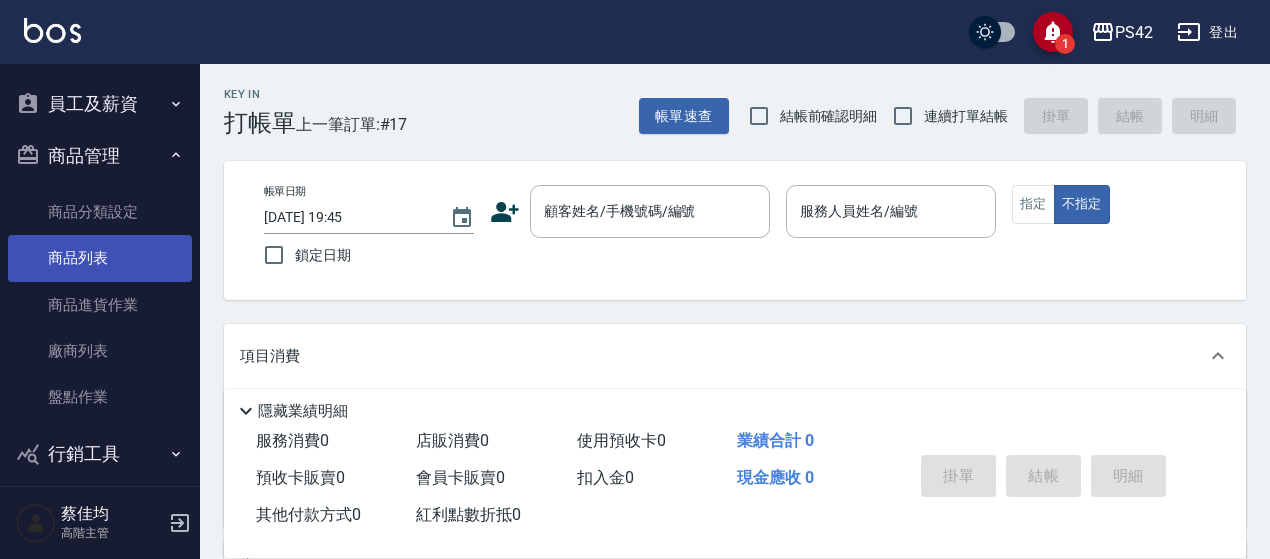 click on "商品列表" at bounding box center [100, 258] 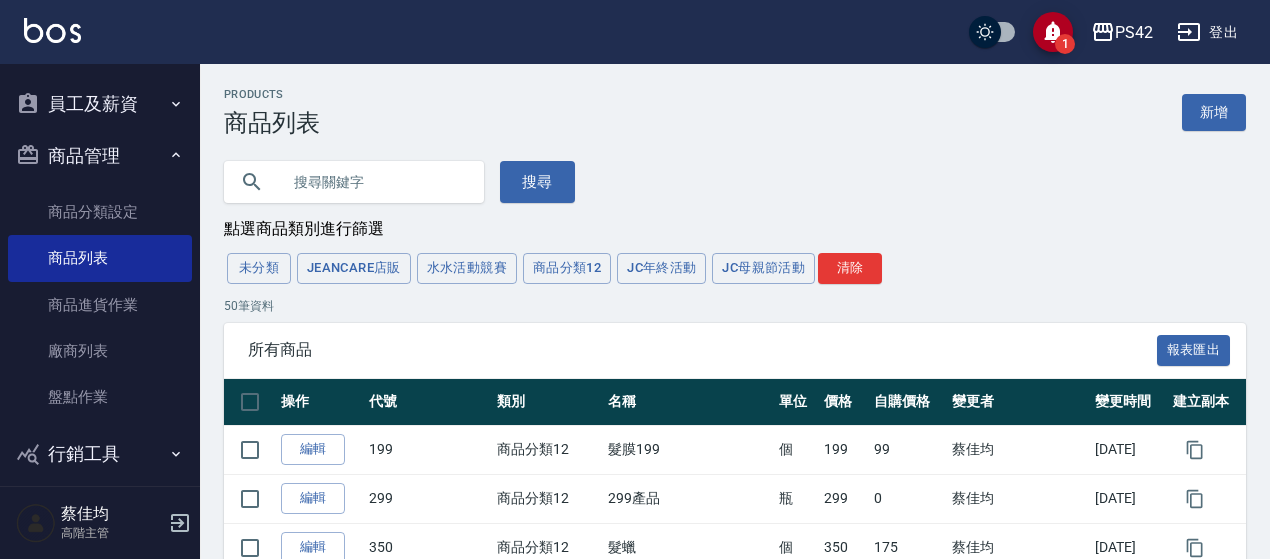 click at bounding box center [374, 182] 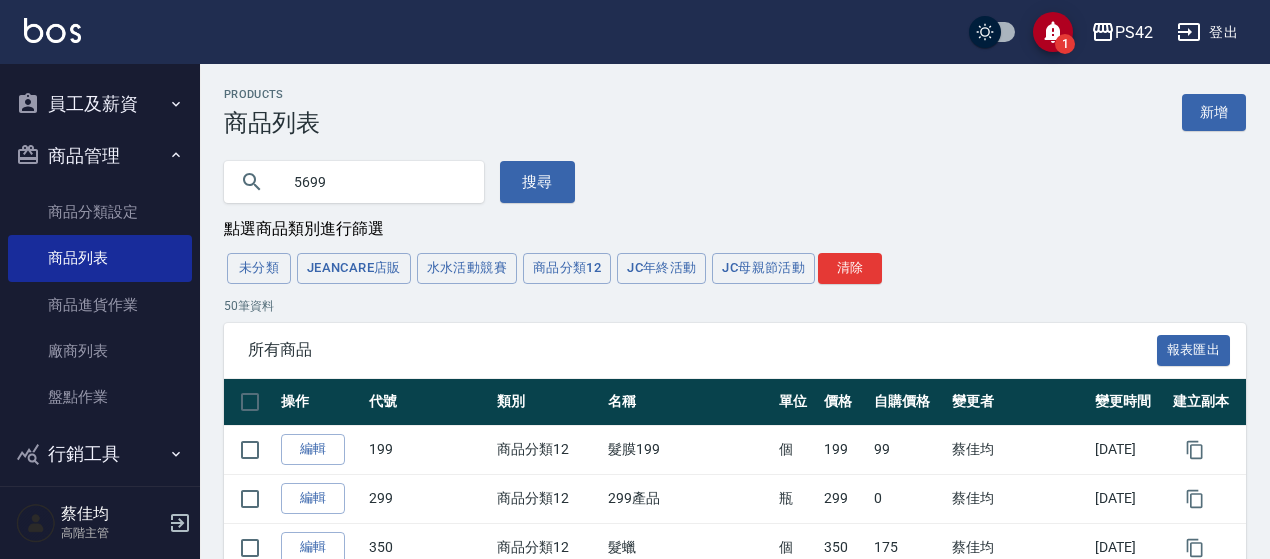 type on "5699" 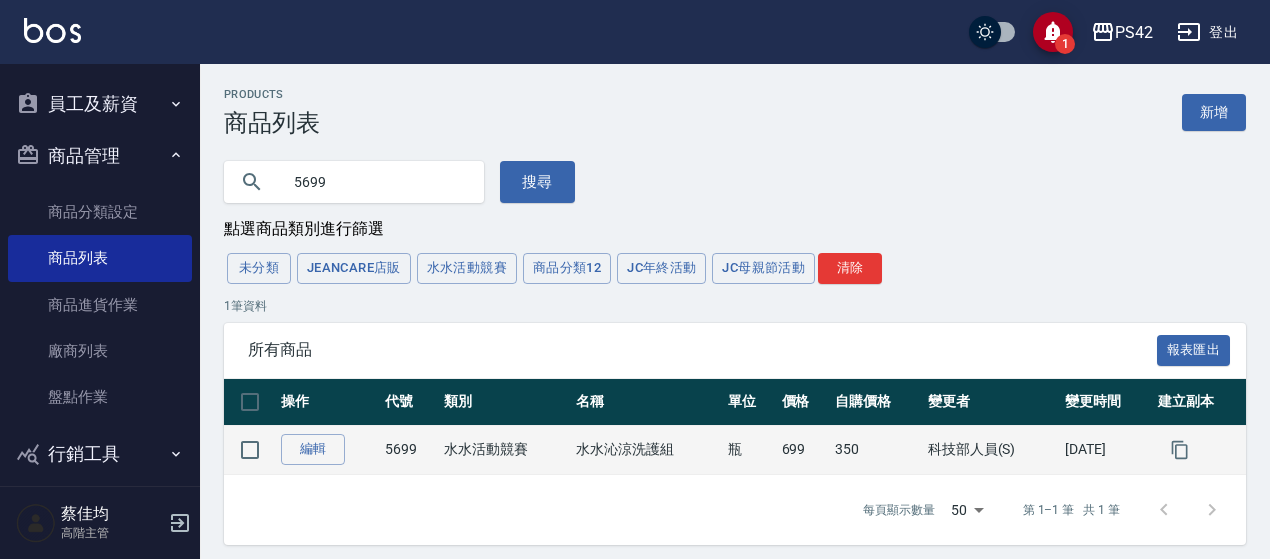 click on "水水沁涼洗護組" at bounding box center [647, 449] 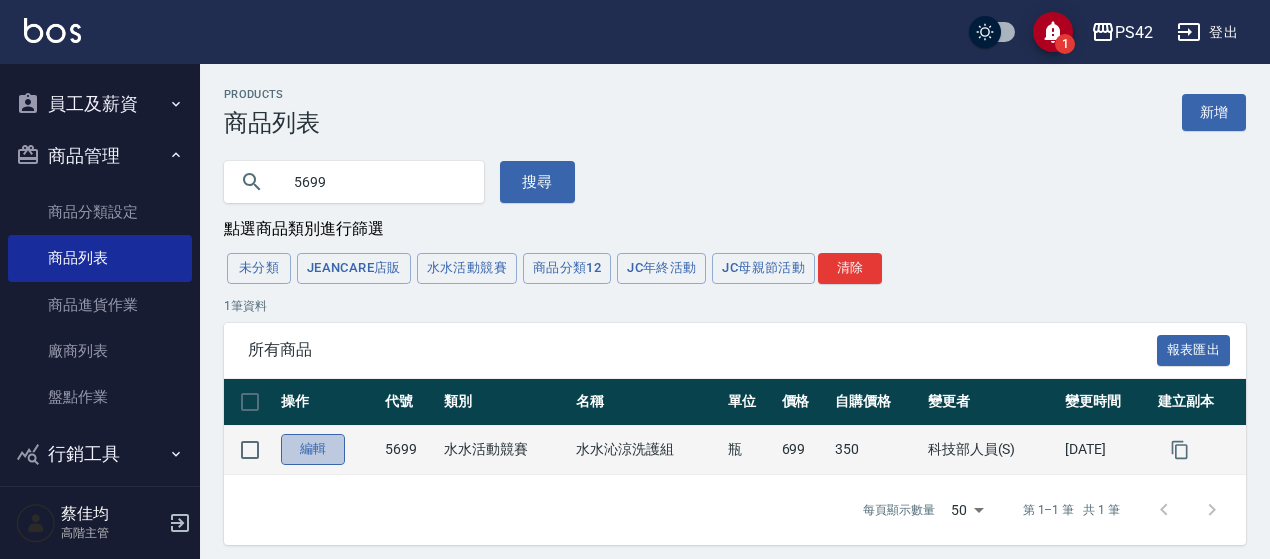 click on "編輯" at bounding box center (313, 449) 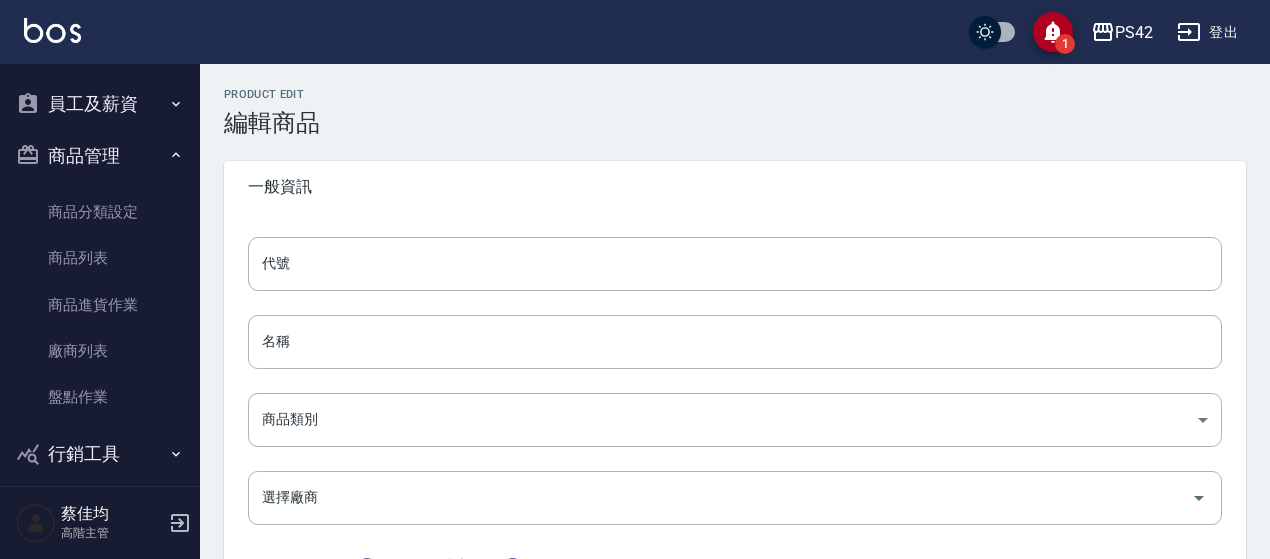 type on "5699" 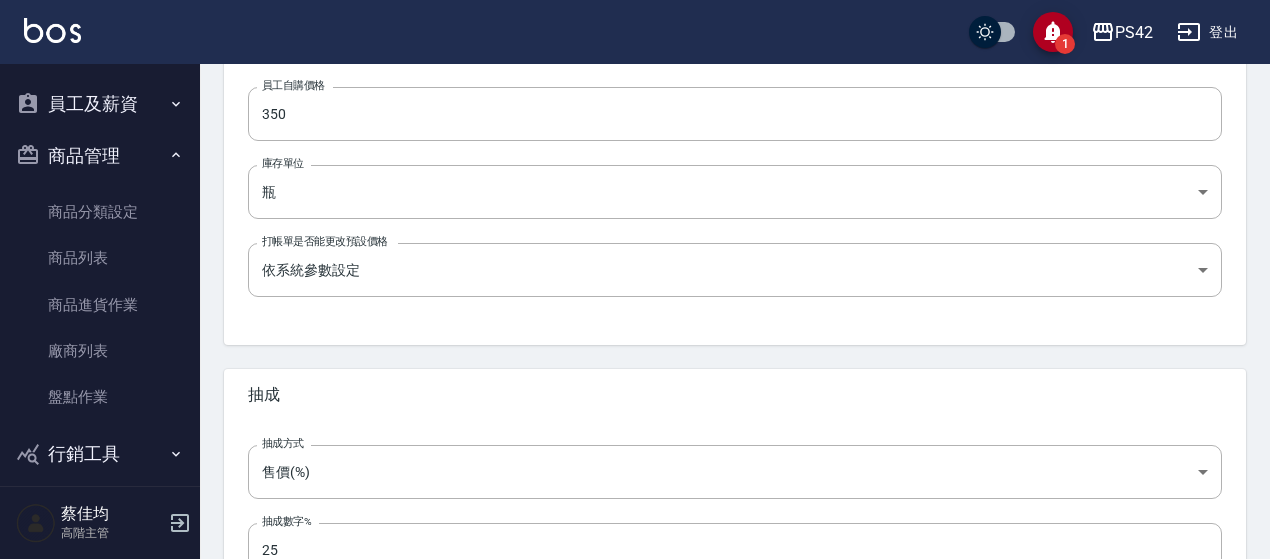 scroll, scrollTop: 820, scrollLeft: 0, axis: vertical 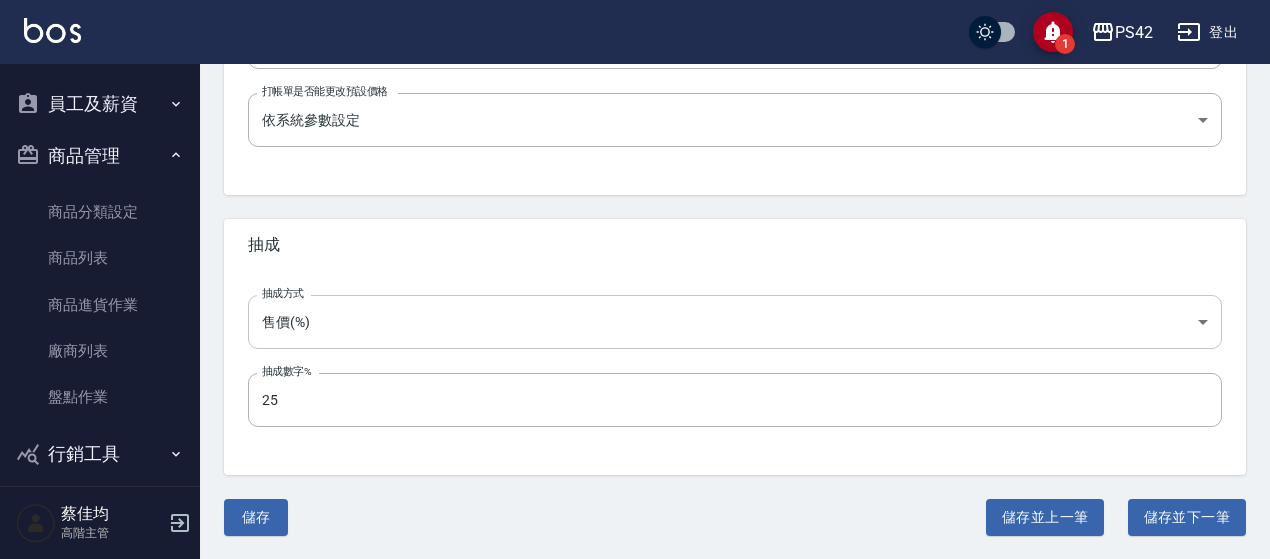 click on "1 PS42 登出 櫃檯作業 打帳單 帳單列表 掛單列表 座位開單 營業儀表板 現金收支登錄 高階收支登錄 材料自購登錄 每日結帳 排班表 現場電腦打卡 掃碼打卡 預約管理 預約管理 單日預約紀錄 單週預約紀錄 報表及分析 報表目錄 消費分析儀表板 店家區間累計表 店家日報表 店家排行榜 互助日報表 互助月報表 互助排行榜 互助點數明細 互助業績報表 全店業績分析表 每日業績分析表 營業統計分析表 營業項目月分析表 設計師業績表 設計師日報表 設計師業績分析表 設計師業績月報表 設計師抽成報表 設計師排行榜 商品銷售排行榜 商品消耗明細 商品進銷貨報表 商品庫存表 商品庫存盤點表 會員卡銷售報表 服務扣項明細表 單一服務項目查詢 店販抽成明細 店販分類抽成明細 顧客入金餘額表 顧客卡券餘額表 每日非現金明細 每日收支明細 收支分類明細表 收支匯款表 代號" at bounding box center [635, -130] 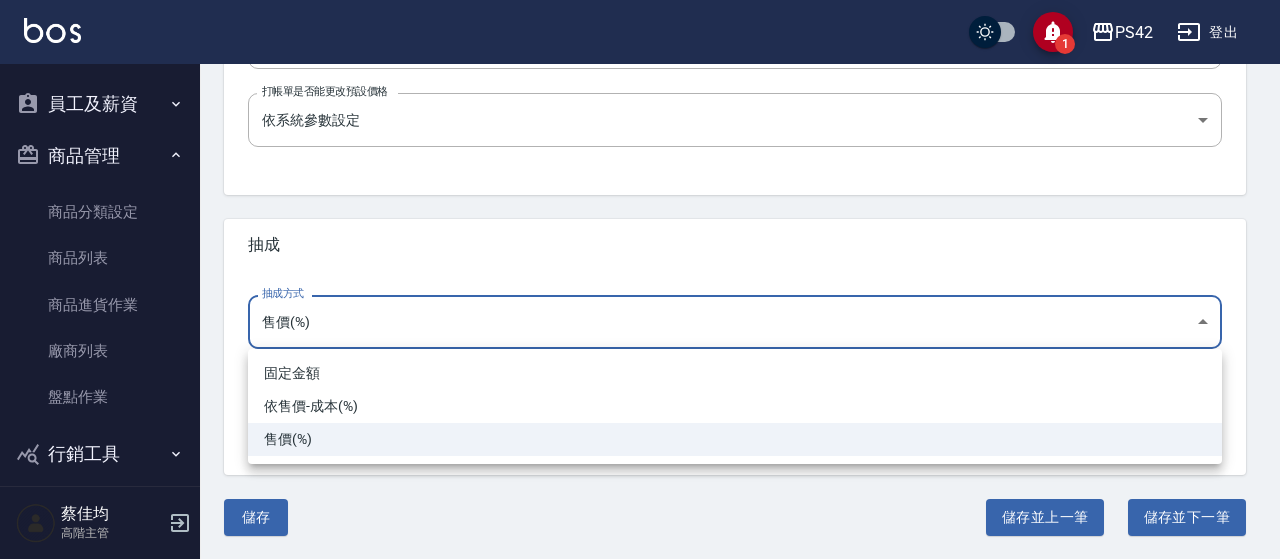 click on "固定金額" at bounding box center (735, 373) 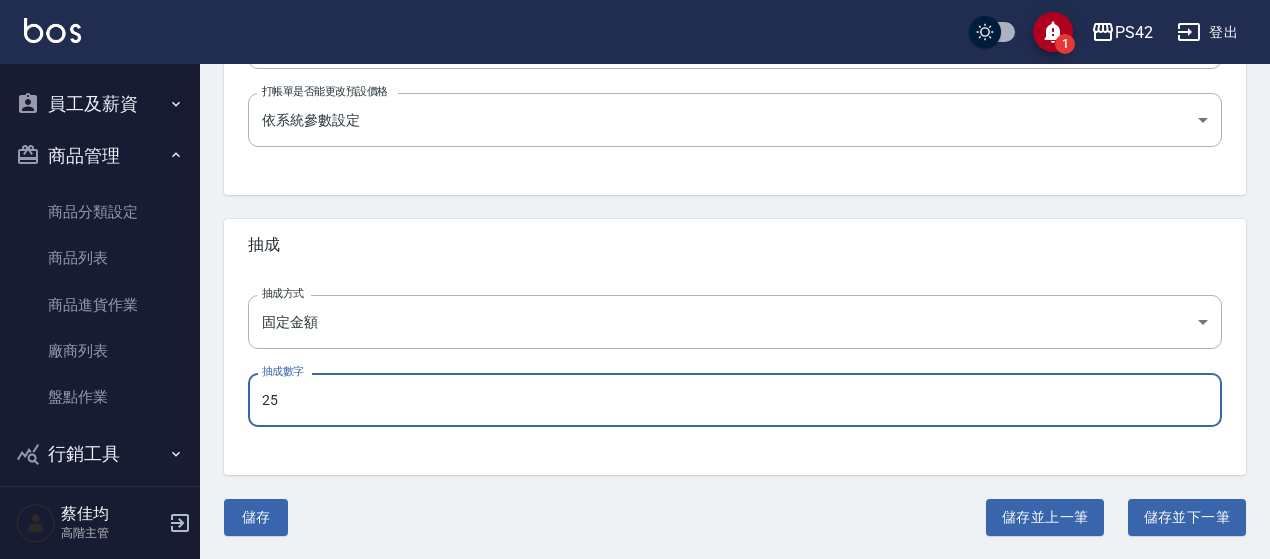 drag, startPoint x: 312, startPoint y: 405, endPoint x: 251, endPoint y: 405, distance: 61 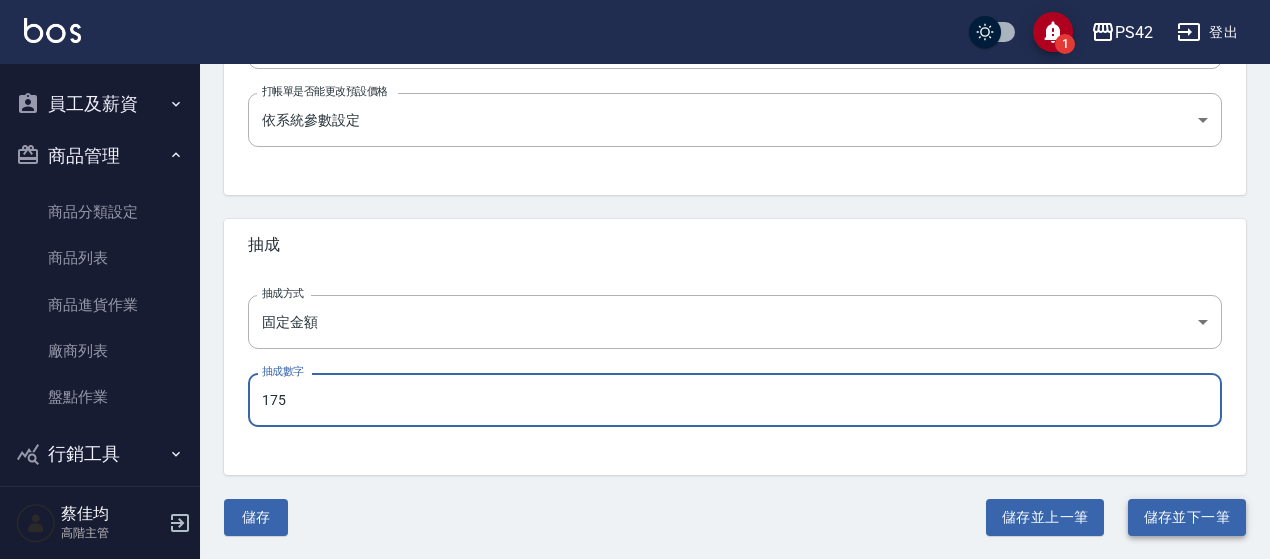 type on "175" 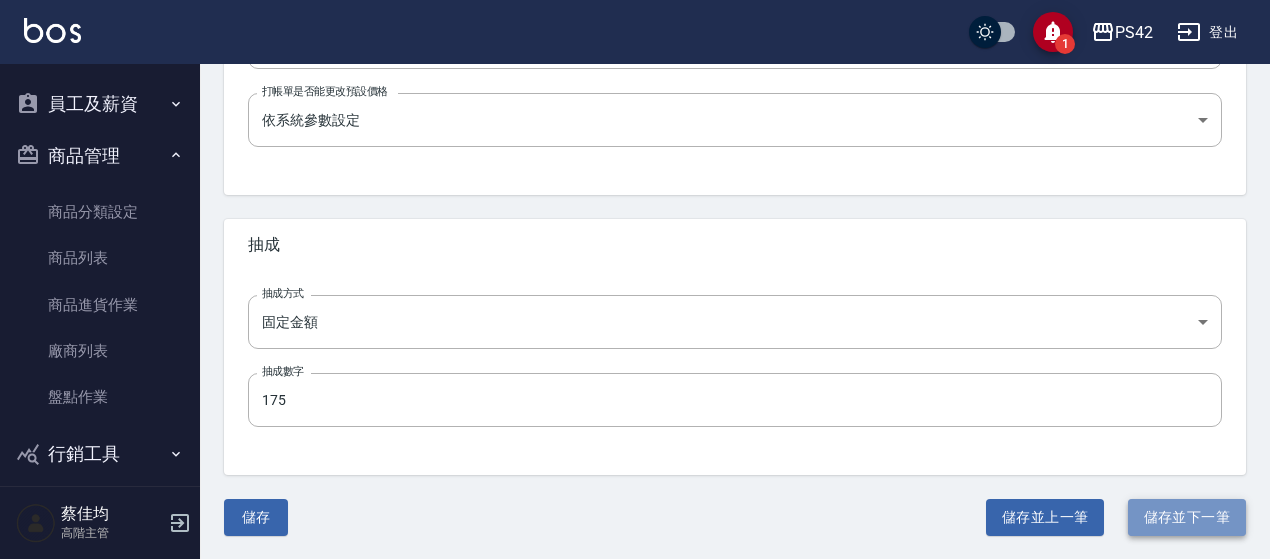 click on "儲存並下一筆" at bounding box center (1187, 517) 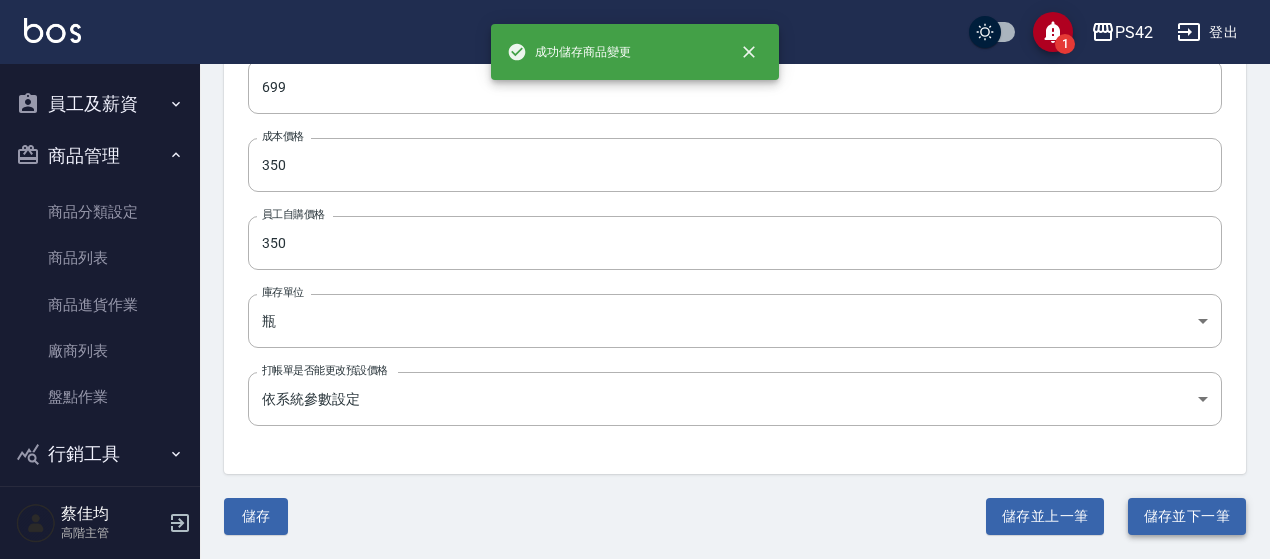 scroll, scrollTop: 0, scrollLeft: 0, axis: both 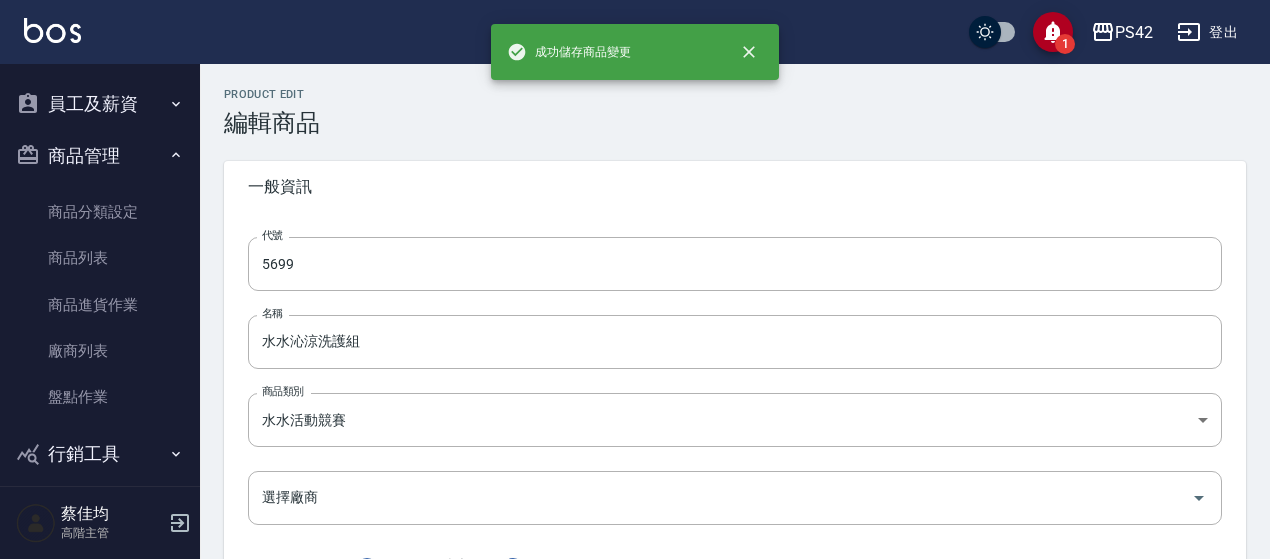 type on "9199" 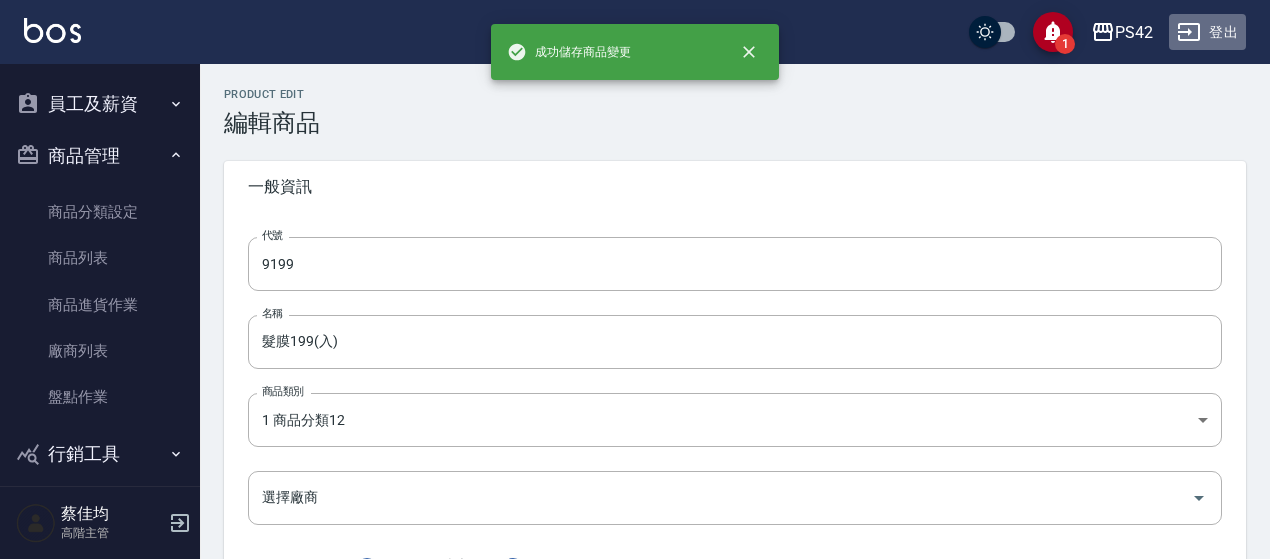 click on "登出" at bounding box center [1207, 32] 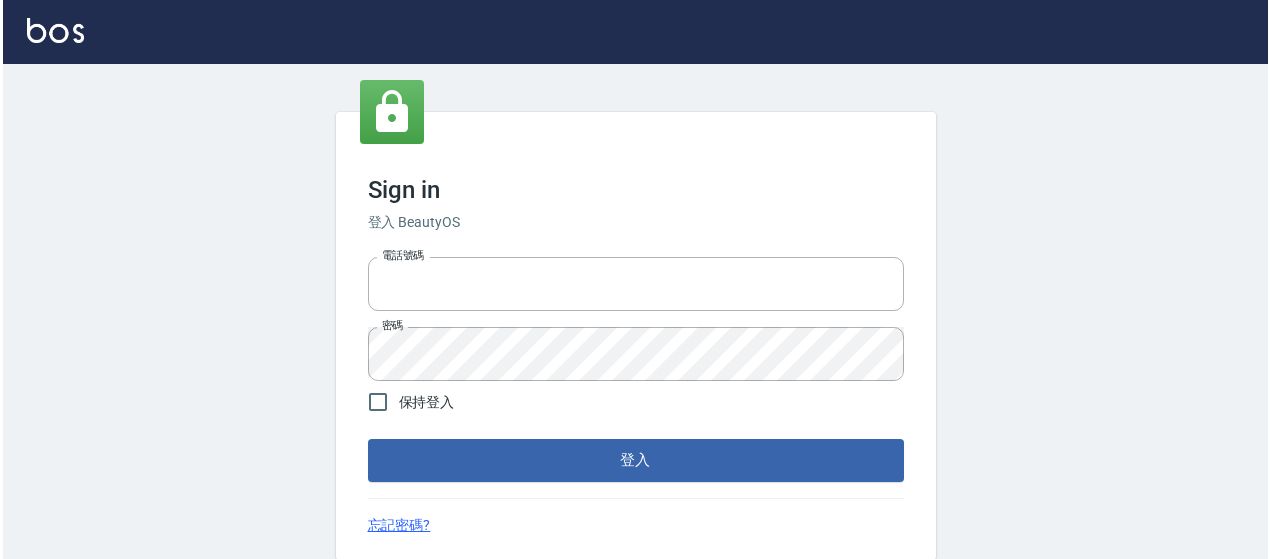 scroll, scrollTop: 0, scrollLeft: 0, axis: both 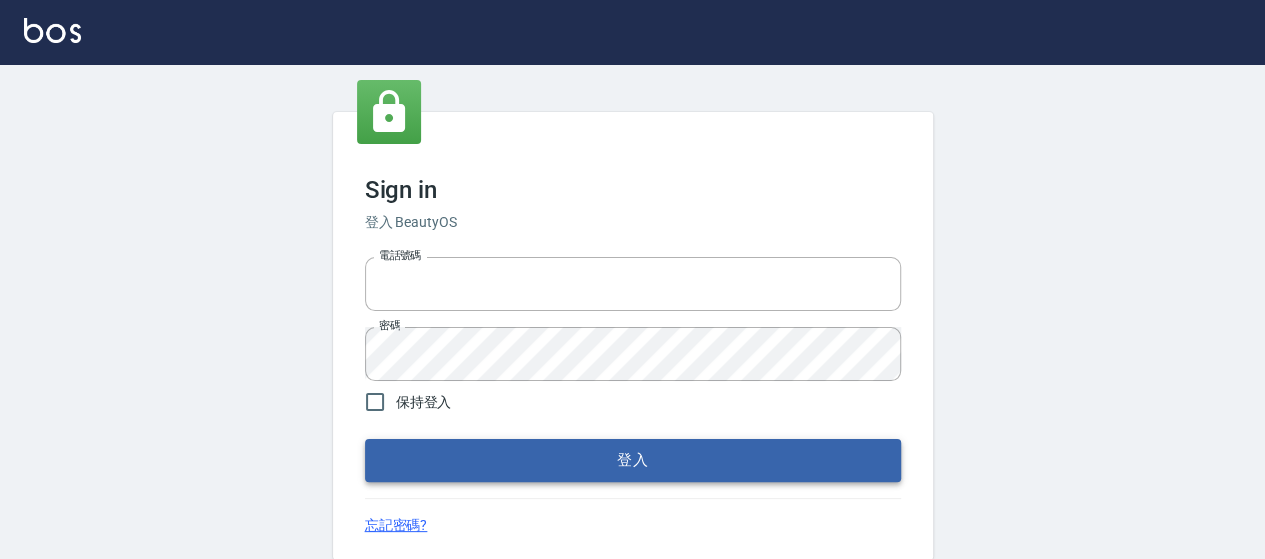 type on "0426657169" 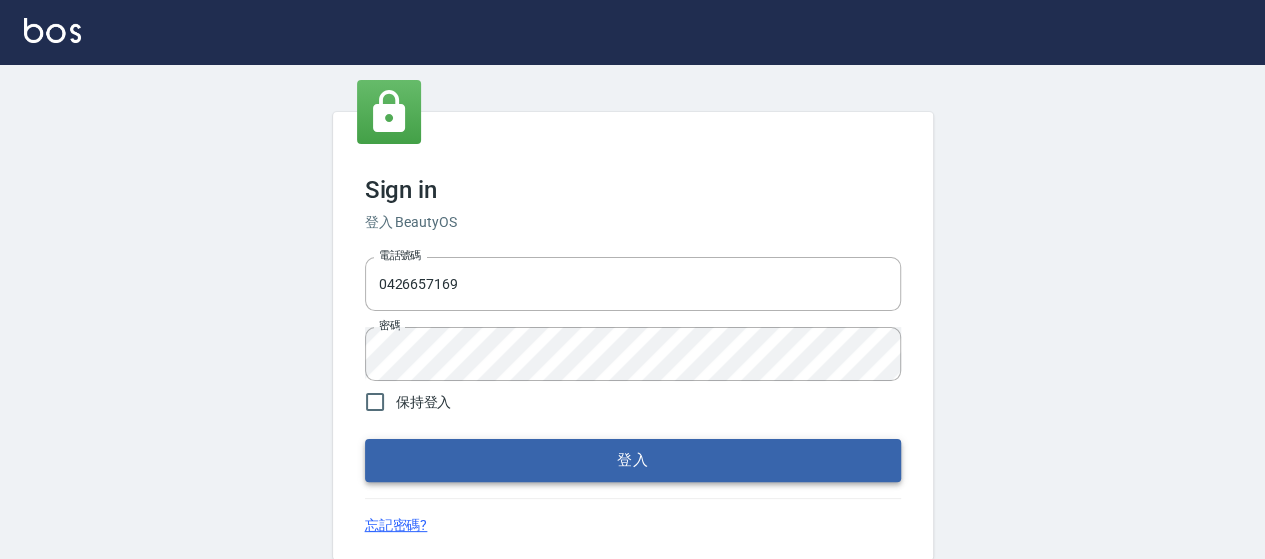 click on "登入" at bounding box center (633, 460) 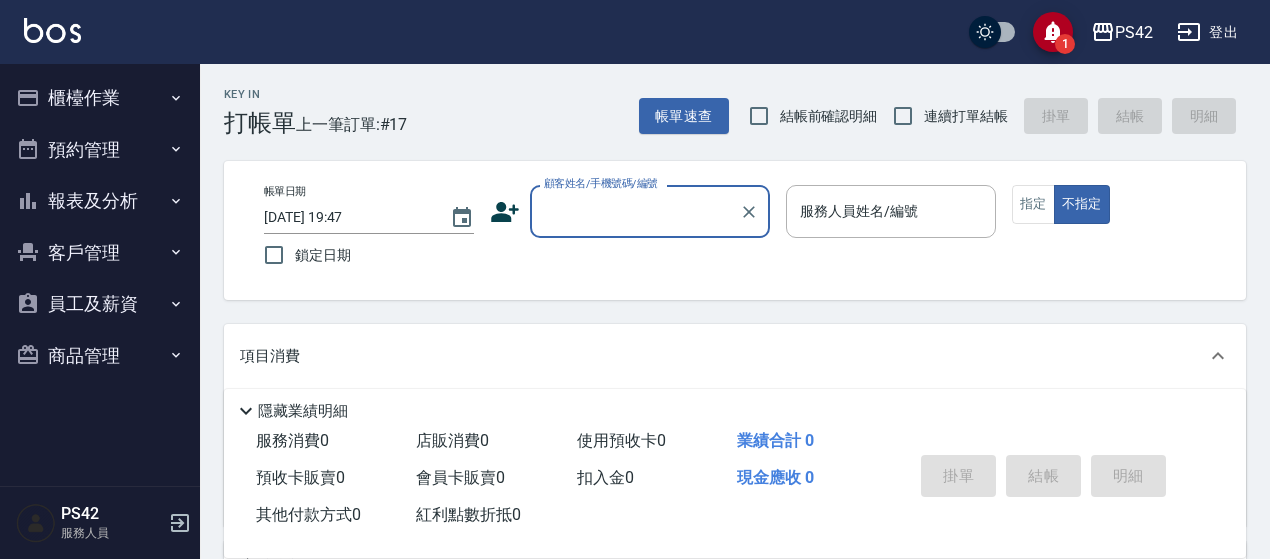 click on "櫃檯作業" at bounding box center (100, 98) 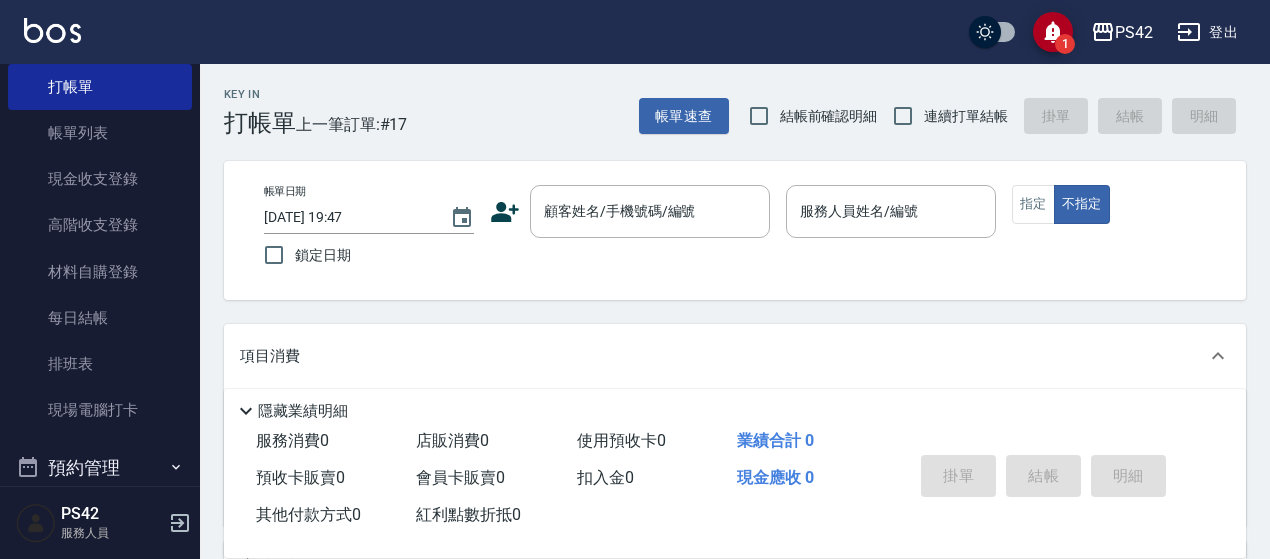 scroll, scrollTop: 304, scrollLeft: 0, axis: vertical 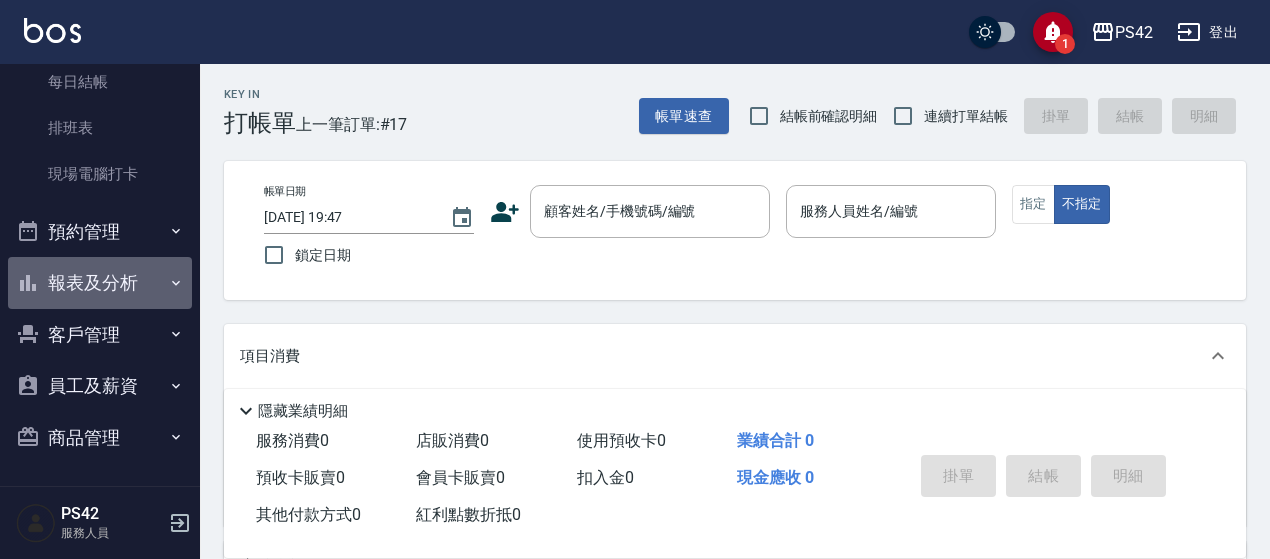 click on "報表及分析" at bounding box center [100, 283] 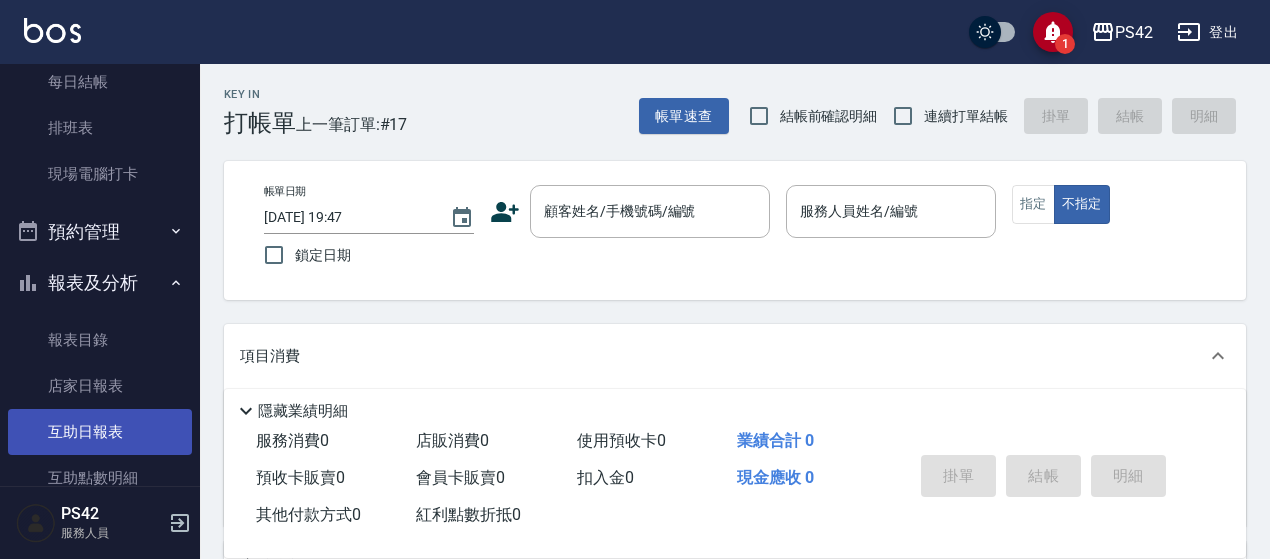 click on "互助日報表" at bounding box center [100, 432] 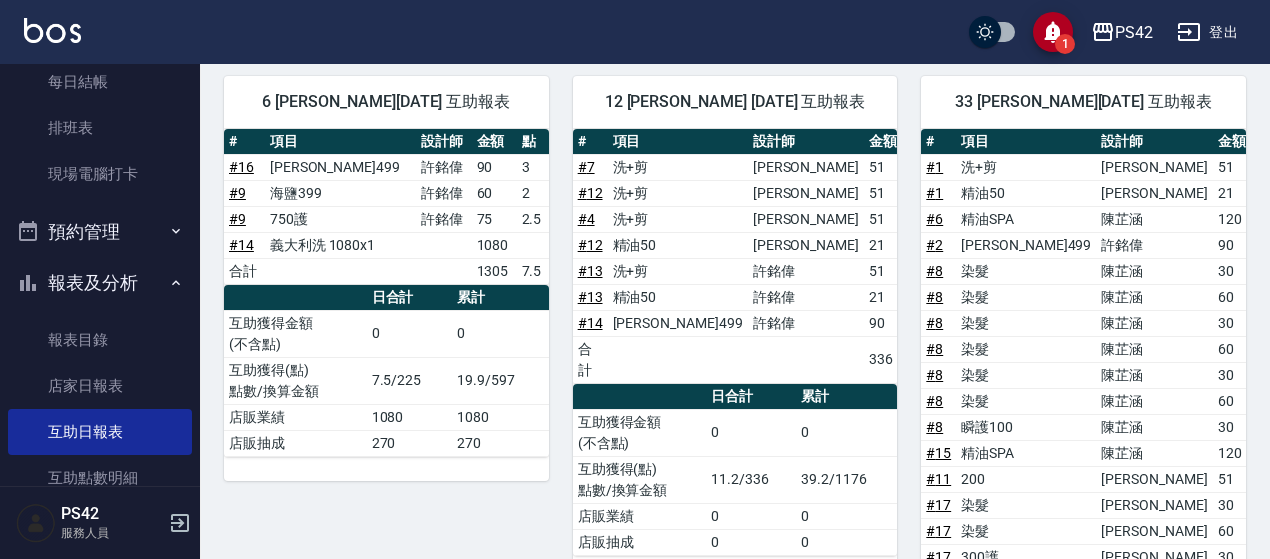 scroll, scrollTop: 0, scrollLeft: 0, axis: both 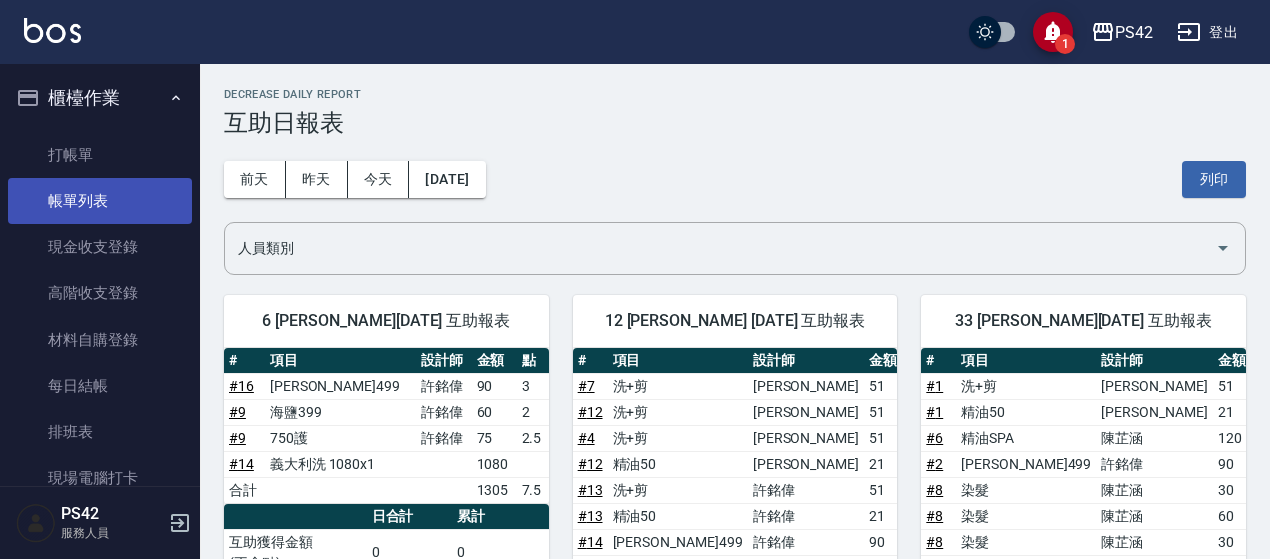 click on "帳單列表" at bounding box center [100, 201] 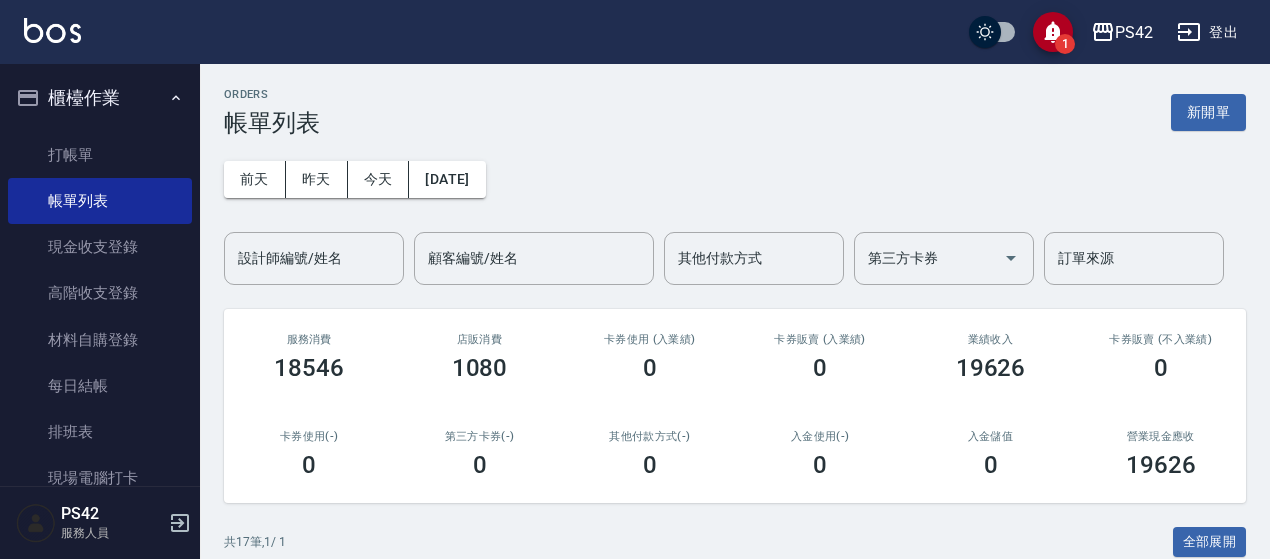 scroll, scrollTop: 500, scrollLeft: 0, axis: vertical 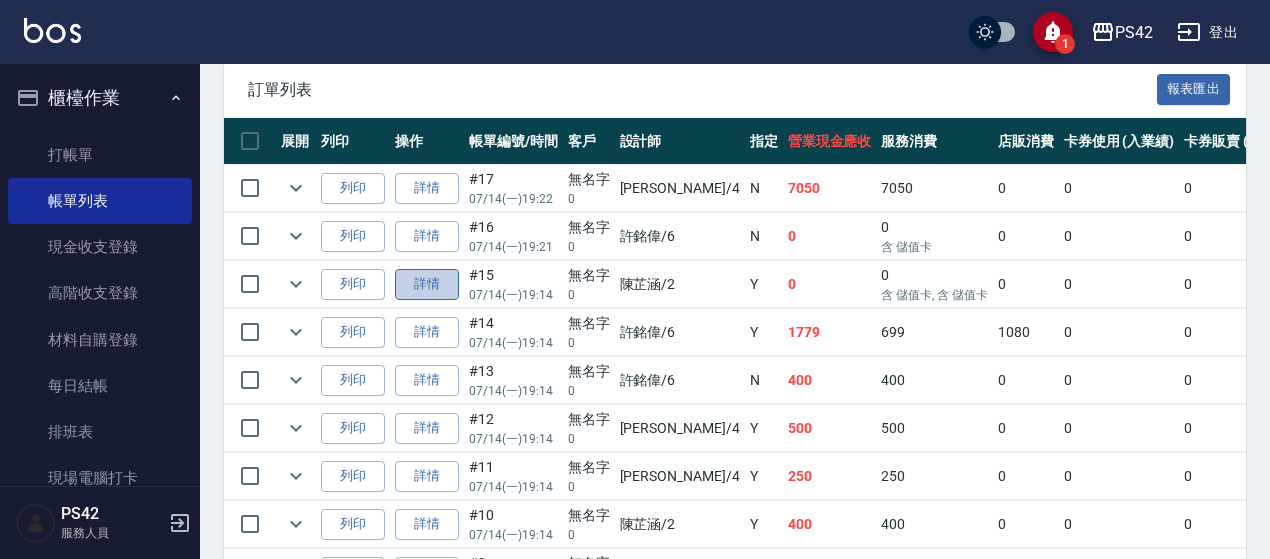 click on "詳情" at bounding box center (427, 284) 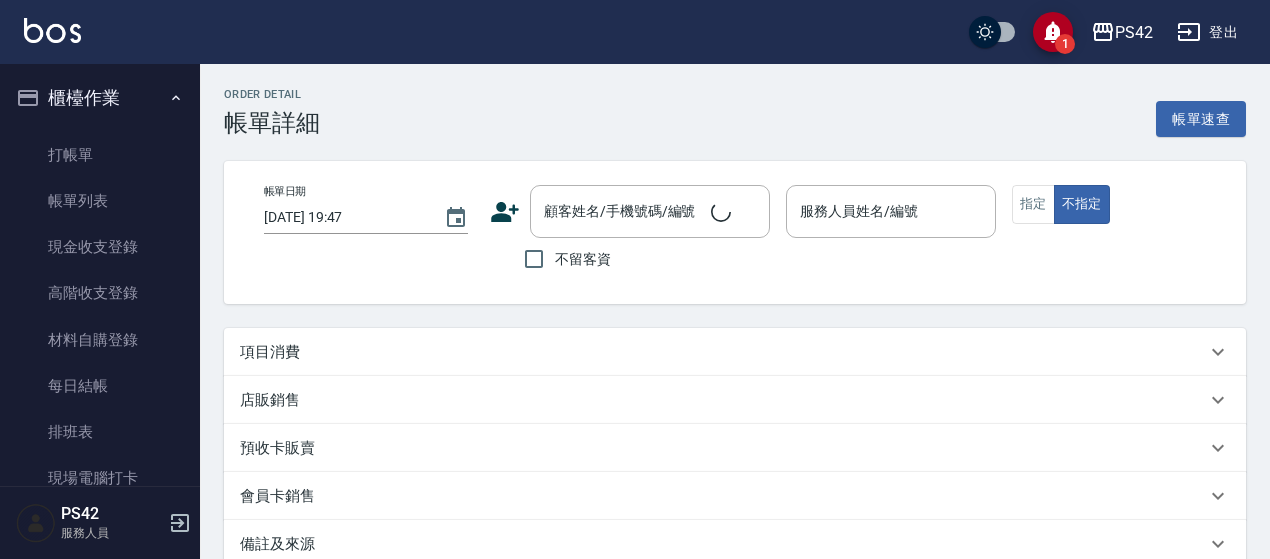type on "2025/07/14 19:14" 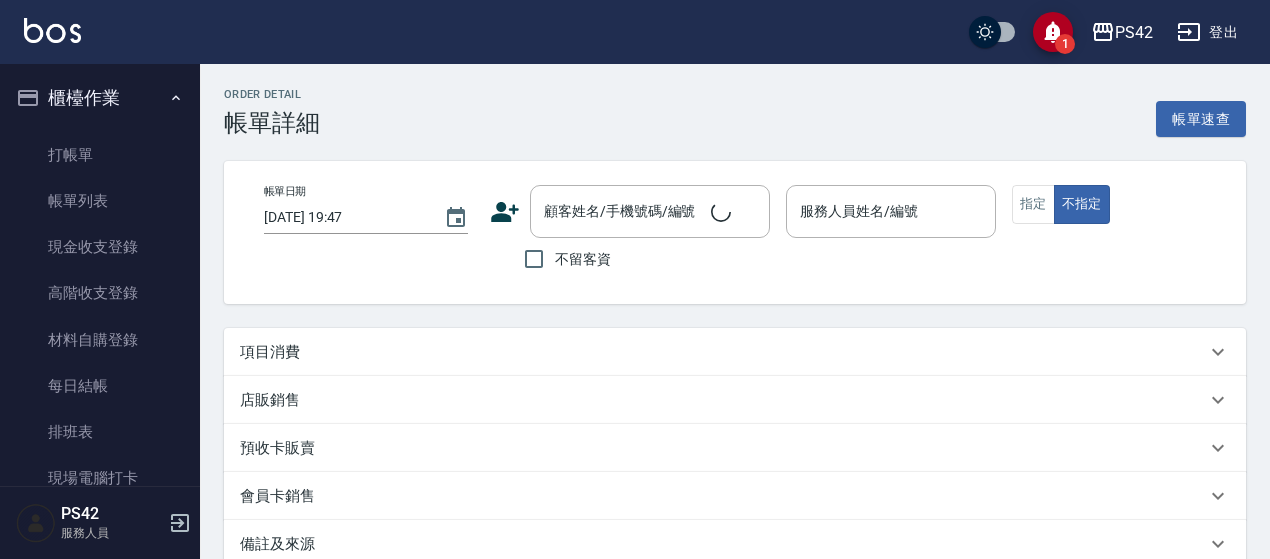 type on "陳芷涵-2" 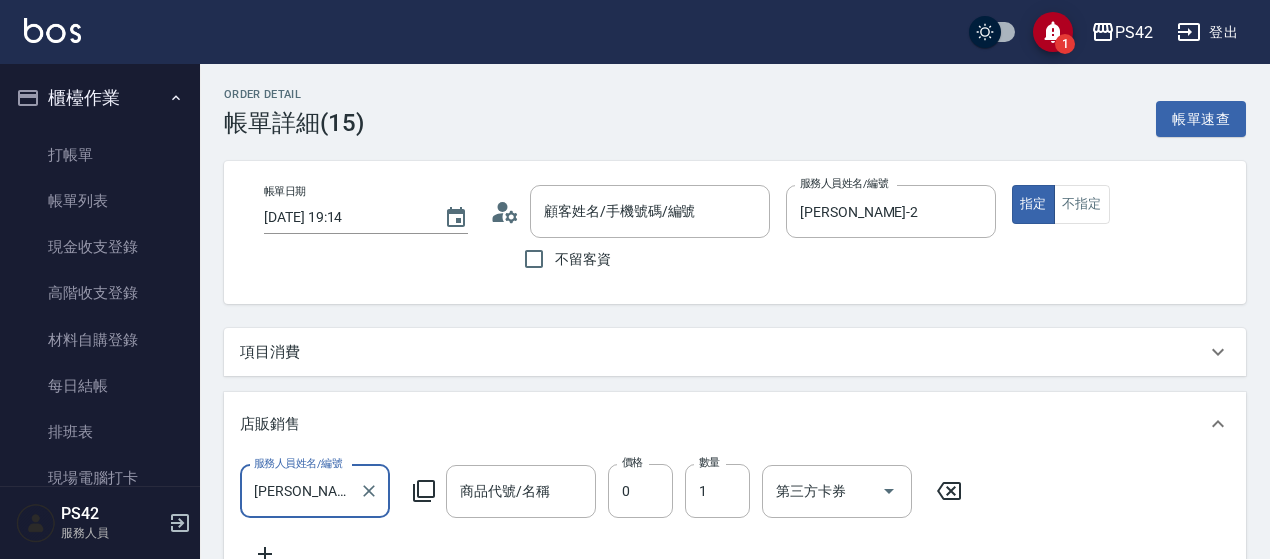 scroll, scrollTop: 336, scrollLeft: 0, axis: vertical 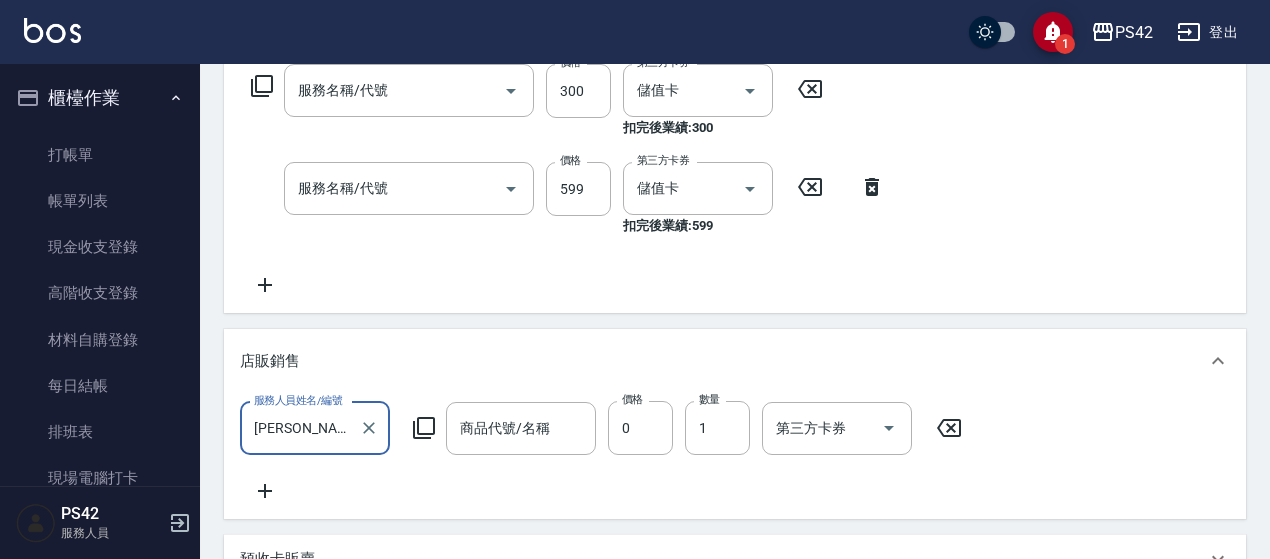 type on "無名字/0/null" 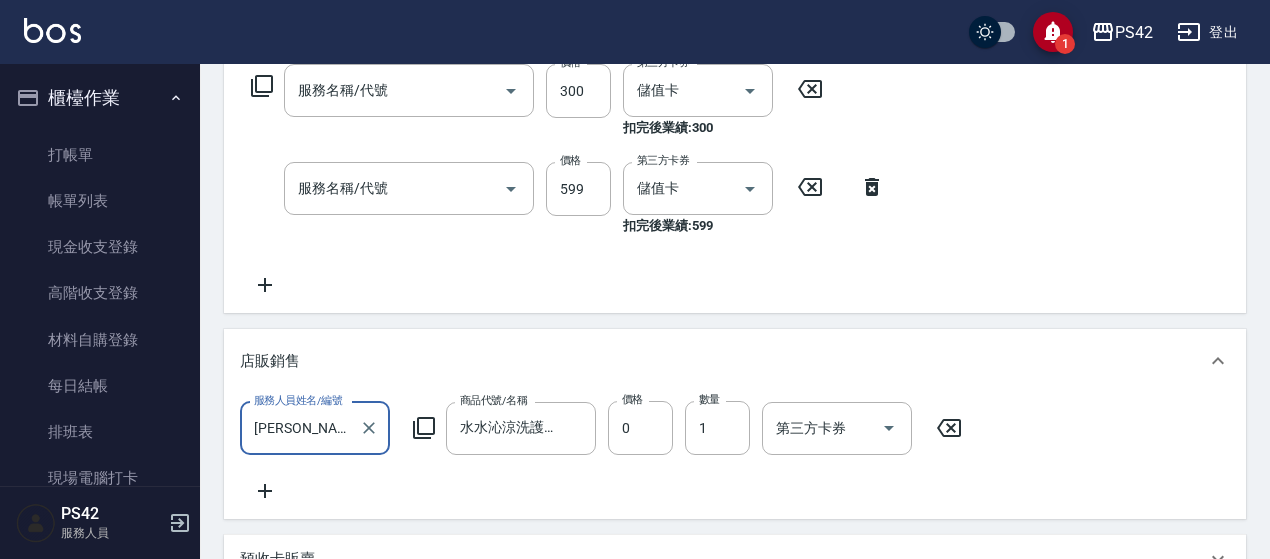 scroll, scrollTop: 488, scrollLeft: 0, axis: vertical 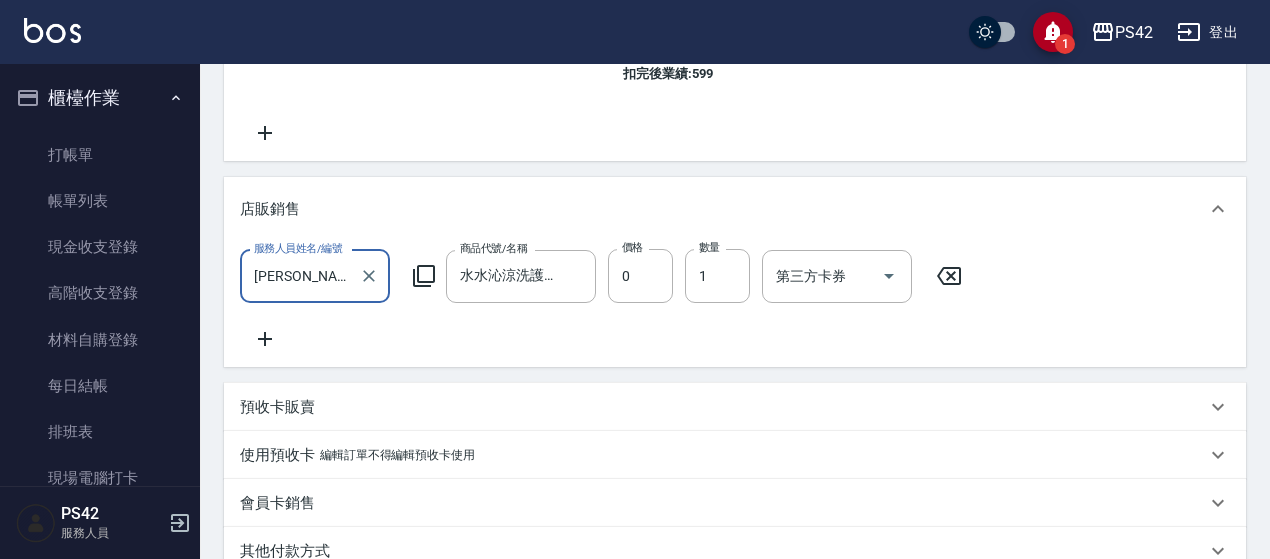 type on "水水沁涼洗護組" 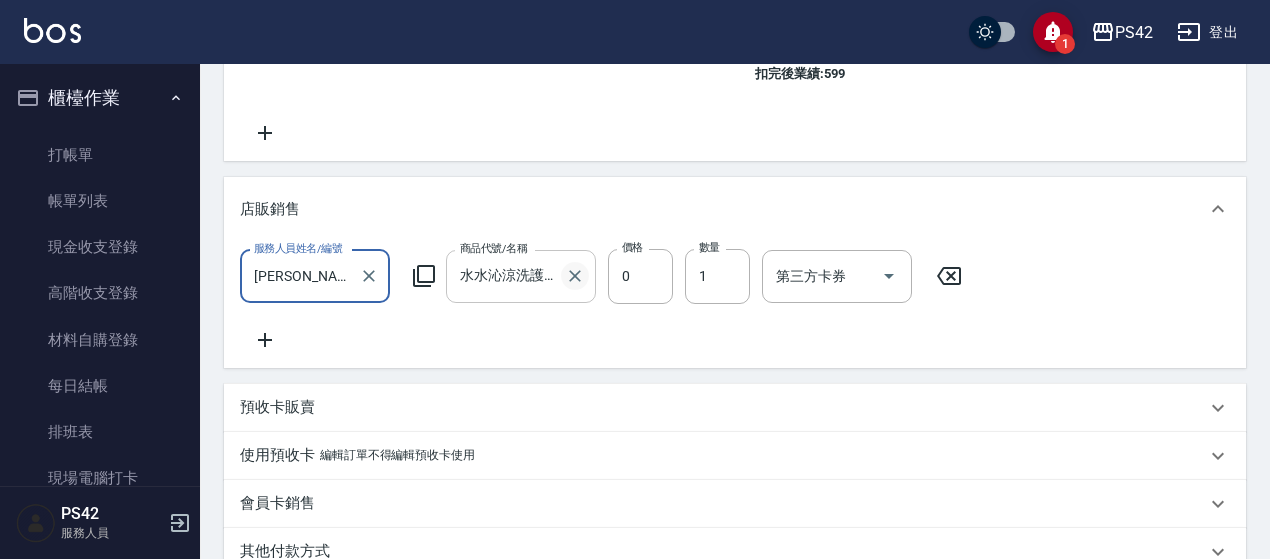 click 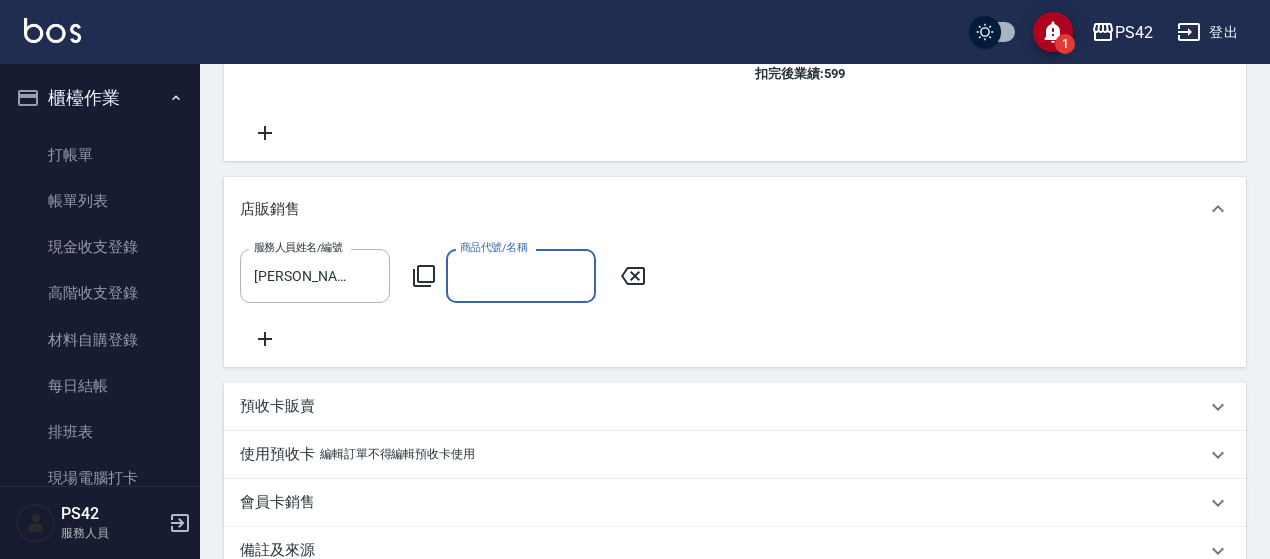 scroll, scrollTop: 0, scrollLeft: 0, axis: both 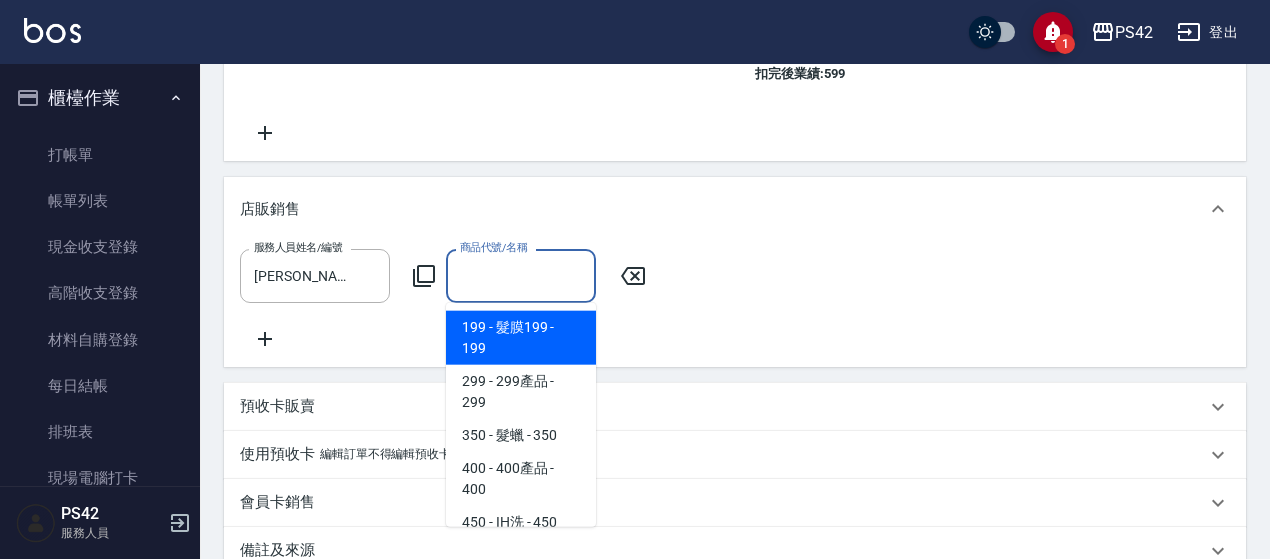 click on "商品代號/名稱" at bounding box center [521, 275] 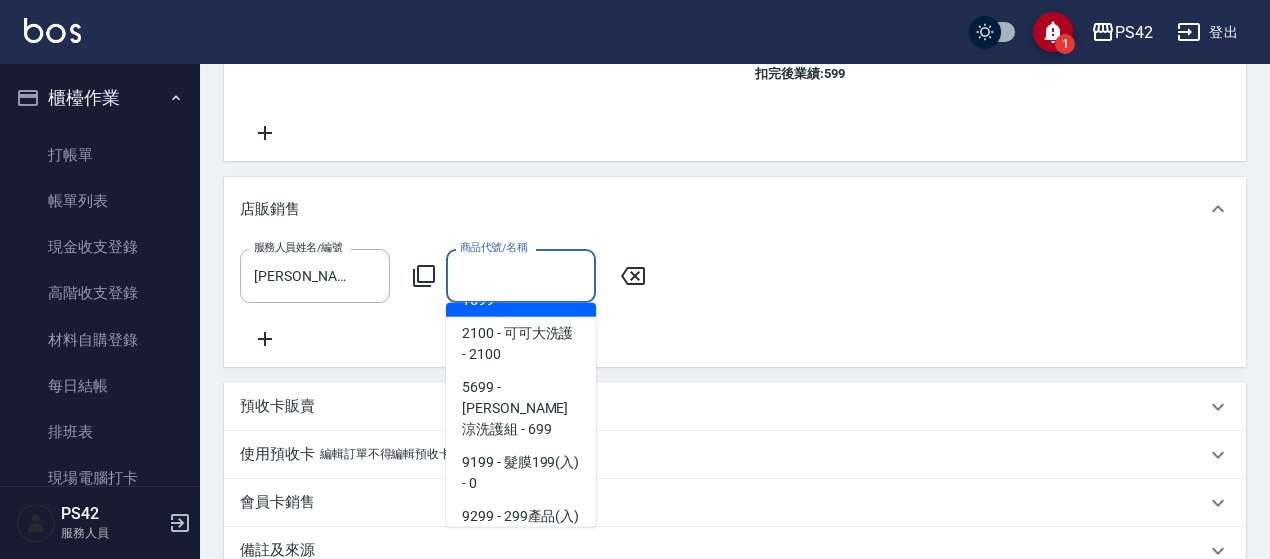 scroll, scrollTop: 1000, scrollLeft: 0, axis: vertical 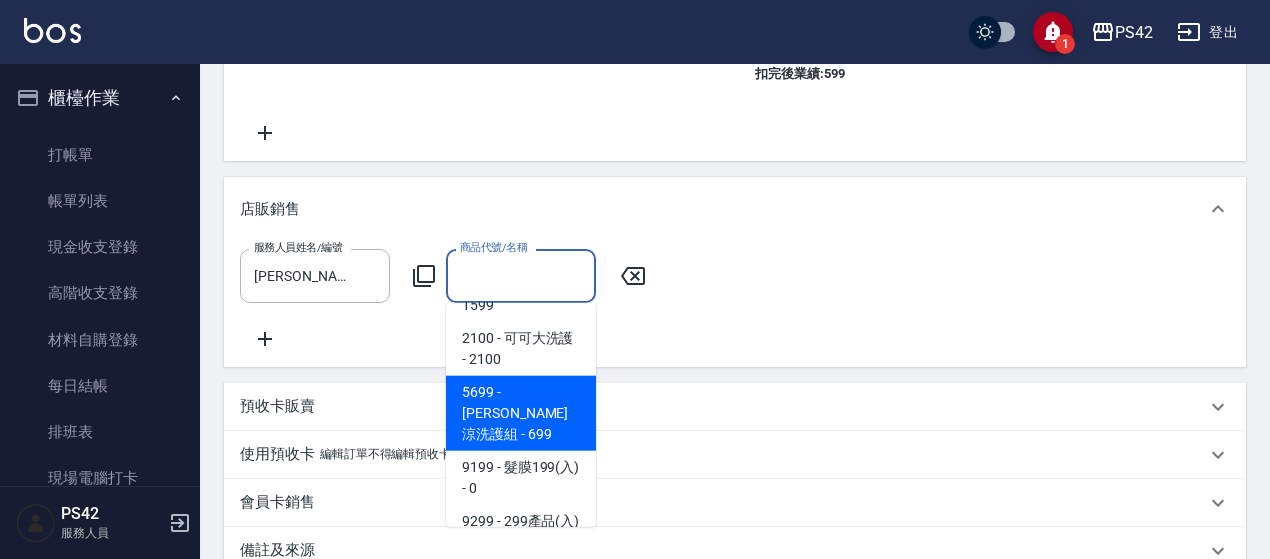 click on "5699 - 水水沁涼洗護組 - 699" at bounding box center (521, 413) 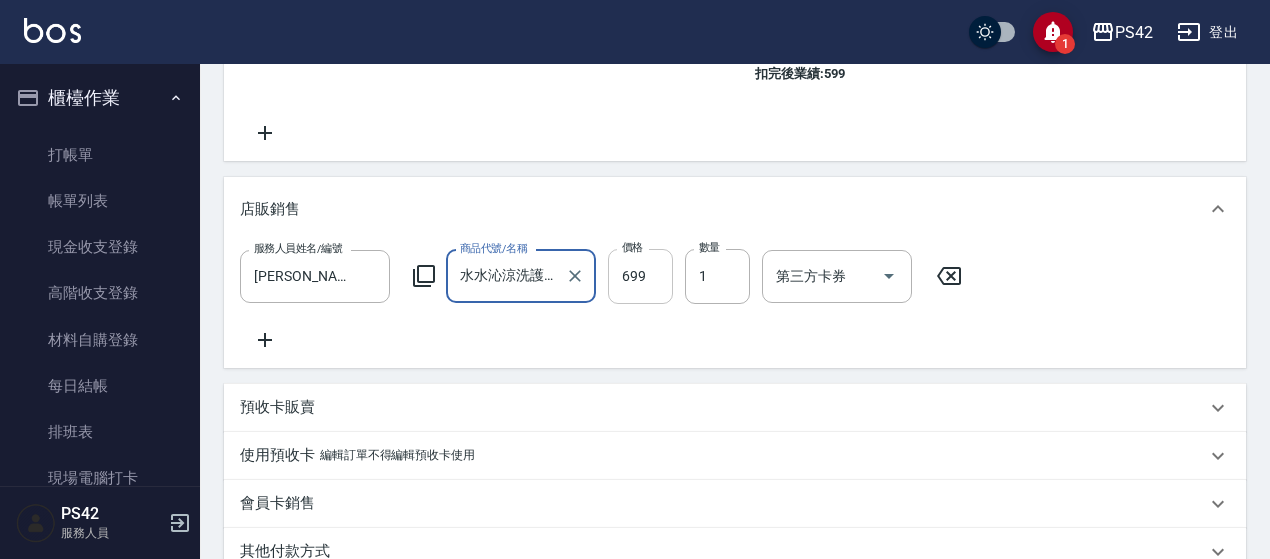 click on "699" at bounding box center (640, 276) 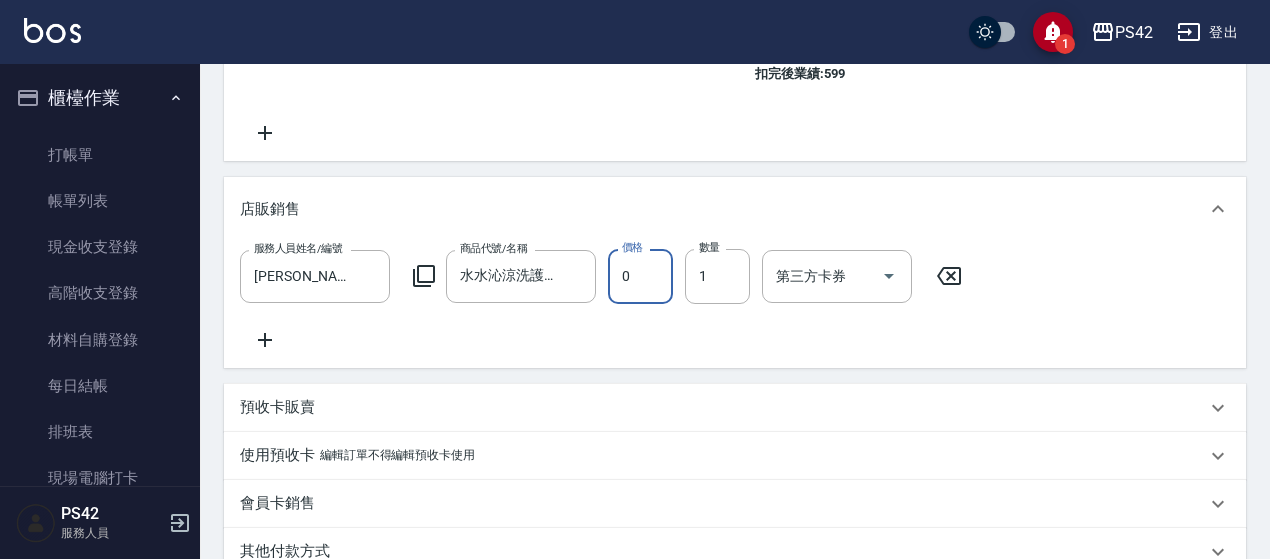 type on "0" 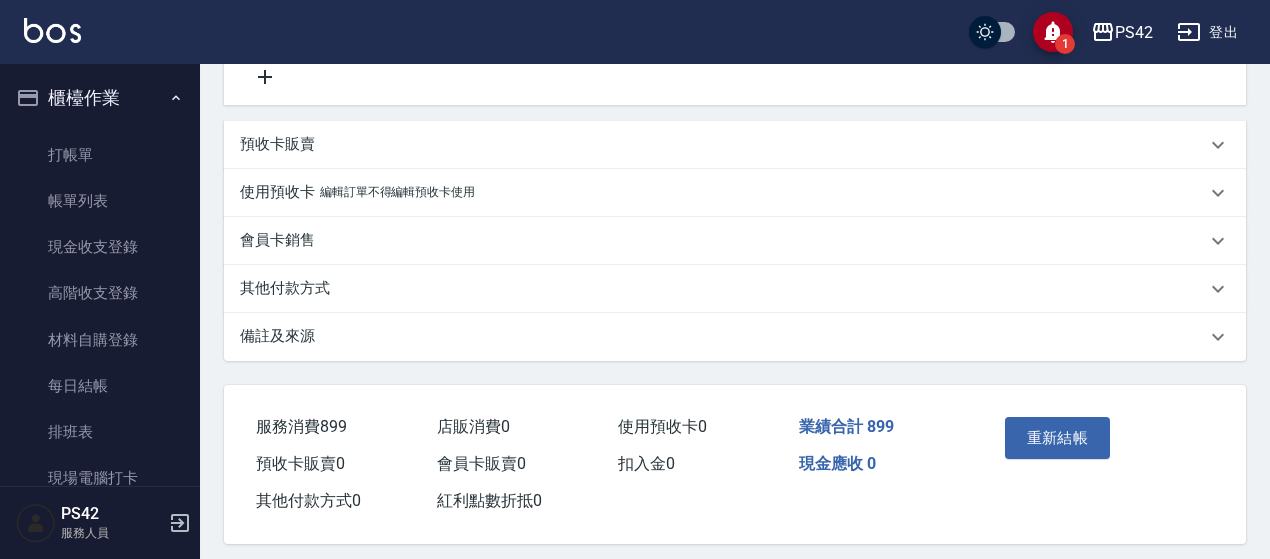 scroll, scrollTop: 781, scrollLeft: 0, axis: vertical 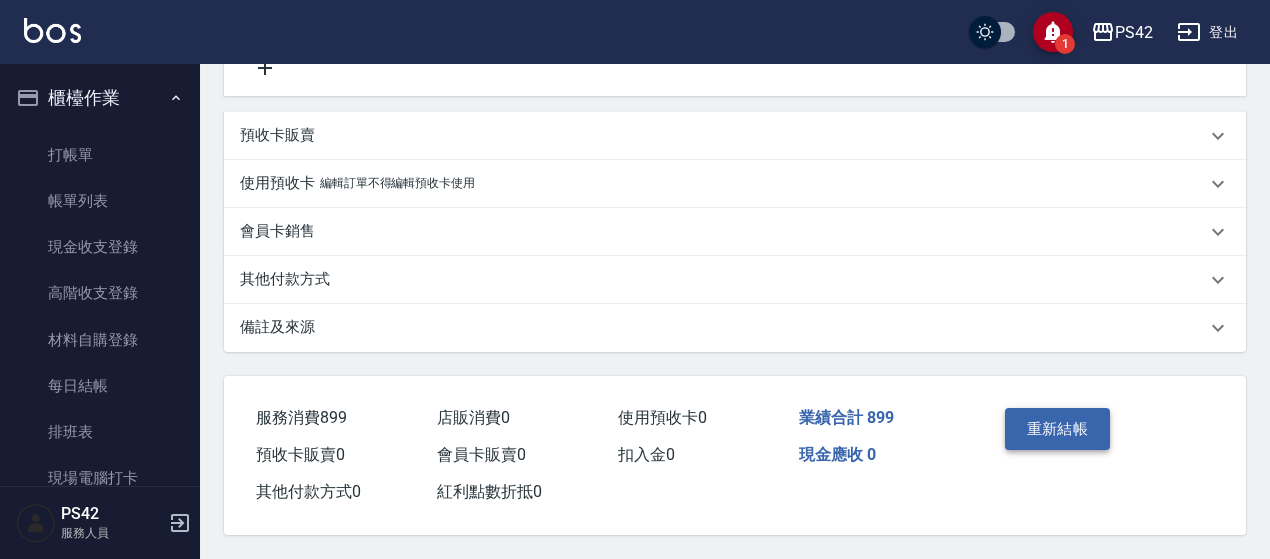 click on "重新結帳" at bounding box center (1058, 429) 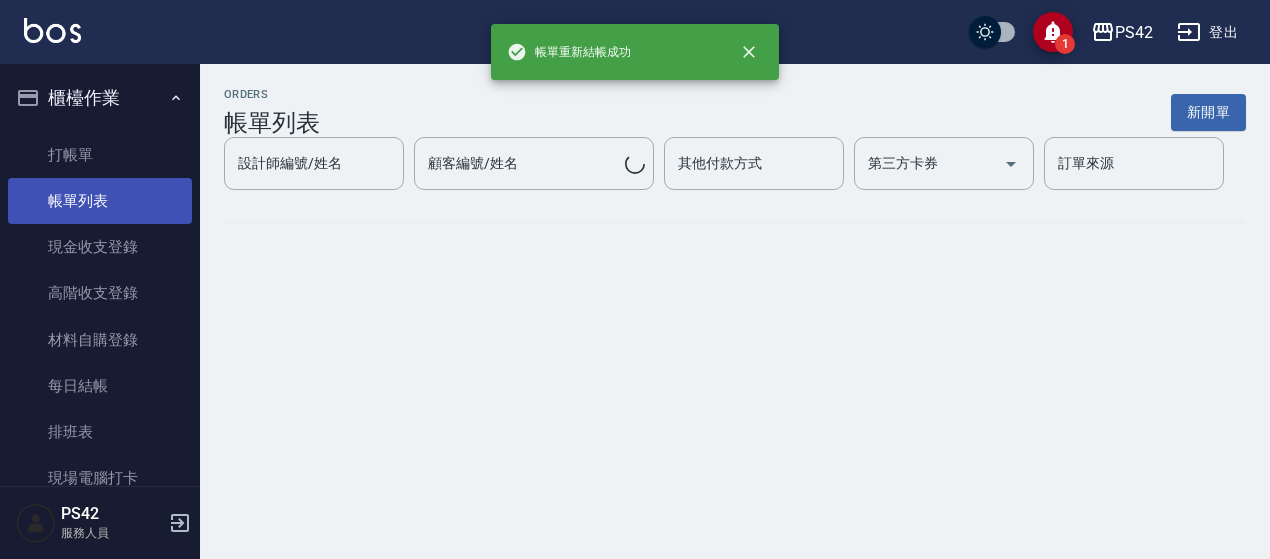scroll, scrollTop: 0, scrollLeft: 0, axis: both 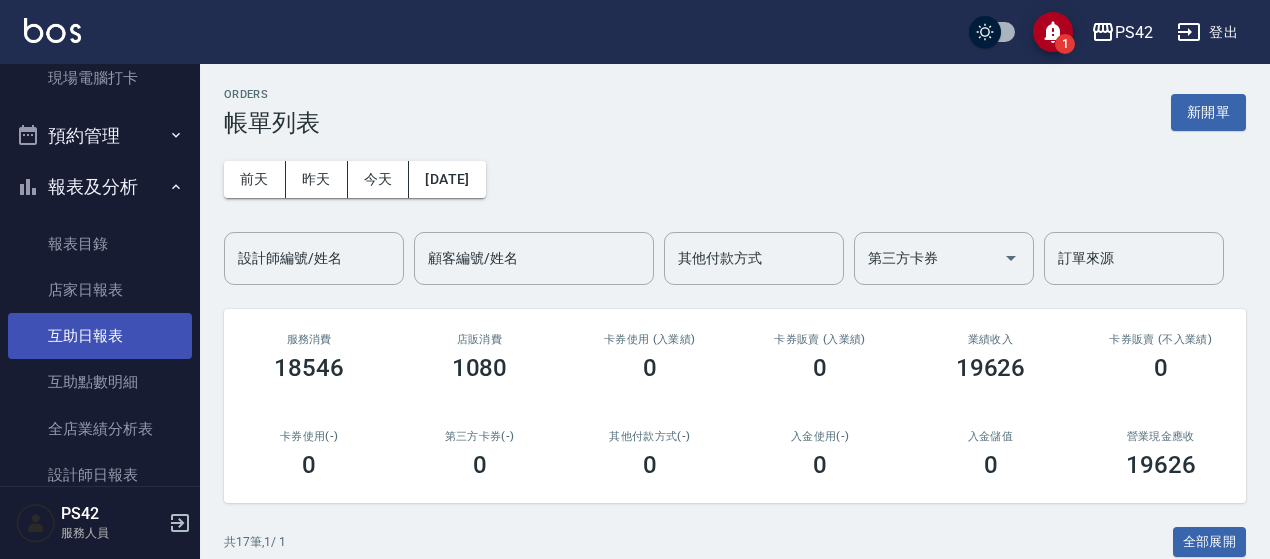 click on "互助日報表" at bounding box center (100, 336) 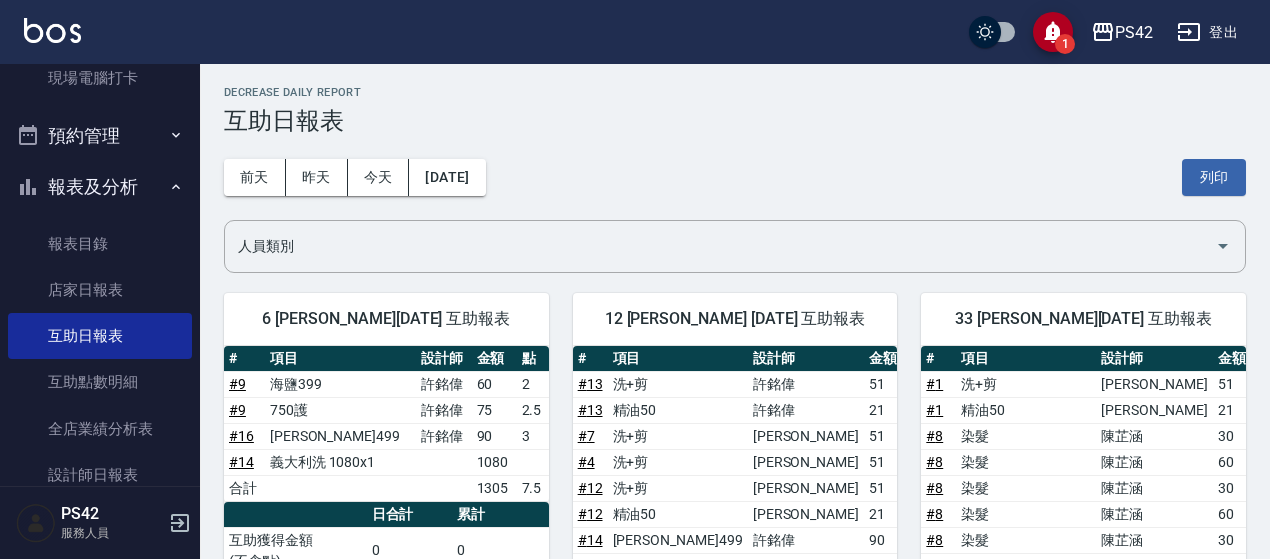 scroll, scrollTop: 0, scrollLeft: 0, axis: both 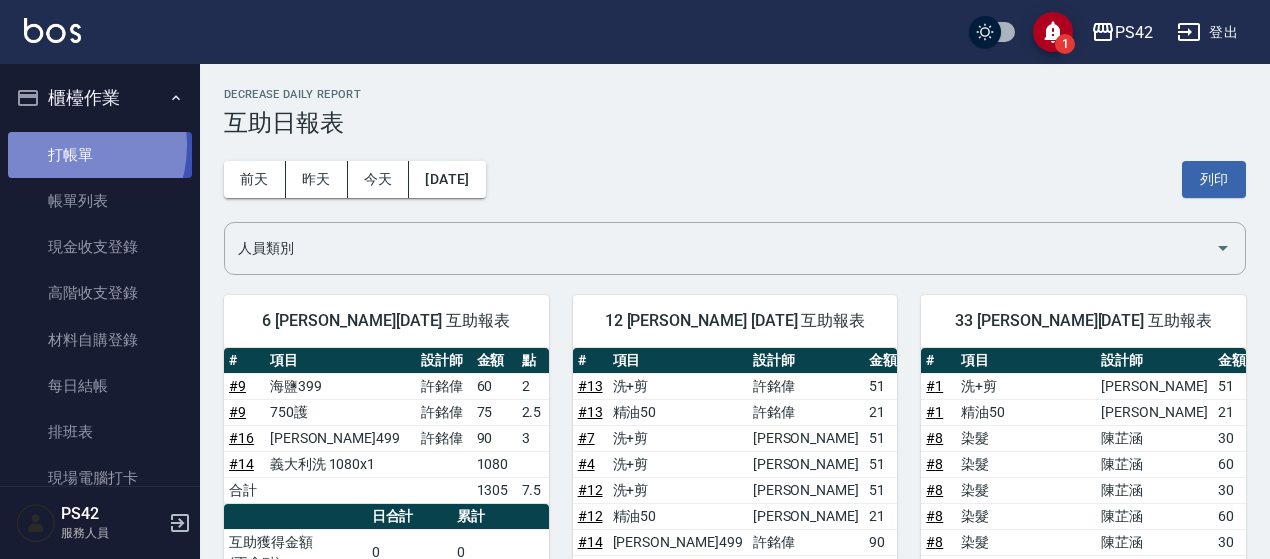 click on "打帳單" at bounding box center [100, 155] 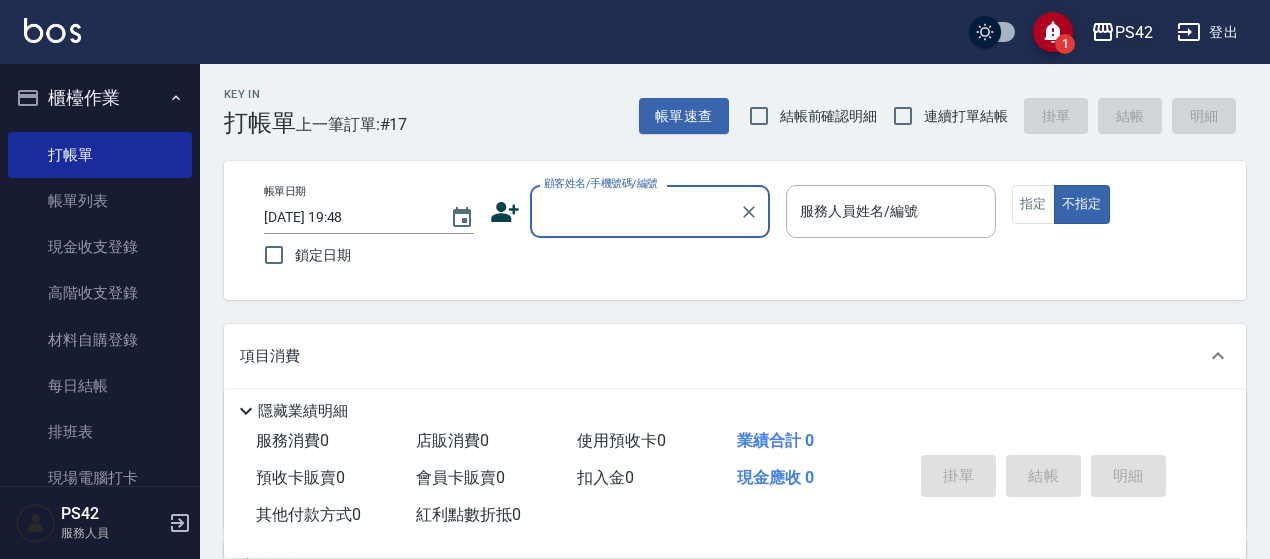 click on "PS42" at bounding box center (1134, 32) 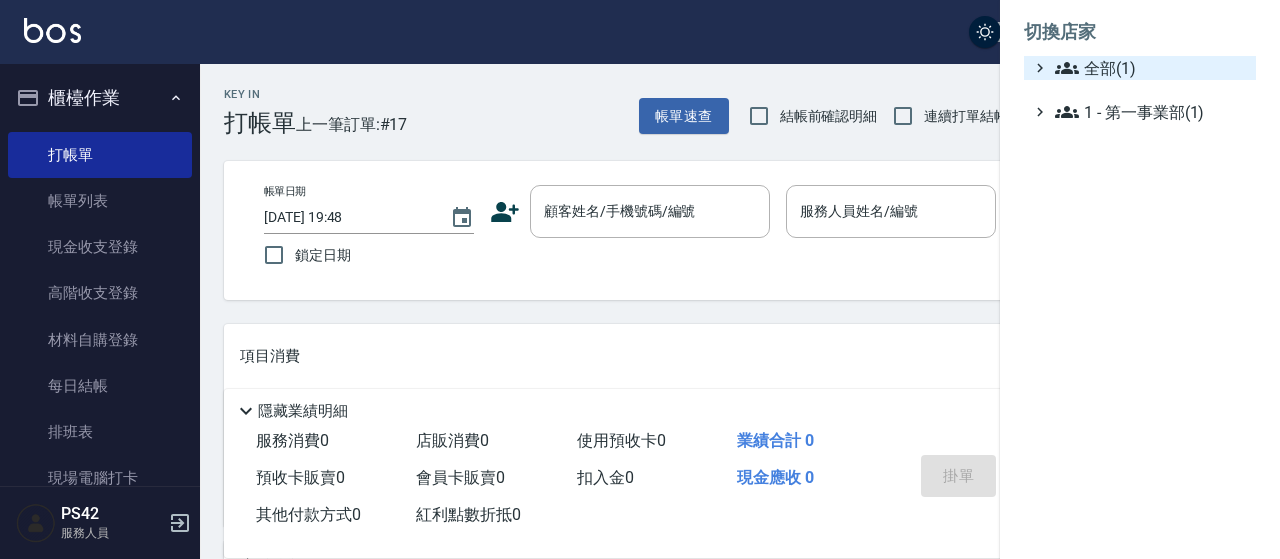 click on "全部(1)" at bounding box center [1151, 68] 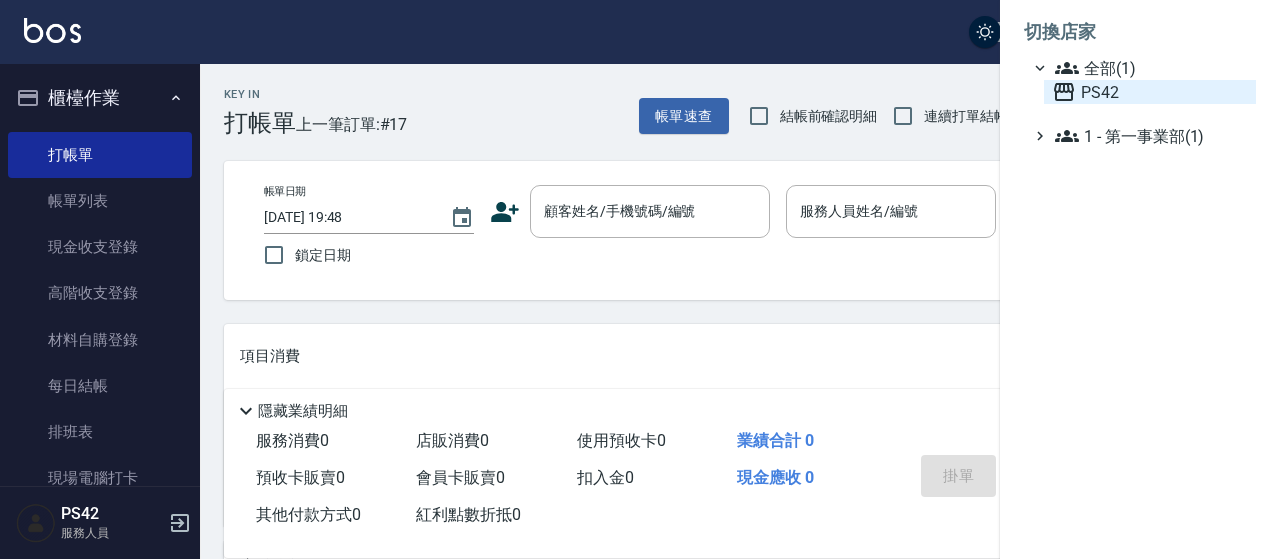 click on "PS42" at bounding box center [1150, 92] 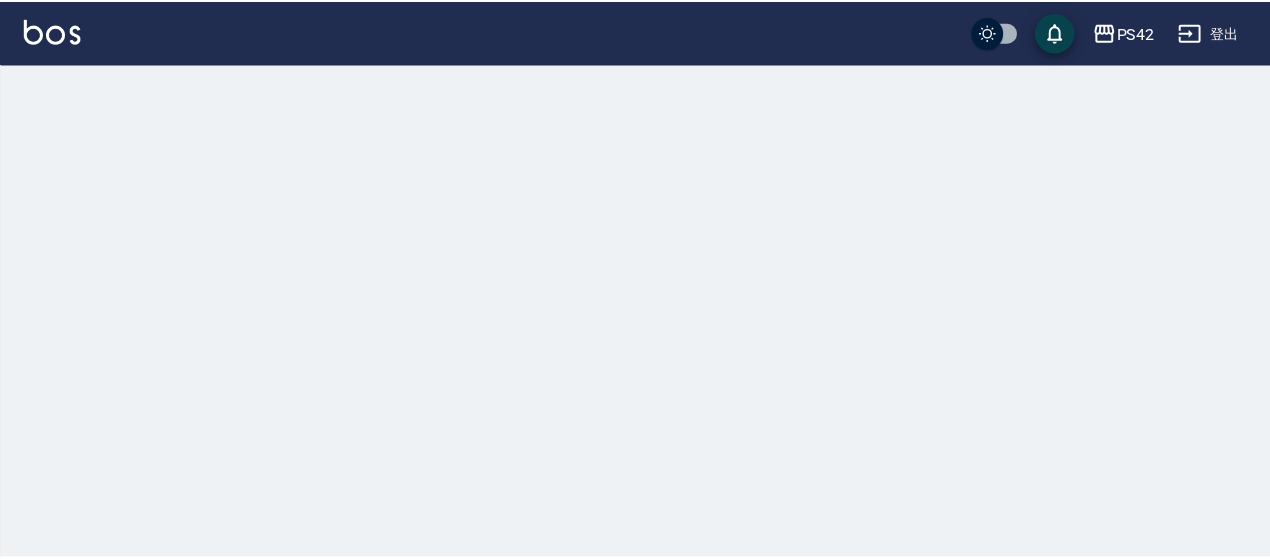 scroll, scrollTop: 0, scrollLeft: 0, axis: both 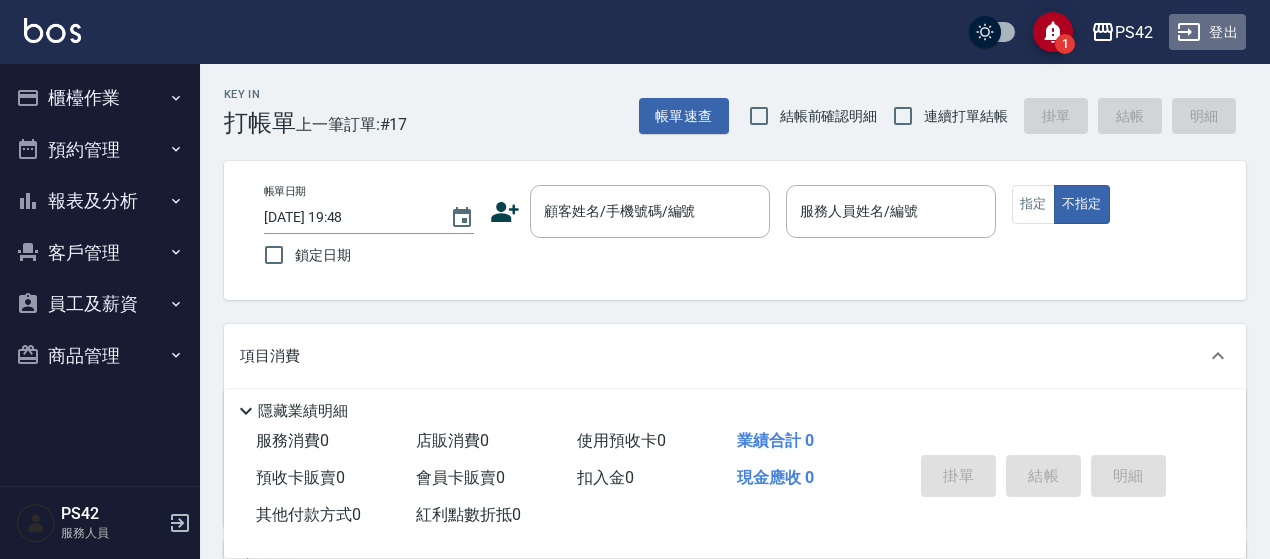 click on "登出" at bounding box center (1207, 32) 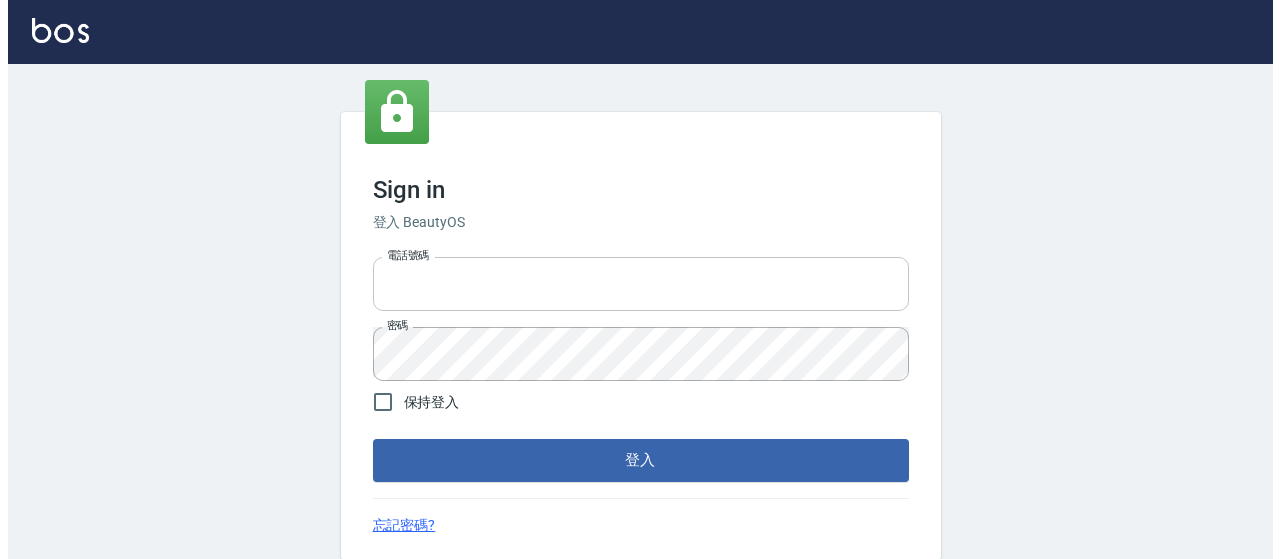 scroll, scrollTop: 0, scrollLeft: 0, axis: both 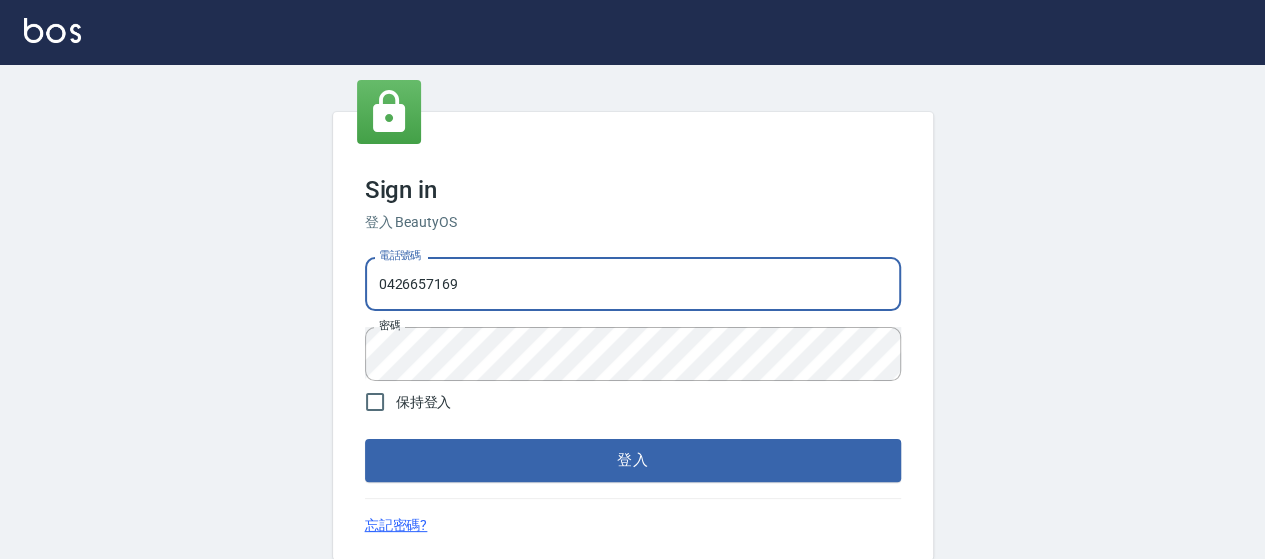 drag, startPoint x: 484, startPoint y: 287, endPoint x: 300, endPoint y: 289, distance: 184.01086 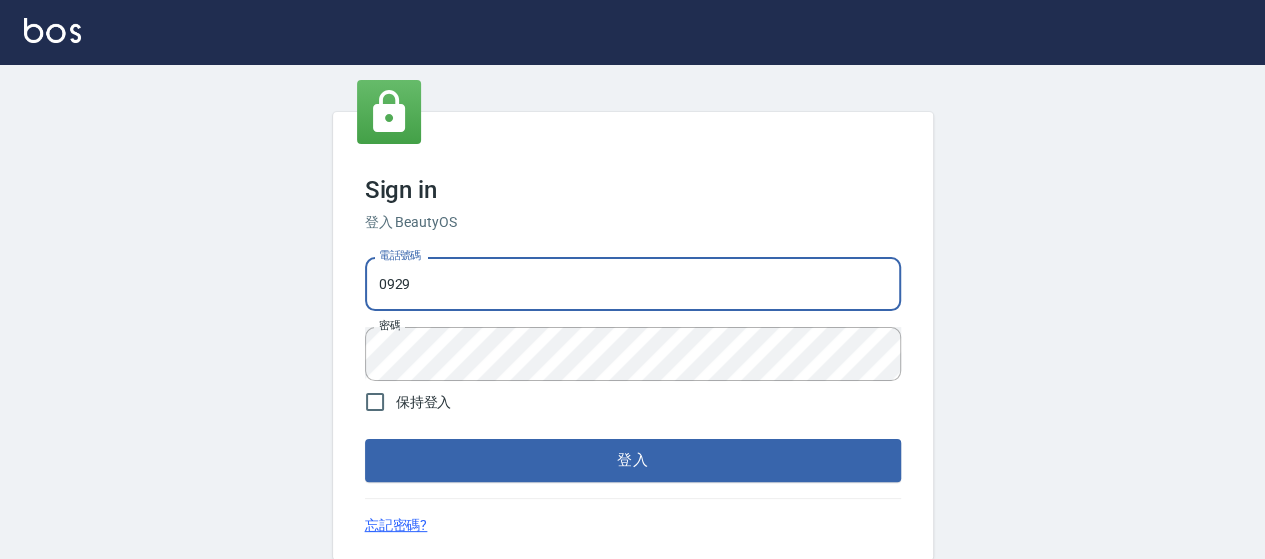 type on "0929222008" 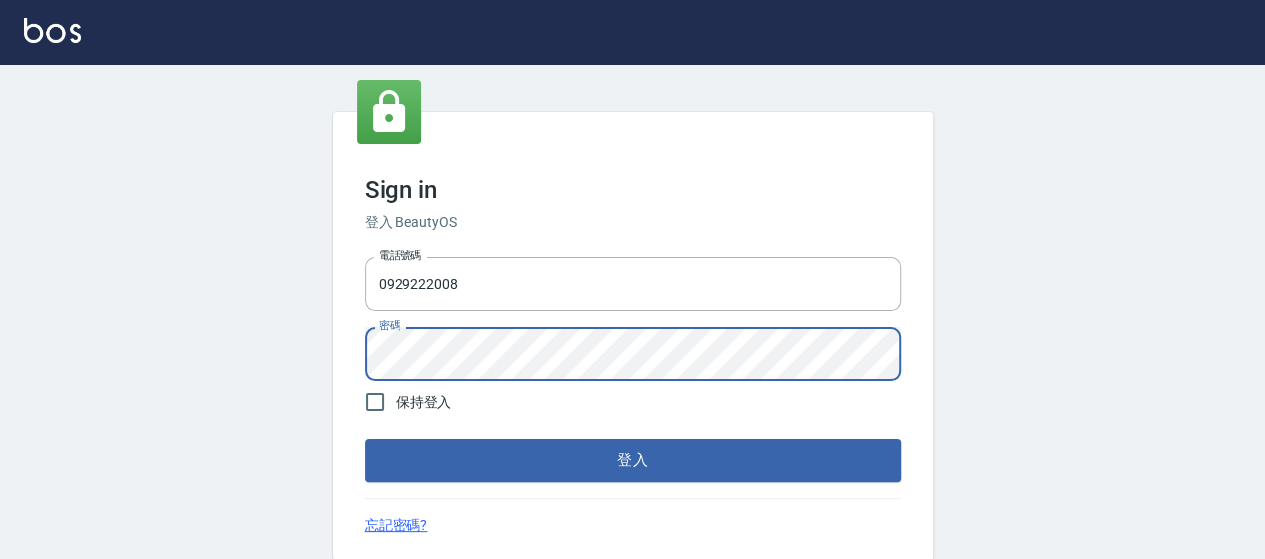 click on "Sign in 登入 BeautyOS 電話號碼 [PHONE_NUMBER] 電話號碼 密碼 密碼 保持登入 登入 忘記密碼?" at bounding box center [633, 336] 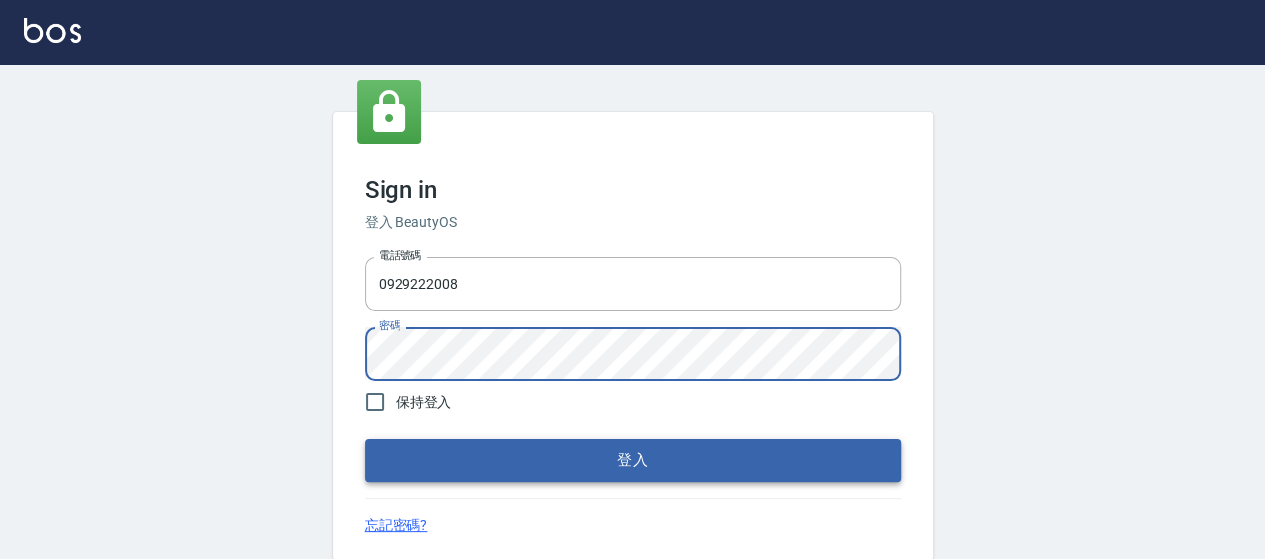 click on "登入" at bounding box center (633, 460) 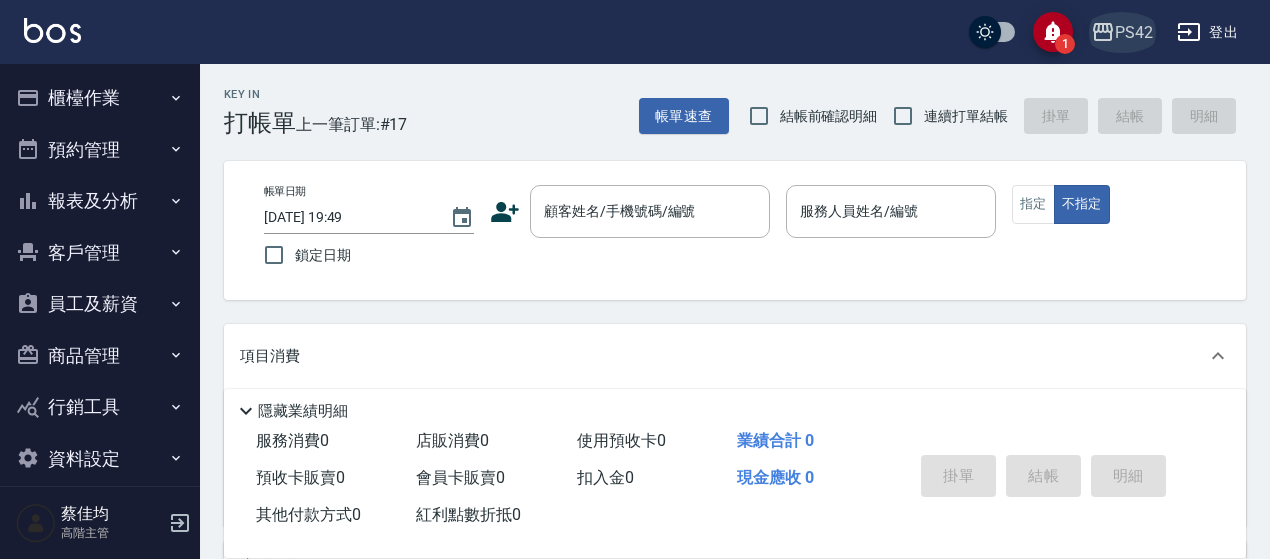 click on "PS42" at bounding box center [1134, 32] 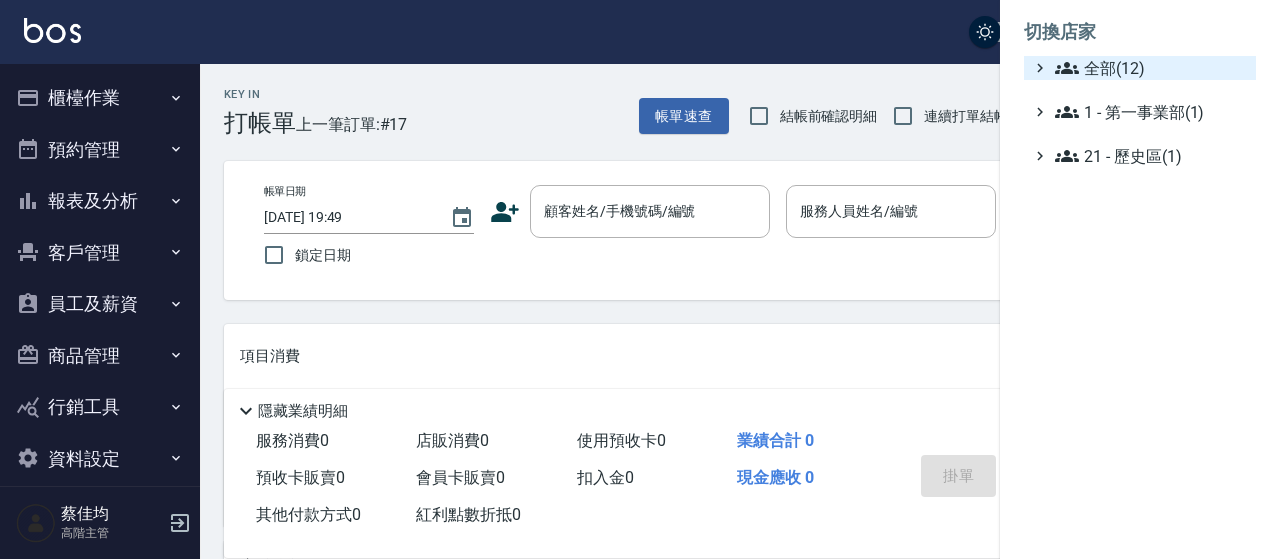 click on "全部(12)" at bounding box center [1151, 68] 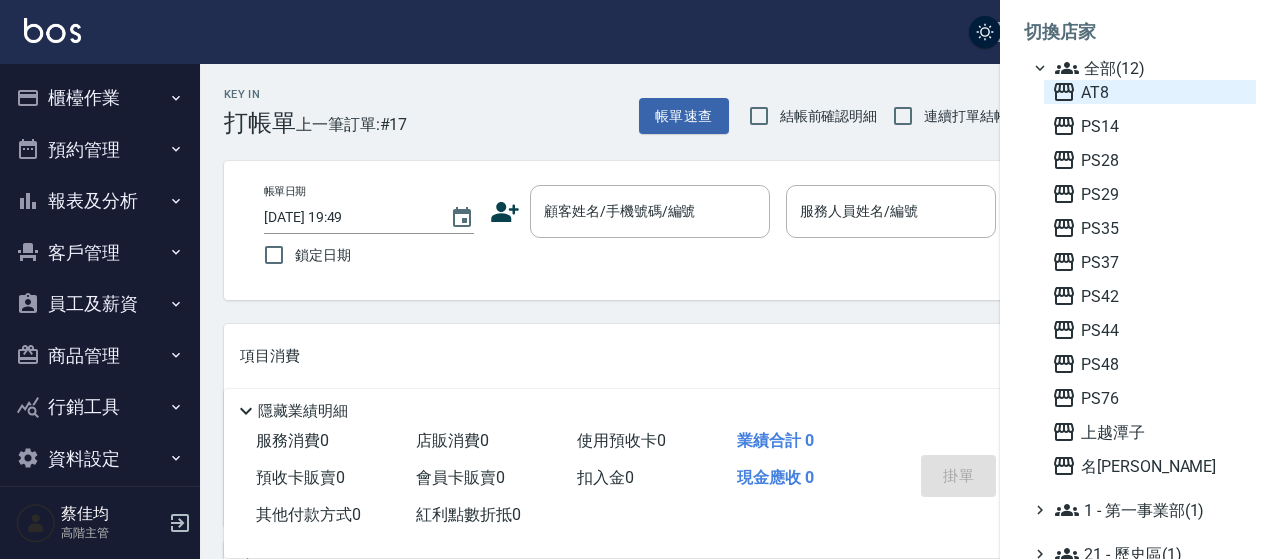 click on "AT8" at bounding box center (1150, 92) 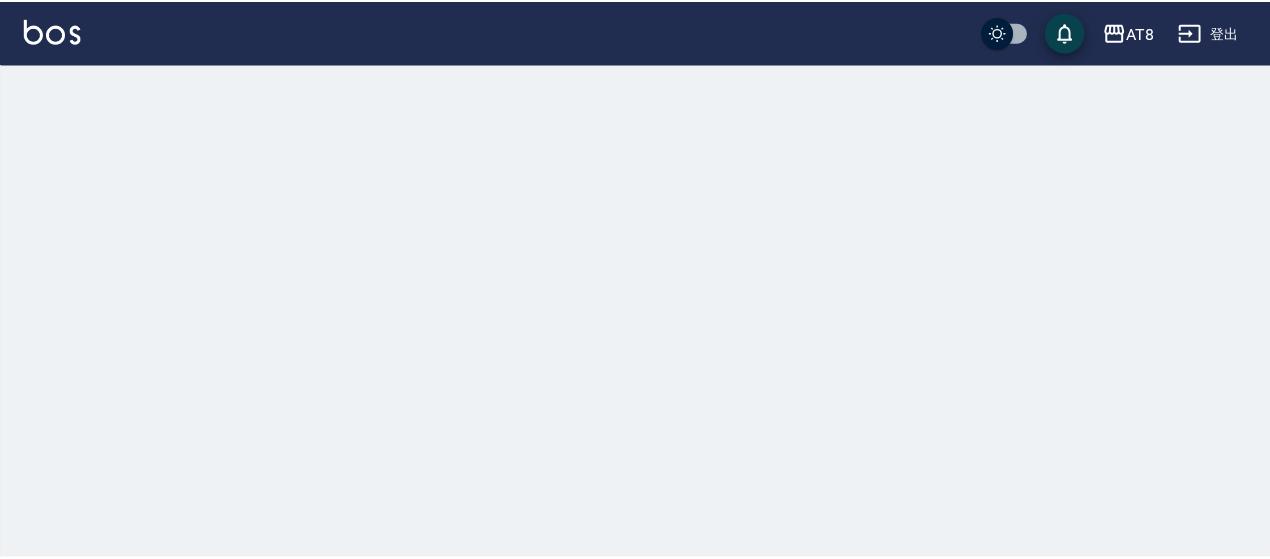 scroll, scrollTop: 0, scrollLeft: 0, axis: both 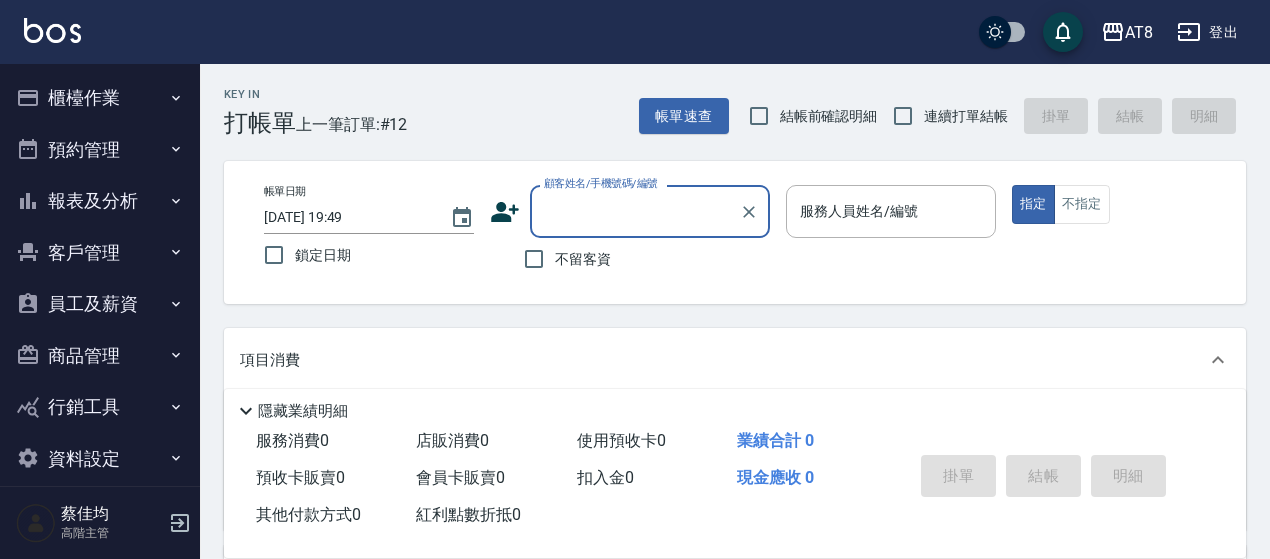 click on "客戶管理" at bounding box center [100, 253] 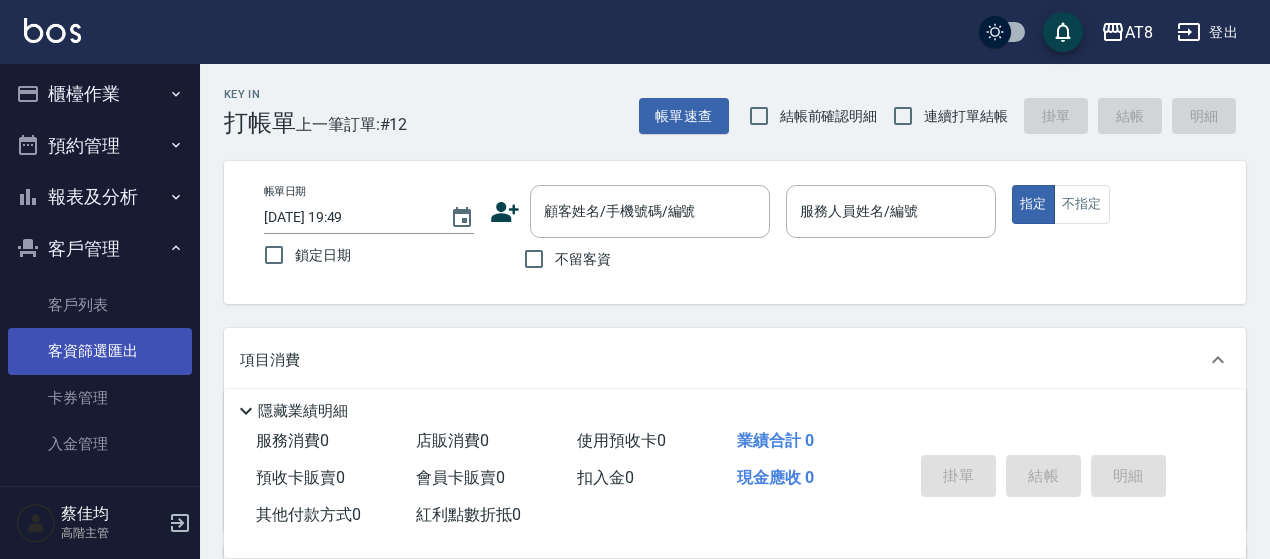 scroll, scrollTop: 0, scrollLeft: 0, axis: both 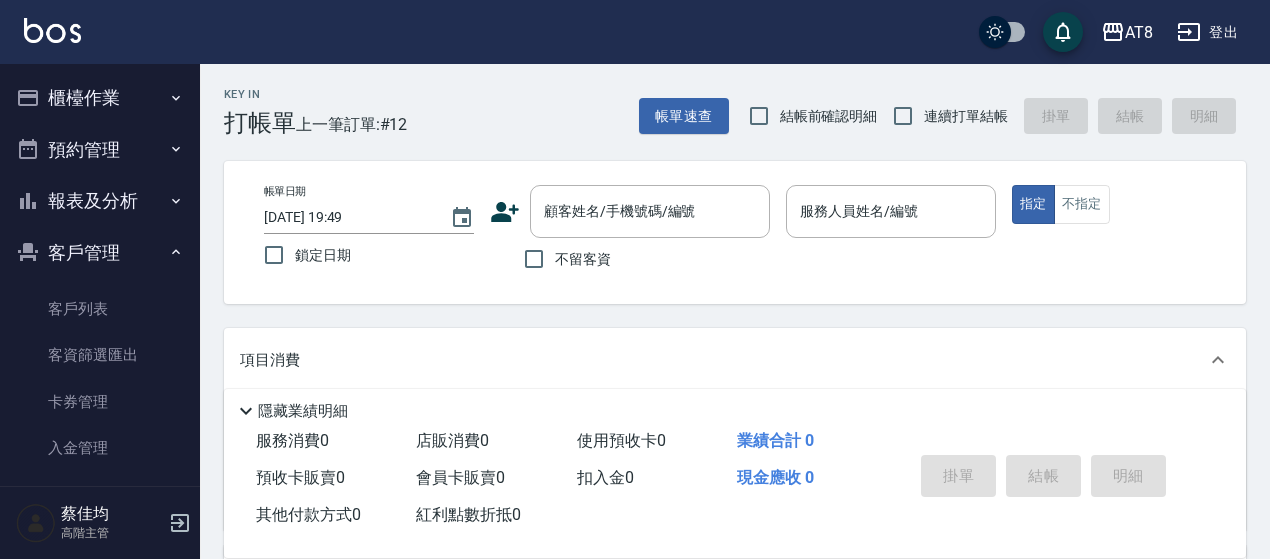 click on "客戶管理" at bounding box center [100, 253] 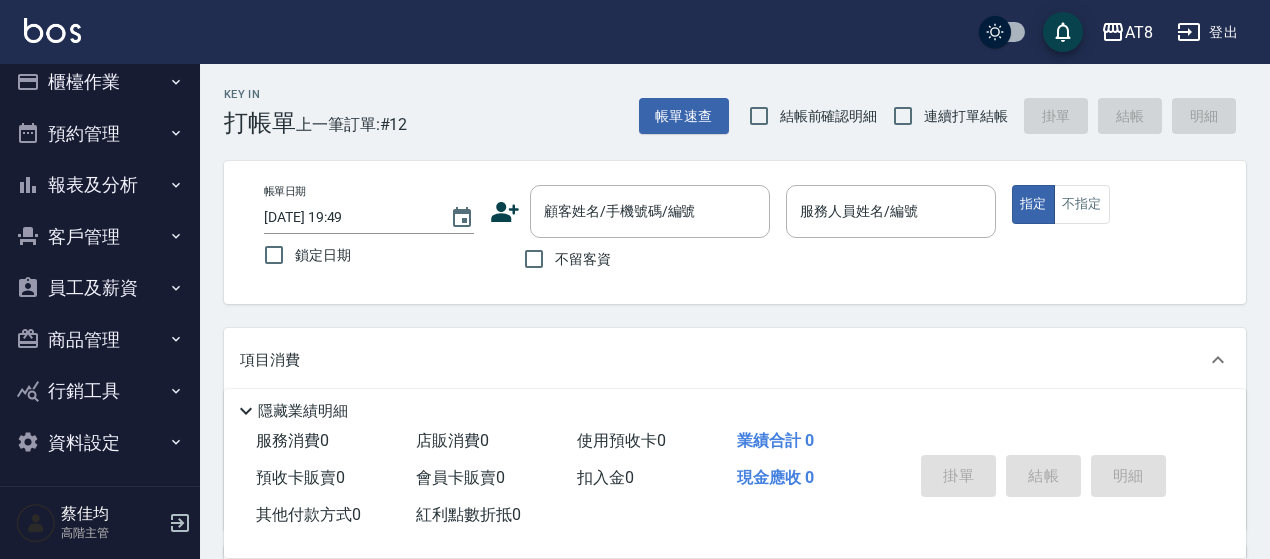 scroll, scrollTop: 21, scrollLeft: 0, axis: vertical 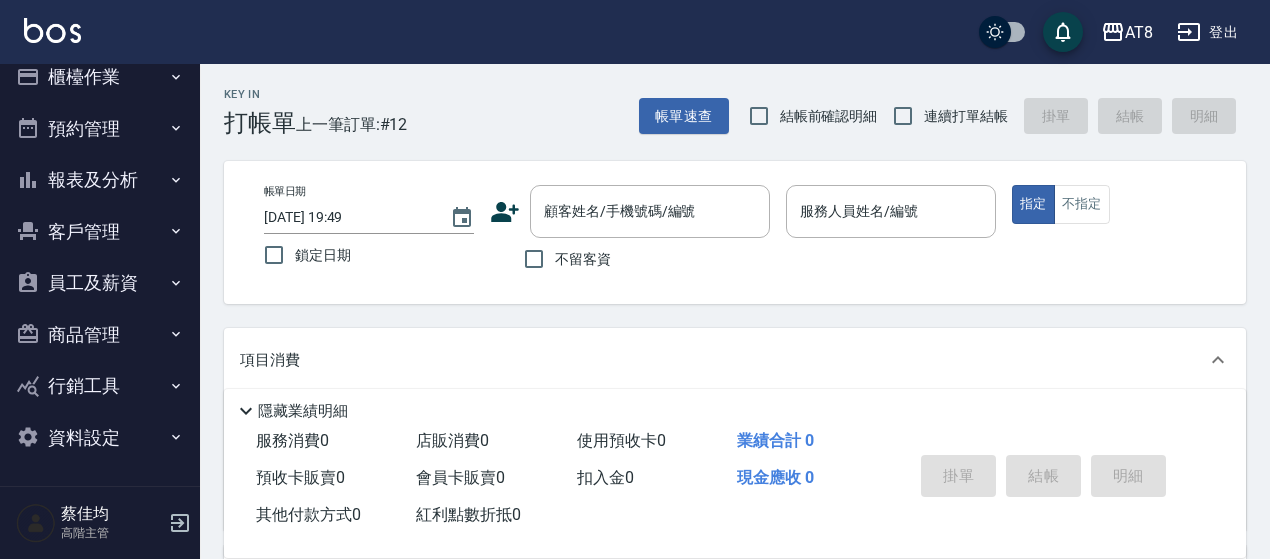click on "商品管理" at bounding box center [100, 335] 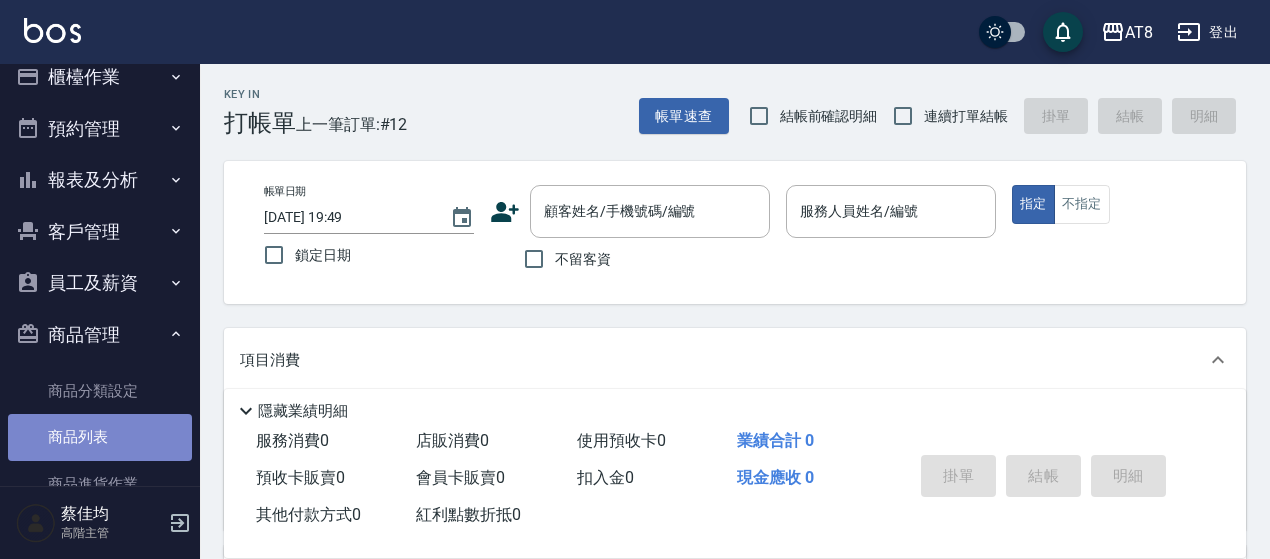 click on "商品列表" at bounding box center [100, 437] 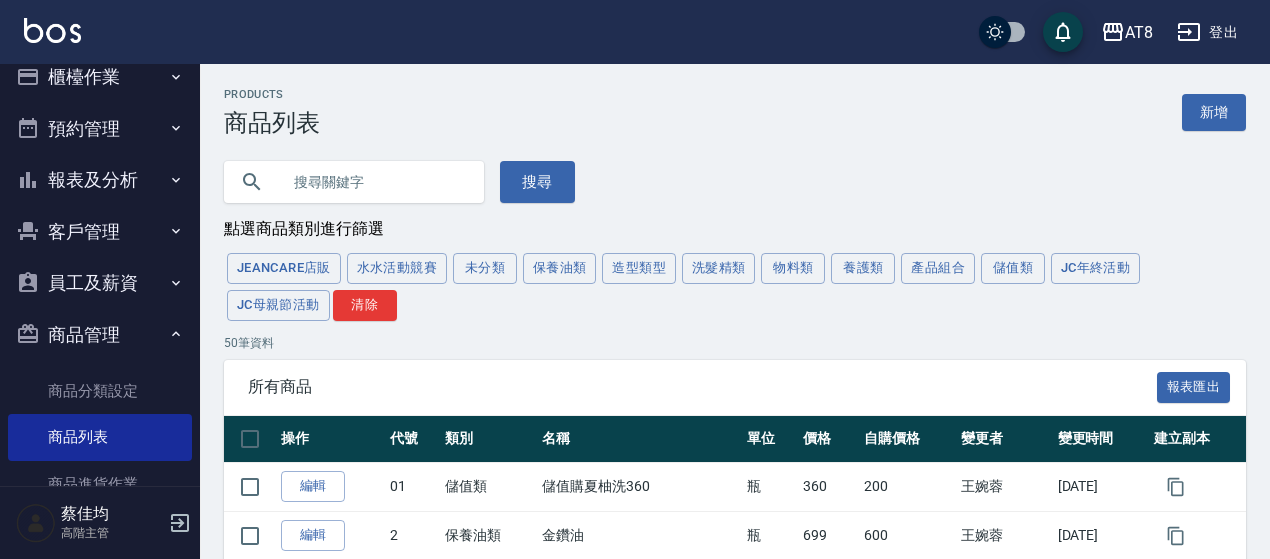 click at bounding box center (374, 182) 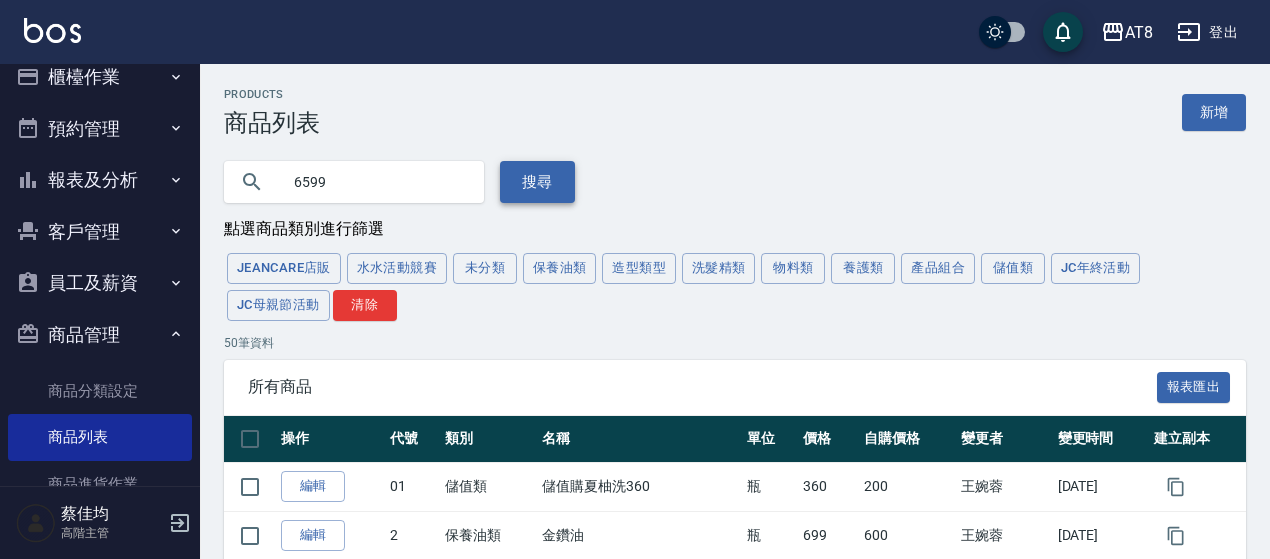 type on "6599" 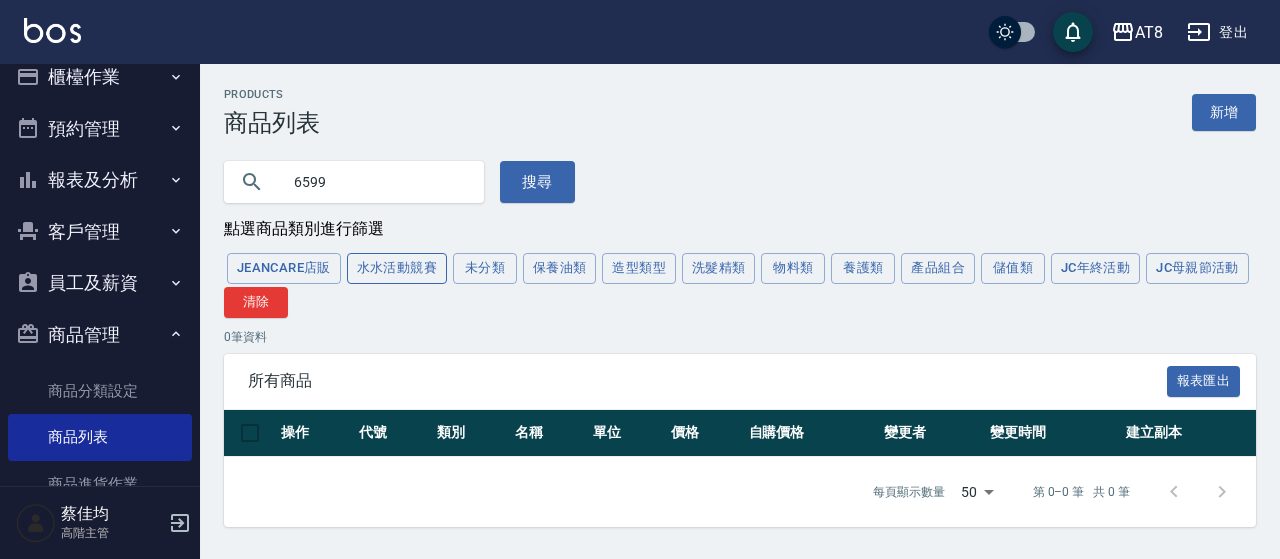 click on "水水活動競賽" at bounding box center [397, 268] 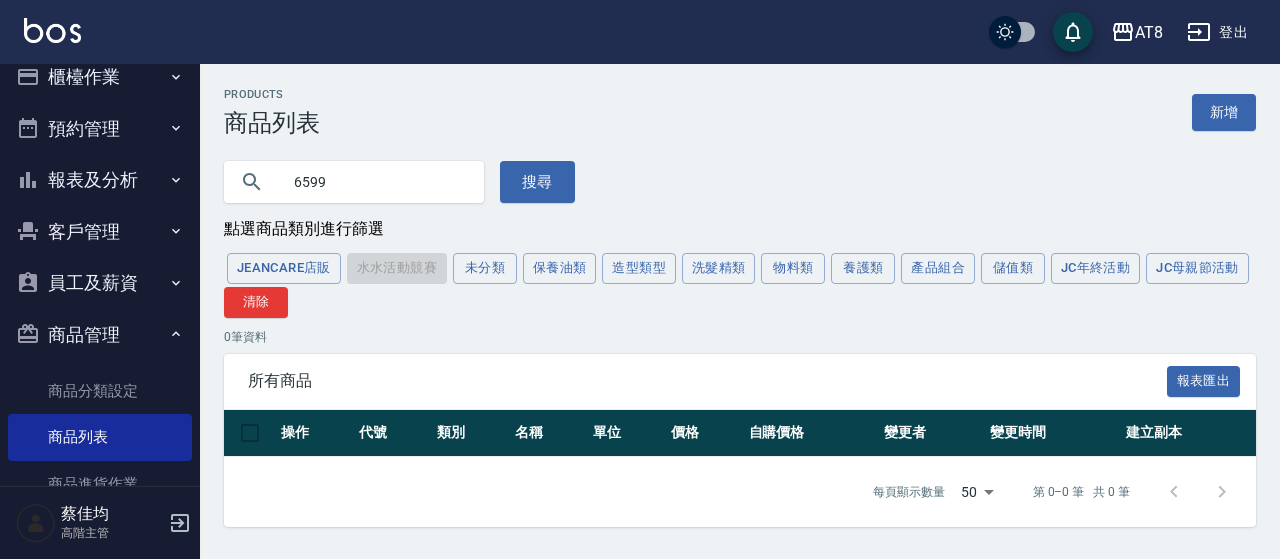 drag, startPoint x: 340, startPoint y: 174, endPoint x: 205, endPoint y: 163, distance: 135.4474 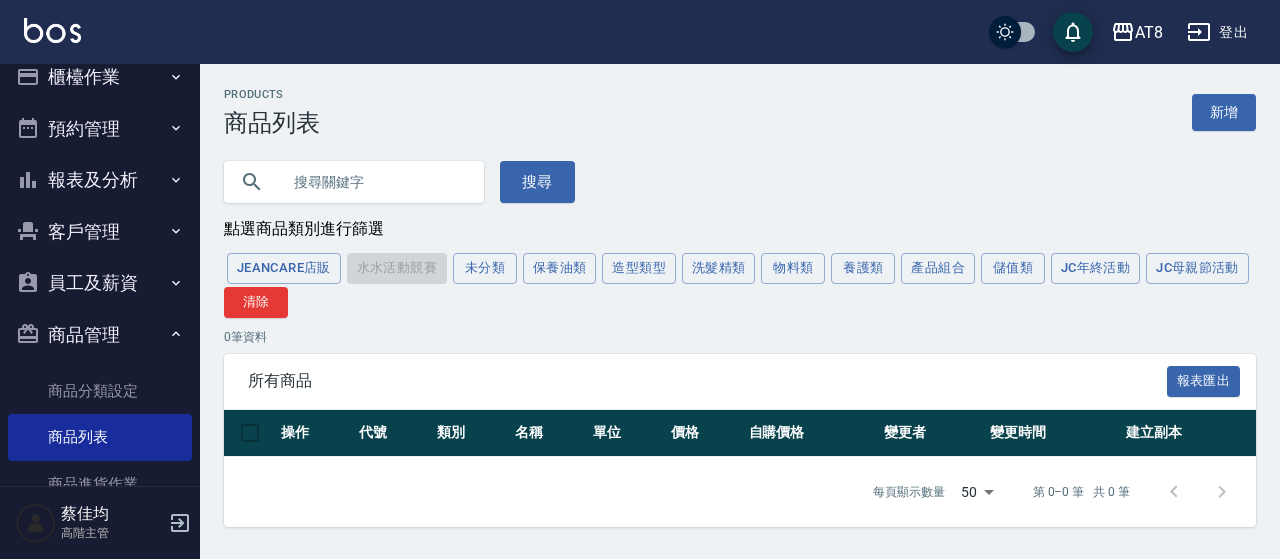type 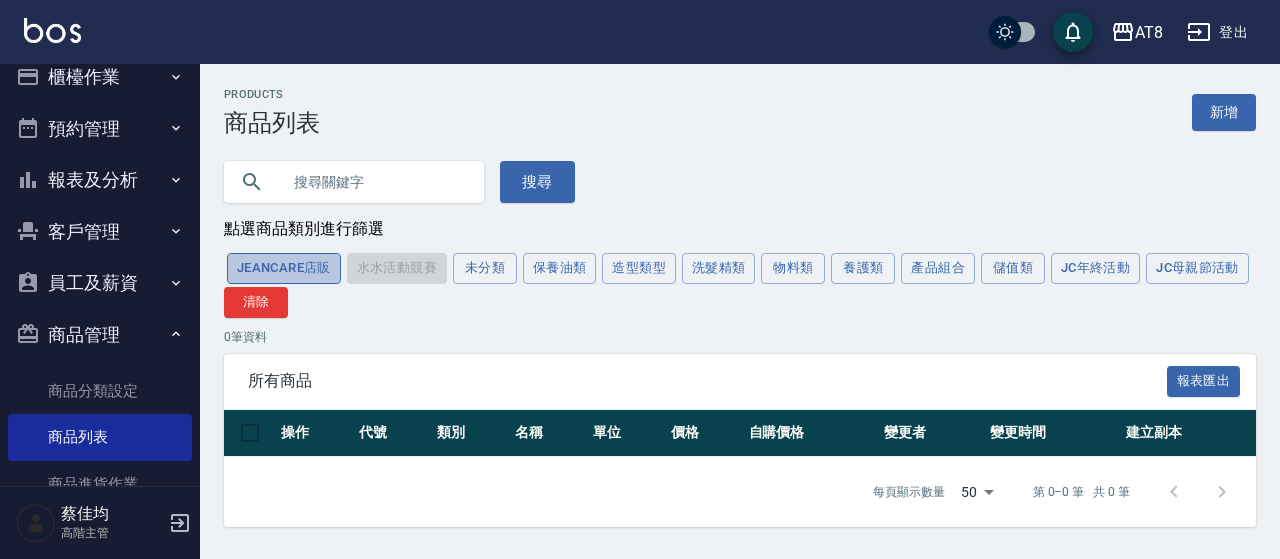 click on "JeanCare店販" at bounding box center (284, 268) 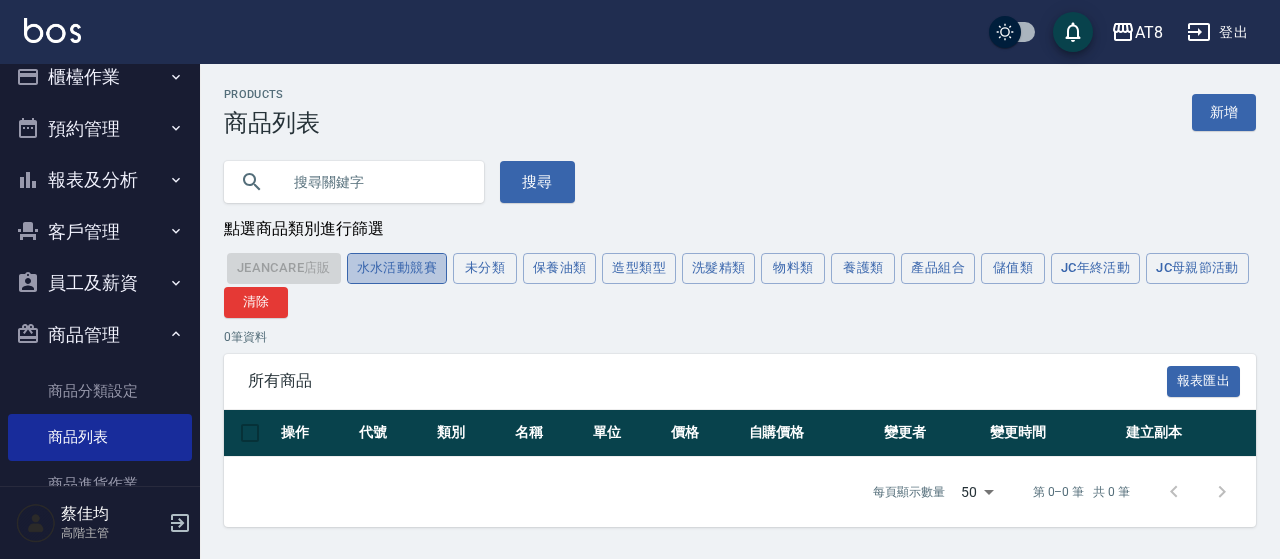 click on "水水活動競賽" at bounding box center [397, 268] 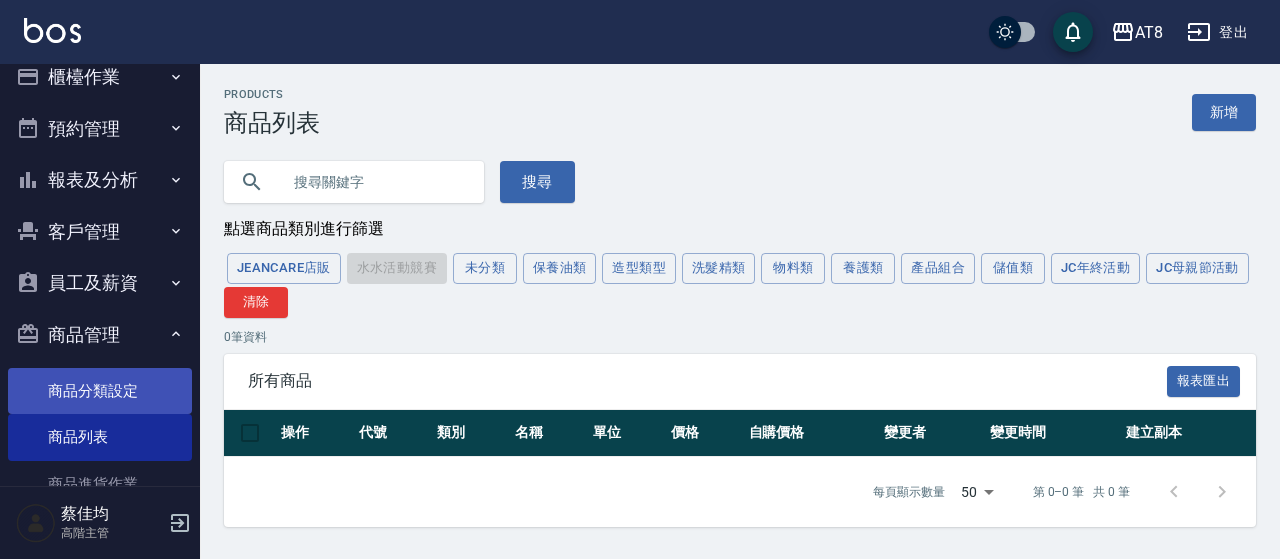 click on "商品分類設定" at bounding box center (100, 391) 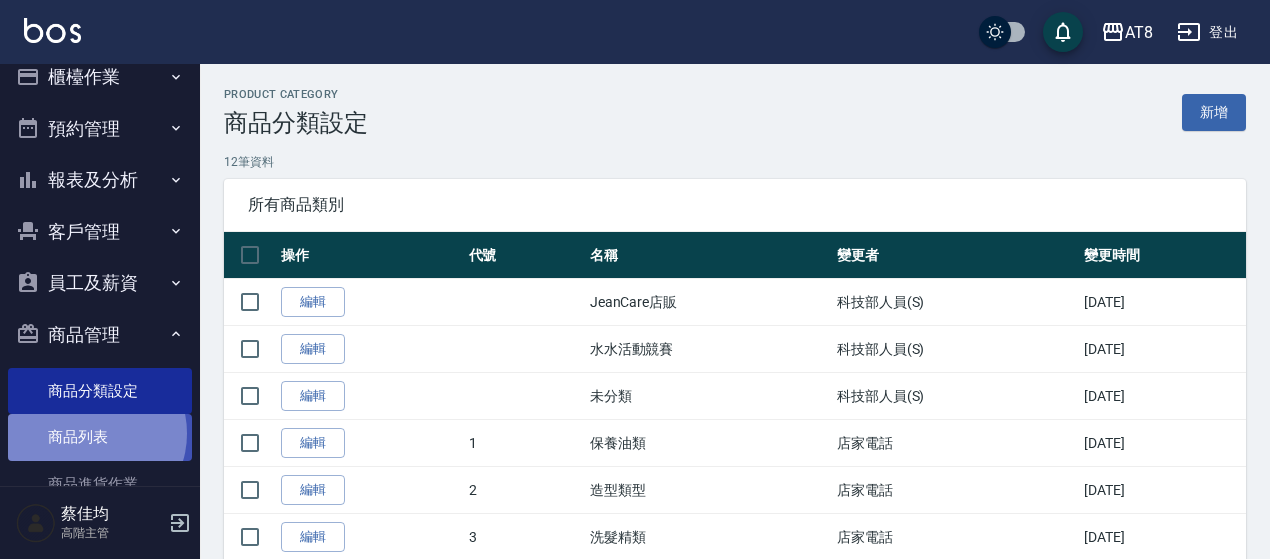 click on "商品列表" at bounding box center [100, 437] 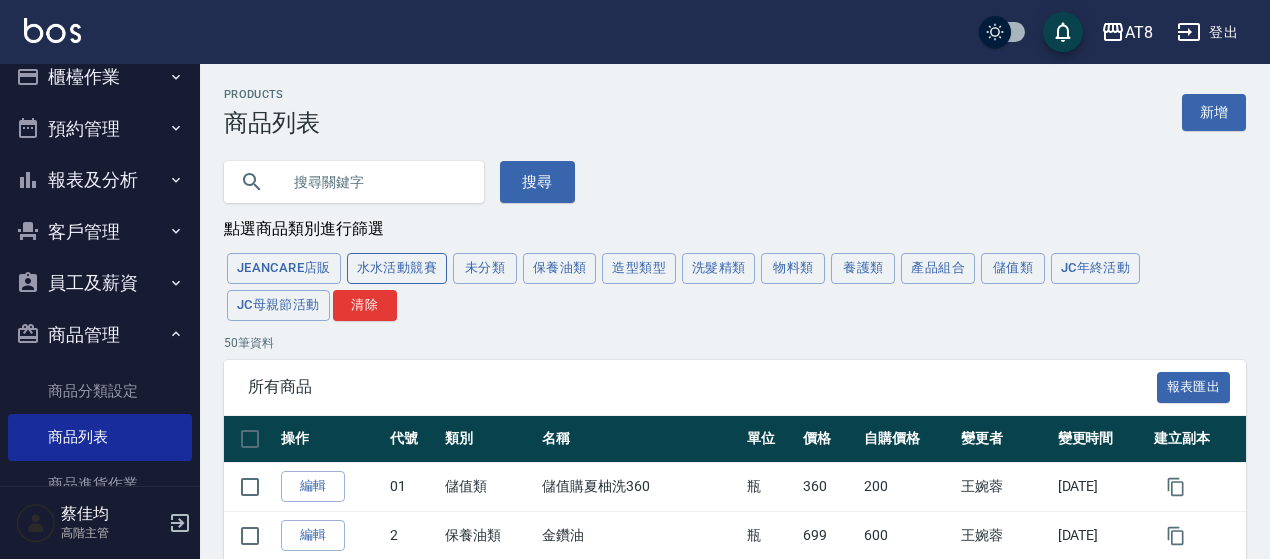 click on "水水活動競賽" at bounding box center (397, 268) 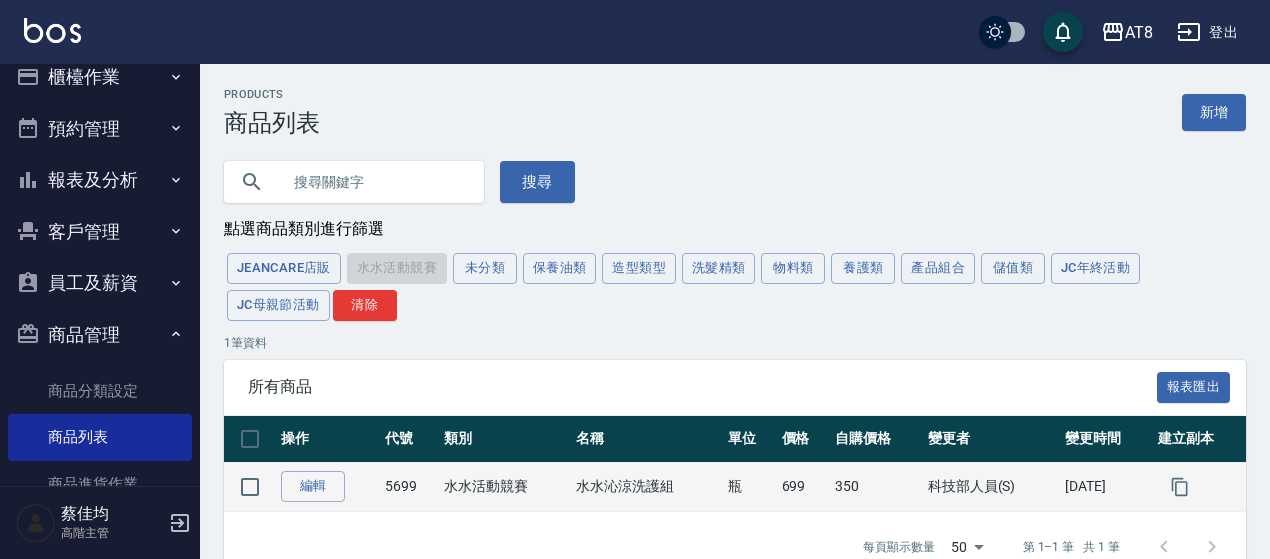 click on "水水活動競賽" at bounding box center (505, 486) 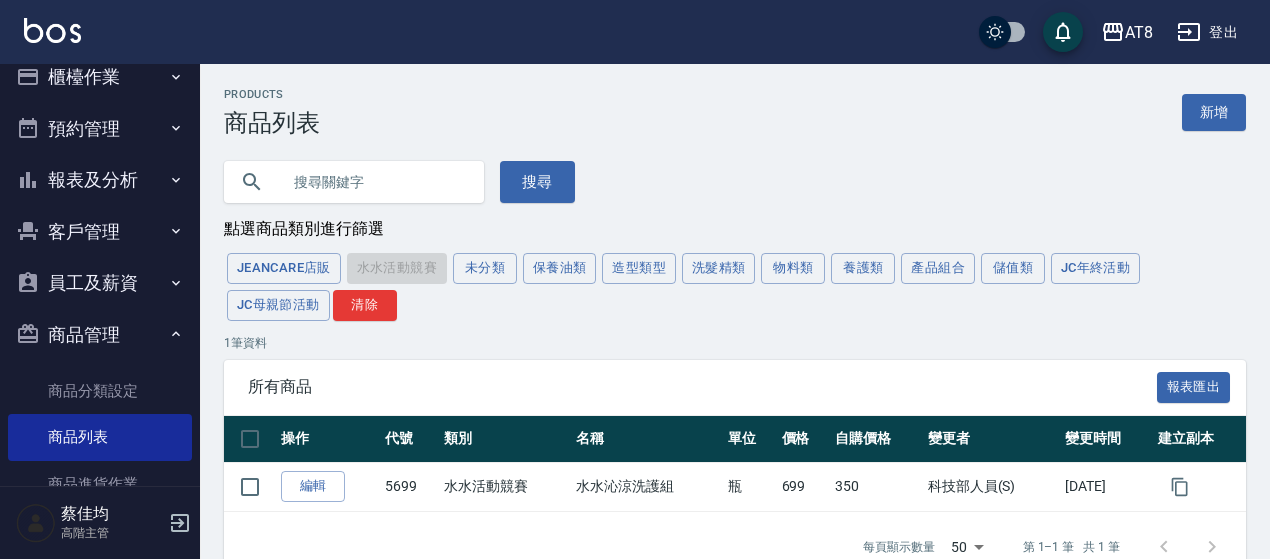 click on "編輯" at bounding box center [313, 486] 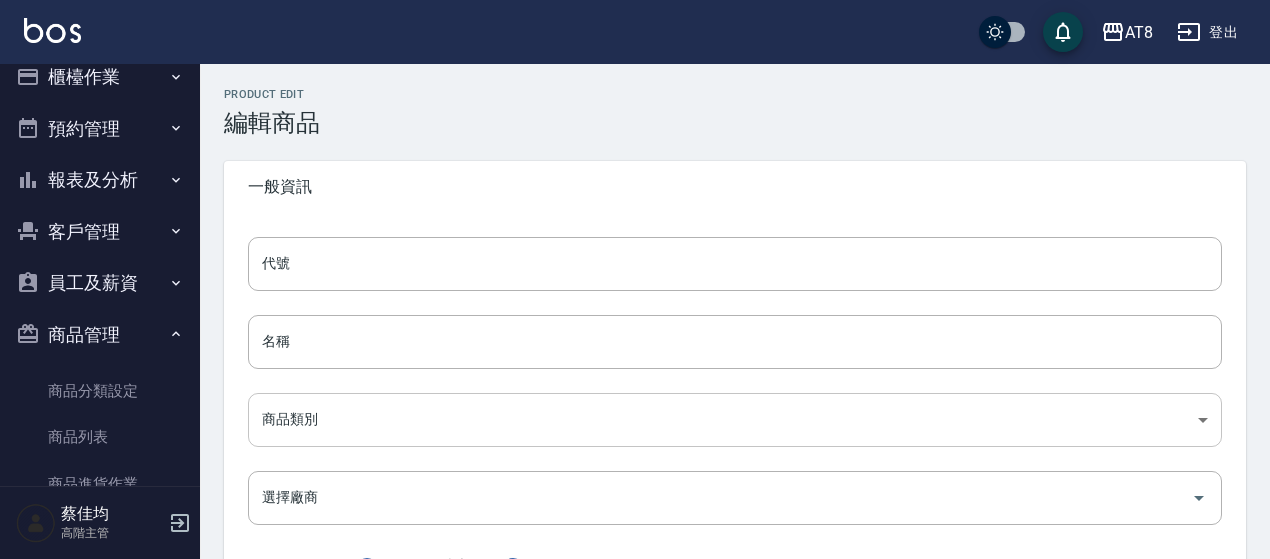 type on "5699" 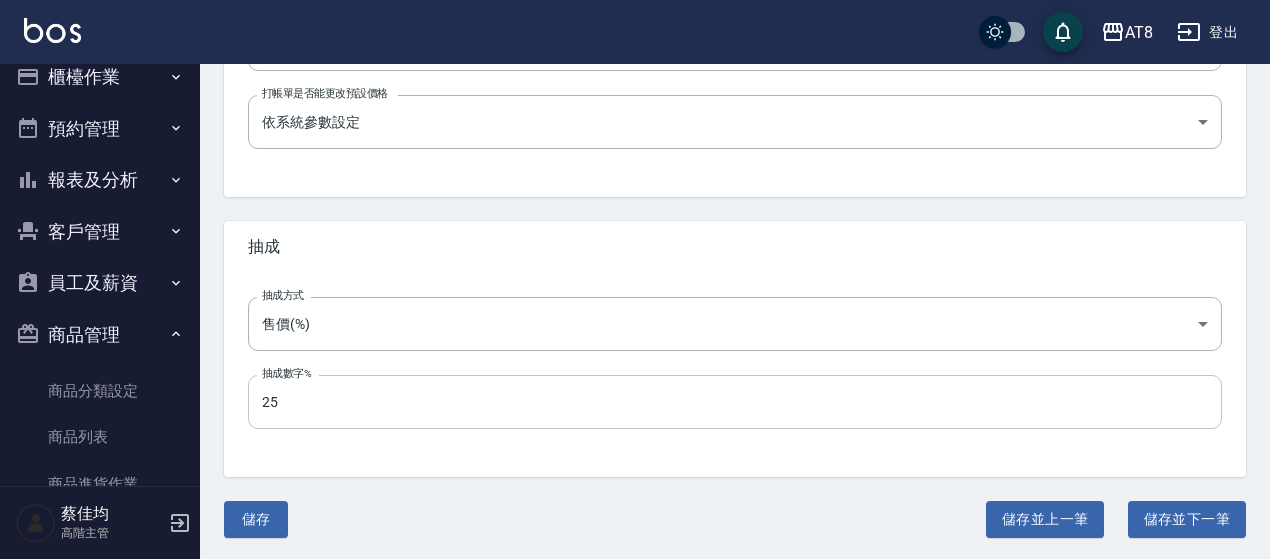 scroll, scrollTop: 820, scrollLeft: 0, axis: vertical 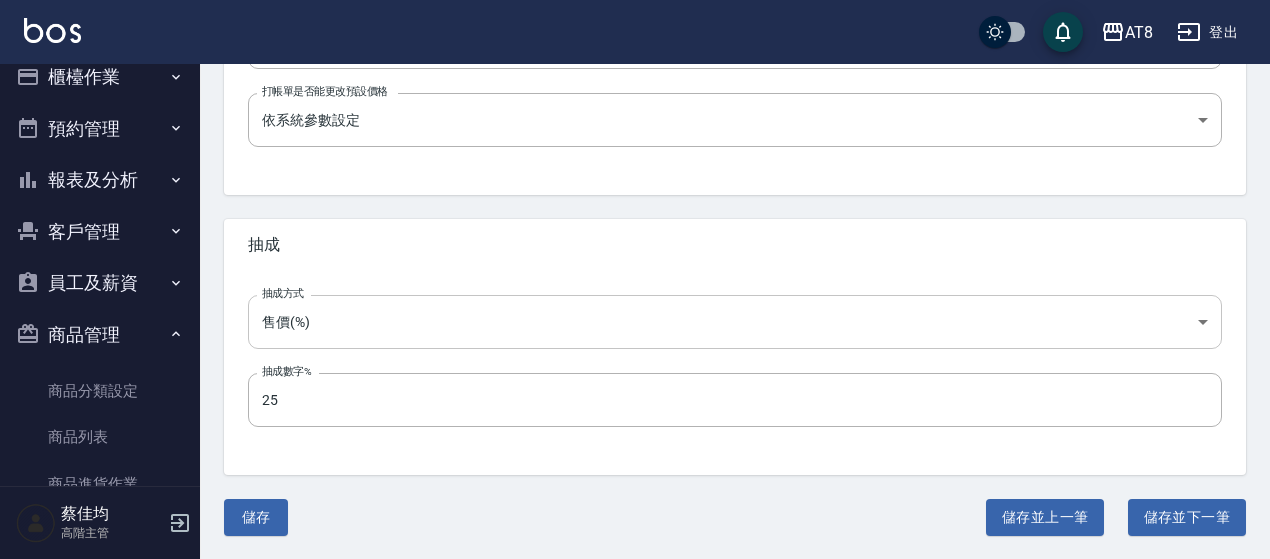 click on "AT8 登出 櫃檯作業 打帳單 帳單列表 掛單列表 座位開單 營業儀表板 現金收支登錄 高階收支登錄 材料自購登錄 每日結帳 排班表 現場電腦打卡 掃碼打卡 預約管理 預約管理 單日預約紀錄 單週預約紀錄 報表及分析 報表目錄 消費分析儀表板 店家區間累計表 店家日報表 店家排行榜 互助日報表 互助月報表 互助排行榜 互助點數明細 互助業績報表 全店業績分析表 每日業績分析表 營業統計分析表 營業項目月分析表 設計師業績表 設計師日報表 設計師業績分析表 設計師業績月報表 設計師抽成報表 設計師排行榜 商品銷售排行榜 商品消耗明細 商品進銷貨報表 商品庫存表 商品庫存盤點表 會員卡銷售報表 服務扣項明細表 單一服務項目查詢 店販抽成明細 店販分類抽成明細 顧客入金餘額表 顧客卡券餘額表 每日非現金明細 每日收支明細 收支分類明細表 收支匯款表 薪資條" at bounding box center [635, -130] 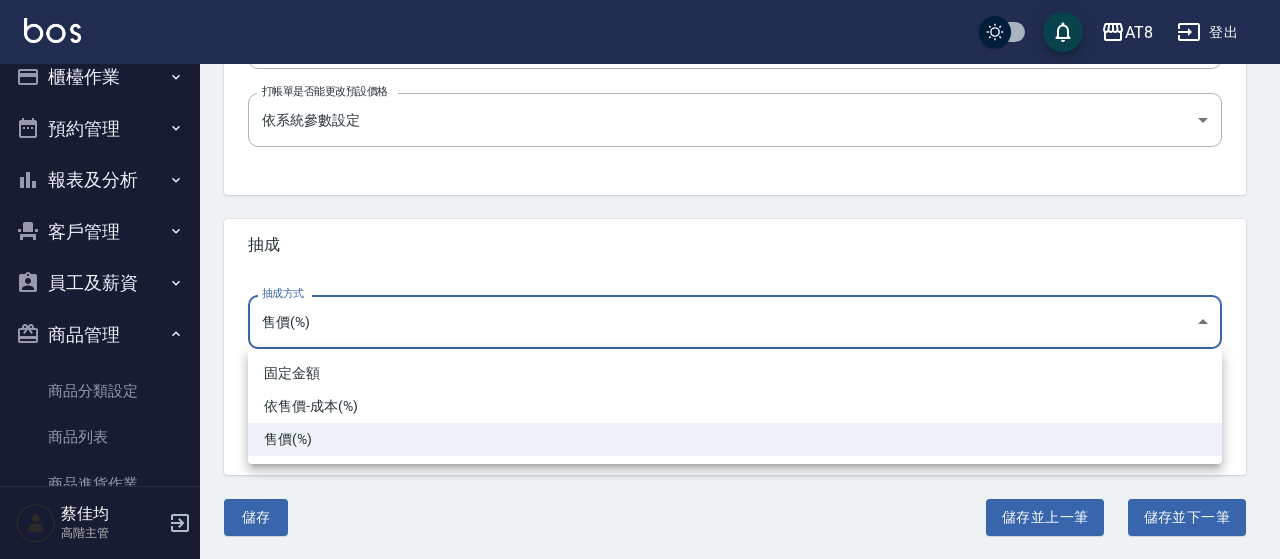 click on "固定金額" at bounding box center [735, 373] 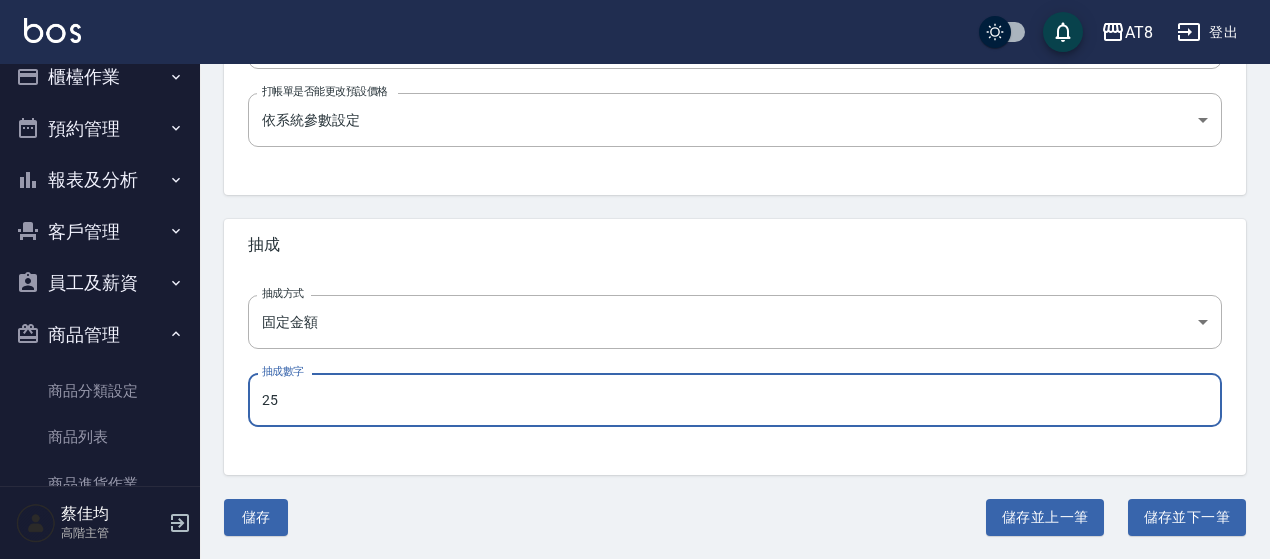 click on "Product Edit 編輯商品 一般資訊 代號 5699 代號 名稱 水水沁涼洗護組 名稱 商品類別   水水活動競賽 98cd96bb-a647-409e-a459-43c43dcce029 商品類別 選擇廠商 選擇廠商 是否可販售 是否上架 店販售價 699 店販售價 成本價格 350 成本價格 員工自購價格 350 員工自購價格 庫存單位 瓶 瓶 庫存單位 打帳單是否能更改預設價格 依系統參數設定 UNSET 打帳單是否能更改預設價格 抽成 抽成方式 固定金額 fixed 抽成方式 抽成數字 25 抽成數字 儲存 儲存並上一筆 儲存並下一筆" at bounding box center (735, -98) 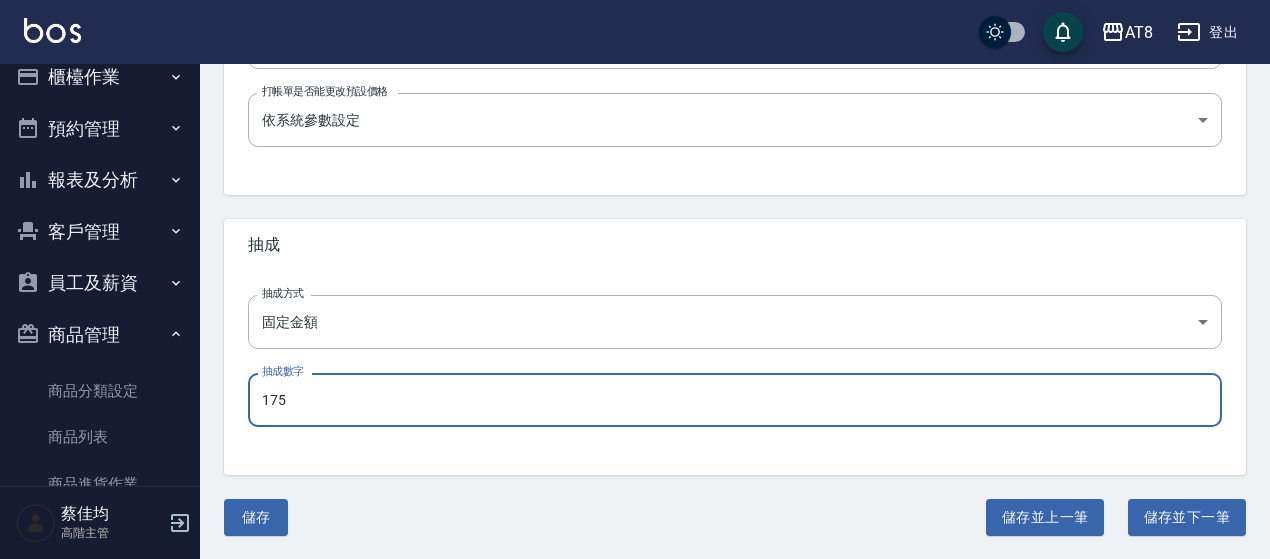 type on "175" 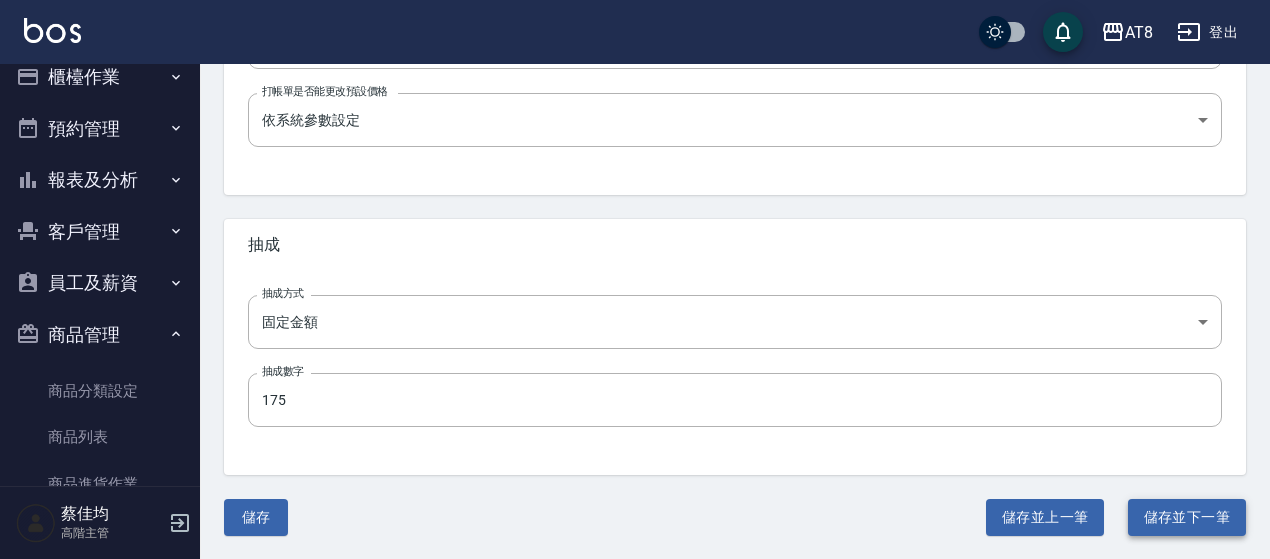 click on "儲存並下一筆" at bounding box center (1187, 517) 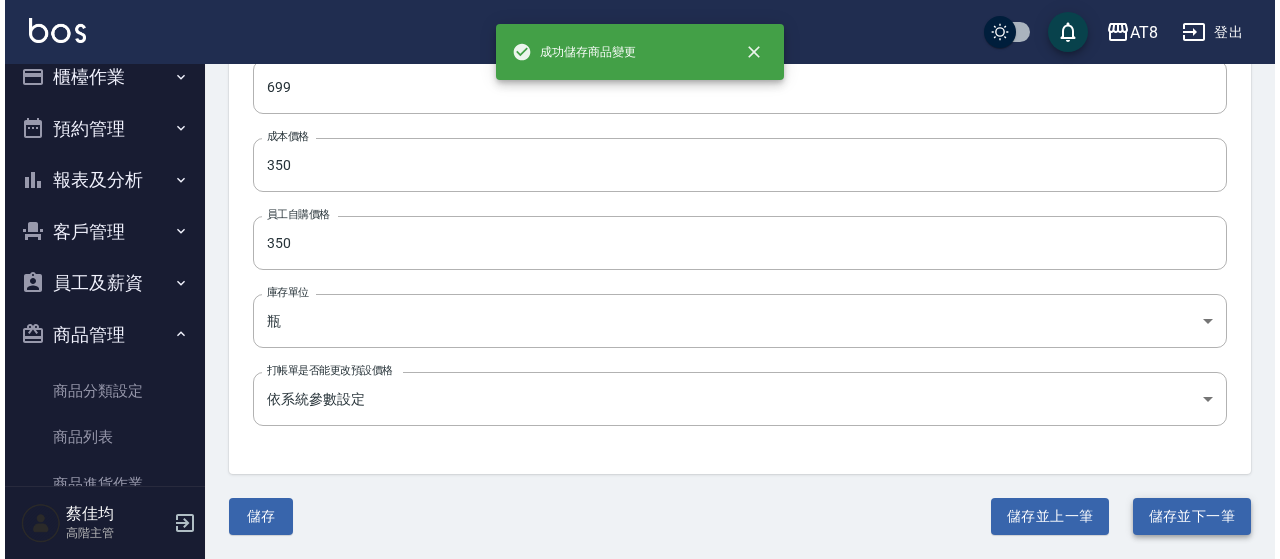 scroll, scrollTop: 0, scrollLeft: 0, axis: both 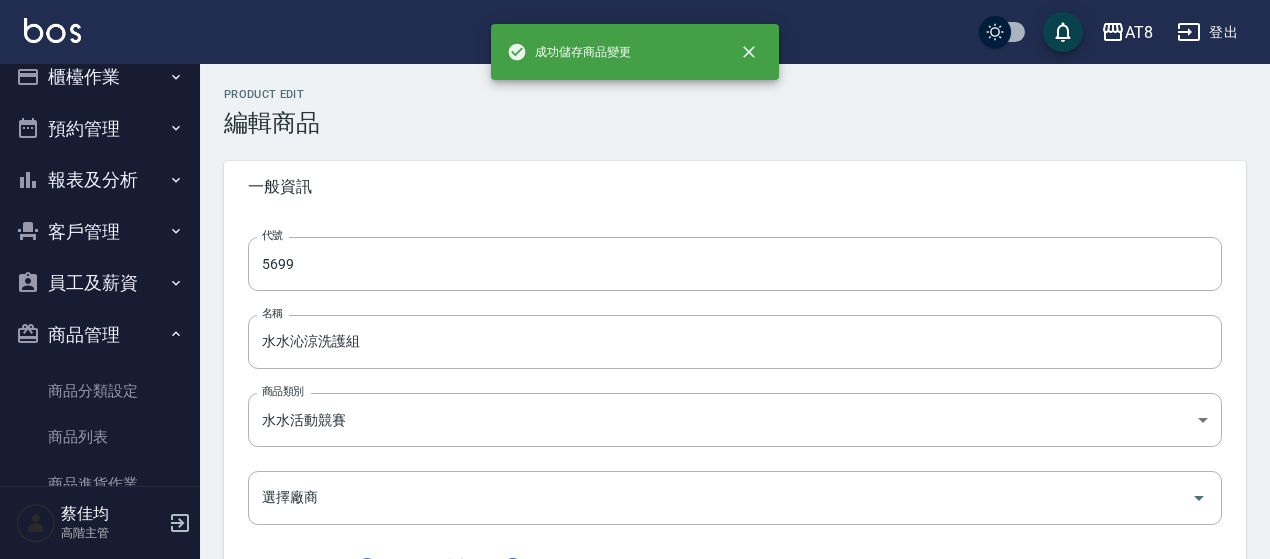 type on "AI2800" 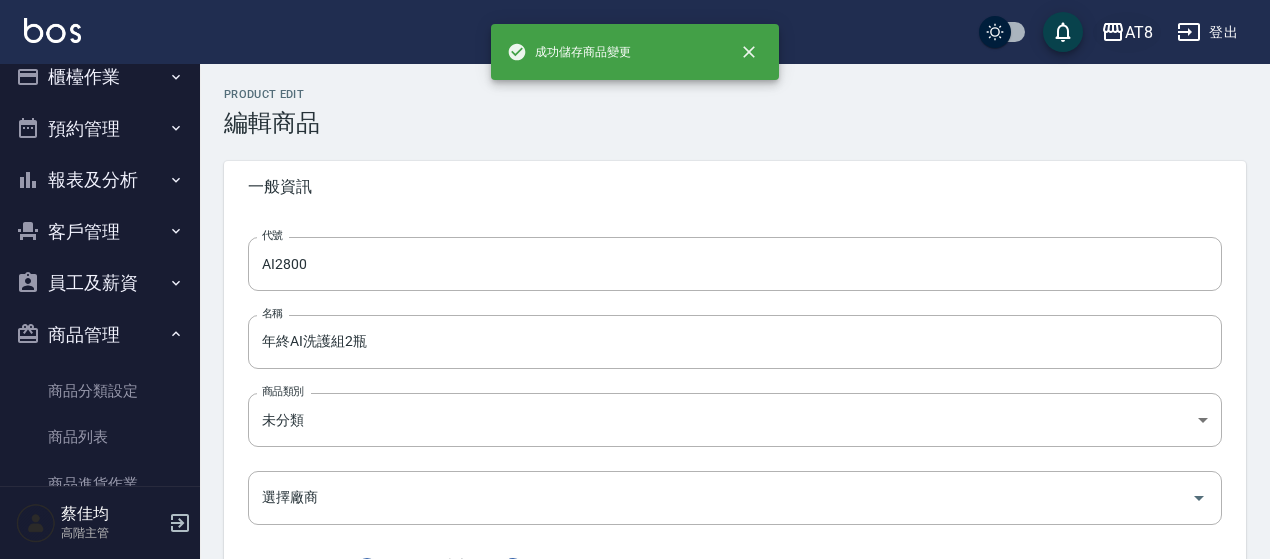 click on "AT8" at bounding box center (1139, 32) 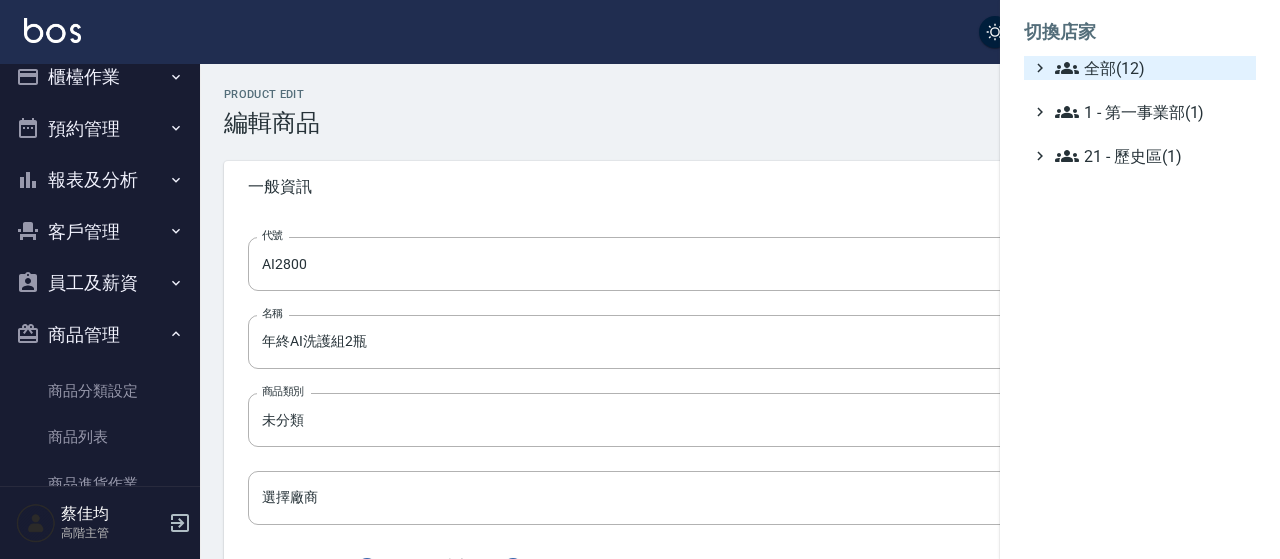 click on "全部(12)" at bounding box center (1151, 68) 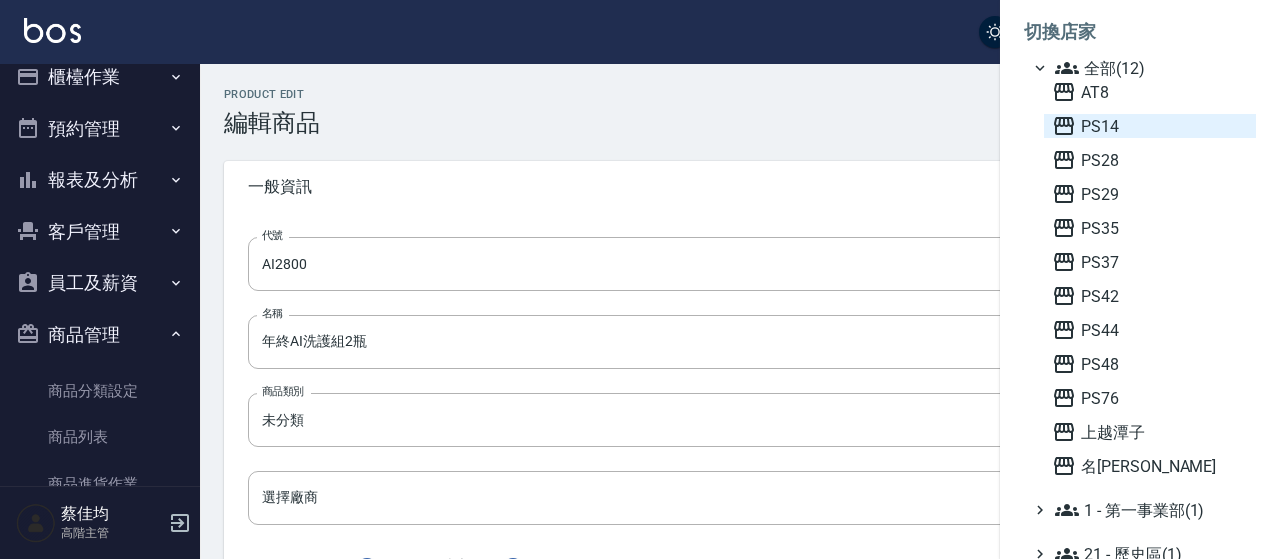 click on "PS14" at bounding box center [1150, 126] 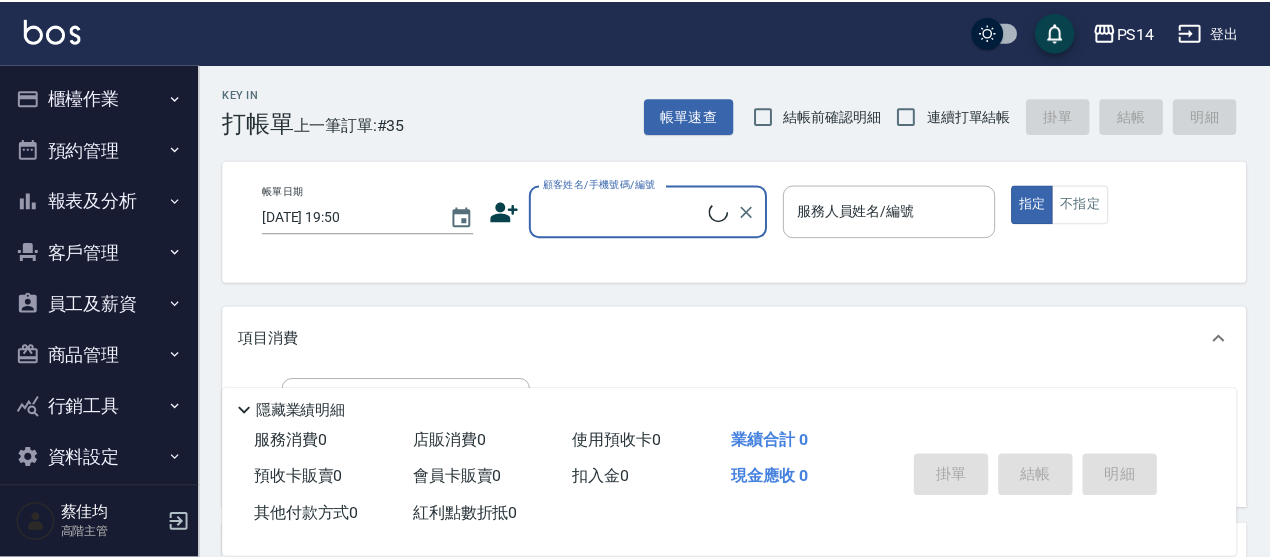 scroll, scrollTop: 0, scrollLeft: 0, axis: both 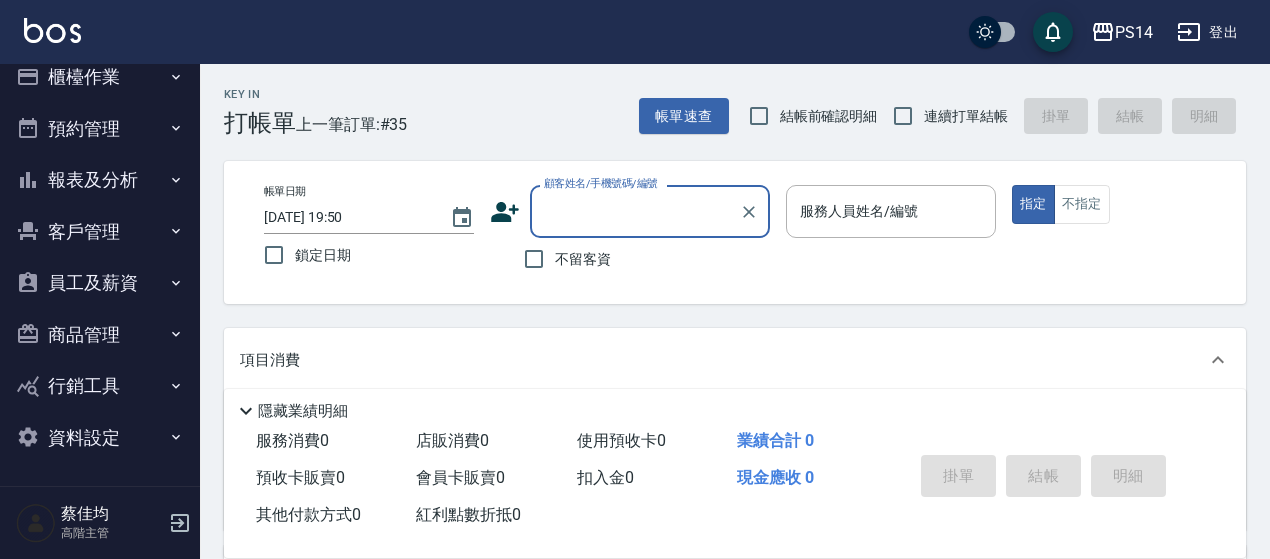 click on "商品管理" at bounding box center (100, 335) 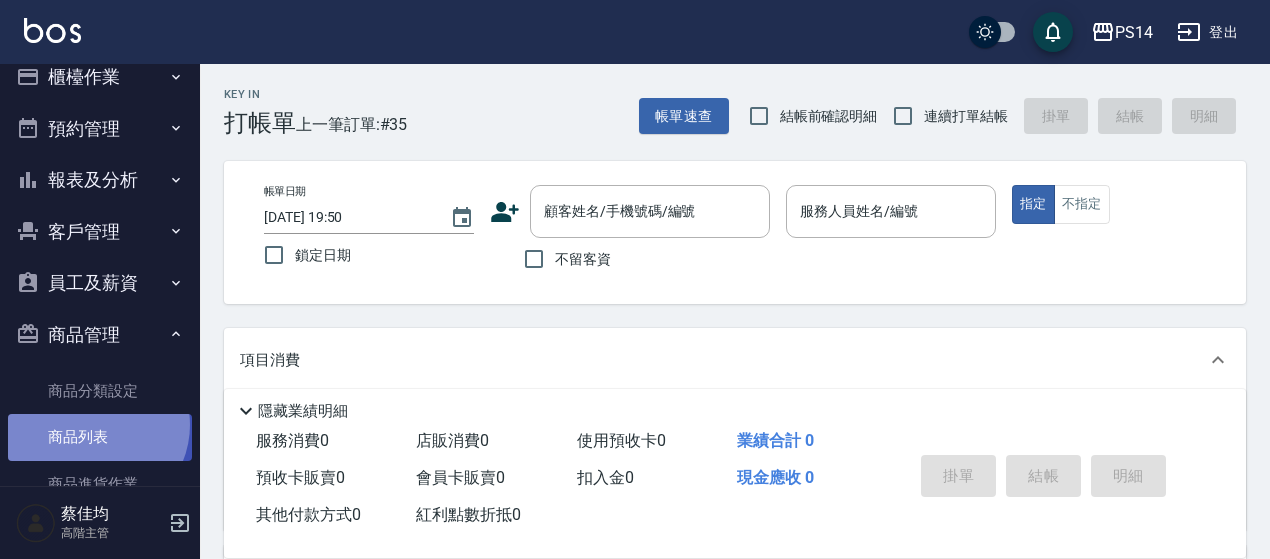 click on "商品列表" at bounding box center [100, 437] 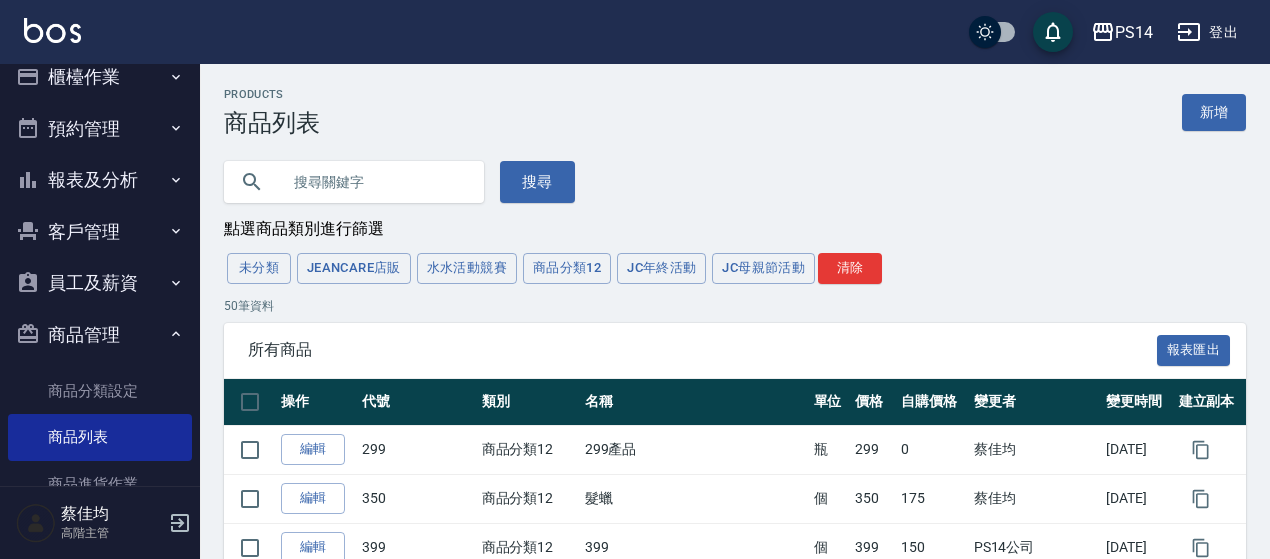 click at bounding box center [354, 182] 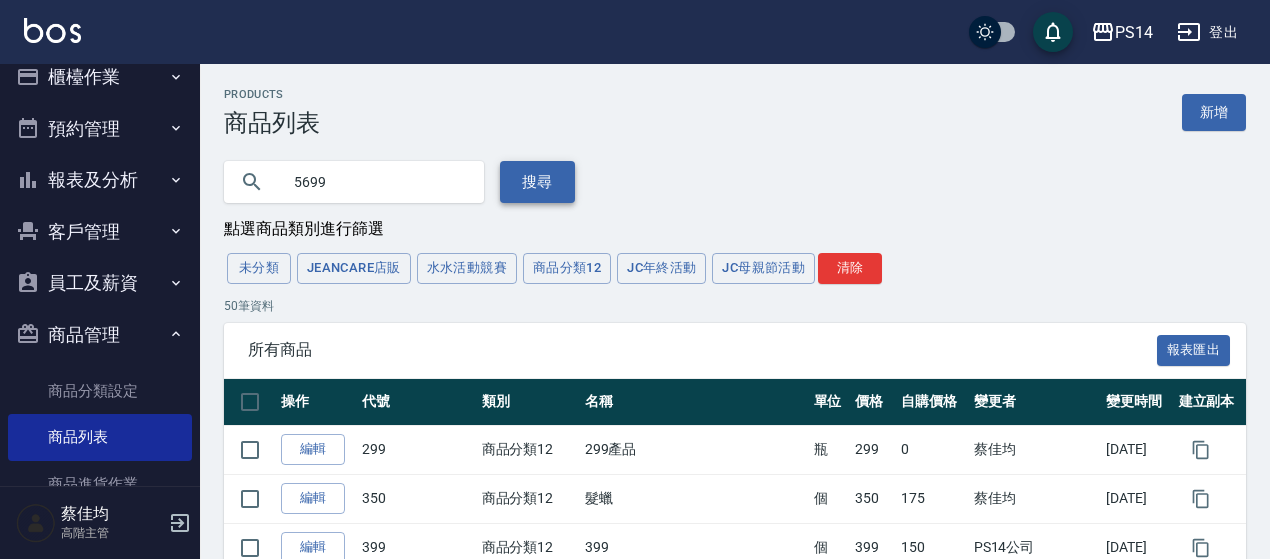 type on "5699" 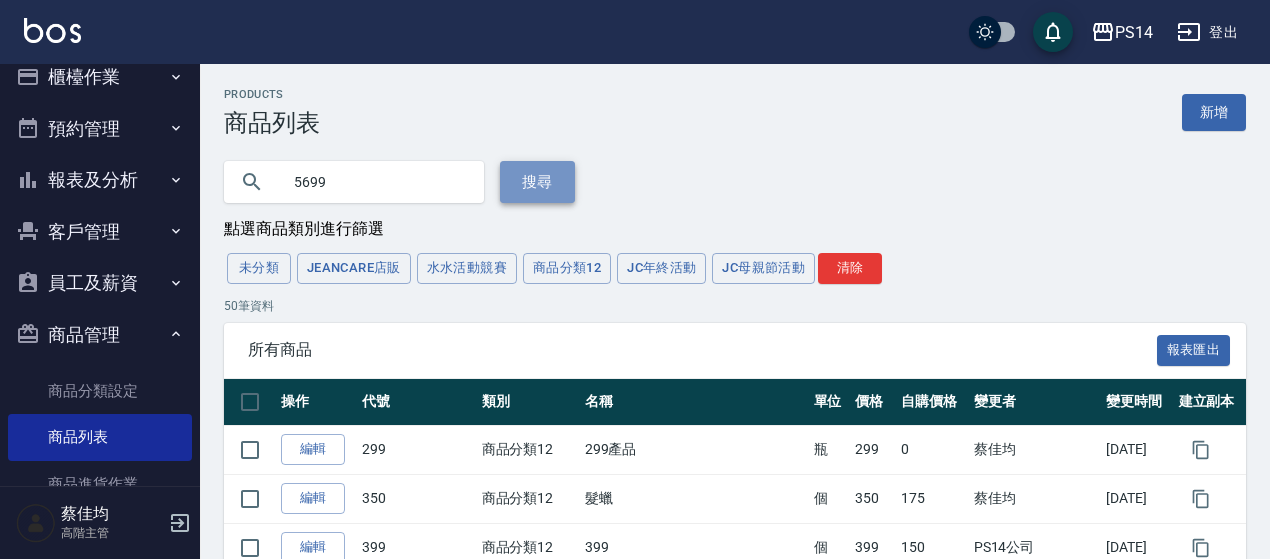 click on "搜尋" at bounding box center [537, 182] 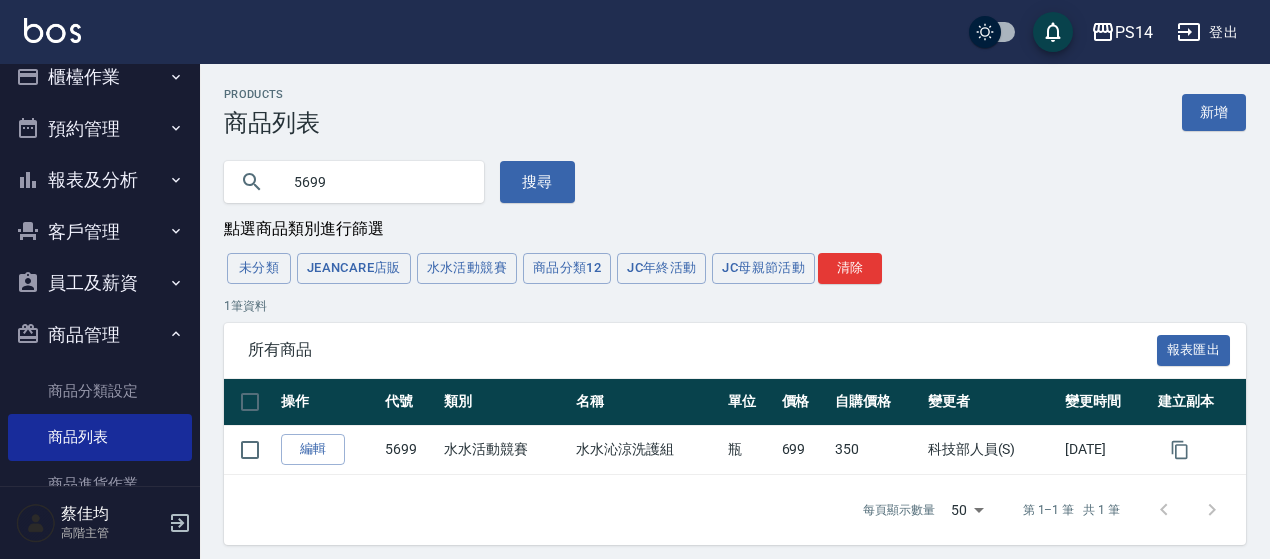 click on "編輯" at bounding box center (313, 449) 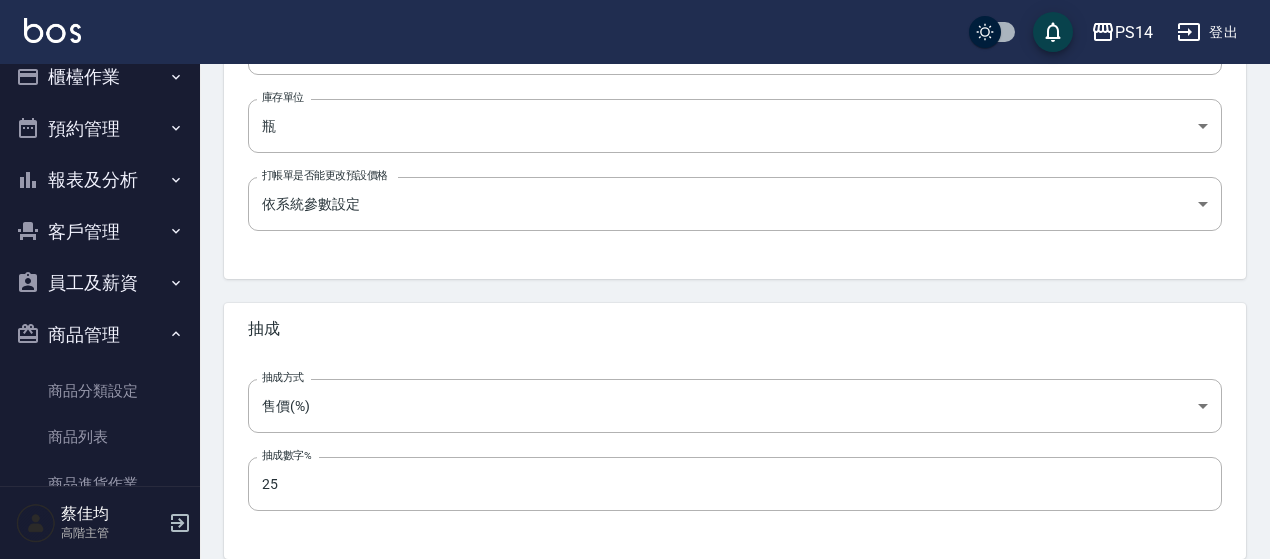 scroll, scrollTop: 800, scrollLeft: 0, axis: vertical 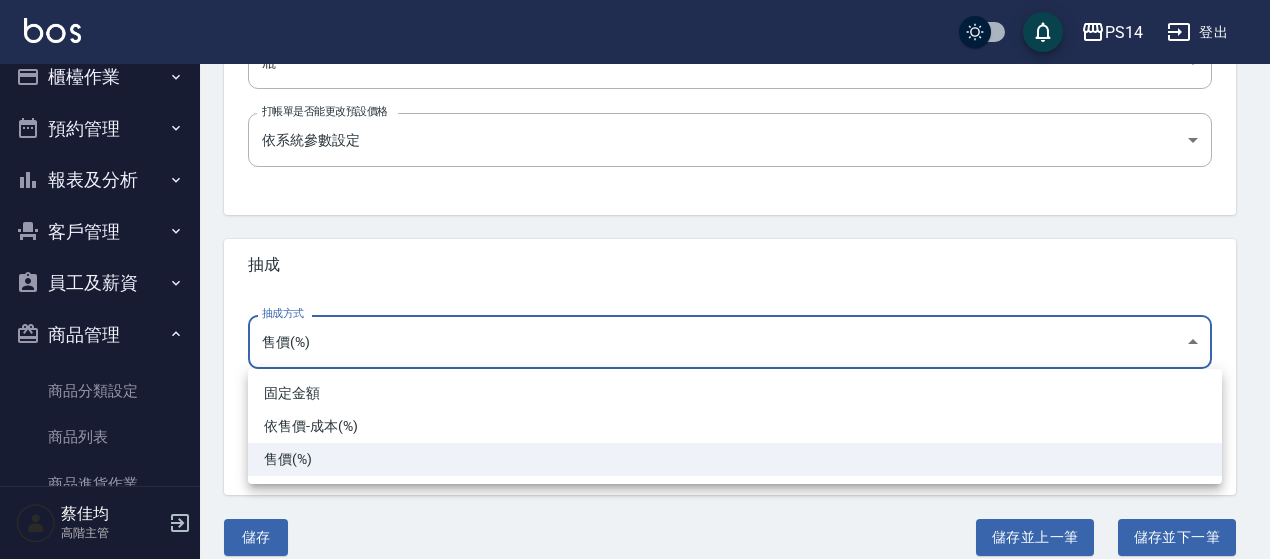 click on "PS14 登出 櫃檯作業 打帳單 帳單列表 掛單列表 座位開單 營業儀表板 現金收支登錄 高階收支登錄 材料自購登錄 每日結帳 排班表 現場電腦打卡 掃碼打卡 預約管理 預約管理 單日預約紀錄 單週預約紀錄 報表及分析 報表目錄 消費分析儀表板 店家區間累計表 店家日報表 店家排行榜 互助日報表 互助月報表 互助排行榜 互助點數明細 互助業績報表 全店業績分析表 每日業績分析表 營業統計分析表 營業項目月分析表 設計師業績表 設計師日報表 設計師業績分析表 設計師業績月報表 設計師抽成報表 設計師排行榜 商品銷售排行榜 商品消耗明細 商品進銷貨報表 商品庫存表 商品庫存盤點表 會員卡銷售報表 服務扣項明細表 單一服務項目查詢 店販抽成明細 店販分類抽成明細 顧客入金餘額表 顧客卡券餘額表 每日非現金明細 每日收支明細 收支分類明細表 收支匯款表 薪資條" at bounding box center (635, -110) 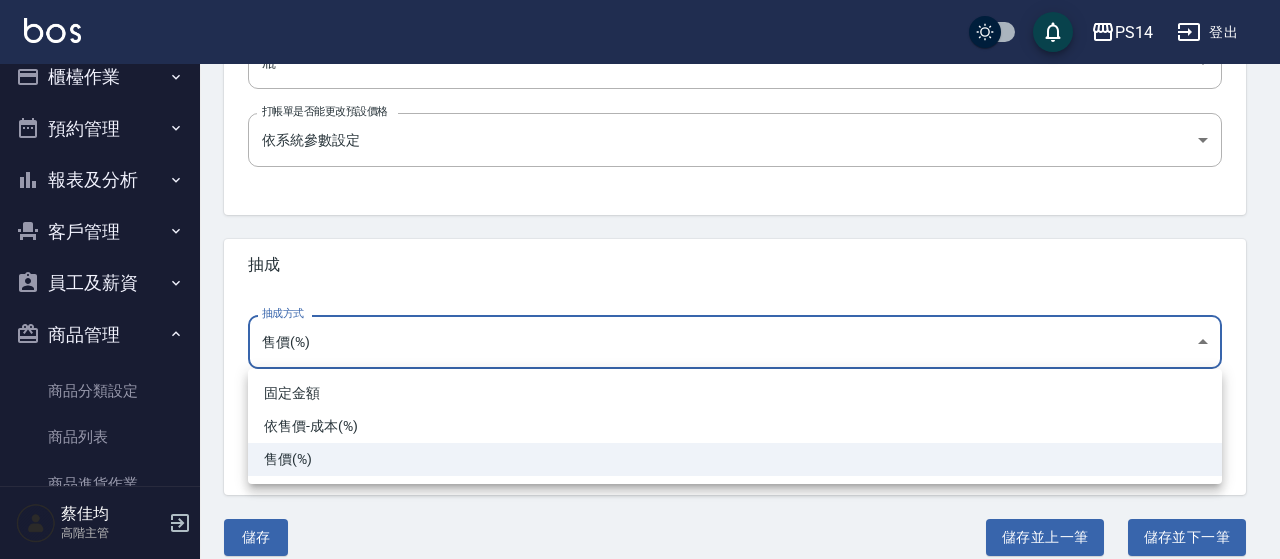 click on "固定金額" at bounding box center (735, 393) 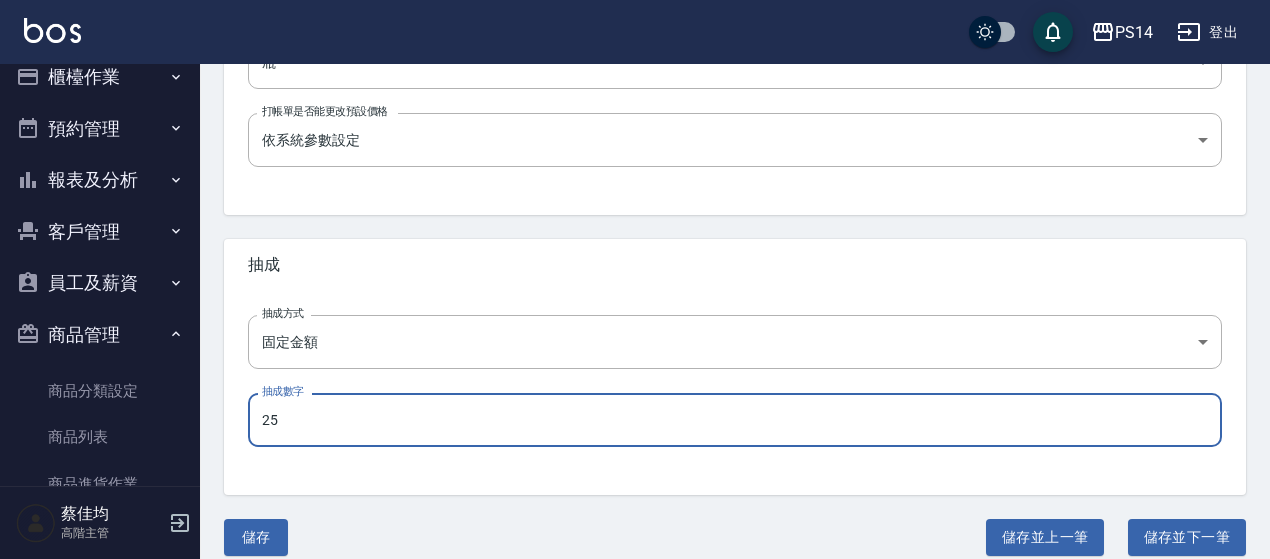 drag, startPoint x: 261, startPoint y: 425, endPoint x: 203, endPoint y: 423, distance: 58.034473 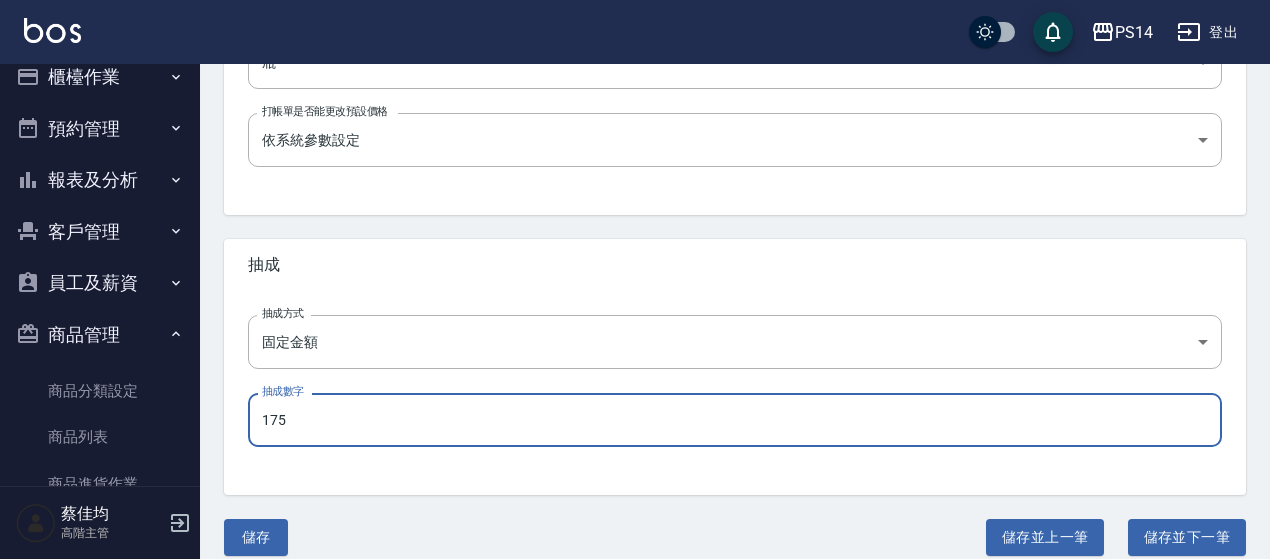 scroll, scrollTop: 820, scrollLeft: 0, axis: vertical 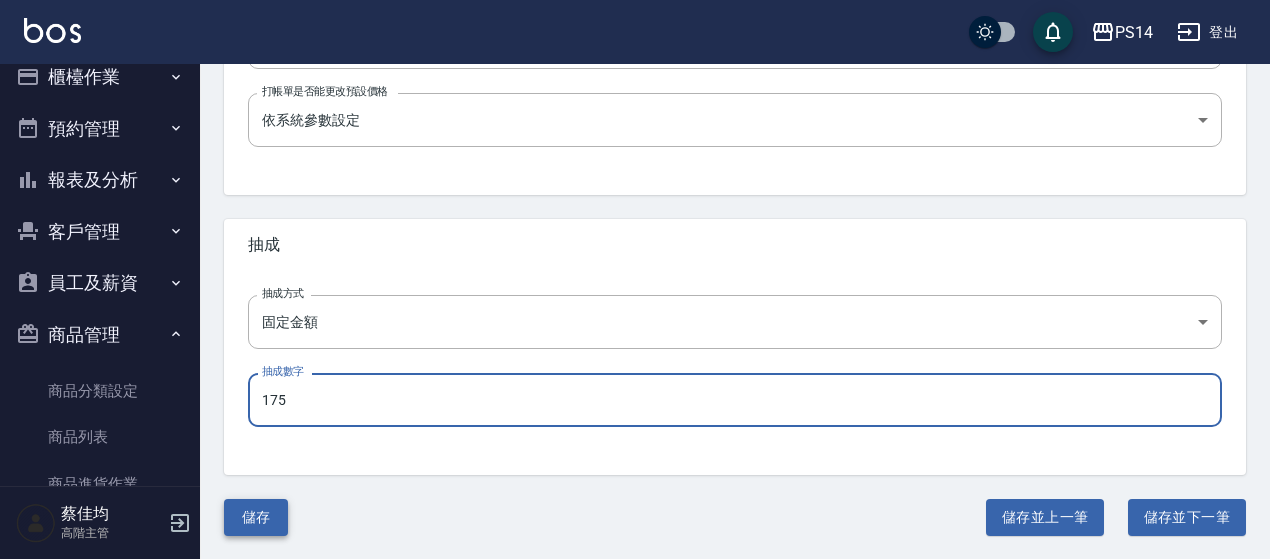 type on "175" 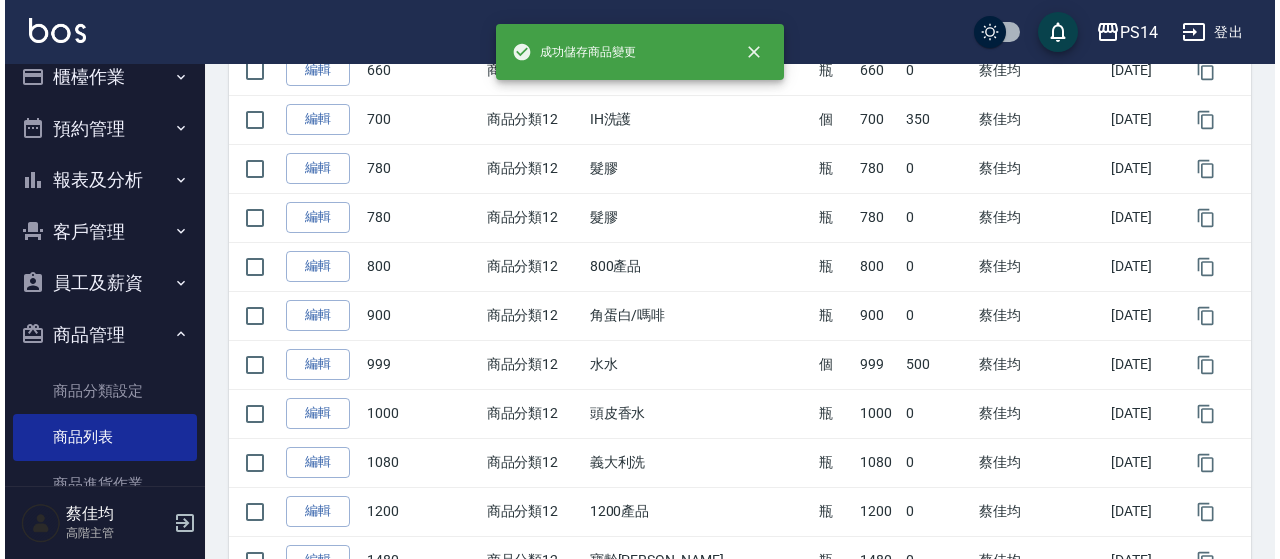 scroll, scrollTop: 0, scrollLeft: 0, axis: both 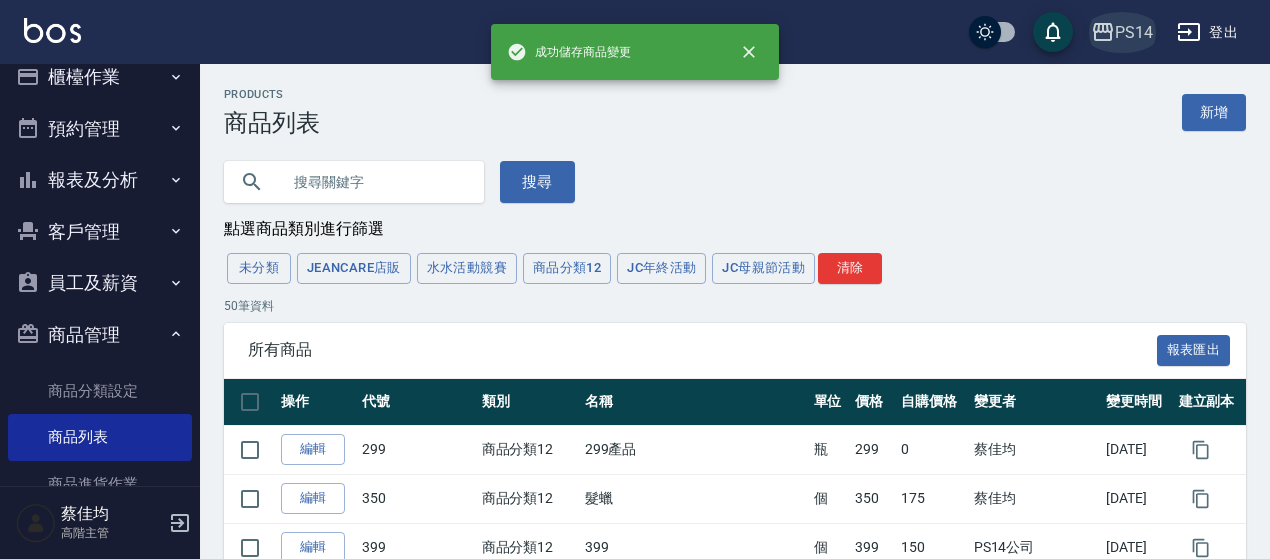 click on "PS14" at bounding box center (1134, 32) 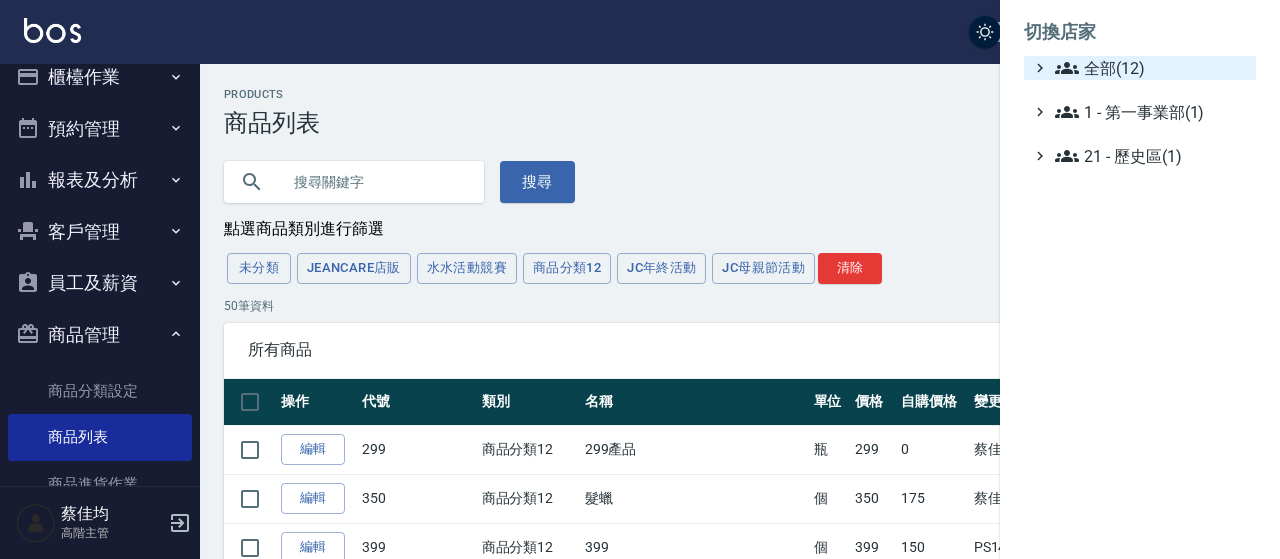 click on "全部(12)" at bounding box center [1151, 68] 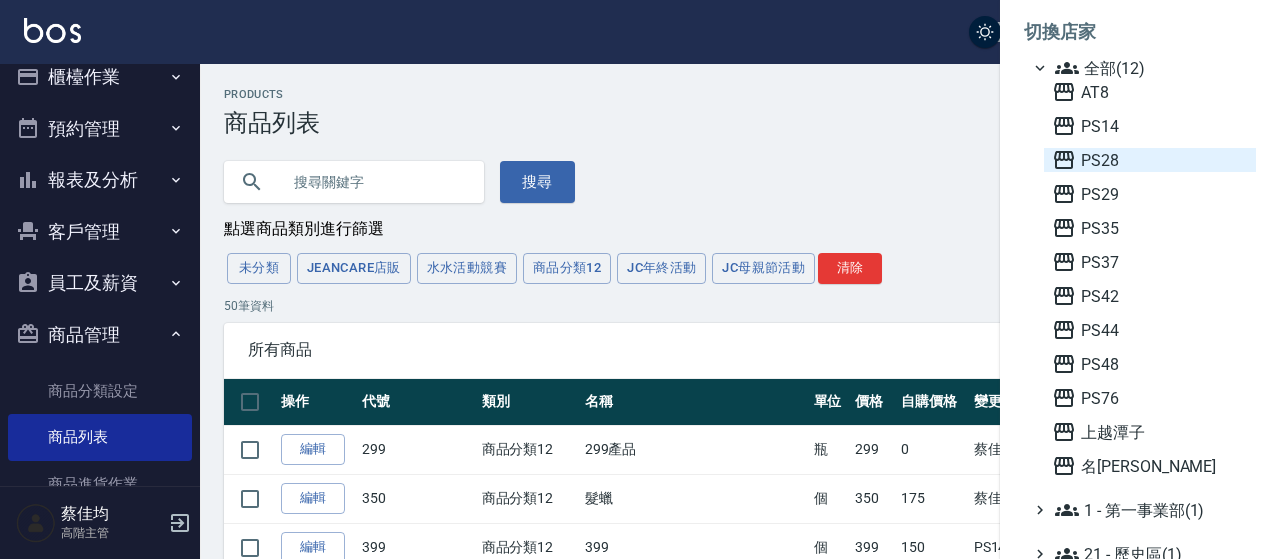 click on "PS28" at bounding box center [1150, 160] 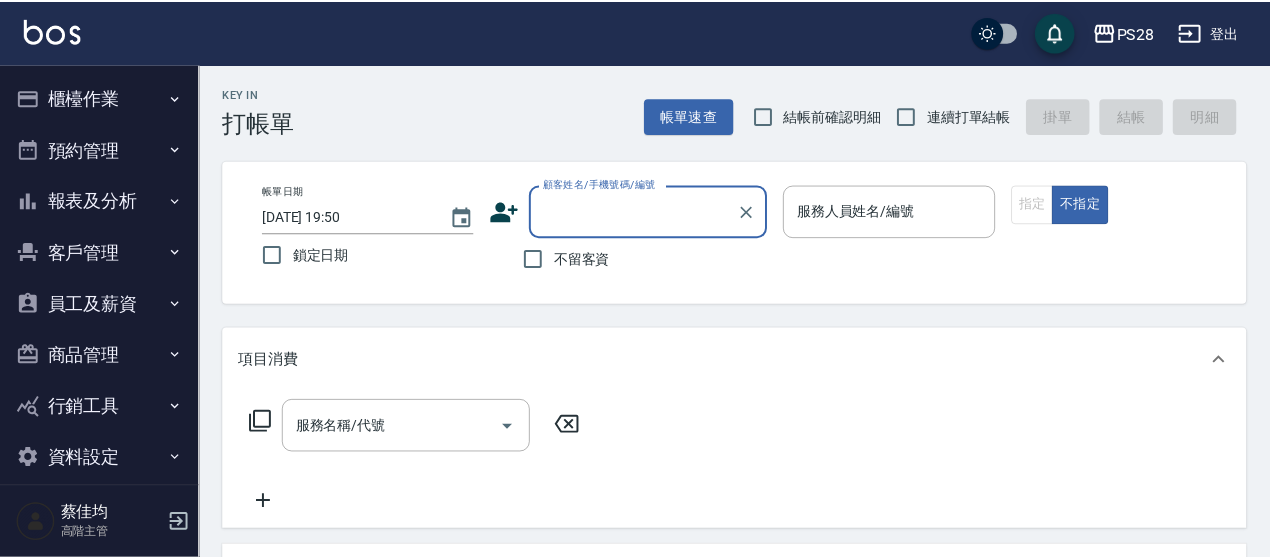 scroll, scrollTop: 0, scrollLeft: 0, axis: both 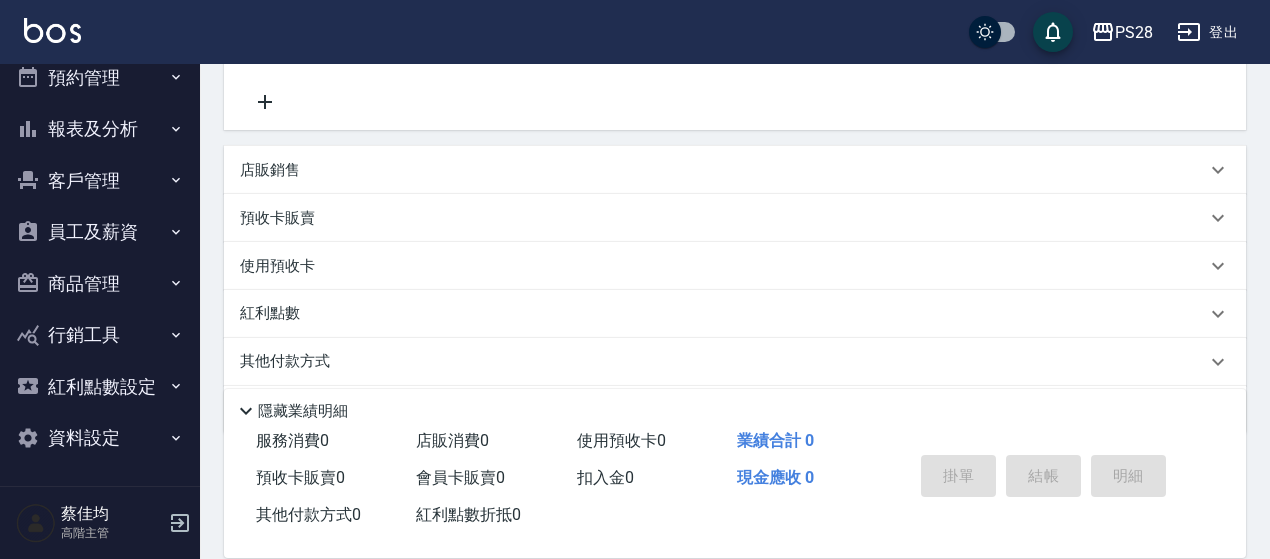 click on "商品管理" at bounding box center [100, 284] 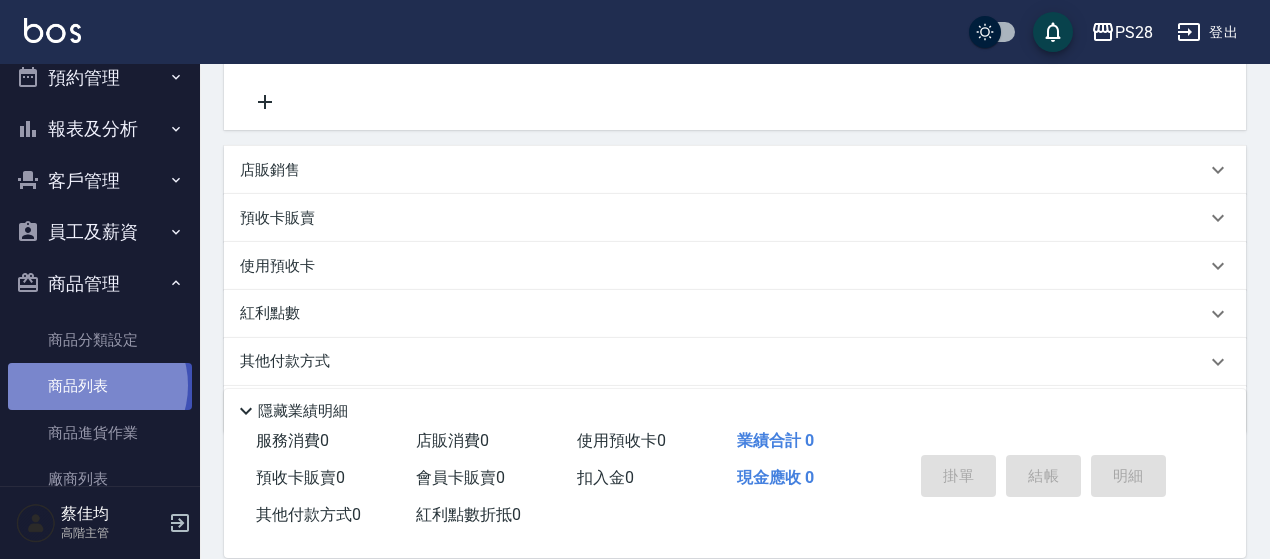click on "商品列表" at bounding box center [100, 386] 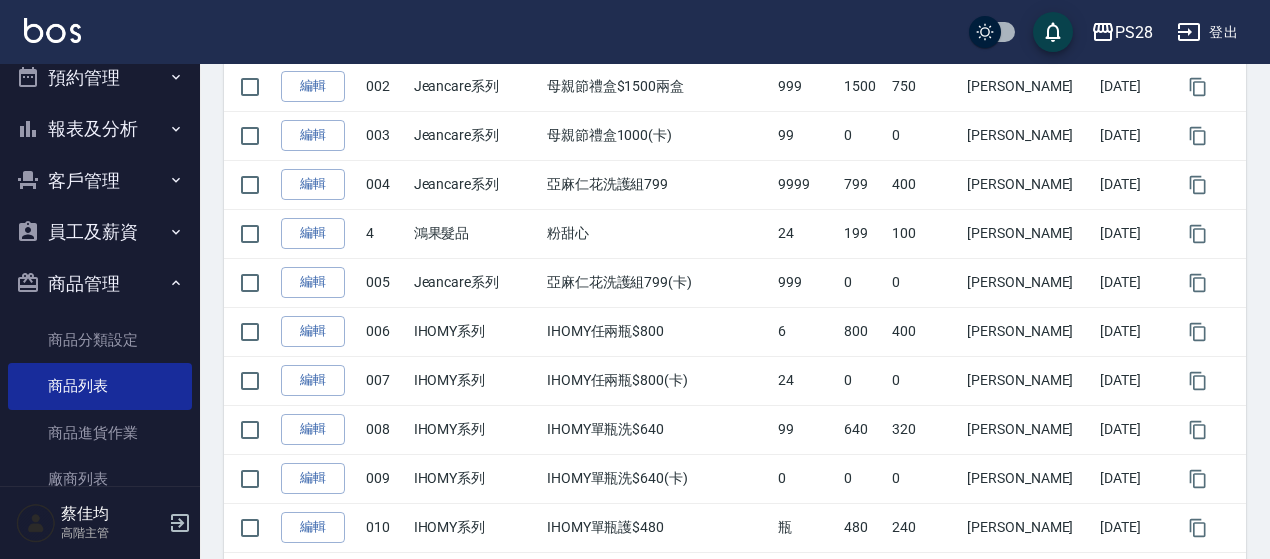 scroll, scrollTop: 0, scrollLeft: 0, axis: both 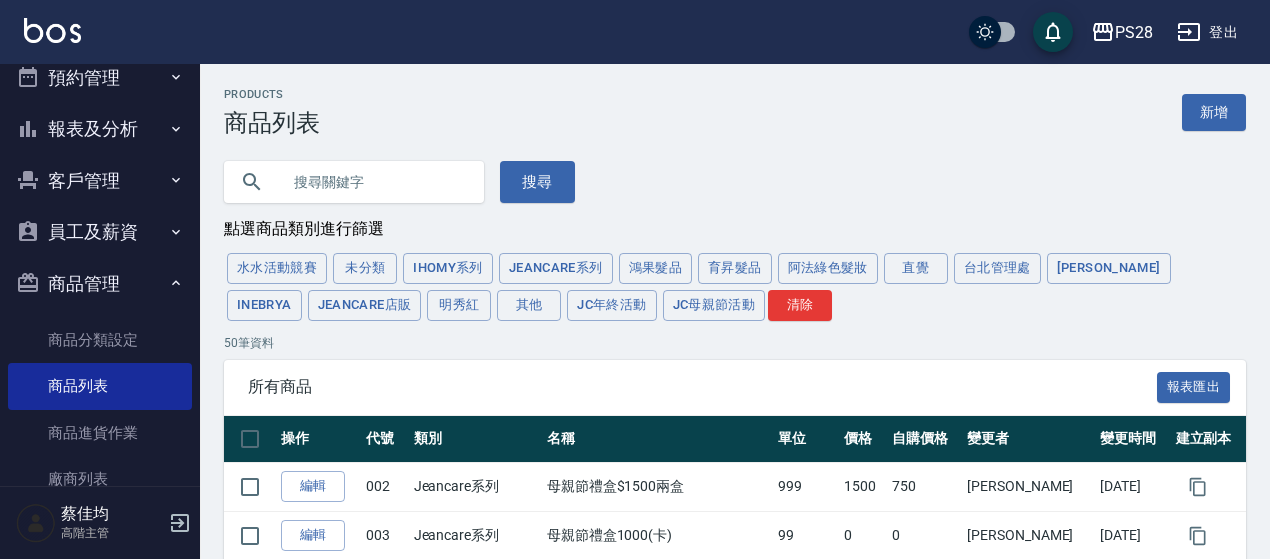 click at bounding box center [374, 182] 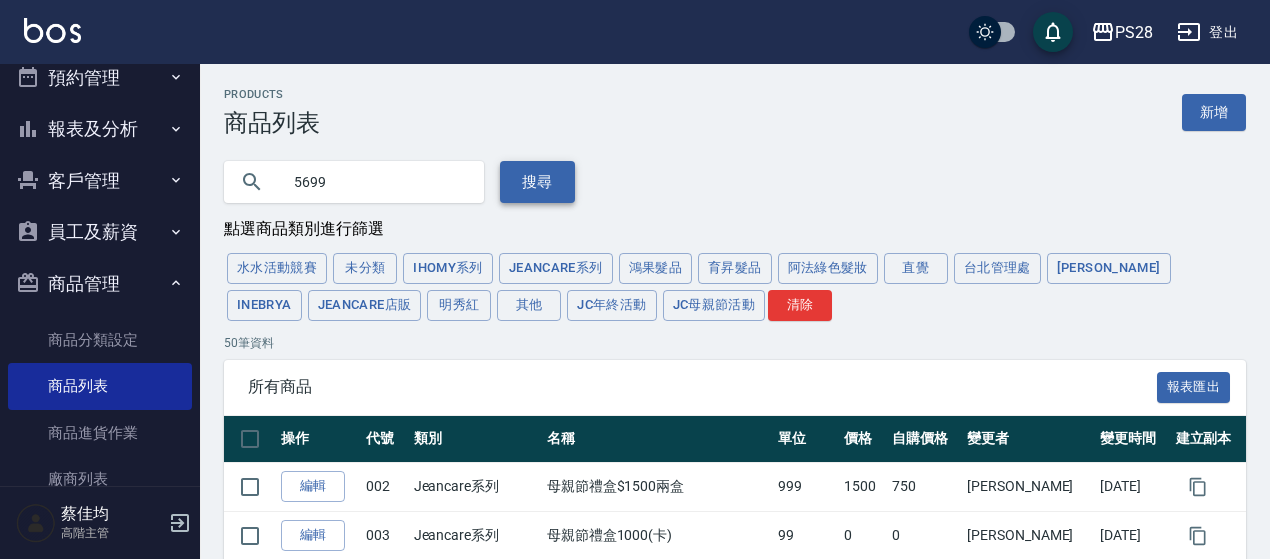 type on "5699" 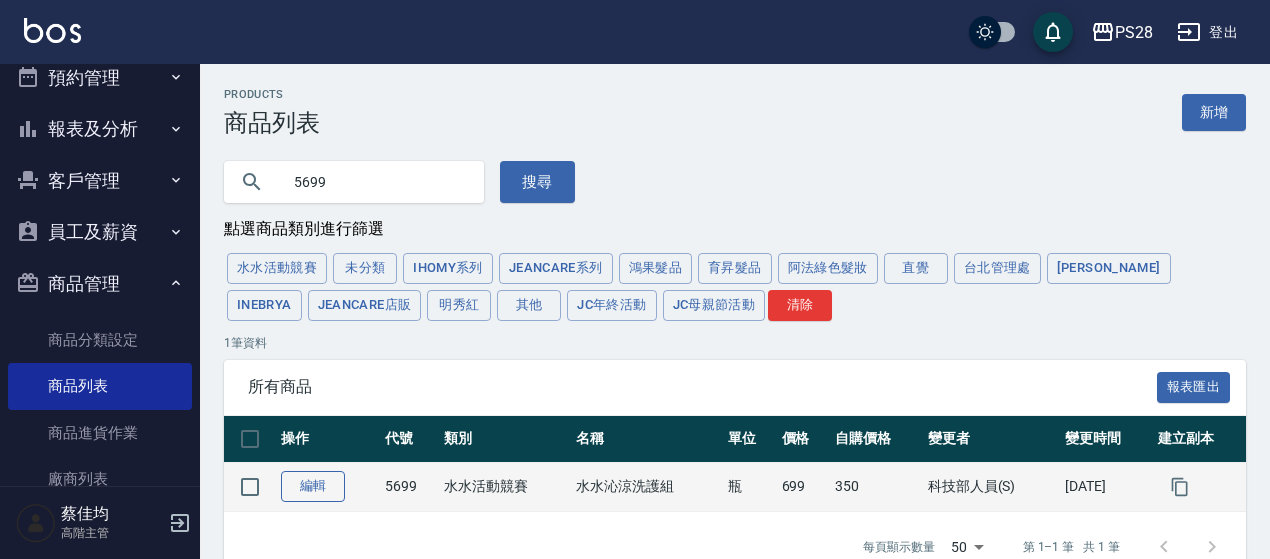 click on "編輯" at bounding box center [313, 486] 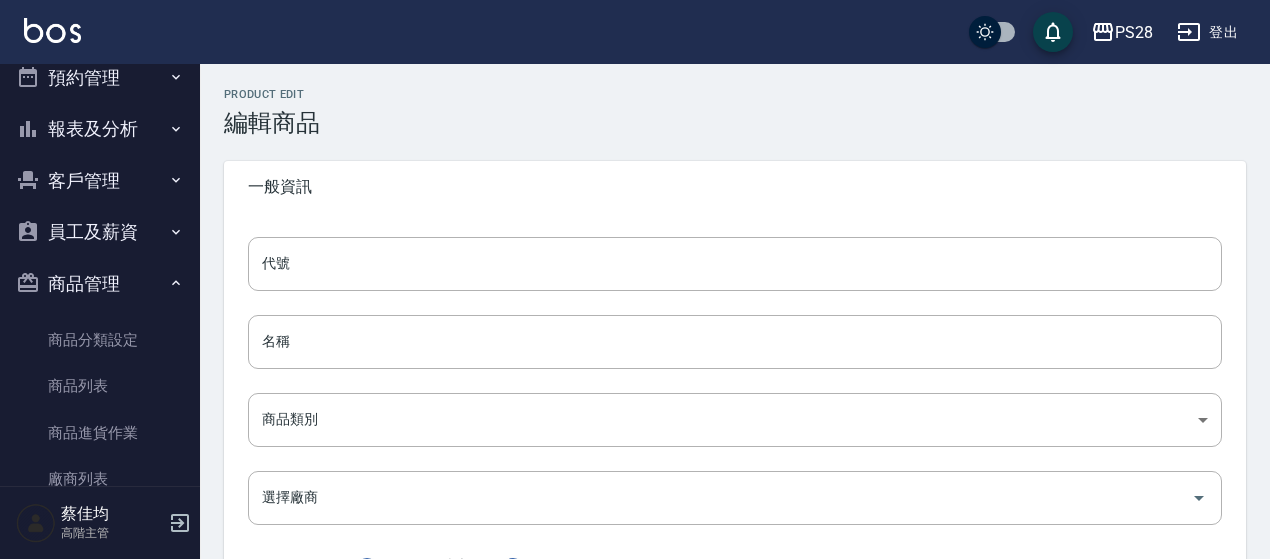 type on "5699" 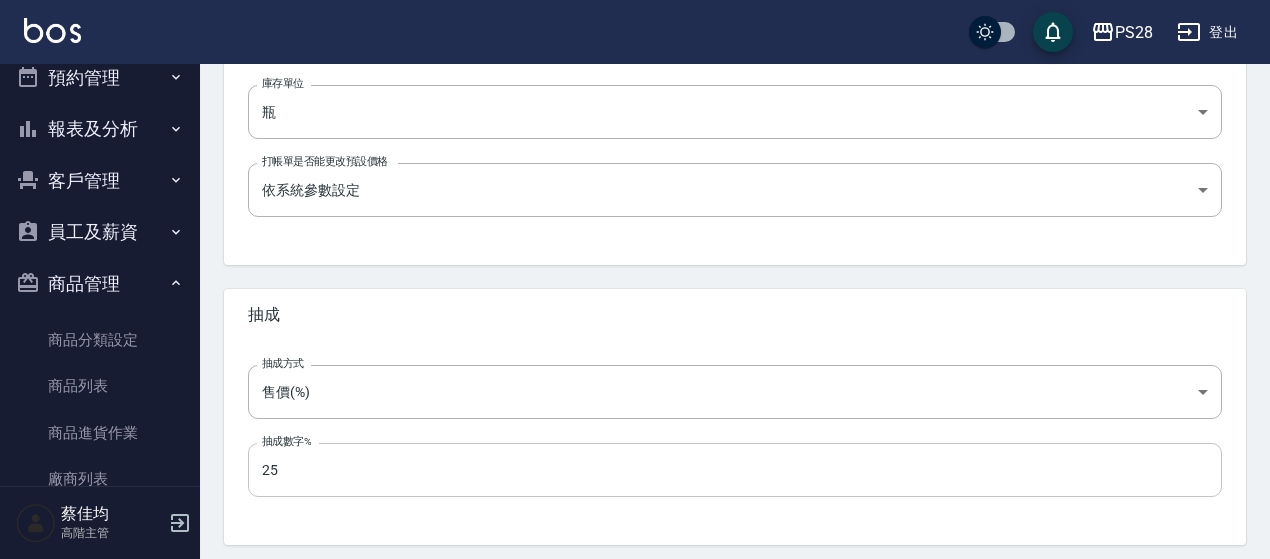 scroll, scrollTop: 820, scrollLeft: 0, axis: vertical 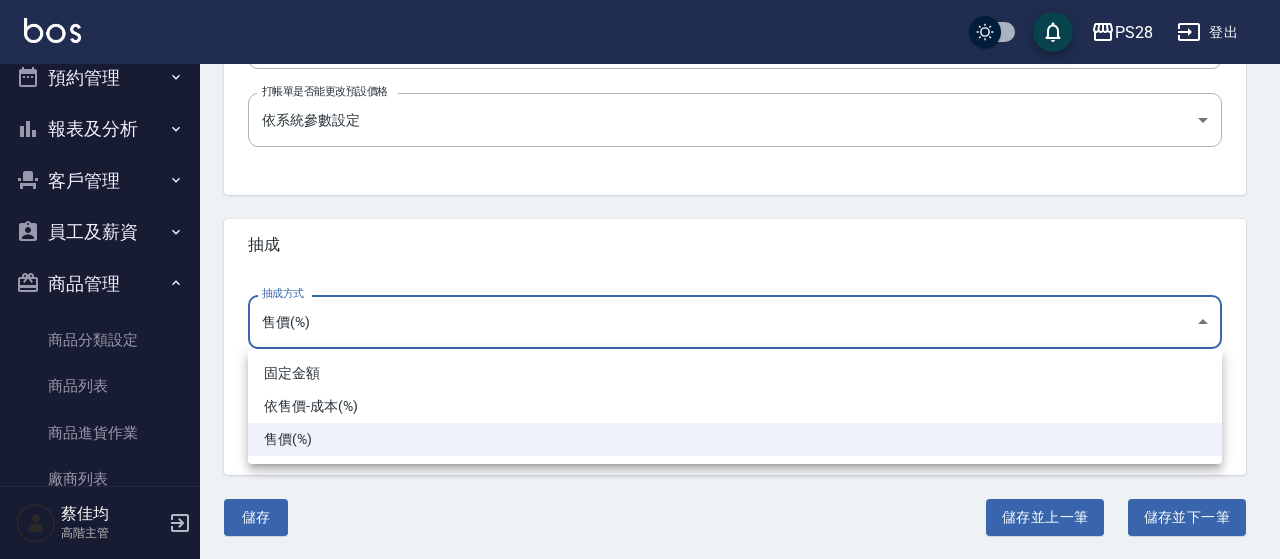 click on "PS28 登出 櫃檯作業 打帳單 帳單列表 掛單列表 座位開單 營業儀表板 現金收支登錄 高階收支登錄 材料自購登錄 每日結帳 排班表 現場電腦打卡 掃碼打卡 預約管理 預約管理 單日預約紀錄 單週預約紀錄 報表及分析 報表目錄 消費分析儀表板 店家區間累計表 店家日報表 店家排行榜 互助日報表 互助月報表 互助排行榜 互助點數明細 互助業績報表 全店業績分析表 每日業績分析表 營業統計分析表 營業項目月分析表 設計師業績表 設計師日報表 設計師業績分析表 設計師業績月報表 設計師抽成報表 設計師排行榜 商品銷售排行榜 商品消耗明細 商品進銷貨報表 商品庫存表 商品庫存盤點表 會員卡銷售報表 服務扣項明細表 單一服務項目查詢 店販抽成明細 店販分類抽成明細 顧客入金餘額表 顧客卡券餘額表 每日非現金明細 每日收支明細 收支分類明細表 收支匯款表 薪資條" at bounding box center [640, -130] 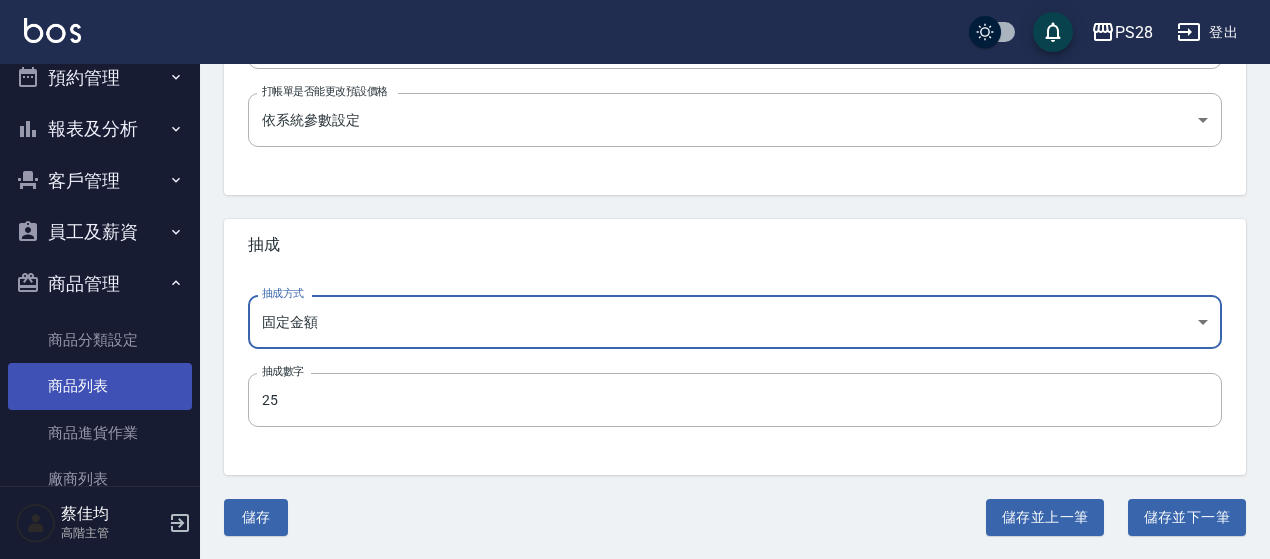drag, startPoint x: 184, startPoint y: 403, endPoint x: 175, endPoint y: 393, distance: 13.453624 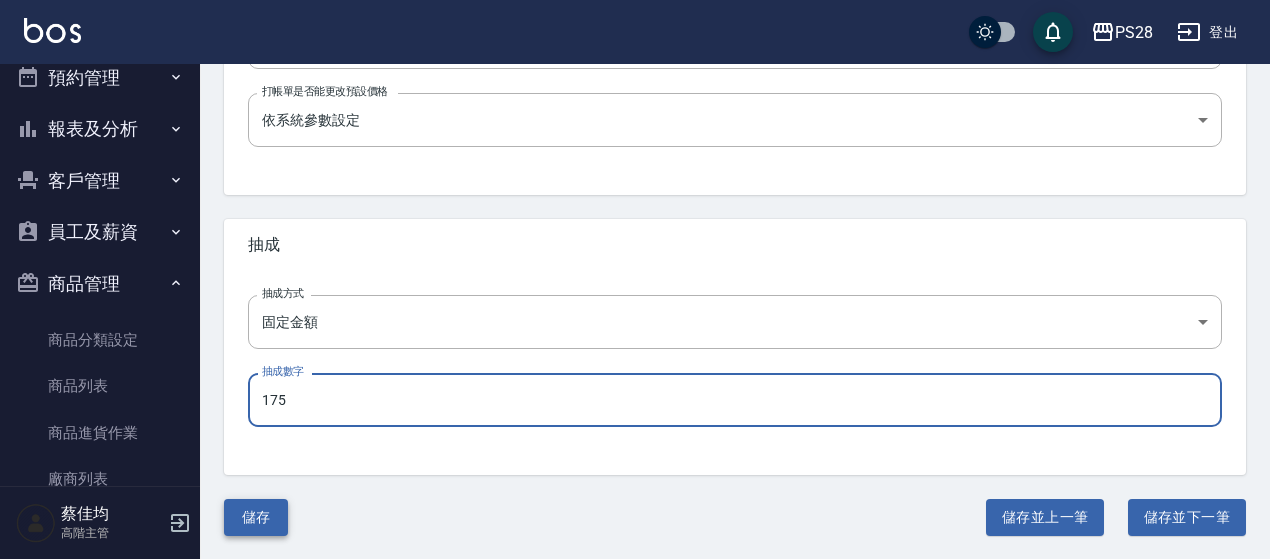 type on "175" 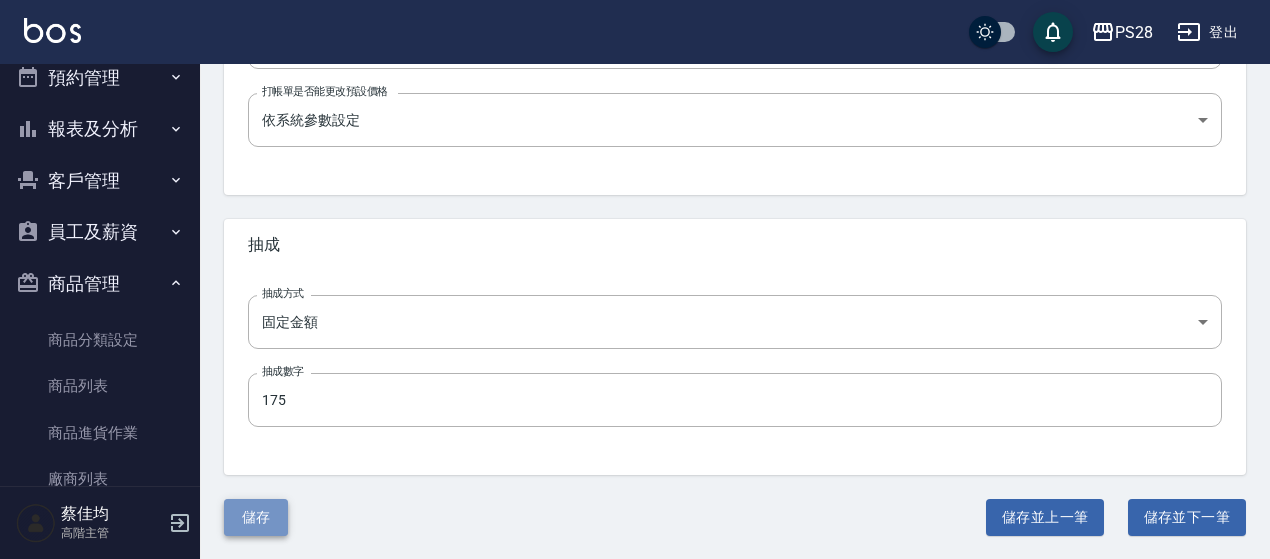 click on "儲存" at bounding box center [256, 517] 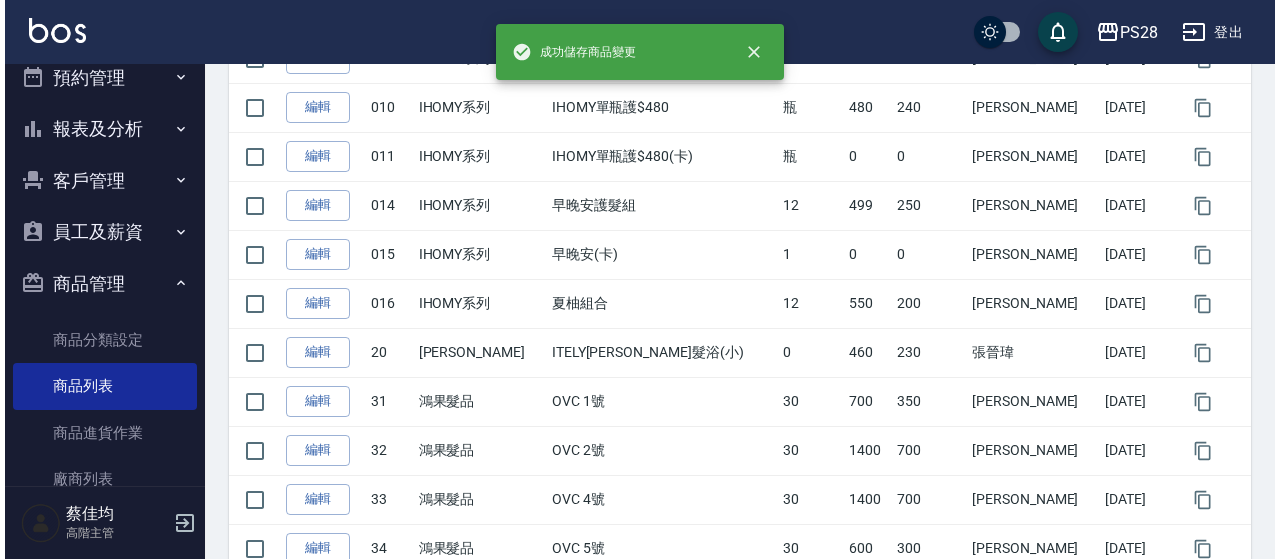 scroll, scrollTop: 0, scrollLeft: 0, axis: both 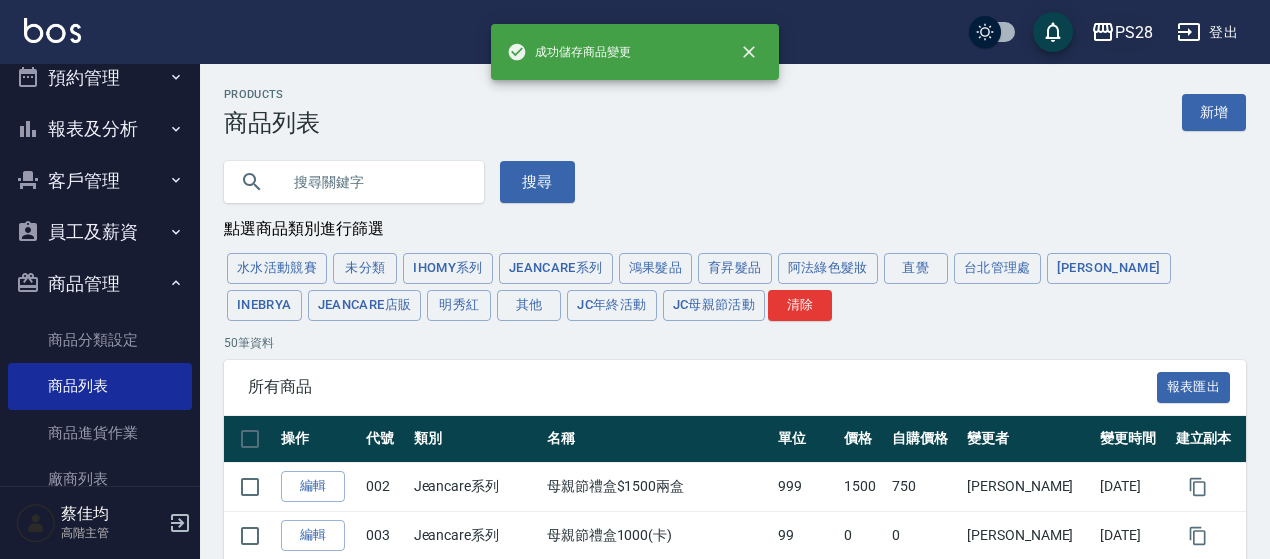 click on "PS28" at bounding box center (1134, 32) 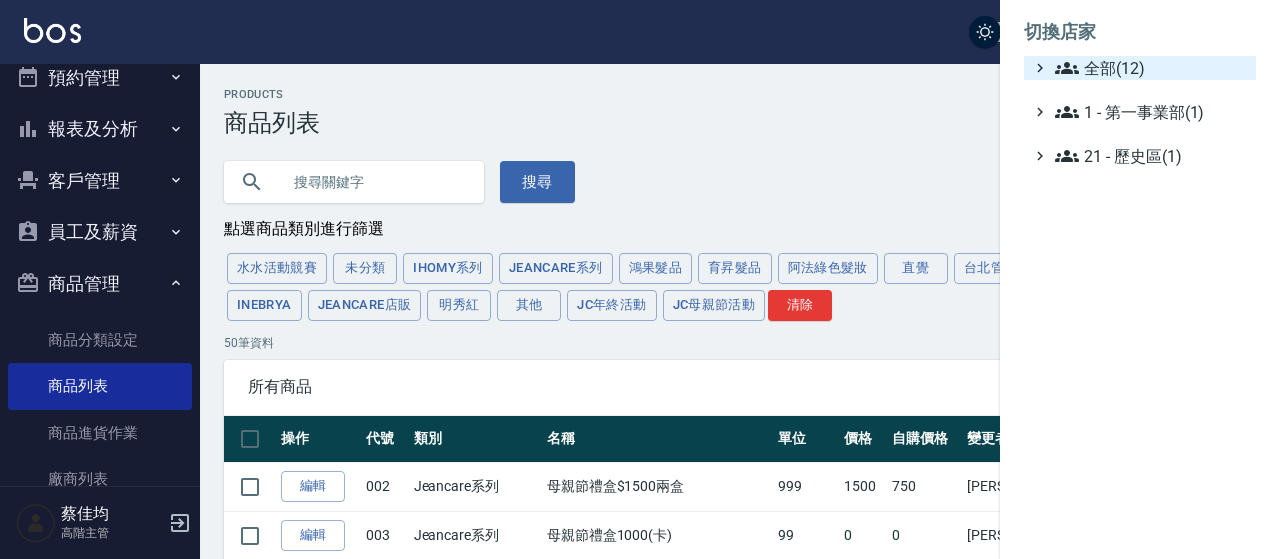 click on "全部(12)" at bounding box center (1151, 68) 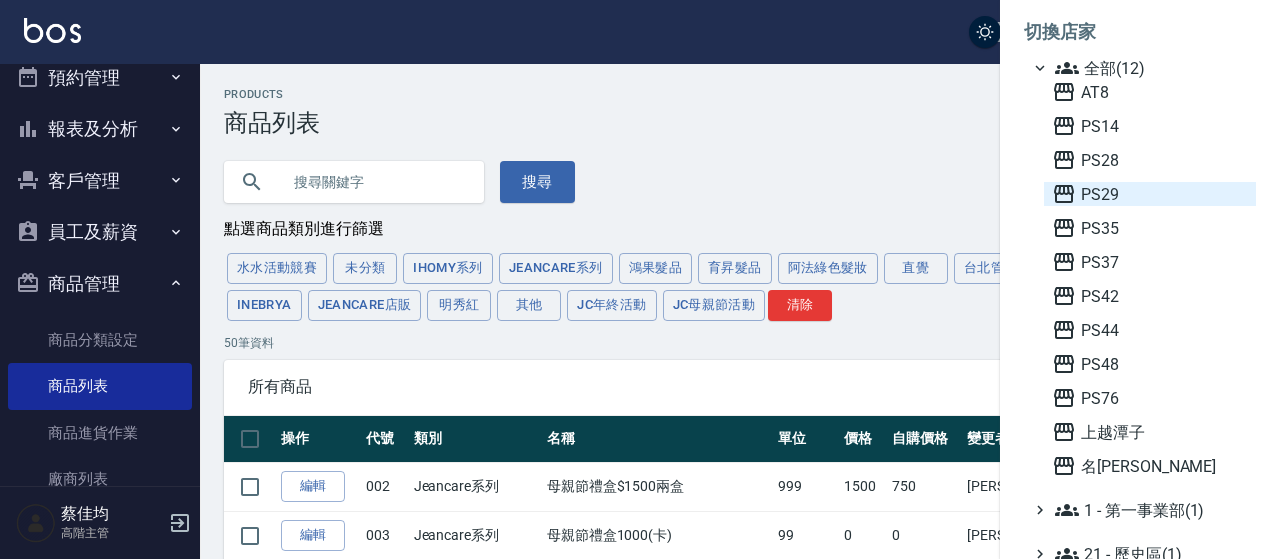 click on "PS29" at bounding box center (1150, 194) 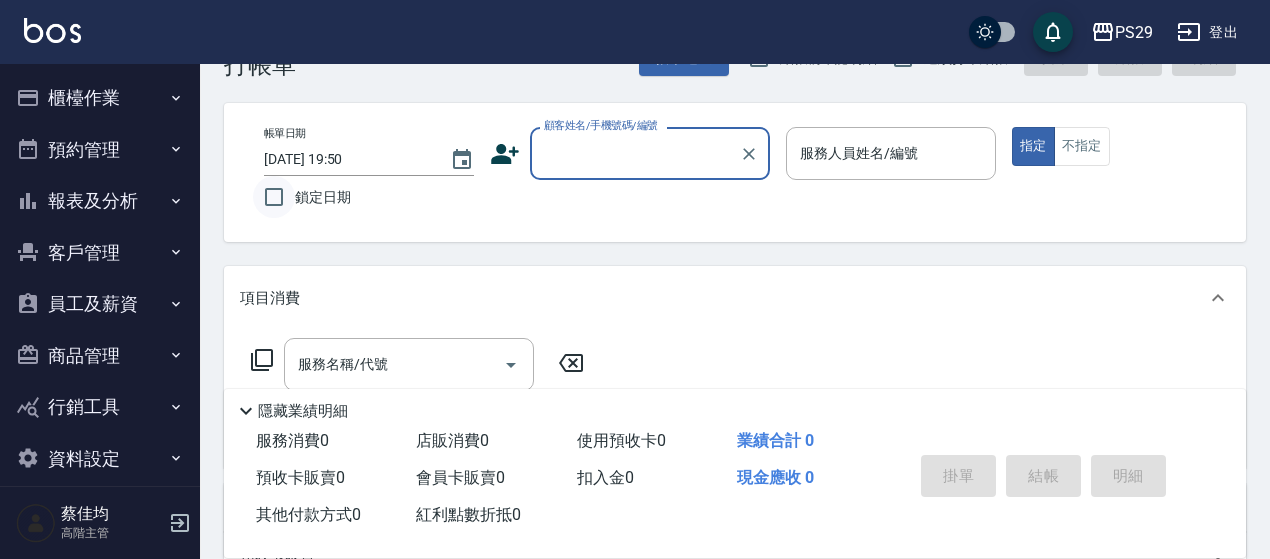 scroll, scrollTop: 200, scrollLeft: 0, axis: vertical 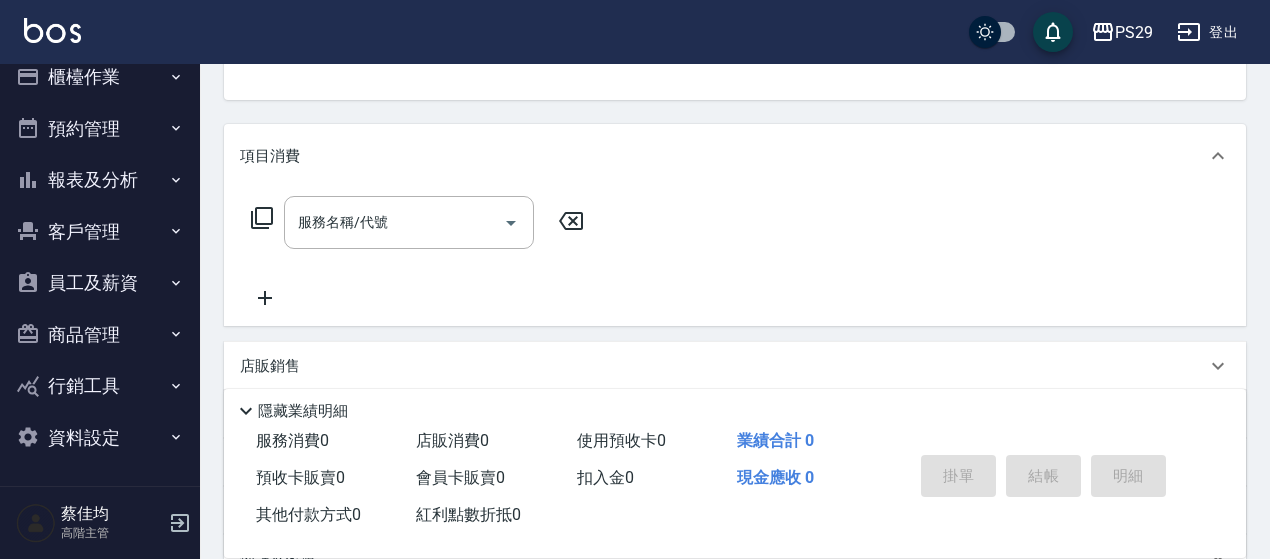 click on "商品管理" at bounding box center (100, 335) 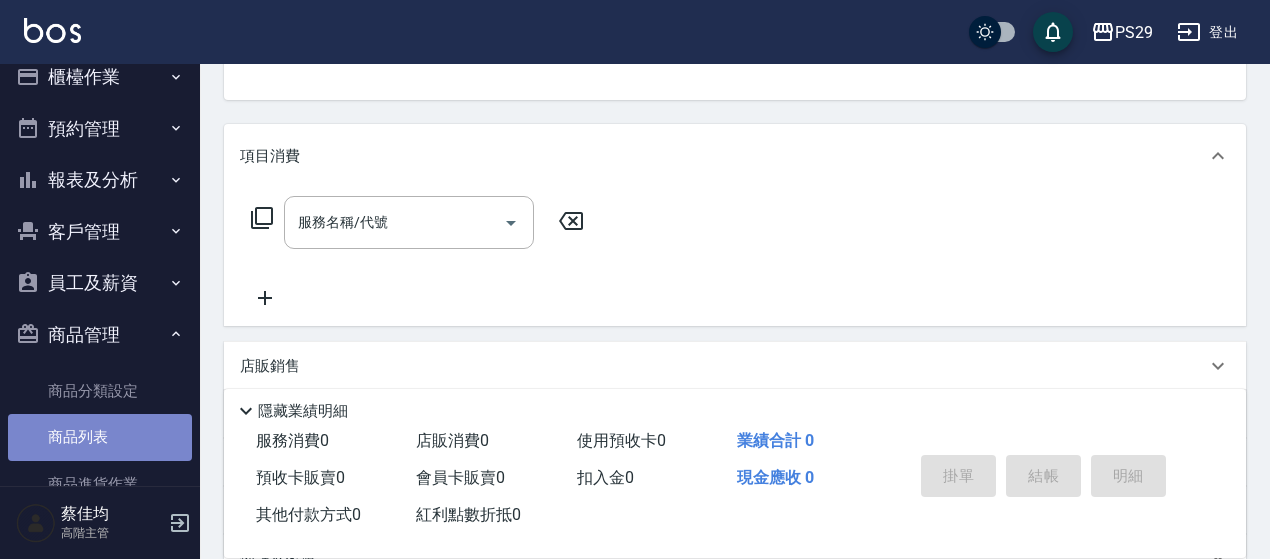 click on "商品列表" at bounding box center (100, 437) 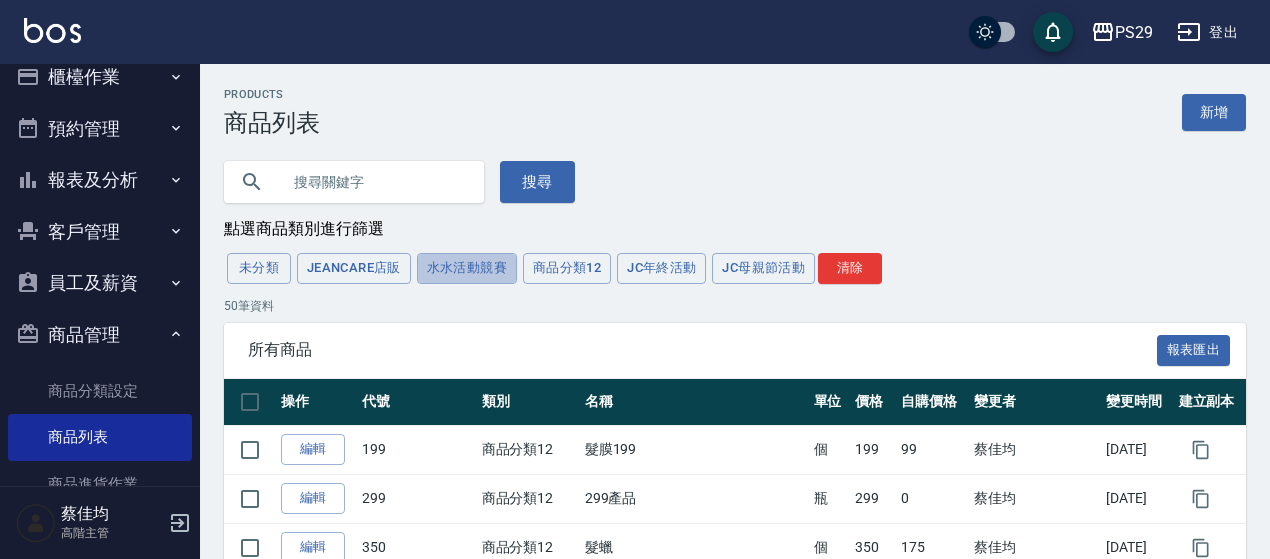 click on "水水活動競賽" at bounding box center [467, 268] 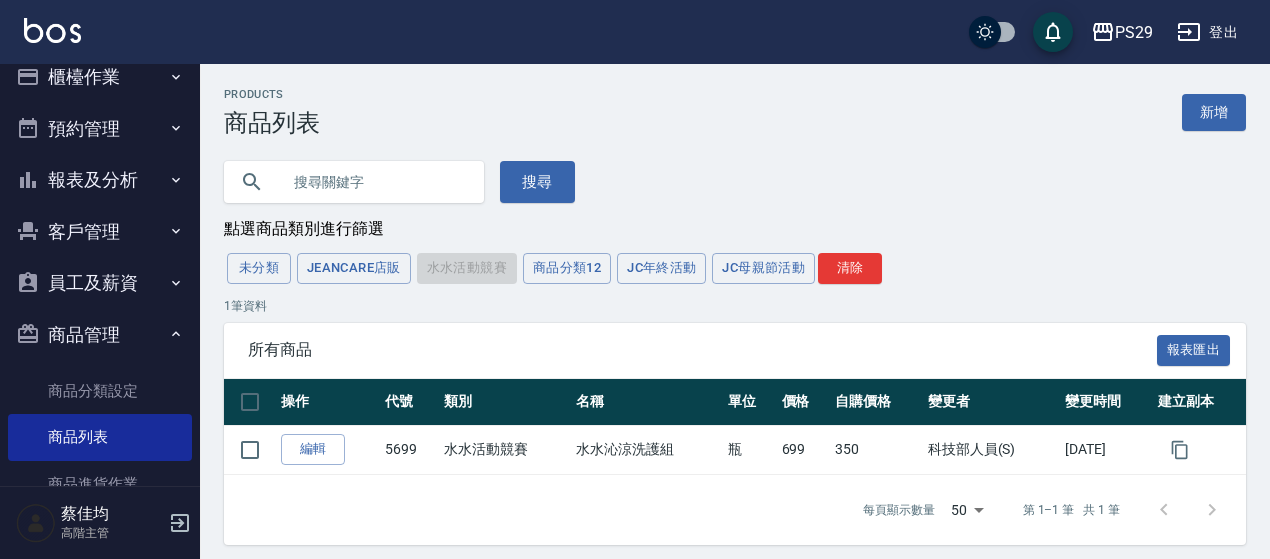 click on "編輯" at bounding box center (313, 449) 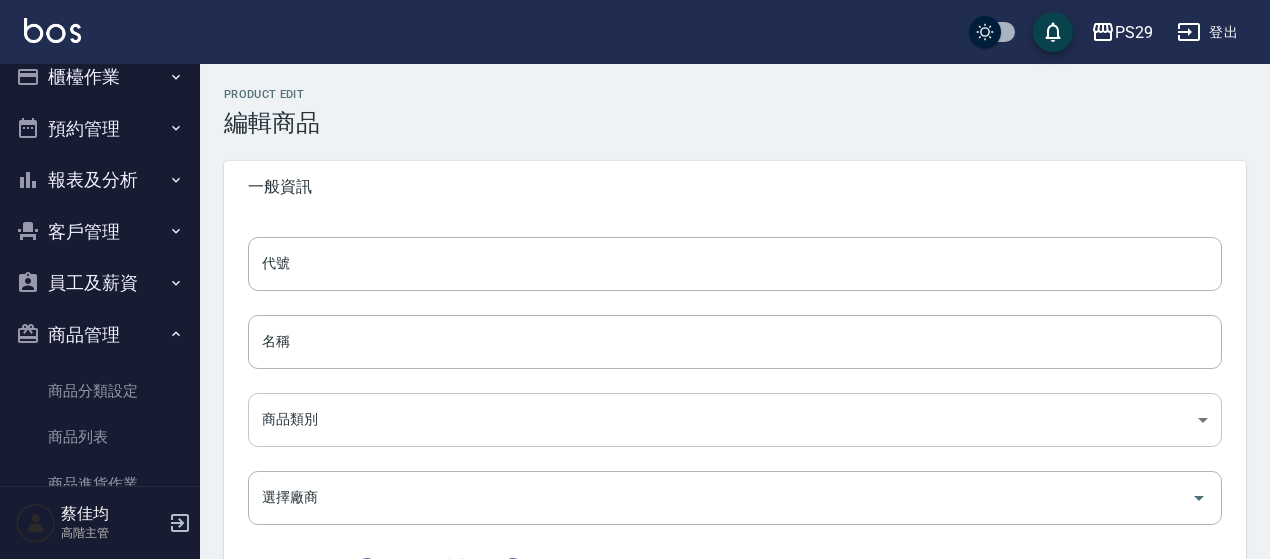 type on "5699" 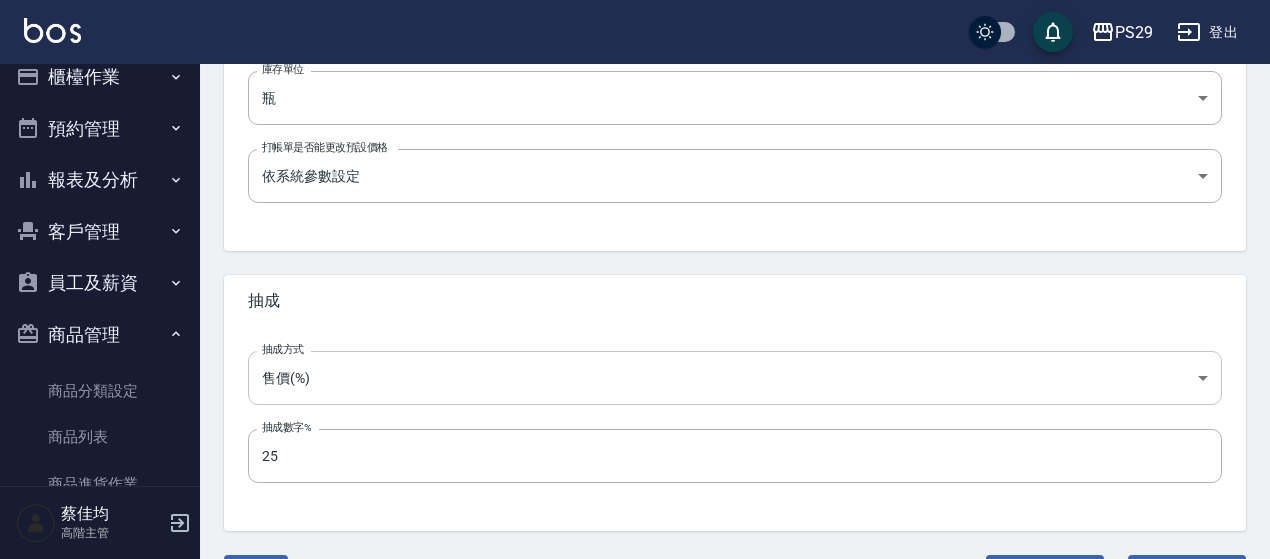 scroll, scrollTop: 820, scrollLeft: 0, axis: vertical 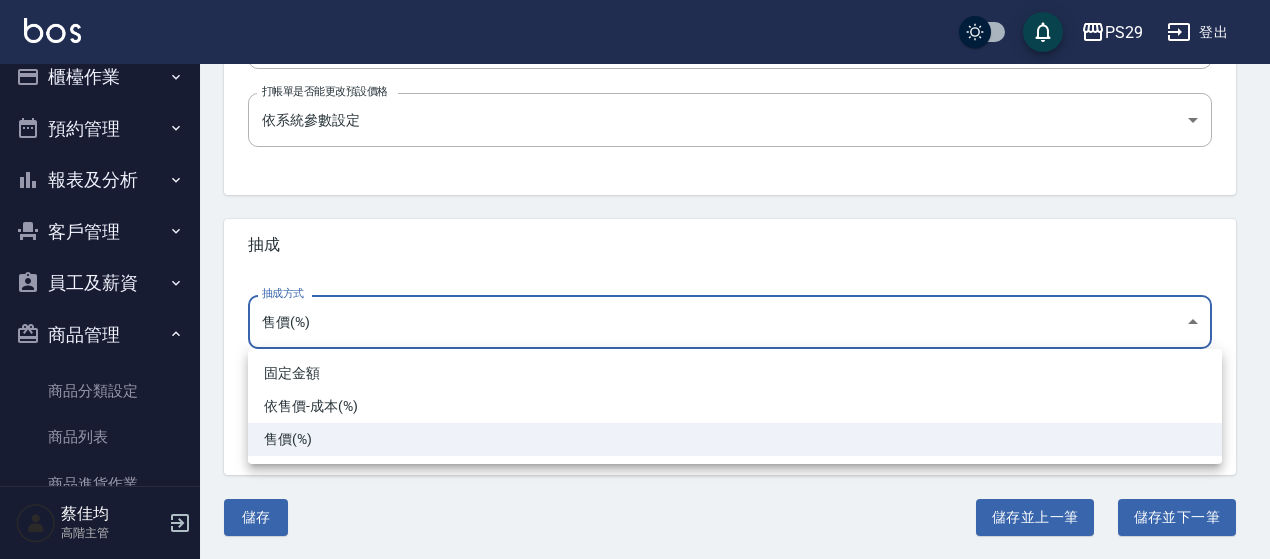 click on "PS29 登出 櫃檯作業 打帳單 帳單列表 掛單列表 座位開單 營業儀表板 現金收支登錄 高階收支登錄 材料自購登錄 每日結帳 排班表 現場電腦打卡 掃碼打卡 預約管理 預約管理 單日預約紀錄 單週預約紀錄 報表及分析 報表目錄 消費分析儀表板 店家區間累計表 店家日報表 店家排行榜 互助日報表 互助月報表 互助排行榜 互助點數明細 互助業績報表 全店業績分析表 每日業績分析表 營業統計分析表 營業項目月分析表 設計師業績表 設計師日報表 設計師業績分析表 設計師業績月報表 設計師抽成報表 設計師排行榜 商品銷售排行榜 商品消耗明細 商品進銷貨報表 商品庫存表 商品庫存盤點表 會員卡銷售報表 服務扣項明細表 單一服務項目查詢 店販抽成明細 店販分類抽成明細 顧客入金餘額表 顧客卡券餘額表 每日非現金明細 每日收支明細 收支分類明細表 收支匯款表 薪資條" at bounding box center (635, -130) 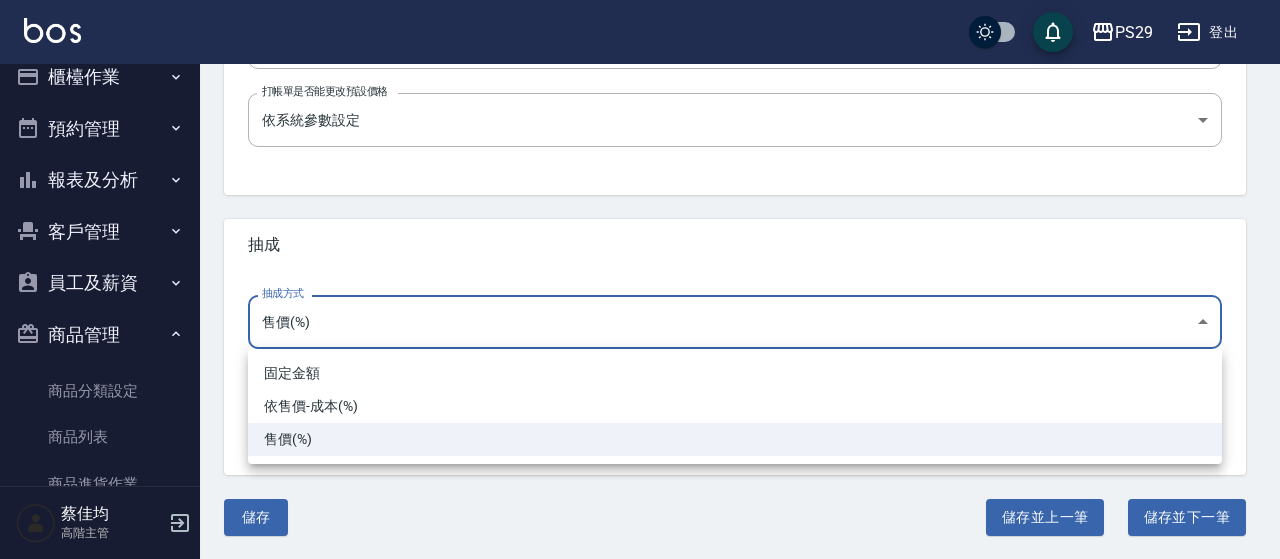 click on "固定金額" at bounding box center [735, 373] 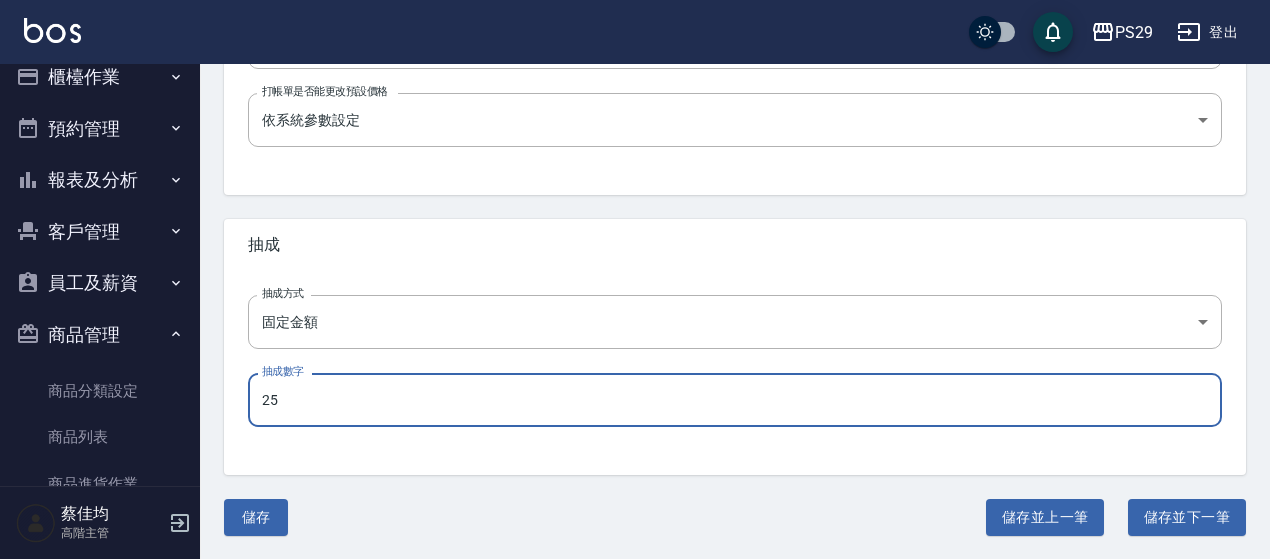 drag, startPoint x: 274, startPoint y: 393, endPoint x: 186, endPoint y: 385, distance: 88.362885 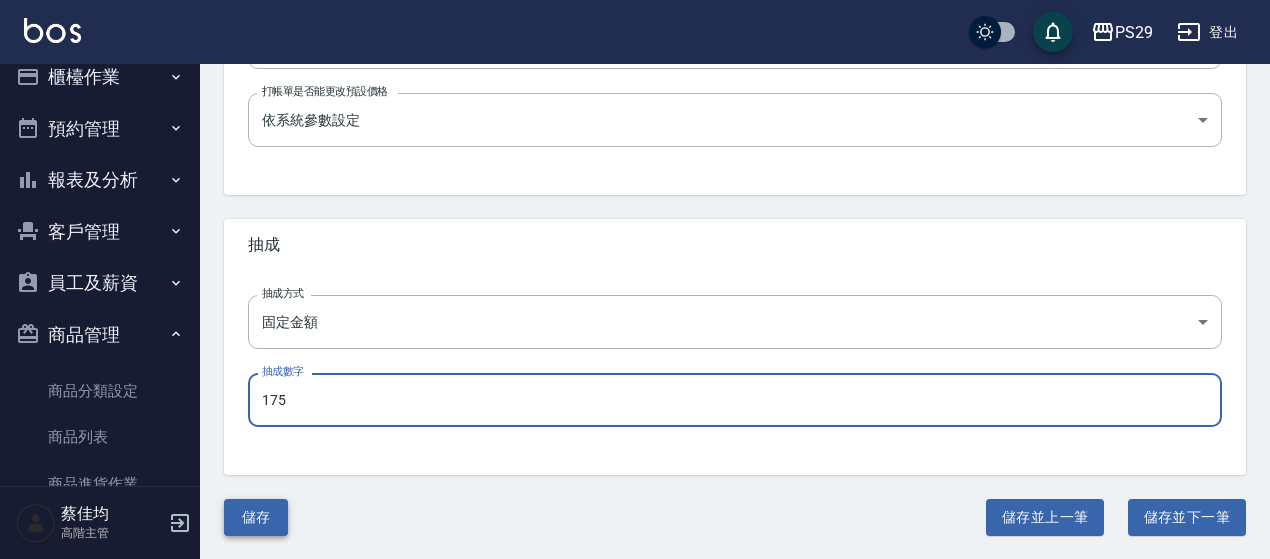 type on "175" 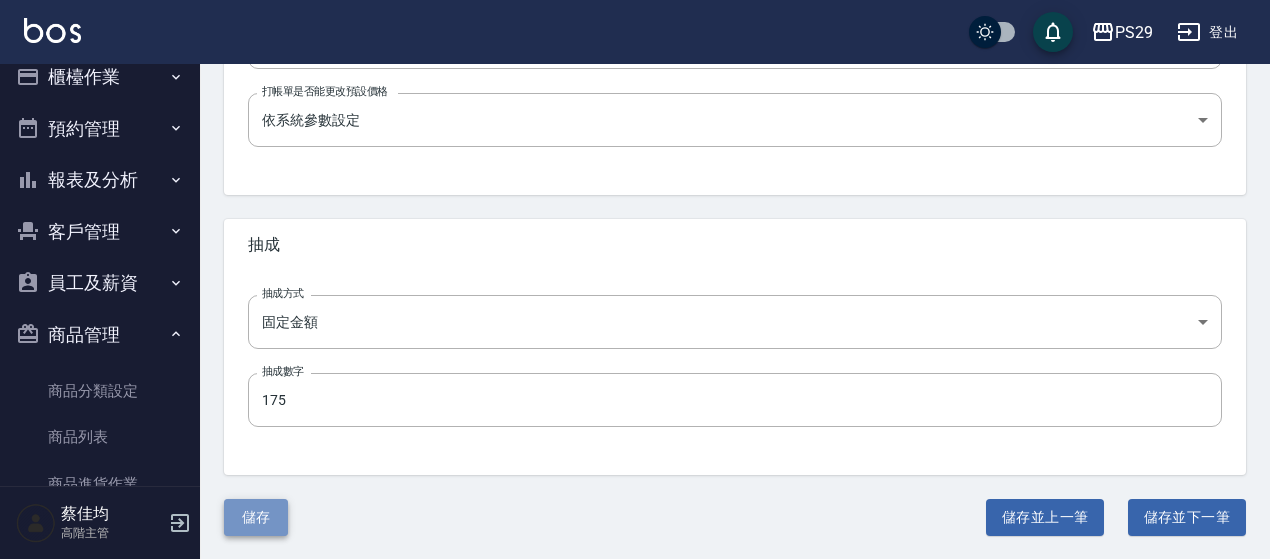 click on "儲存" at bounding box center (256, 517) 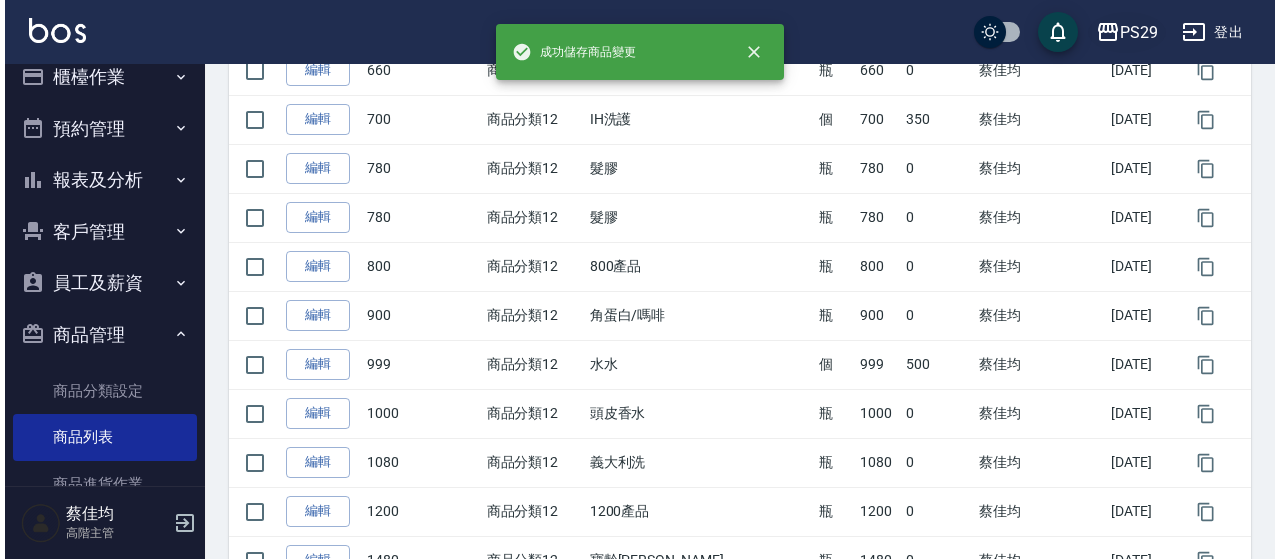 scroll, scrollTop: 0, scrollLeft: 0, axis: both 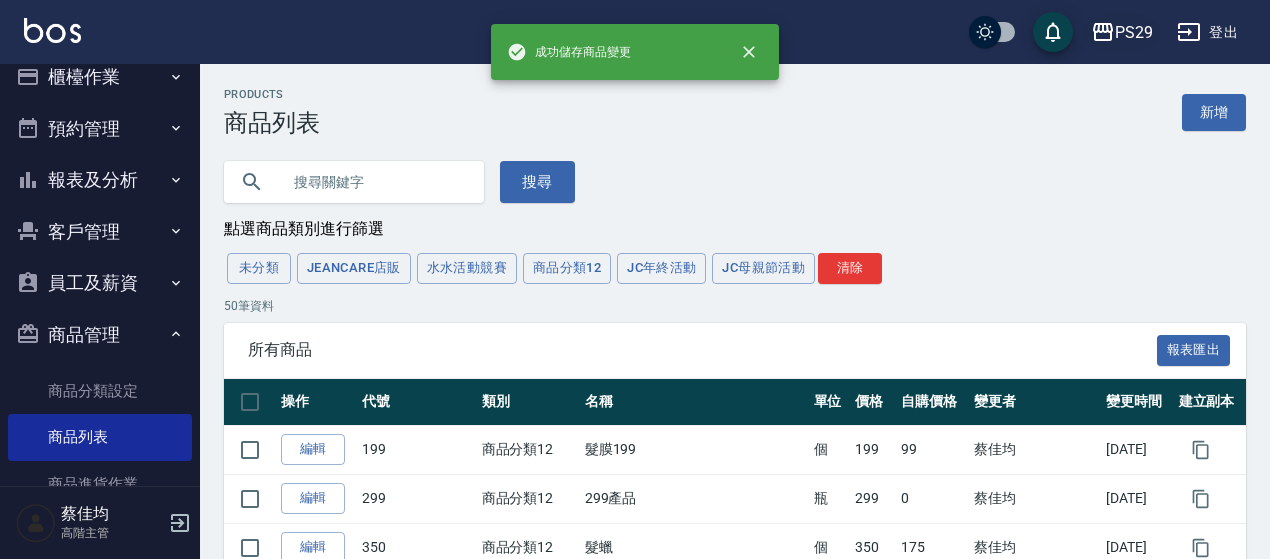 click on "PS29" at bounding box center [1134, 32] 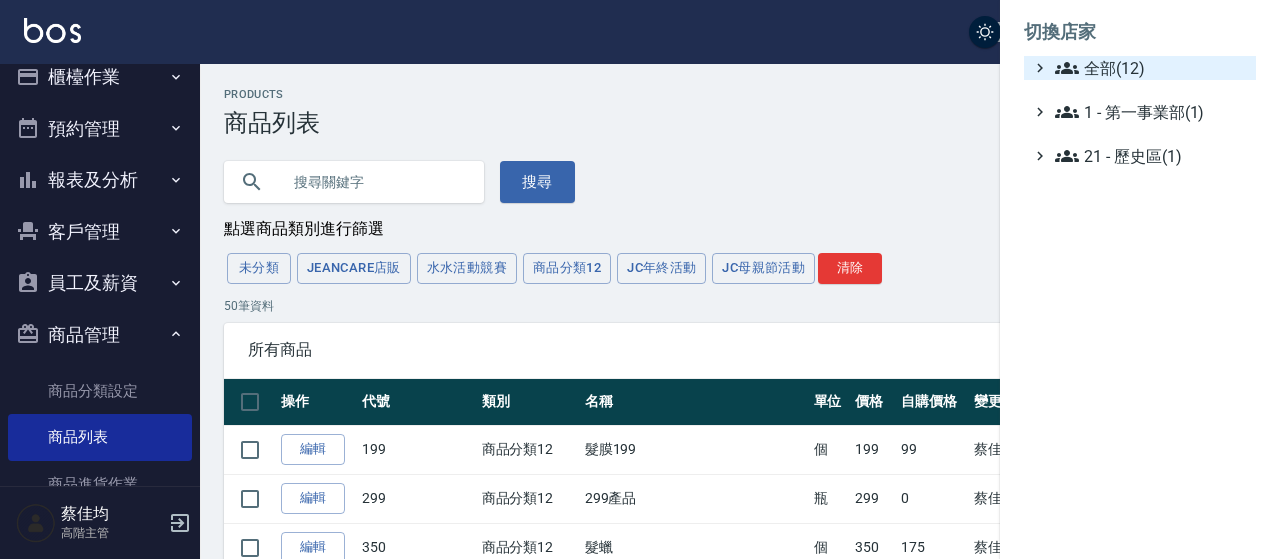 click on "全部(12)" at bounding box center [1151, 68] 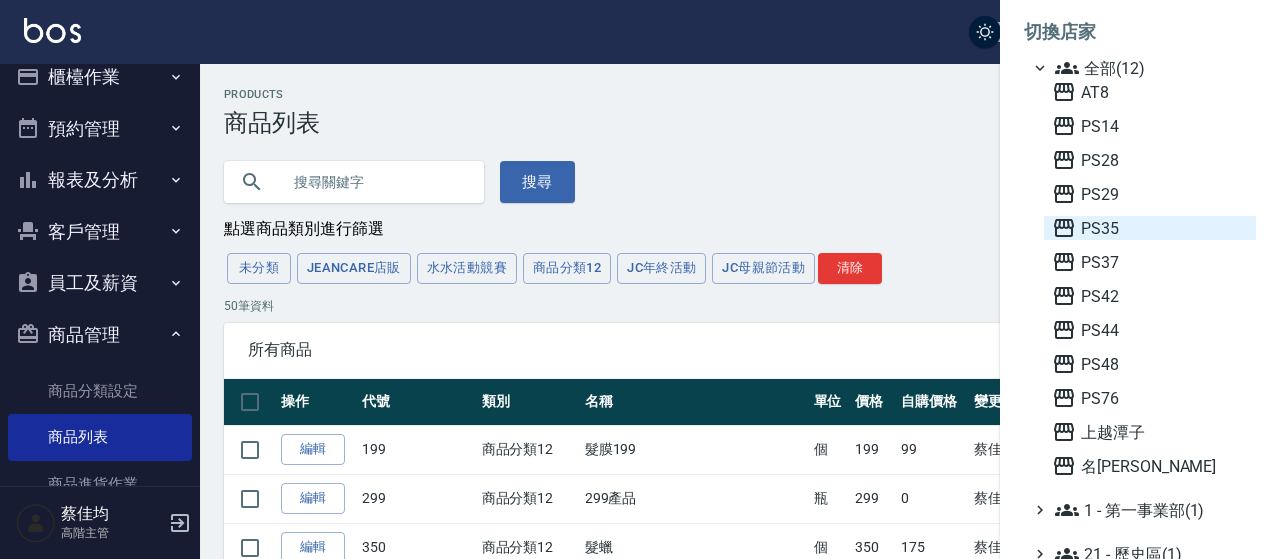 click on "PS35" at bounding box center (1150, 228) 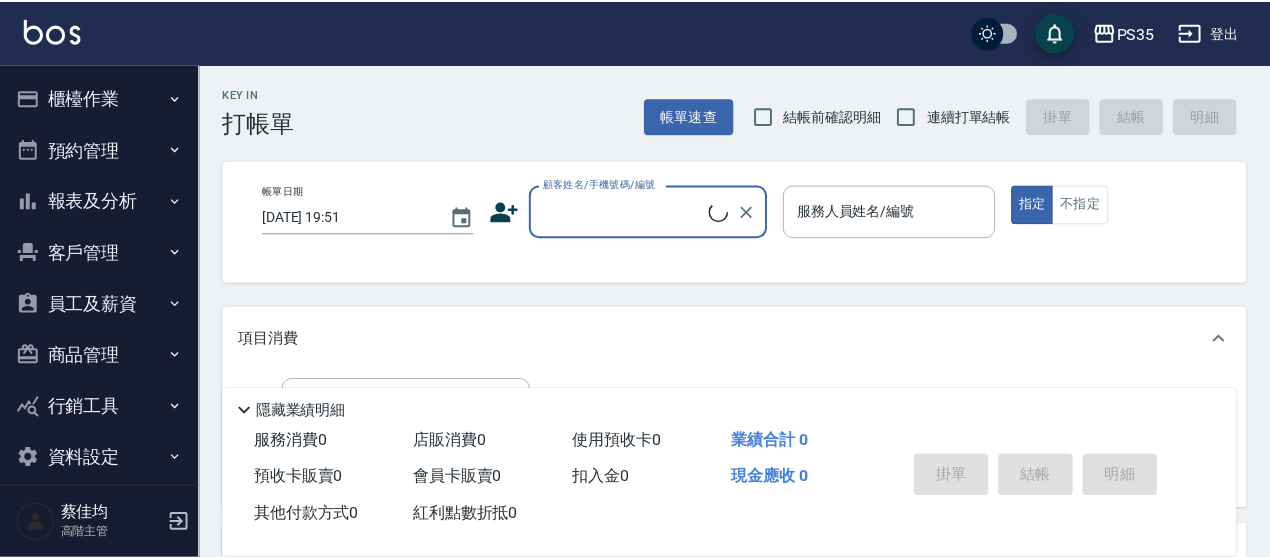 scroll, scrollTop: 0, scrollLeft: 0, axis: both 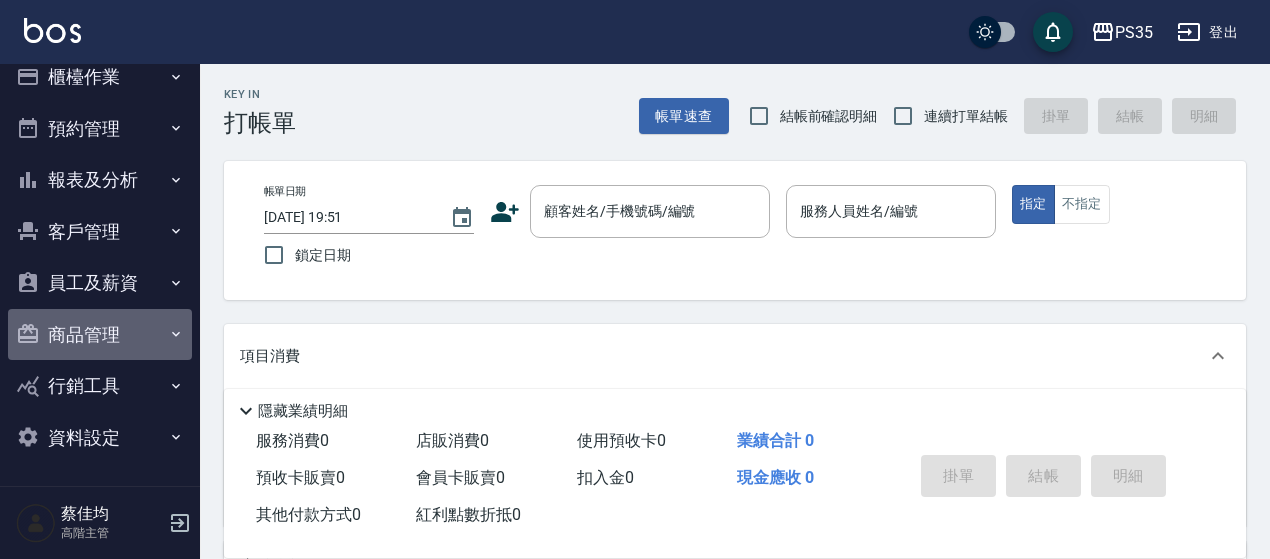 click on "商品管理" at bounding box center [100, 335] 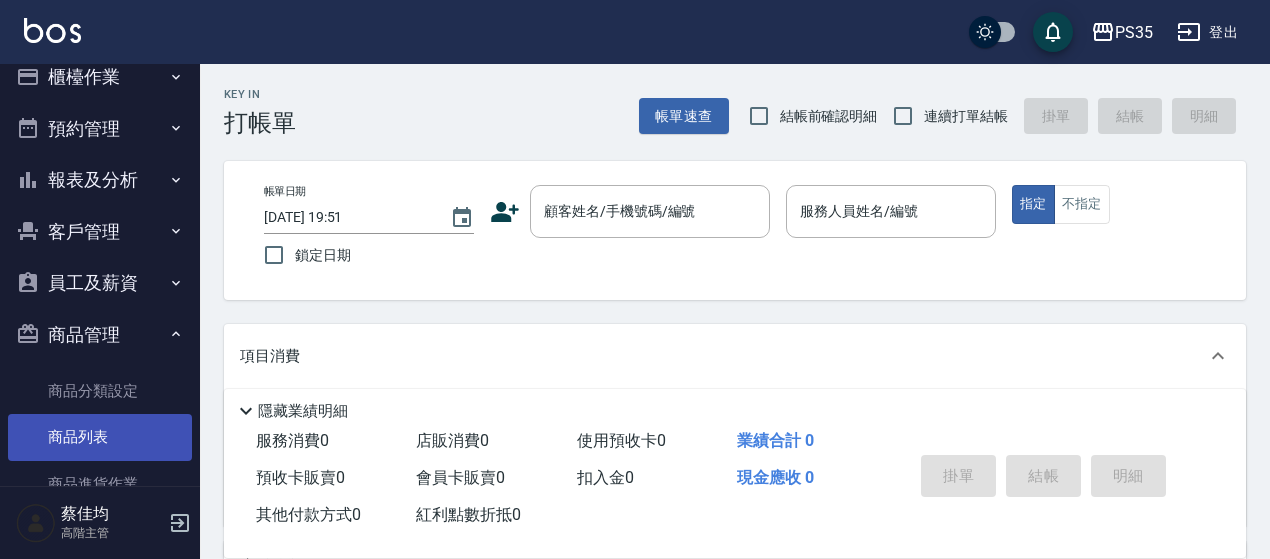 click on "商品列表" at bounding box center [100, 437] 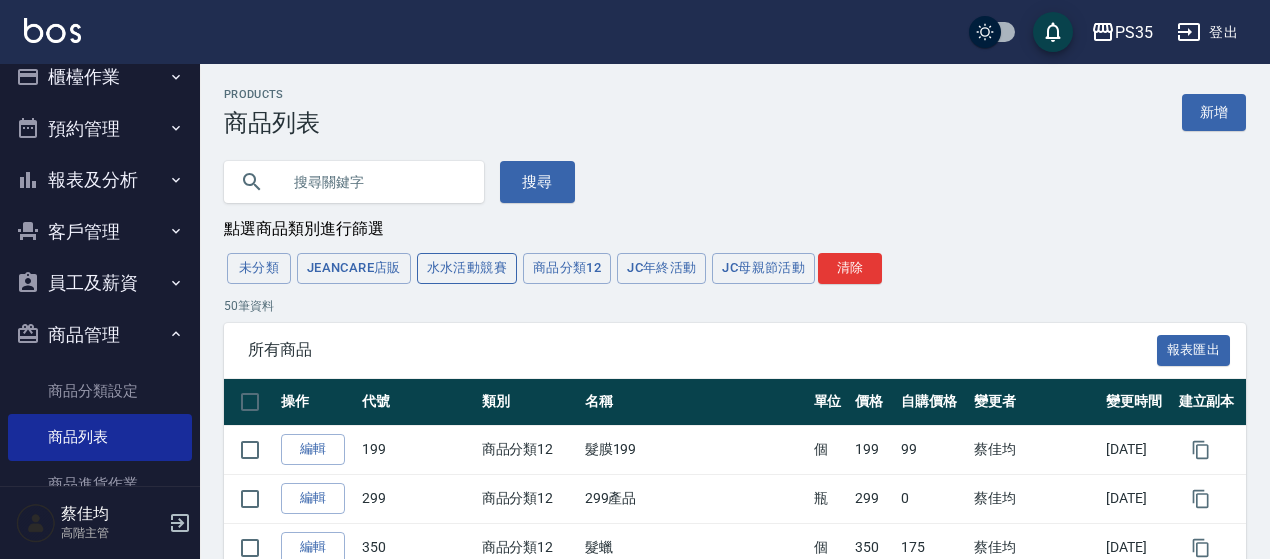 click on "水水活動競賽" at bounding box center [467, 268] 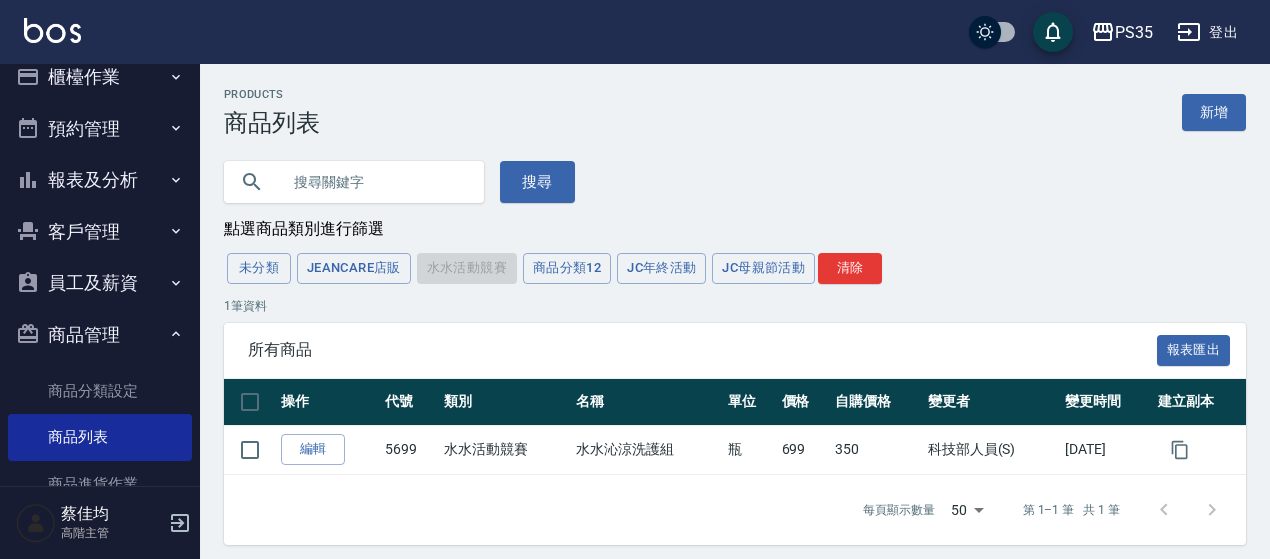 click on "編輯" at bounding box center [313, 449] 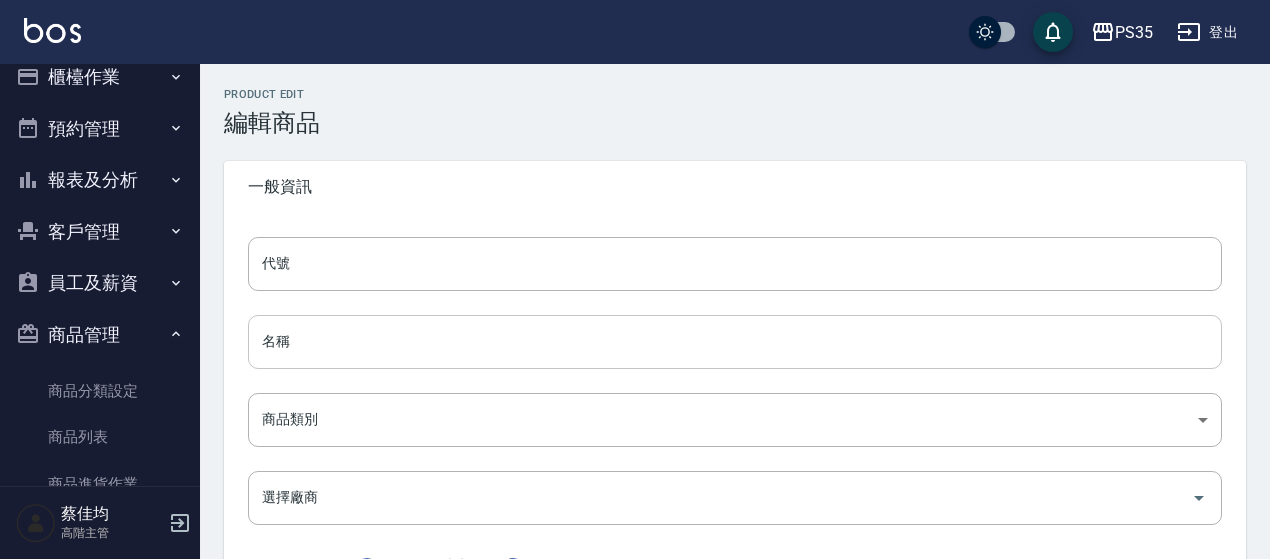 type on "5699" 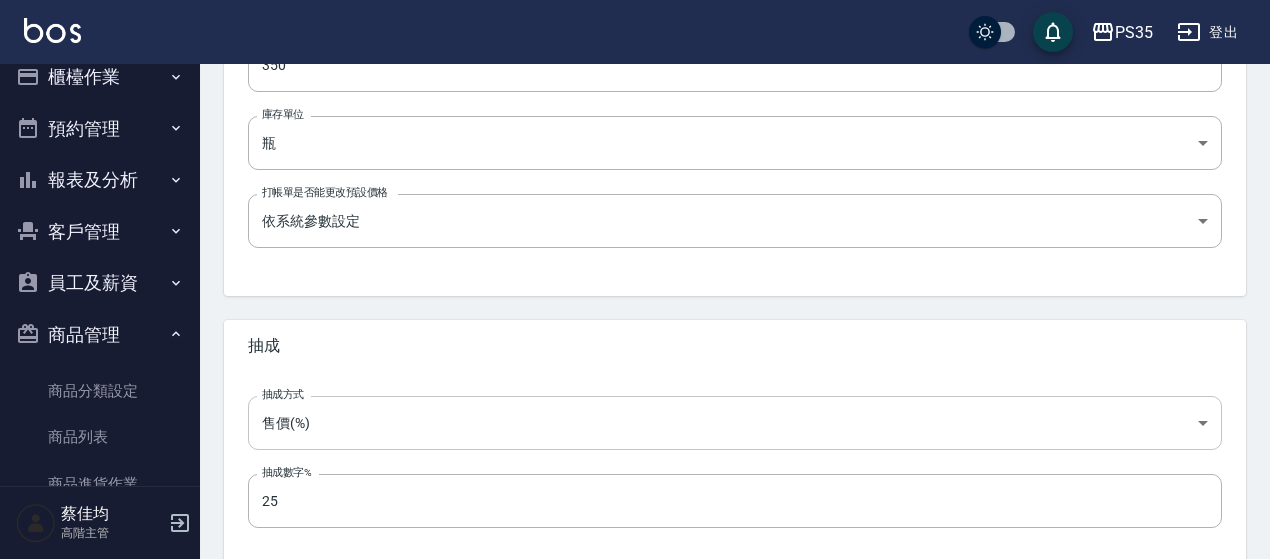 scroll, scrollTop: 820, scrollLeft: 0, axis: vertical 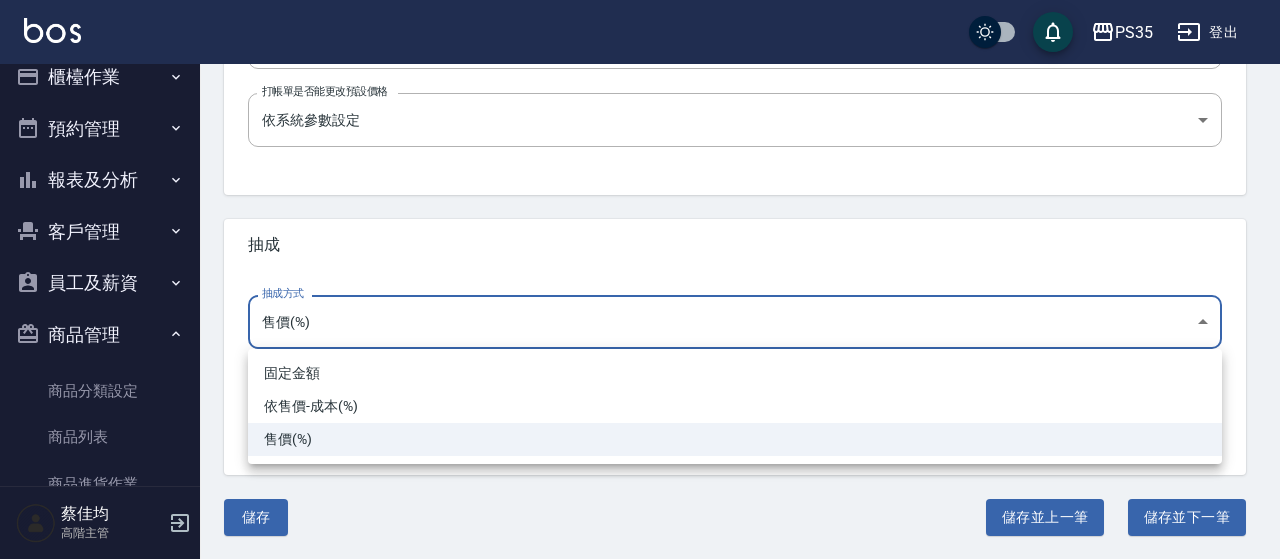 click on "PS35 登出 櫃檯作業 打帳單 帳單列表 掛單列表 座位開單 營業儀表板 現金收支登錄 高階收支登錄 材料自購登錄 每日結帳 排班表 現場電腦打卡 掃碼打卡 預約管理 預約管理 單日預約紀錄 單週預約紀錄 報表及分析 報表目錄 消費分析儀表板 店家區間累計表 店家日報表 店家排行榜 互助日報表 互助月報表 互助排行榜 互助點數明細 互助業績報表 全店業績分析表 每日業績分析表 營業統計分析表 營業項目月分析表 設計師業績表 設計師日報表 設計師業績分析表 設計師業績月報表 設計師抽成報表 設計師排行榜 商品銷售排行榜 商品消耗明細 商品進銷貨報表 商品庫存表 商品庫存盤點表 會員卡銷售報表 服務扣項明細表 單一服務項目查詢 店販抽成明細 店販分類抽成明細 顧客入金餘額表 顧客卡券餘額表 每日非現金明細 每日收支明細 收支分類明細表 收支匯款表 薪資條" at bounding box center (640, -130) 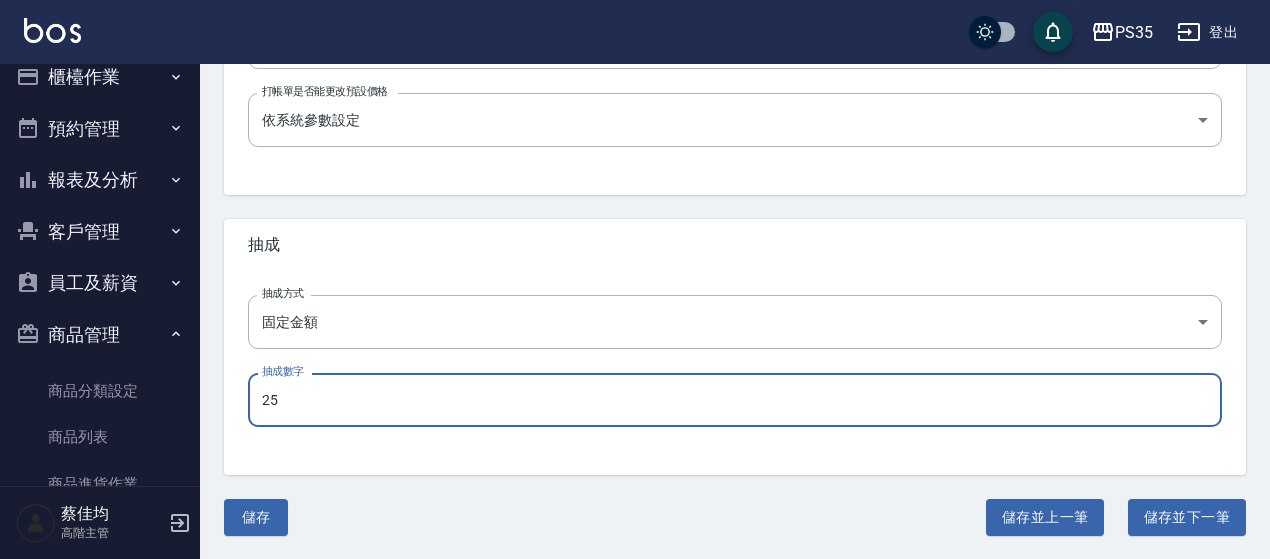 drag, startPoint x: 317, startPoint y: 398, endPoint x: 203, endPoint y: 379, distance: 115.57249 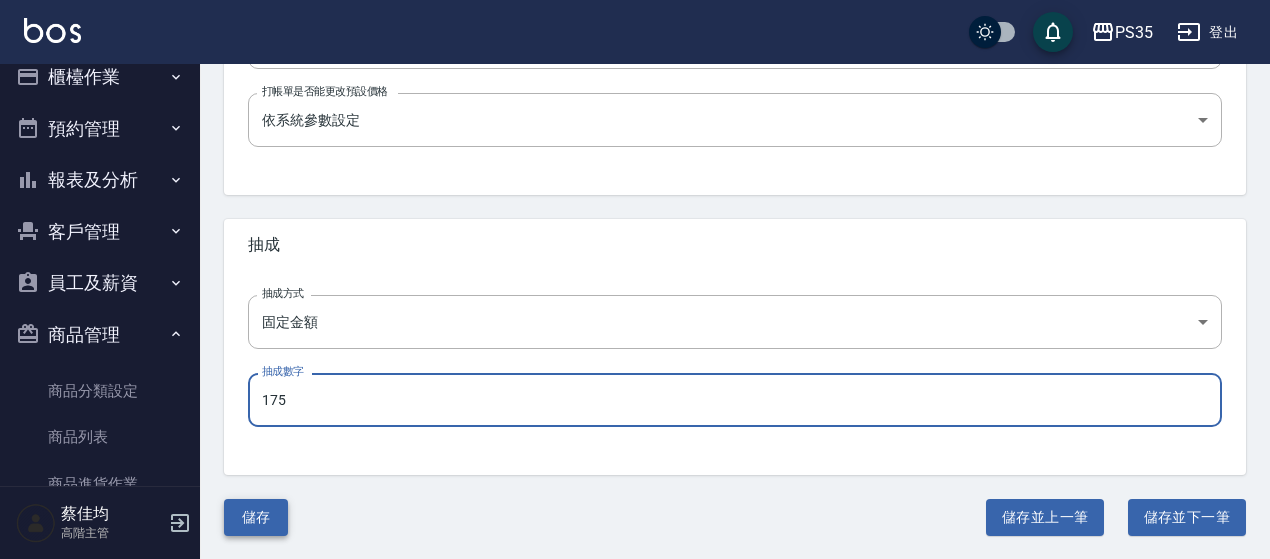 type on "175" 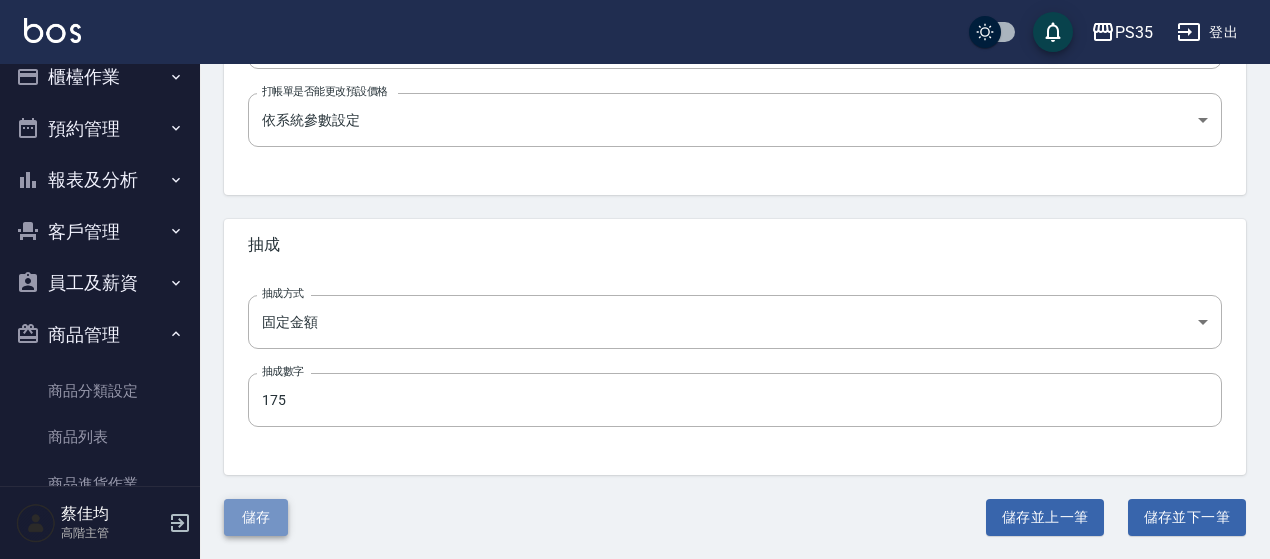 click on "儲存" at bounding box center (256, 517) 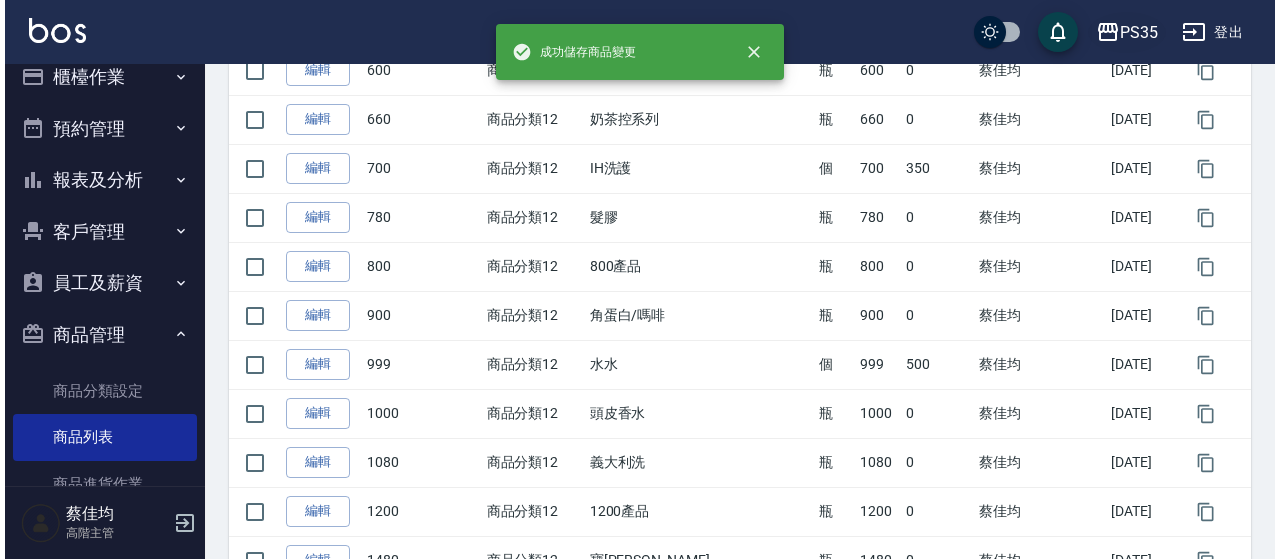 scroll, scrollTop: 0, scrollLeft: 0, axis: both 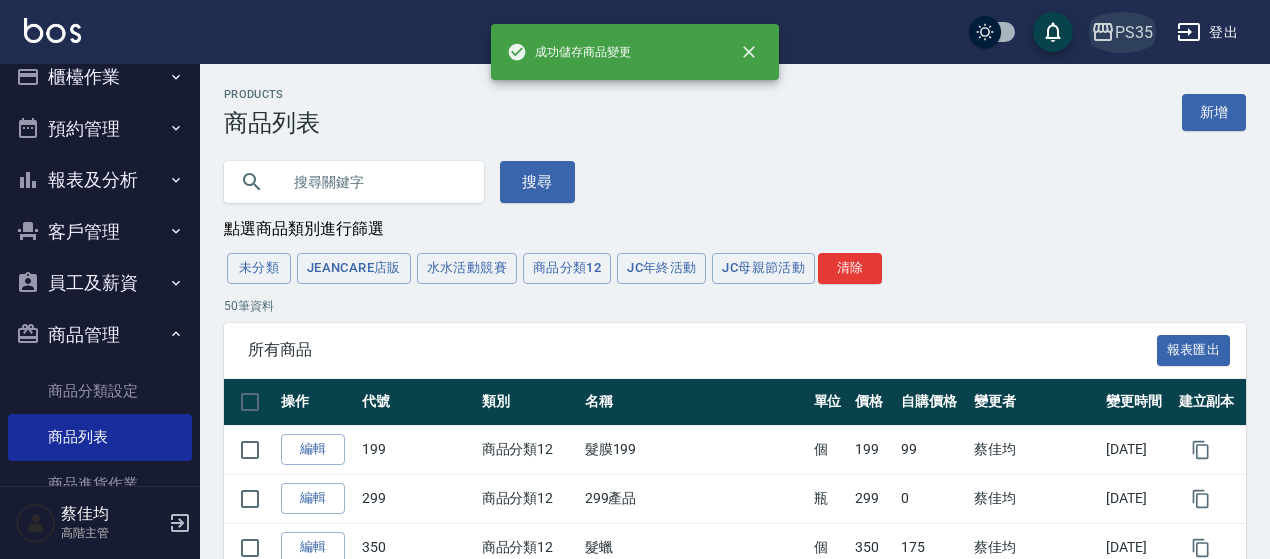 click on "PS35" at bounding box center (1134, 32) 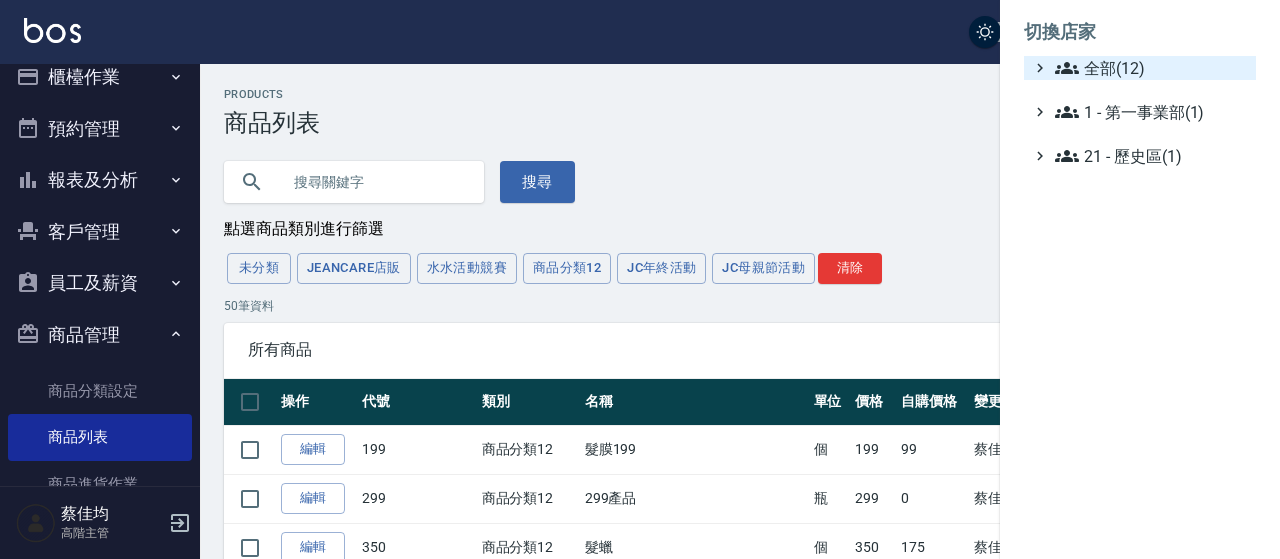 click on "全部(12)" at bounding box center (1151, 68) 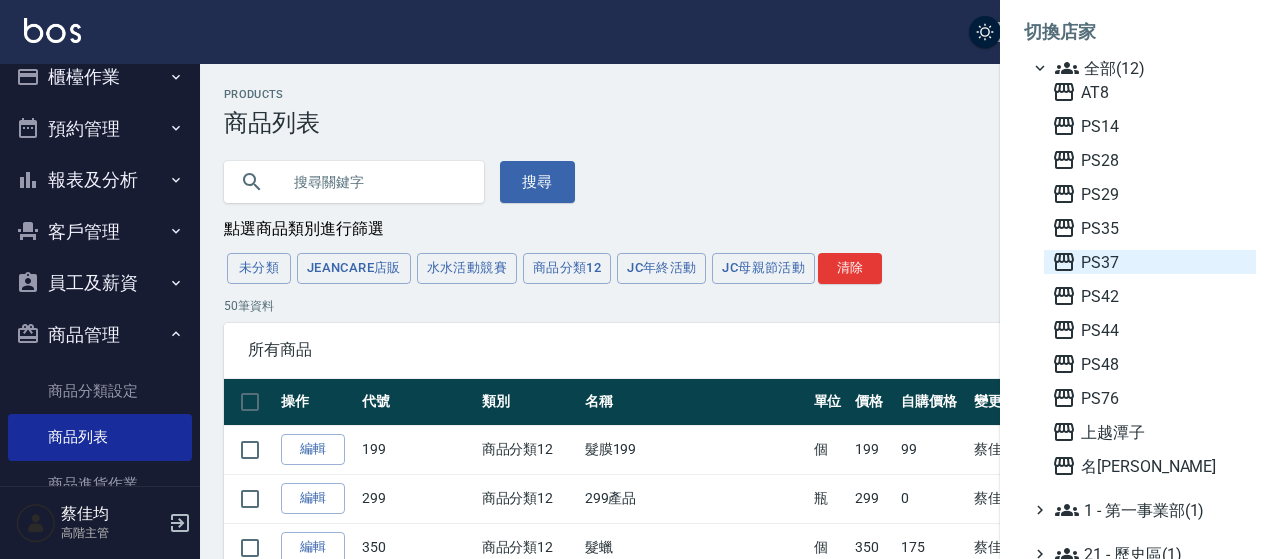 click on "PS37" at bounding box center [1150, 262] 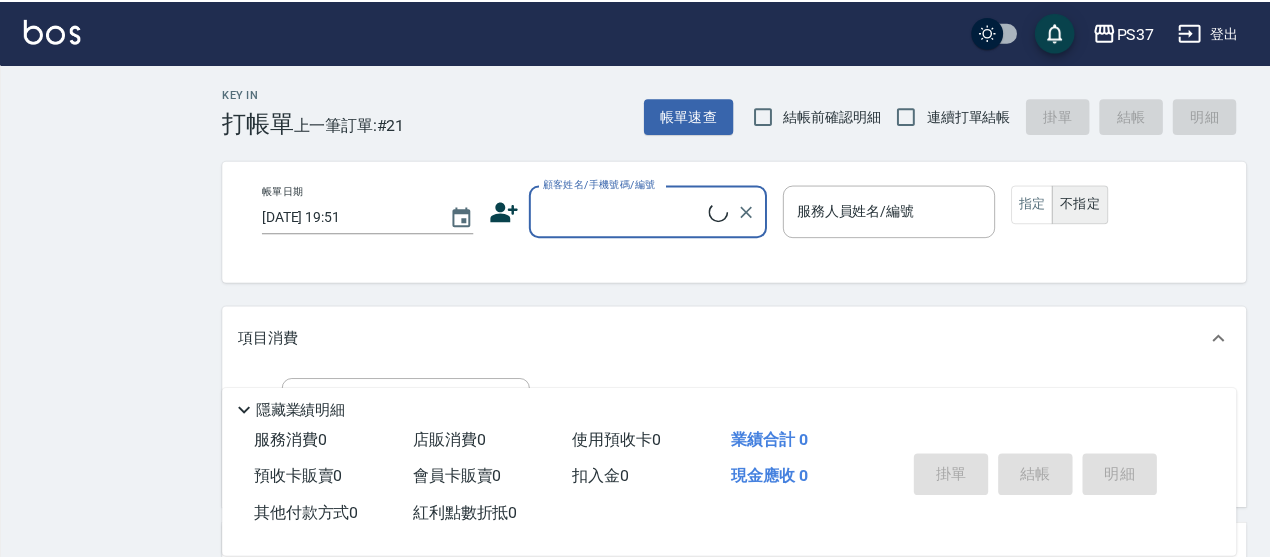 scroll, scrollTop: 0, scrollLeft: 0, axis: both 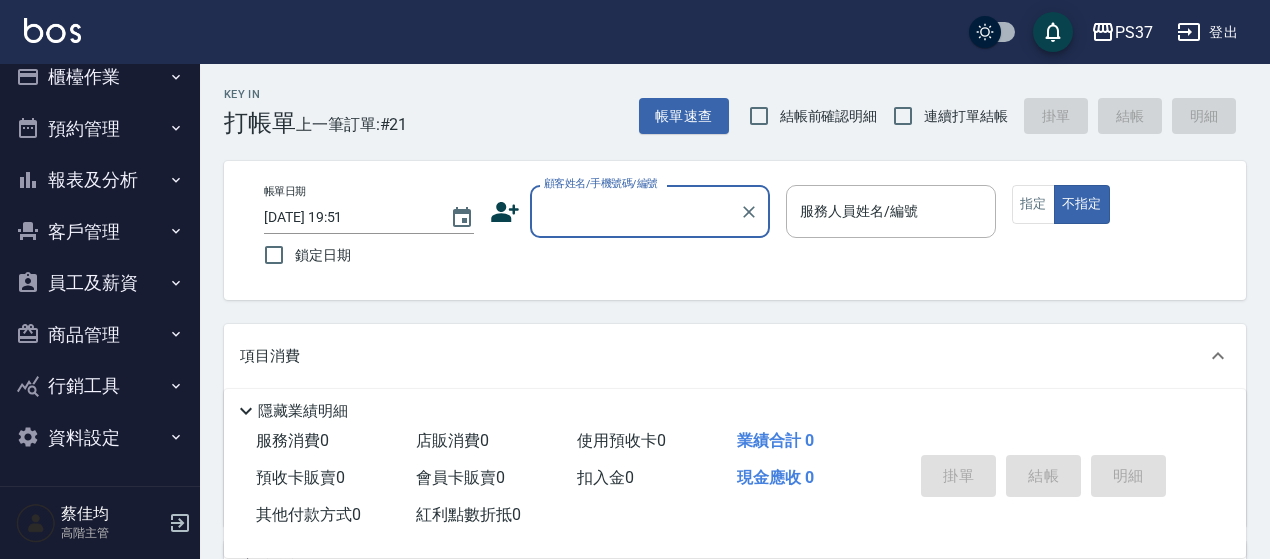 click on "商品管理" at bounding box center (100, 335) 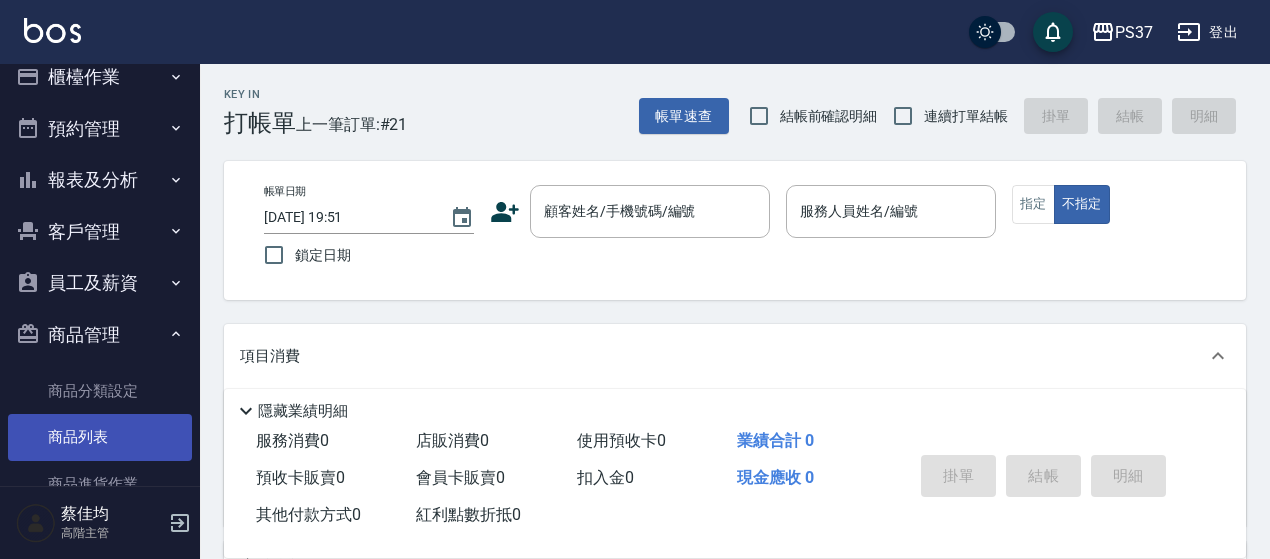click on "商品列表" at bounding box center (100, 437) 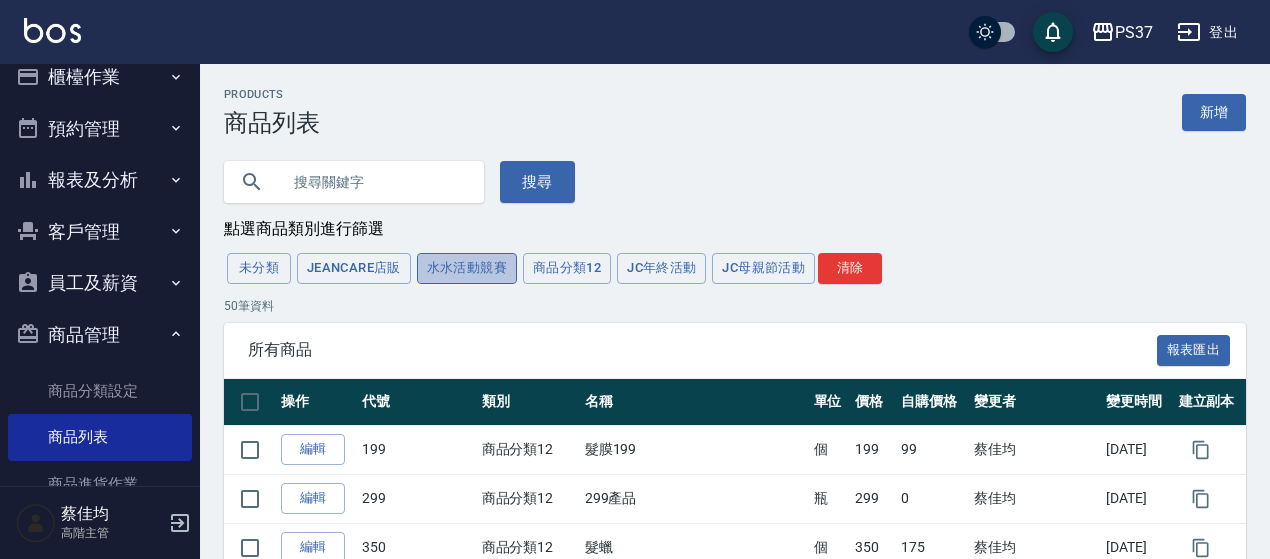 click on "水水活動競賽" at bounding box center (467, 268) 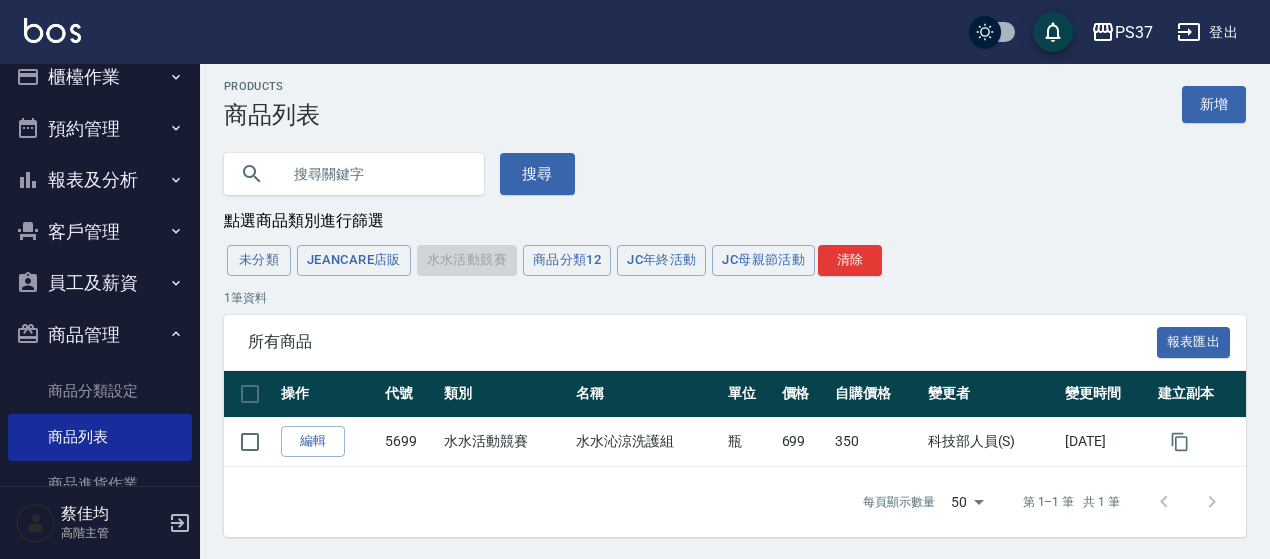 scroll, scrollTop: 10, scrollLeft: 0, axis: vertical 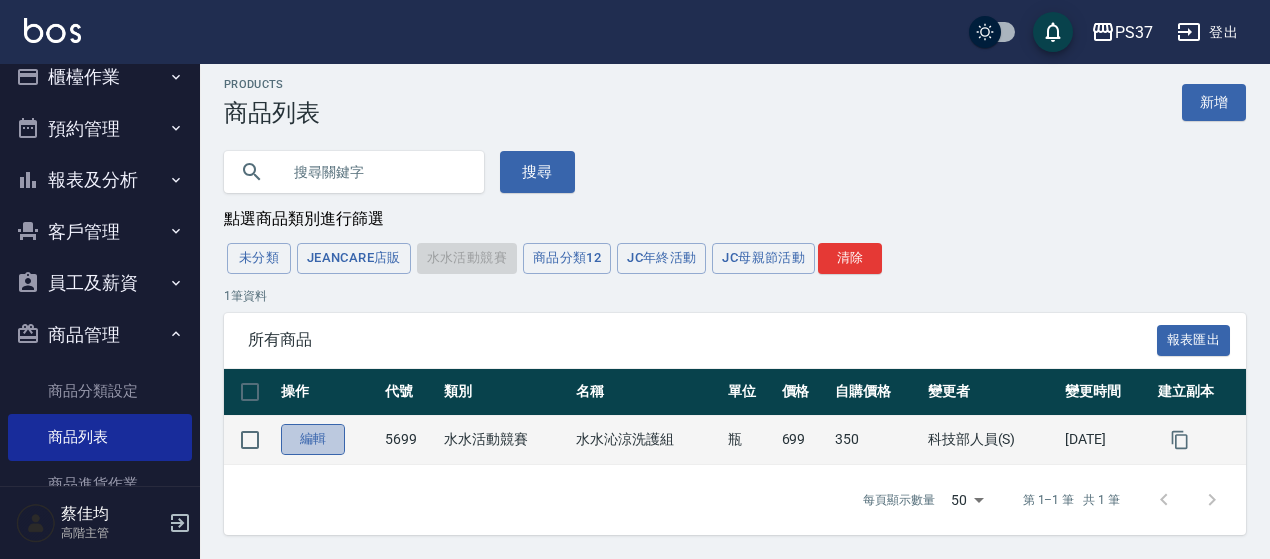 click on "編輯" at bounding box center [313, 439] 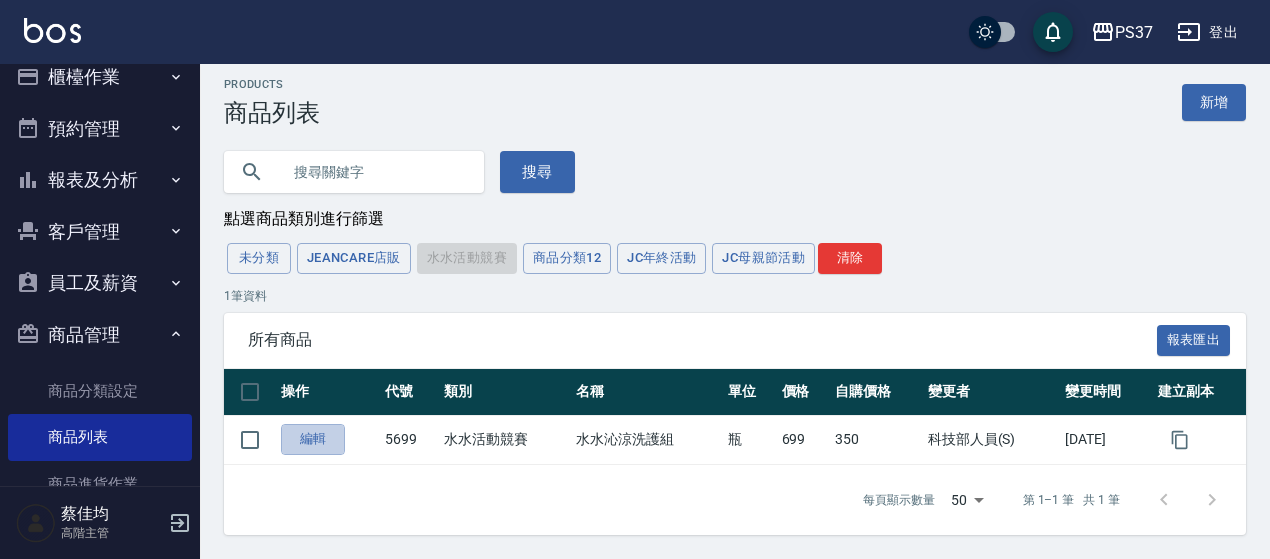 scroll, scrollTop: 0, scrollLeft: 0, axis: both 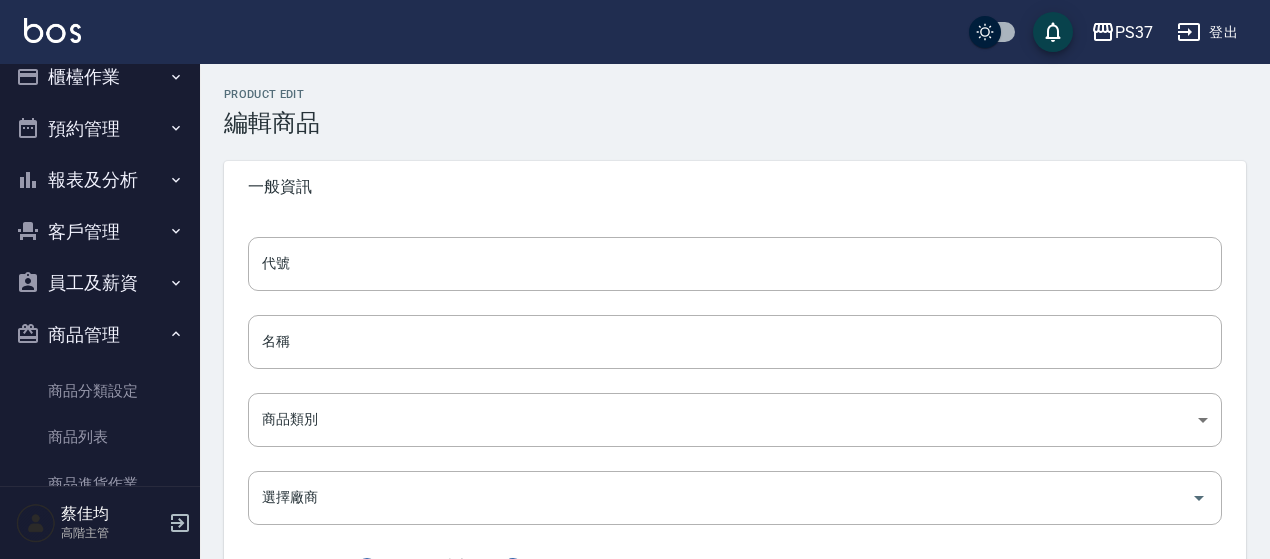 type on "5699" 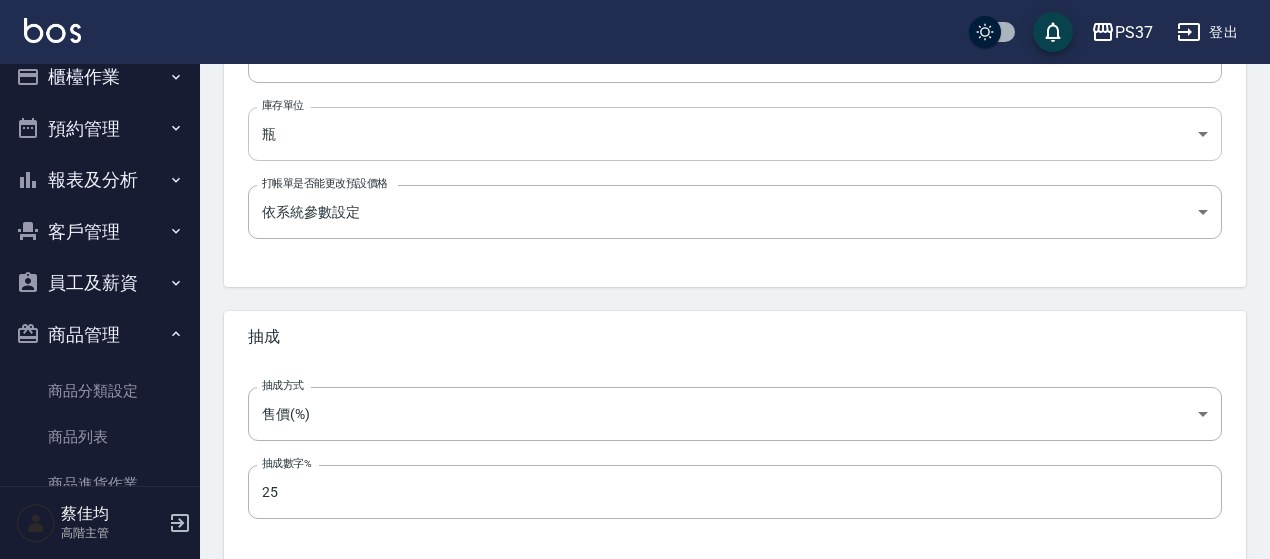 scroll, scrollTop: 820, scrollLeft: 0, axis: vertical 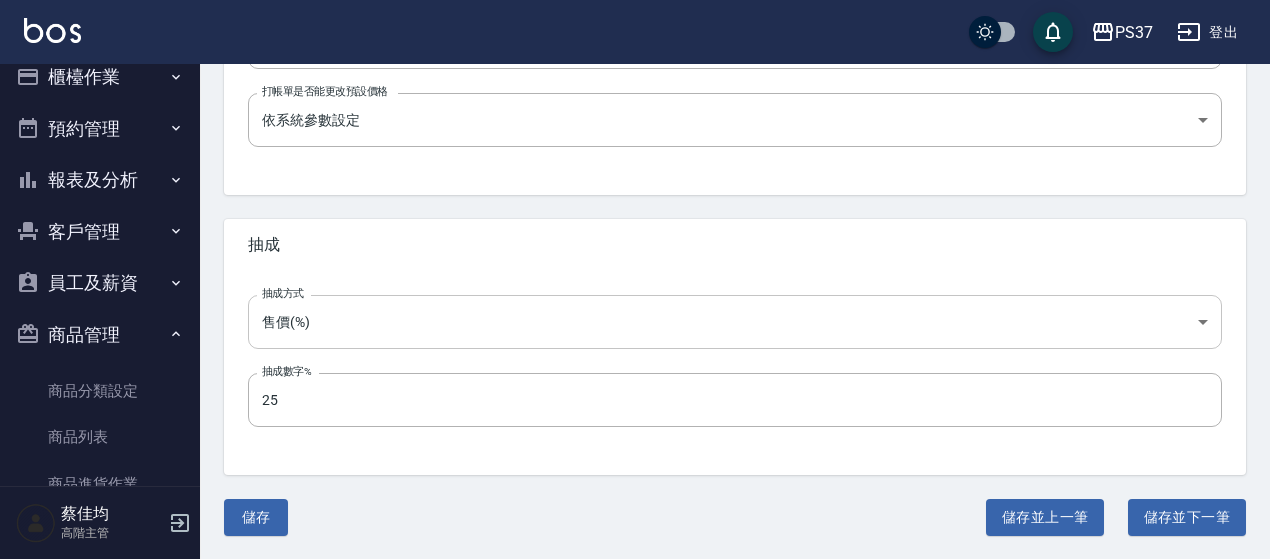 click on "PS37 登出 櫃檯作業 打帳單 帳單列表 掛單列表 座位開單 營業儀表板 現金收支登錄 高階收支登錄 材料自購登錄 每日結帳 排班表 現場電腦打卡 掃碼打卡 預約管理 預約管理 單日預約紀錄 單週預約紀錄 報表及分析 報表目錄 消費分析儀表板 店家區間累計表 店家日報表 店家排行榜 互助日報表 互助月報表 互助排行榜 互助點數明細 互助業績報表 全店業績分析表 每日業績分析表 營業統計分析表 營業項目月分析表 設計師業績表 設計師日報表 設計師業績分析表 設計師業績月報表 設計師抽成報表 設計師排行榜 商品銷售排行榜 商品消耗明細 商品進銷貨報表 商品庫存表 商品庫存盤點表 會員卡銷售報表 服務扣項明細表 單一服務項目查詢 店販抽成明細 店販分類抽成明細 顧客入金餘額表 顧客卡券餘額表 每日非現金明細 每日收支明細 收支分類明細表 收支匯款表 薪資條" at bounding box center (635, -130) 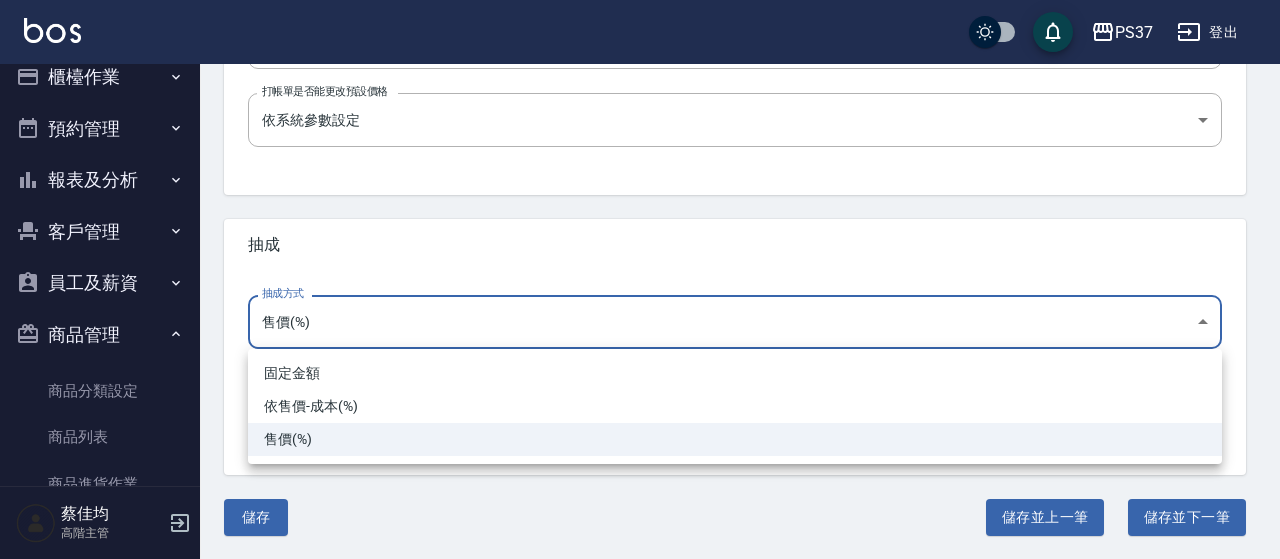 click on "固定金額" at bounding box center (735, 373) 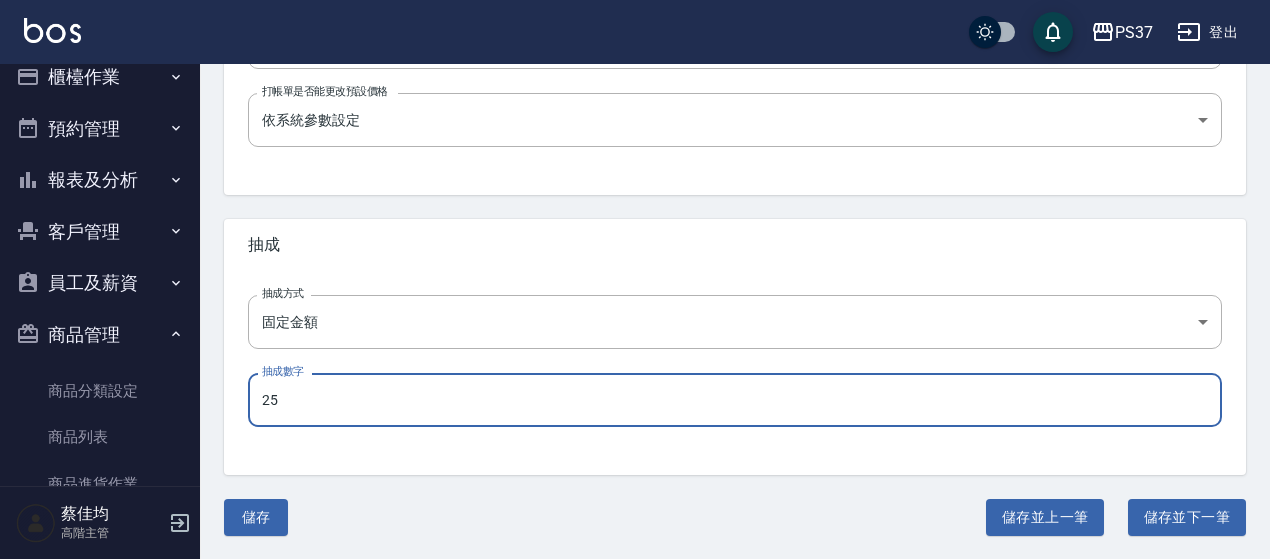 drag, startPoint x: 264, startPoint y: 404, endPoint x: 246, endPoint y: 401, distance: 18.248287 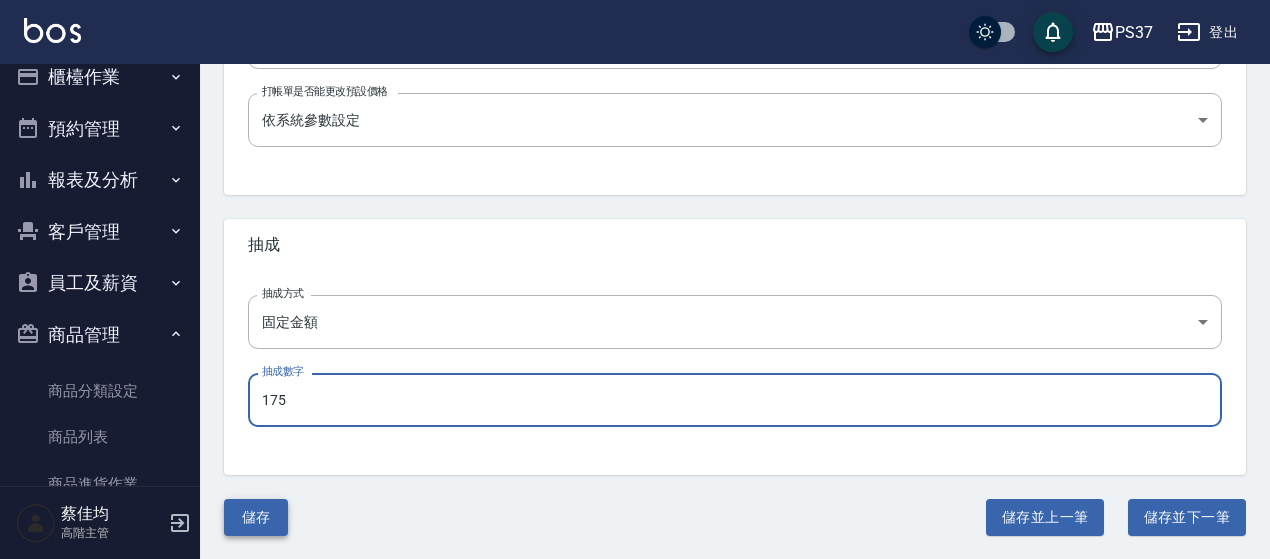 type on "175" 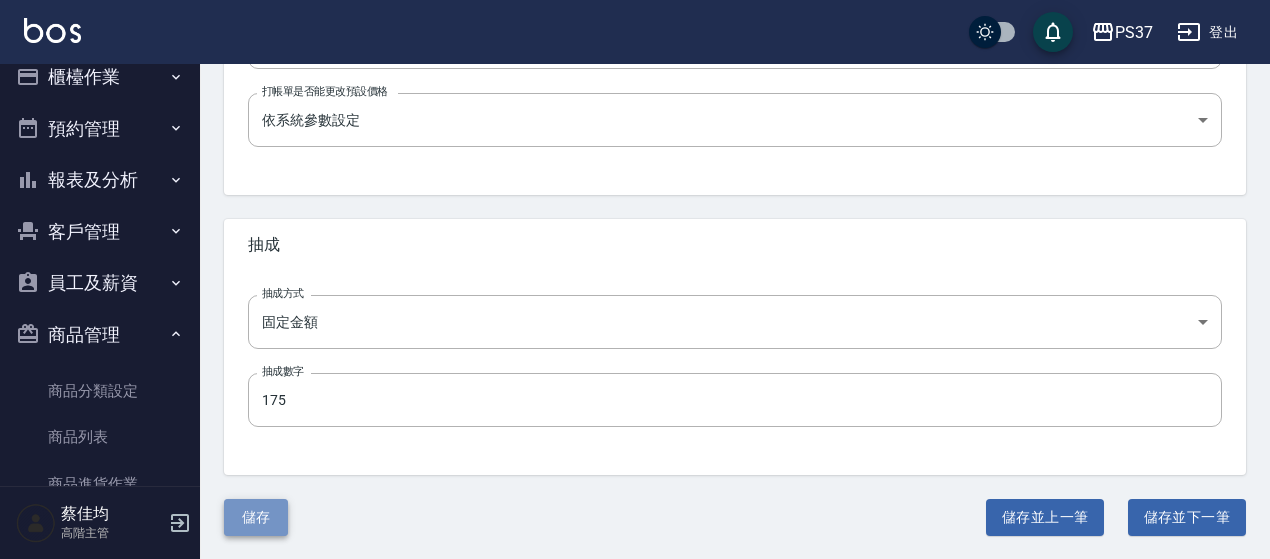 click on "儲存" at bounding box center (256, 517) 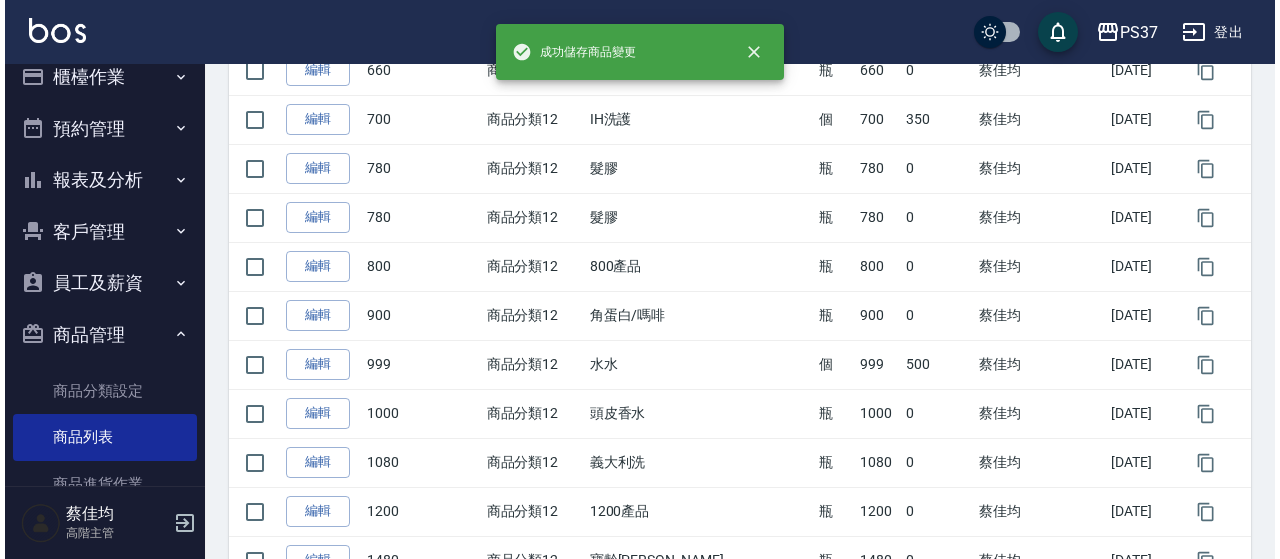 scroll, scrollTop: 0, scrollLeft: 0, axis: both 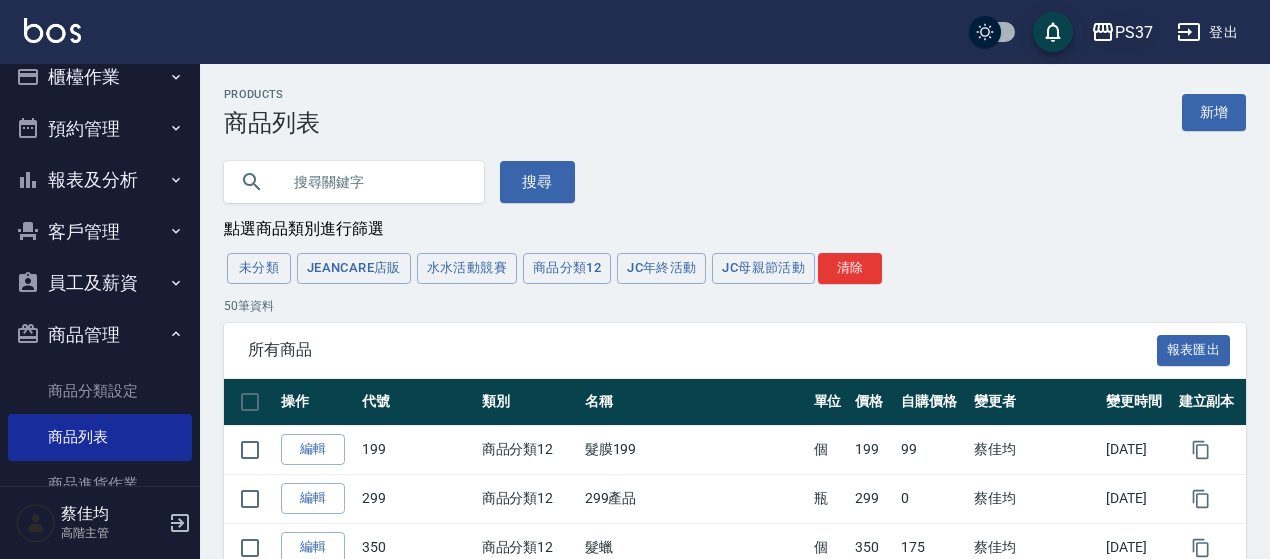 click on "PS37" at bounding box center (1134, 32) 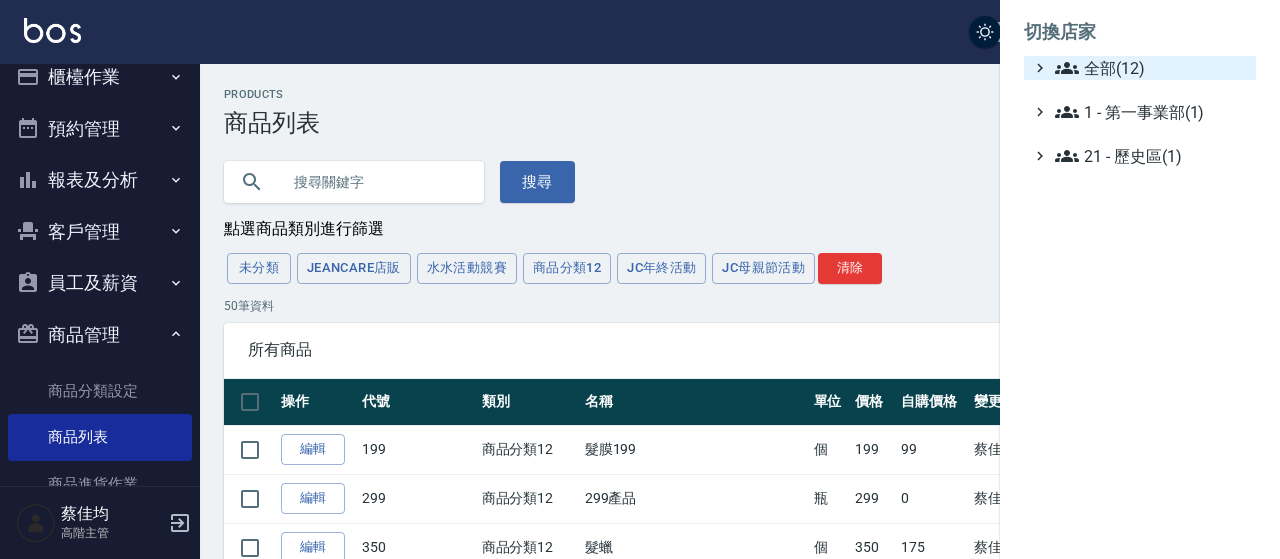 click on "全部(12)" at bounding box center (1151, 68) 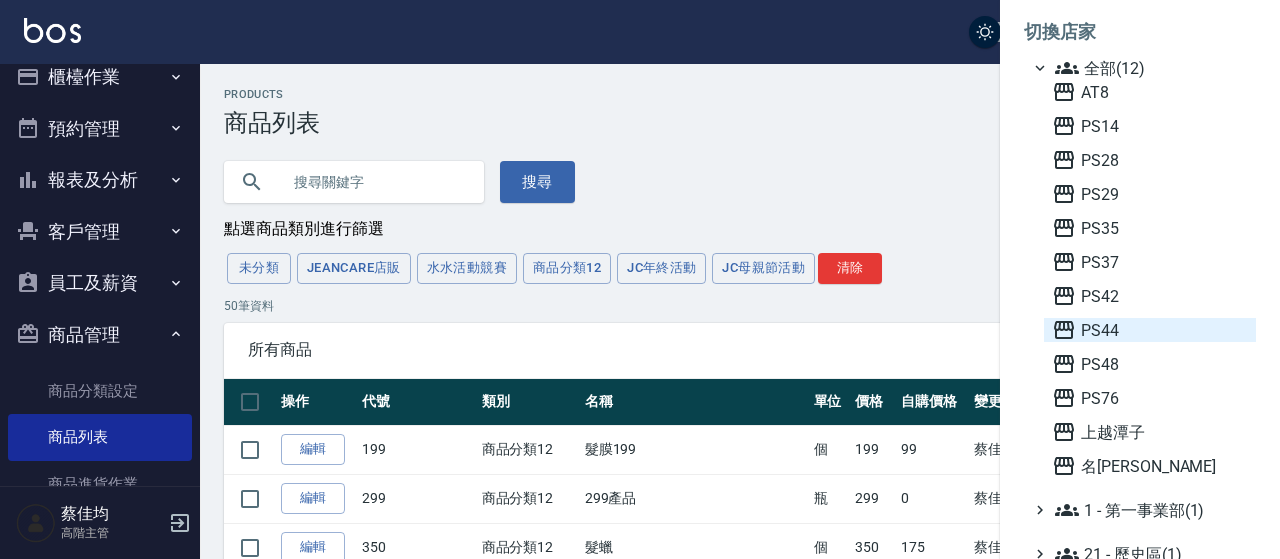click on "PS44" at bounding box center (1150, 330) 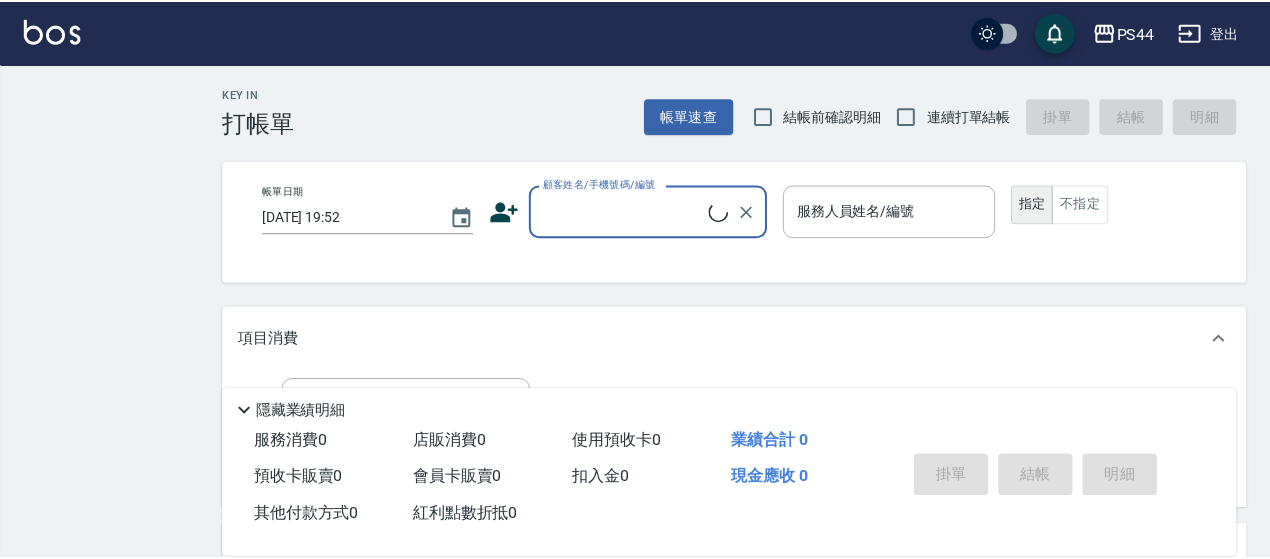 scroll, scrollTop: 0, scrollLeft: 0, axis: both 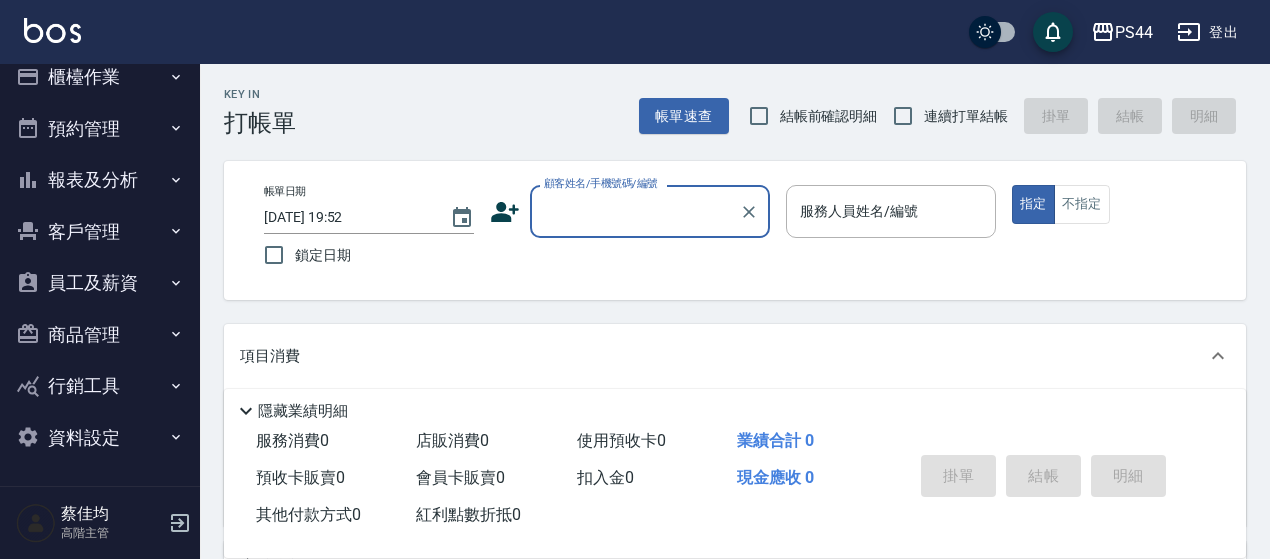 click on "商品管理" at bounding box center (100, 335) 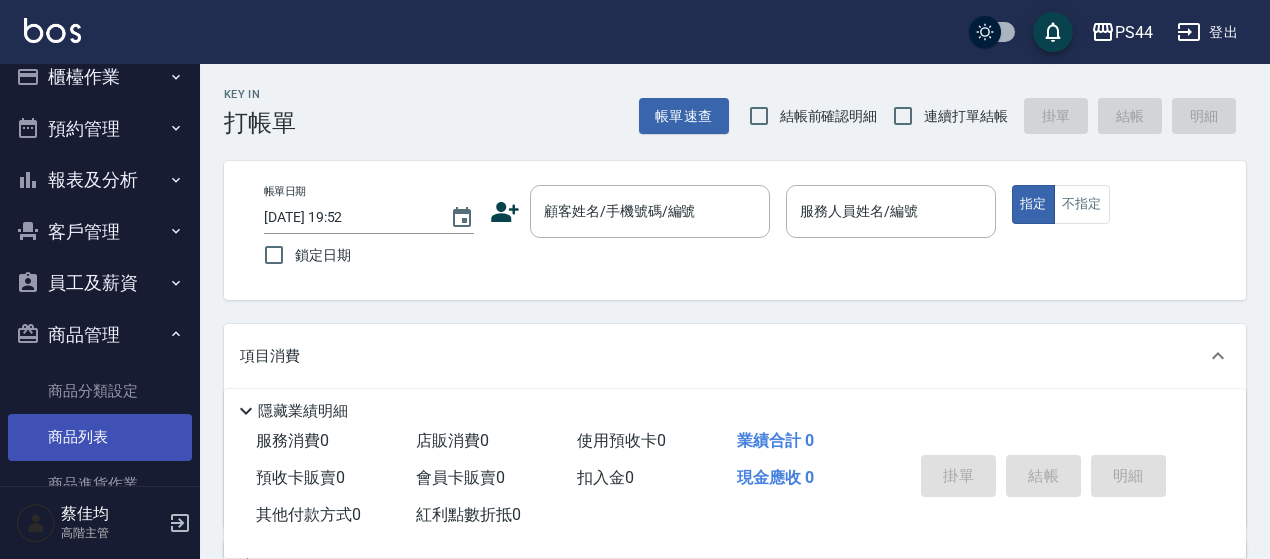 click on "商品列表" at bounding box center [100, 437] 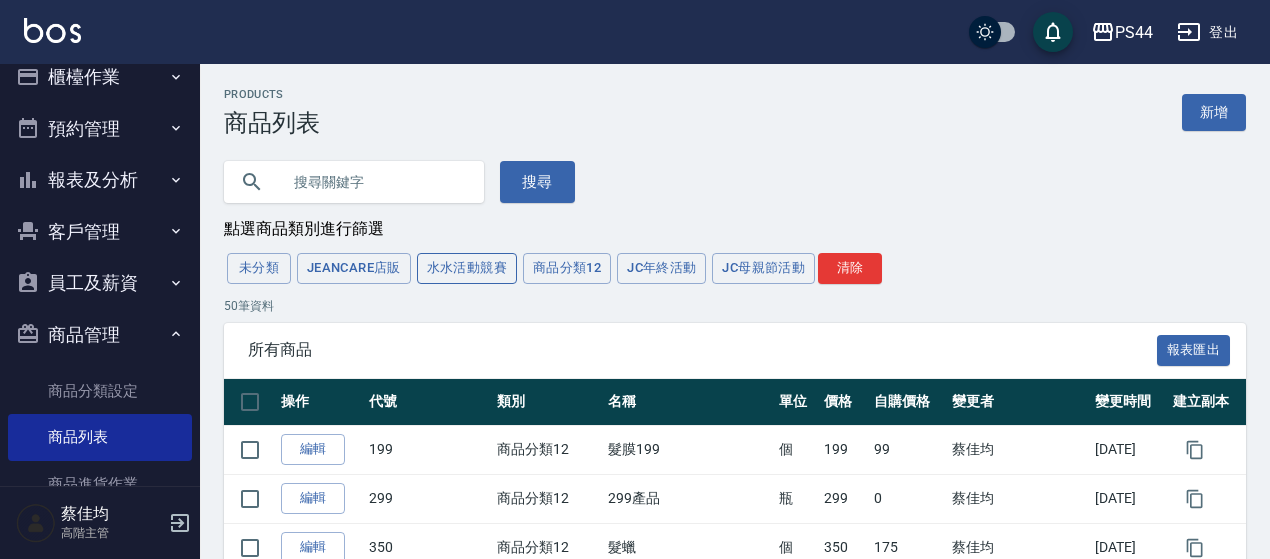 drag, startPoint x: 485, startPoint y: 273, endPoint x: 468, endPoint y: 279, distance: 18.027756 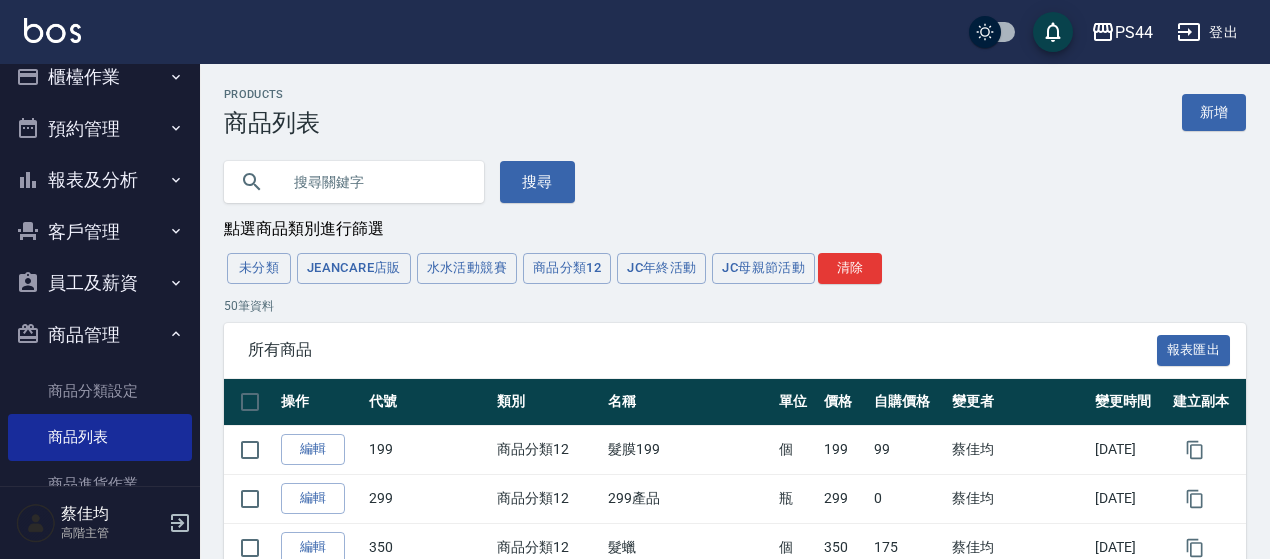 click on "水水活動競賽" at bounding box center (467, 268) 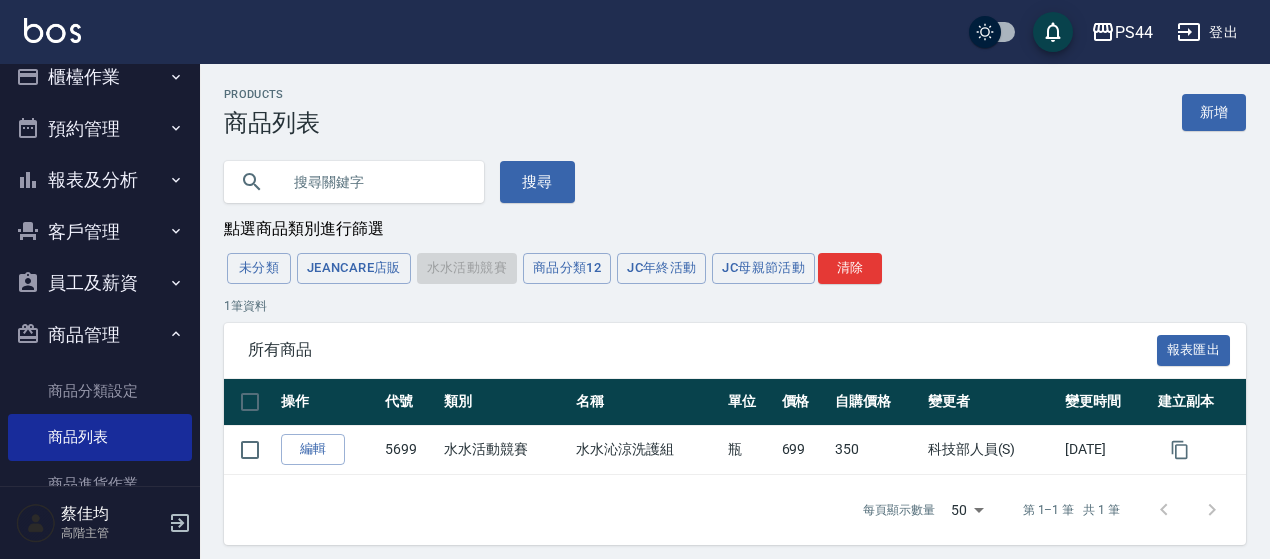 click on "編輯" at bounding box center (313, 449) 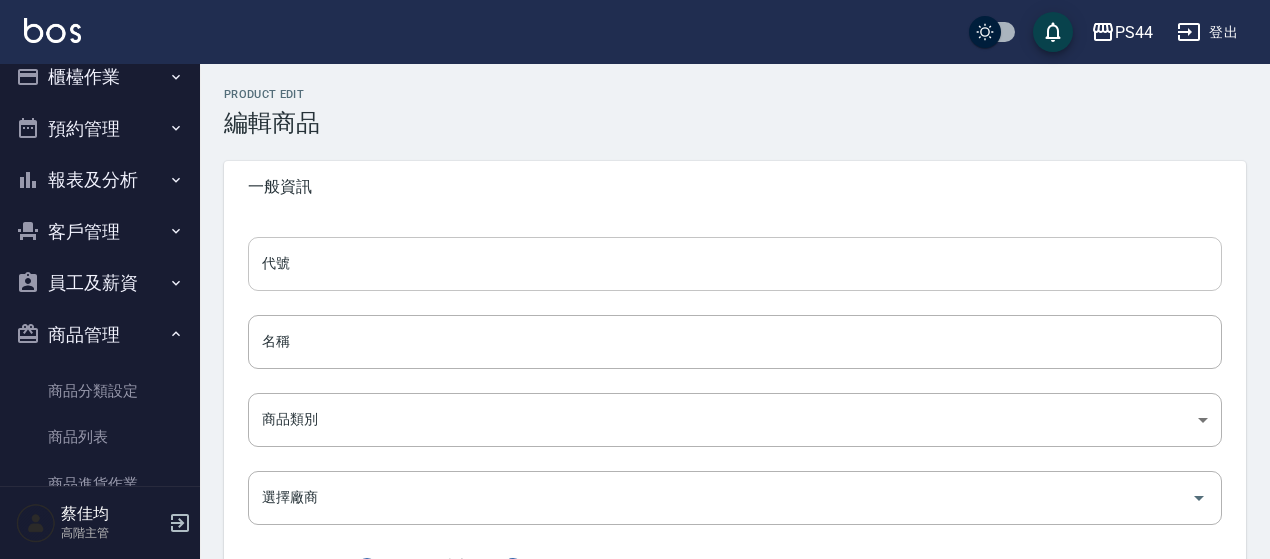 type on "5699" 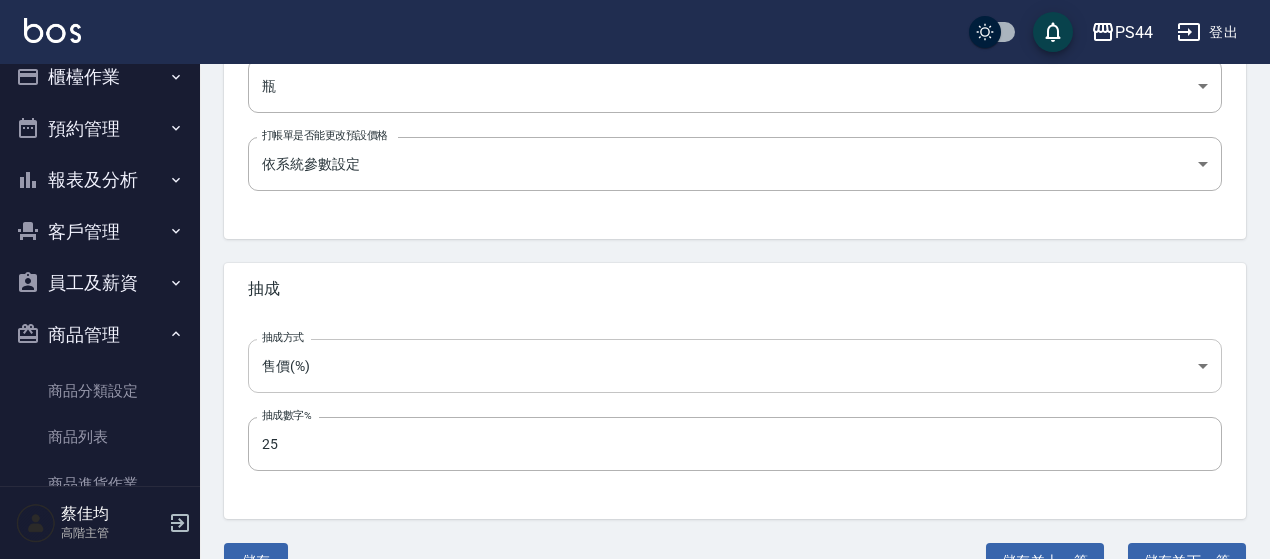 scroll, scrollTop: 820, scrollLeft: 0, axis: vertical 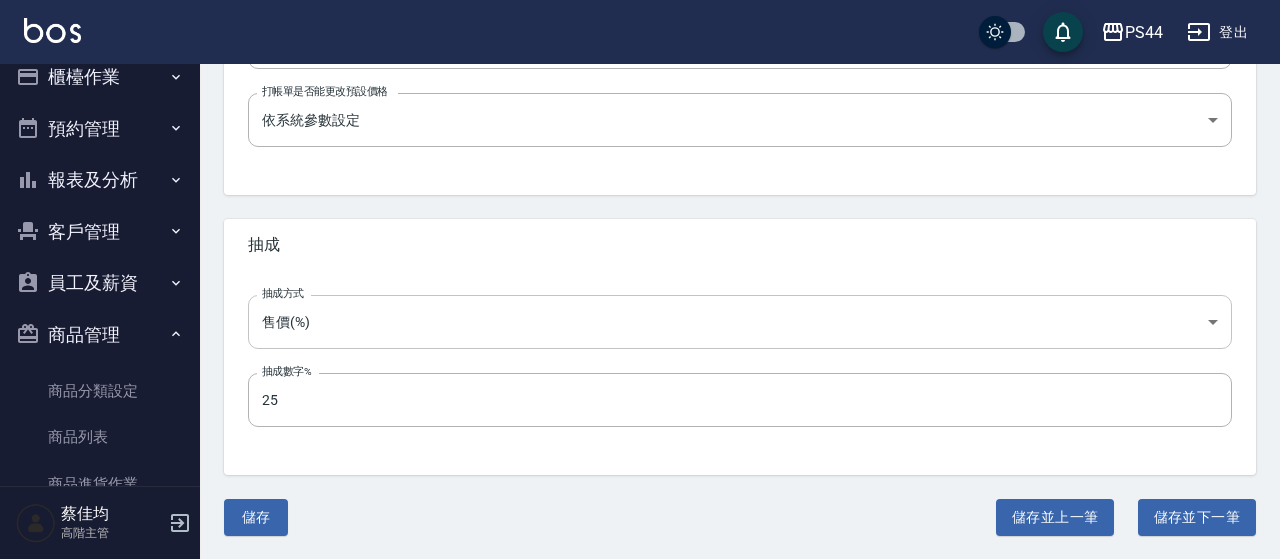click on "PS44 登出 櫃檯作業 打帳單 帳單列表 掛單列表 座位開單 營業儀表板 現金收支登錄 高階收支登錄 材料自購登錄 每日結帳 排班表 現場電腦打卡 掃碼打卡 預約管理 預約管理 單日預約紀錄 單週預約紀錄 報表及分析 報表目錄 消費分析儀表板 店家區間累計表 店家日報表 店家排行榜 互助日報表 互助月報表 互助排行榜 互助點數明細 互助業績報表 全店業績分析表 每日業績分析表 營業統計分析表 營業項目月分析表 設計師業績表 設計師日報表 設計師業績分析表 設計師業績月報表 設計師抽成報表 設計師排行榜 商品銷售排行榜 商品消耗明細 商品進銷貨報表 商品庫存表 商品庫存盤點表 會員卡銷售報表 服務扣項明細表 單一服務項目查詢 店販抽成明細 店販分類抽成明細 顧客入金餘額表 顧客卡券餘額表 每日非現金明細 每日收支明細 收支分類明細表 收支匯款表 薪資條" at bounding box center (640, -130) 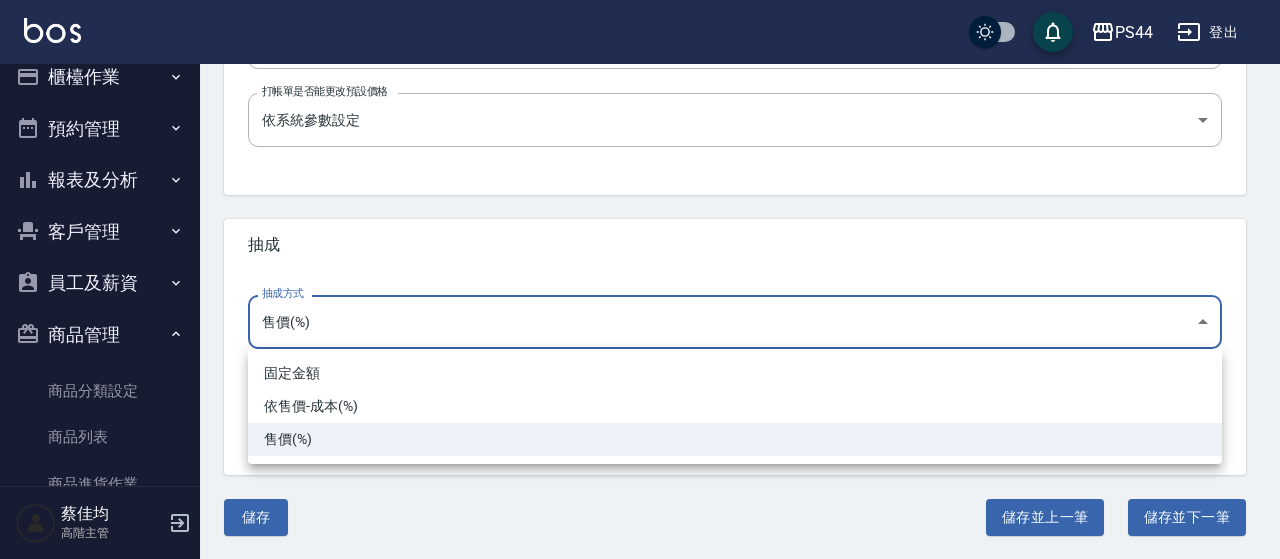 click on "固定金額" at bounding box center [735, 373] 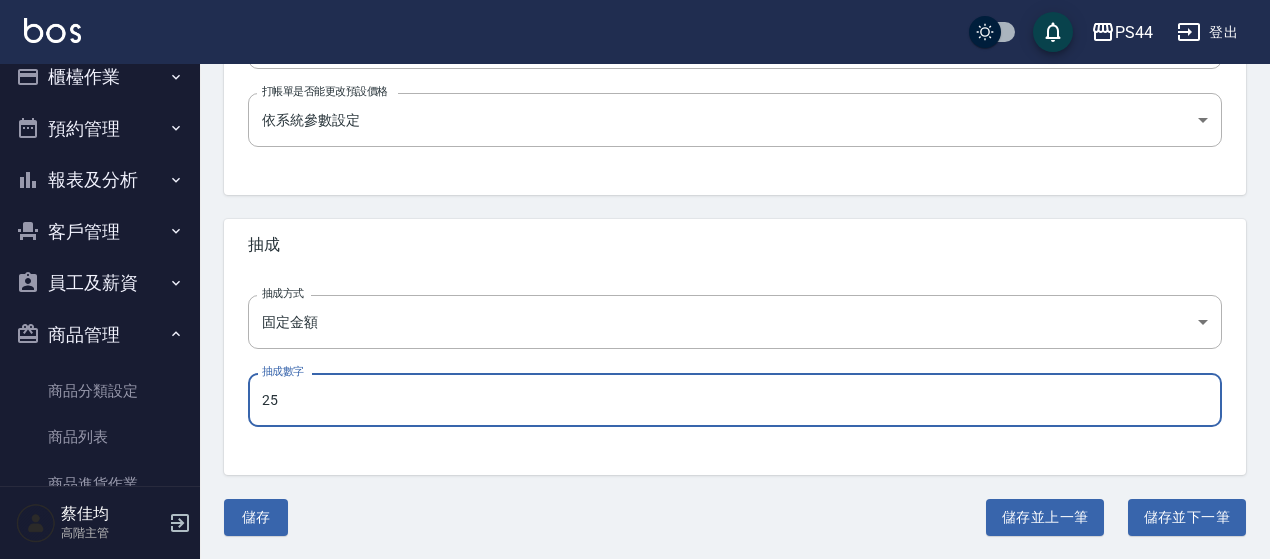 drag, startPoint x: 268, startPoint y: 391, endPoint x: 246, endPoint y: 376, distance: 26.627054 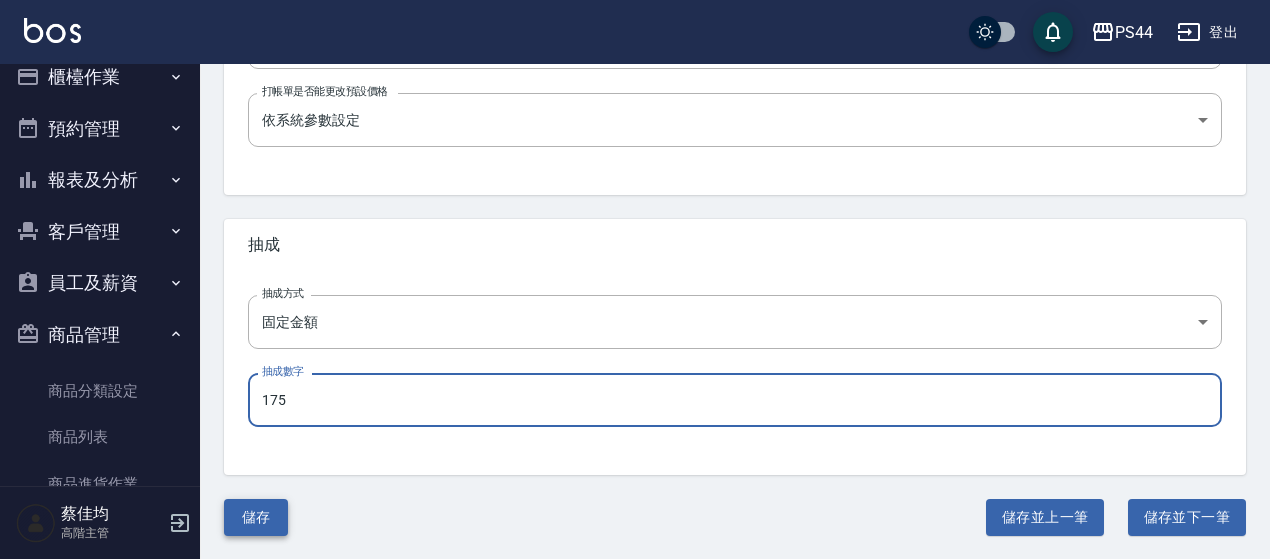 type on "175" 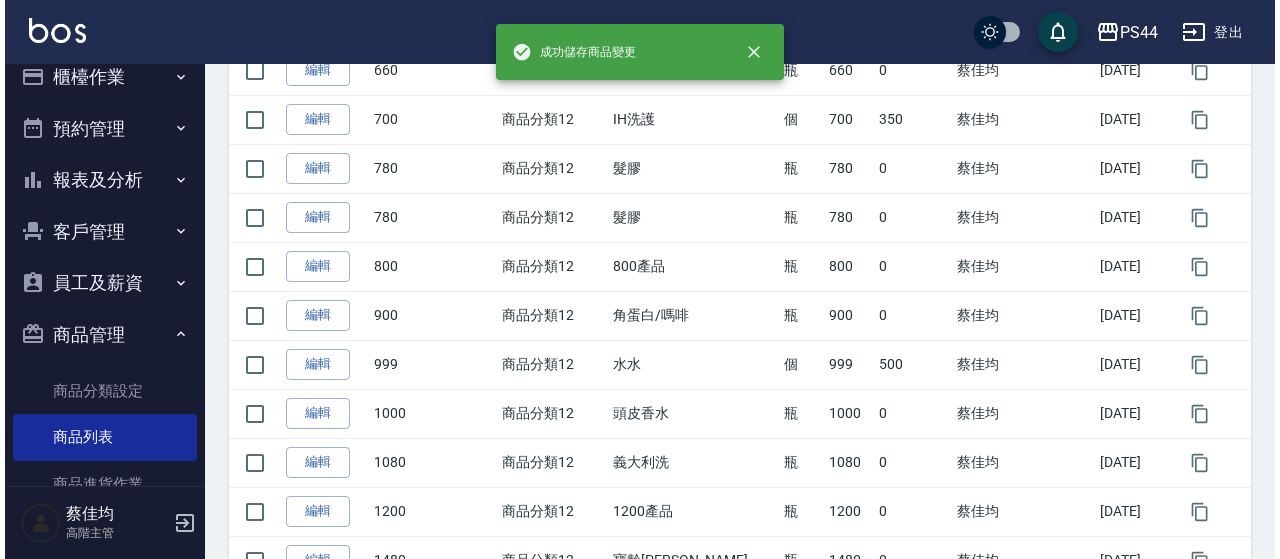 scroll, scrollTop: 0, scrollLeft: 0, axis: both 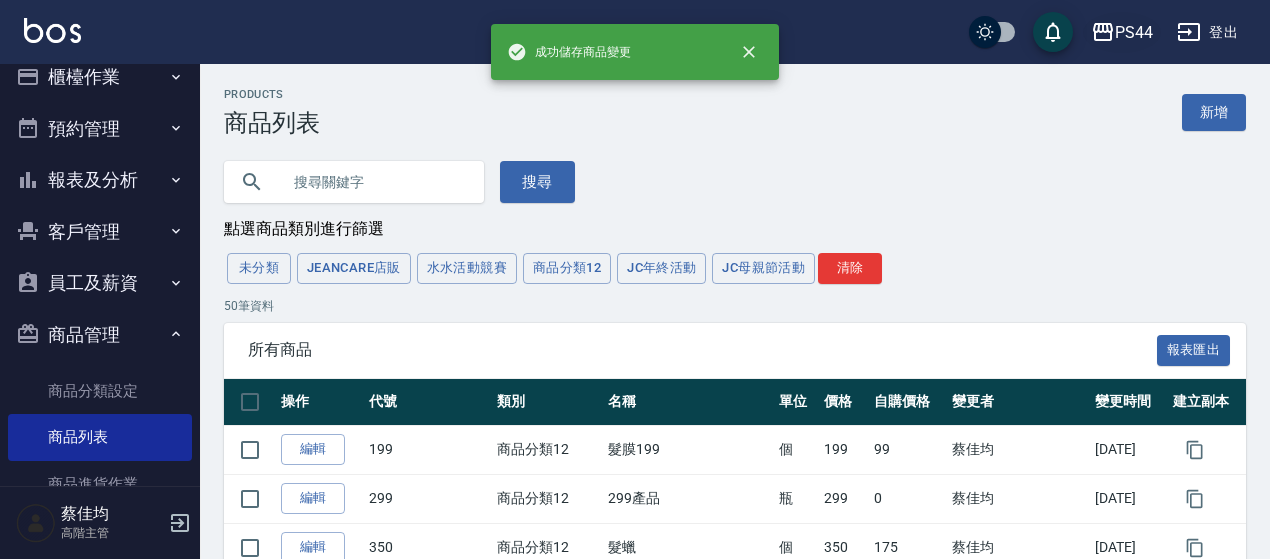 click on "PS44" at bounding box center [1134, 32] 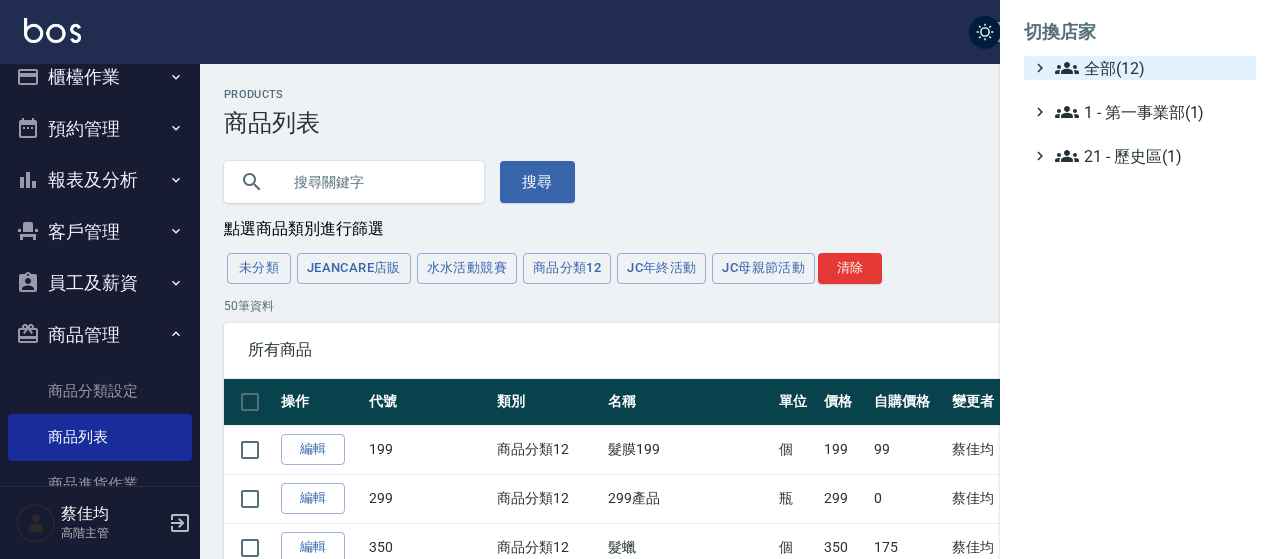 click on "全部(12)" at bounding box center (1151, 68) 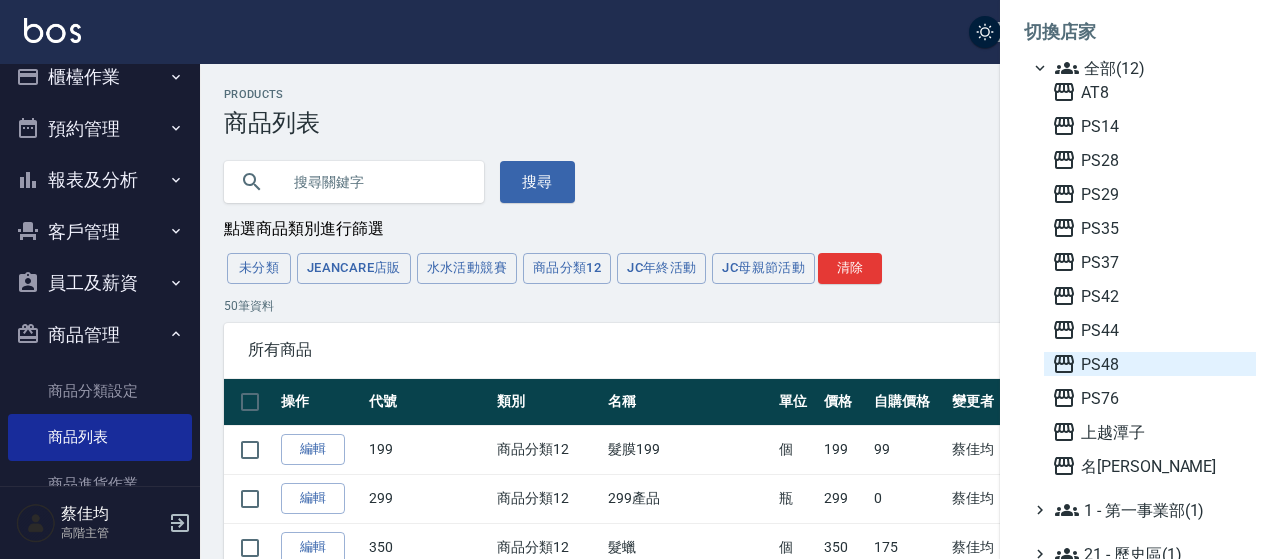 click on "PS48" at bounding box center [1150, 364] 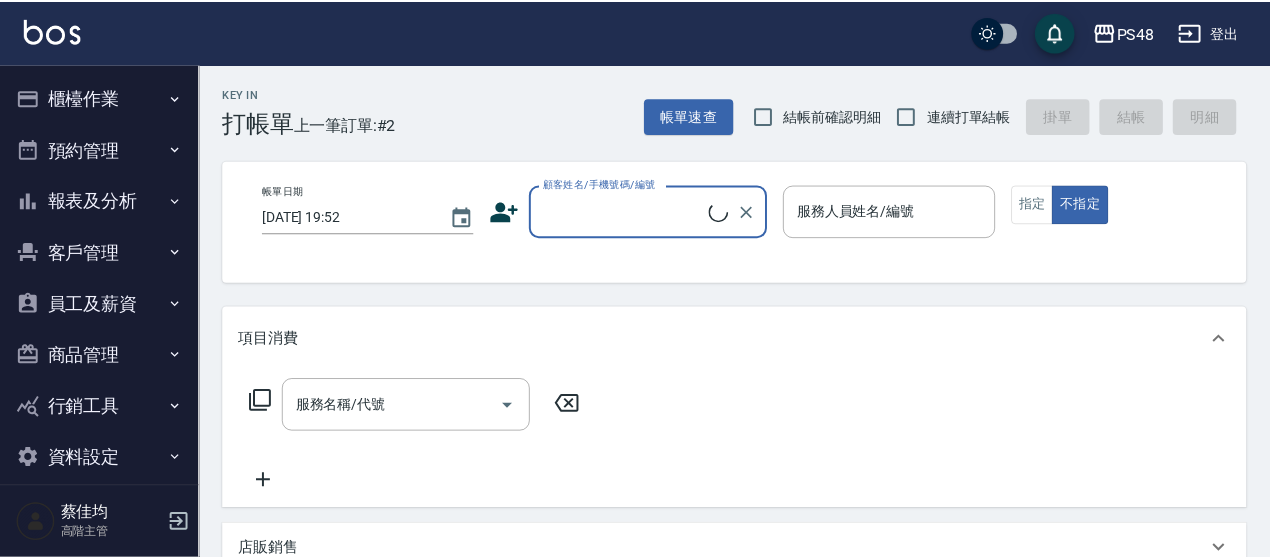 scroll, scrollTop: 0, scrollLeft: 0, axis: both 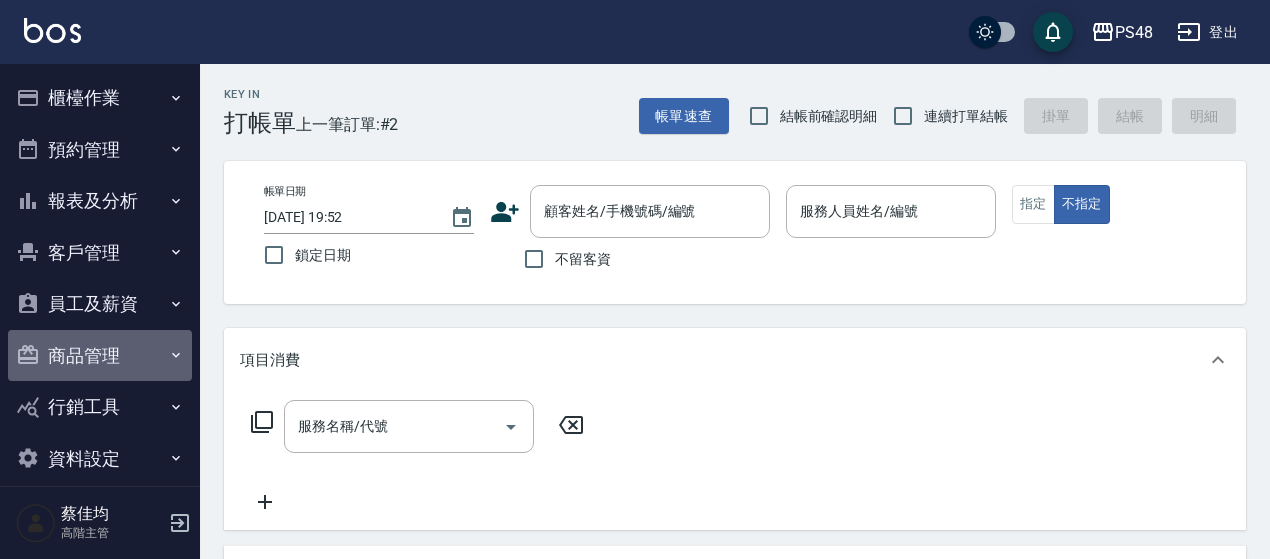 click on "商品管理" at bounding box center (100, 356) 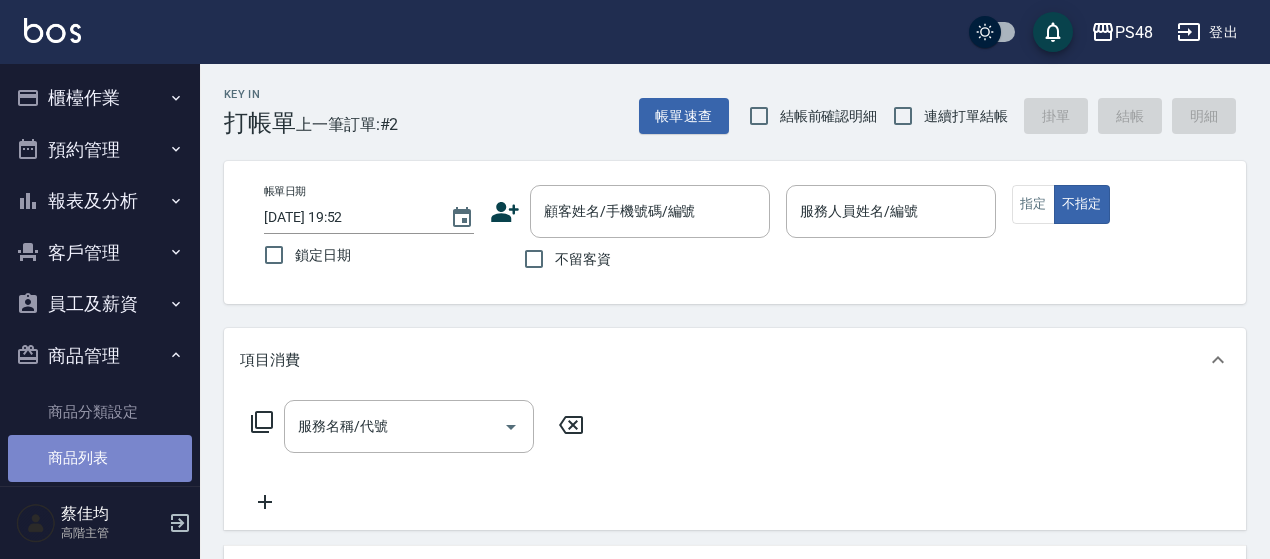 click on "商品列表" at bounding box center [100, 458] 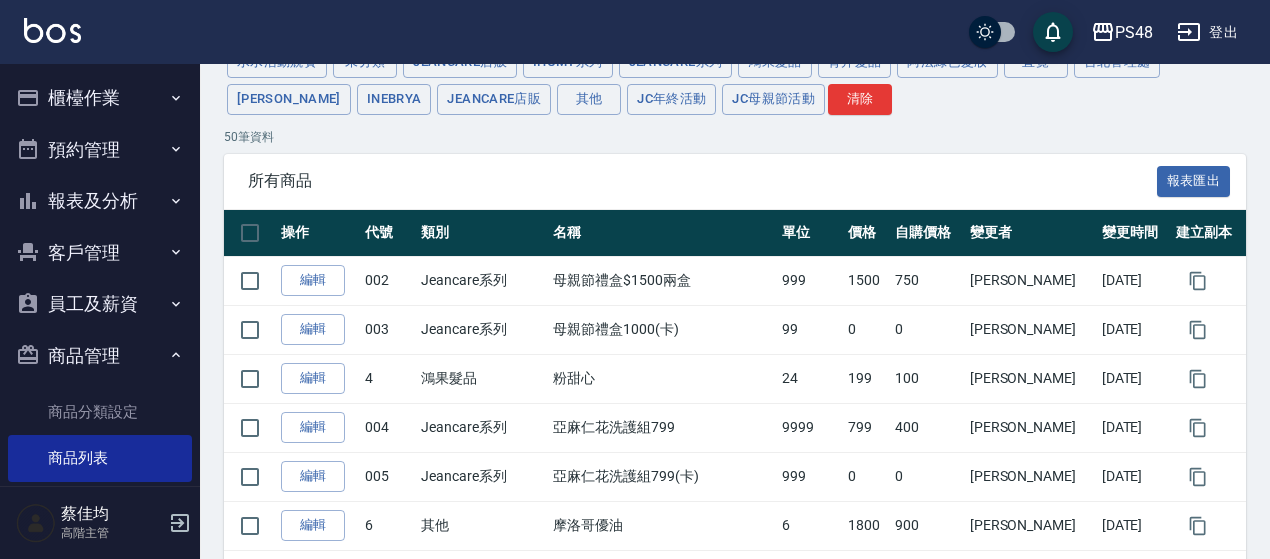 scroll, scrollTop: 0, scrollLeft: 0, axis: both 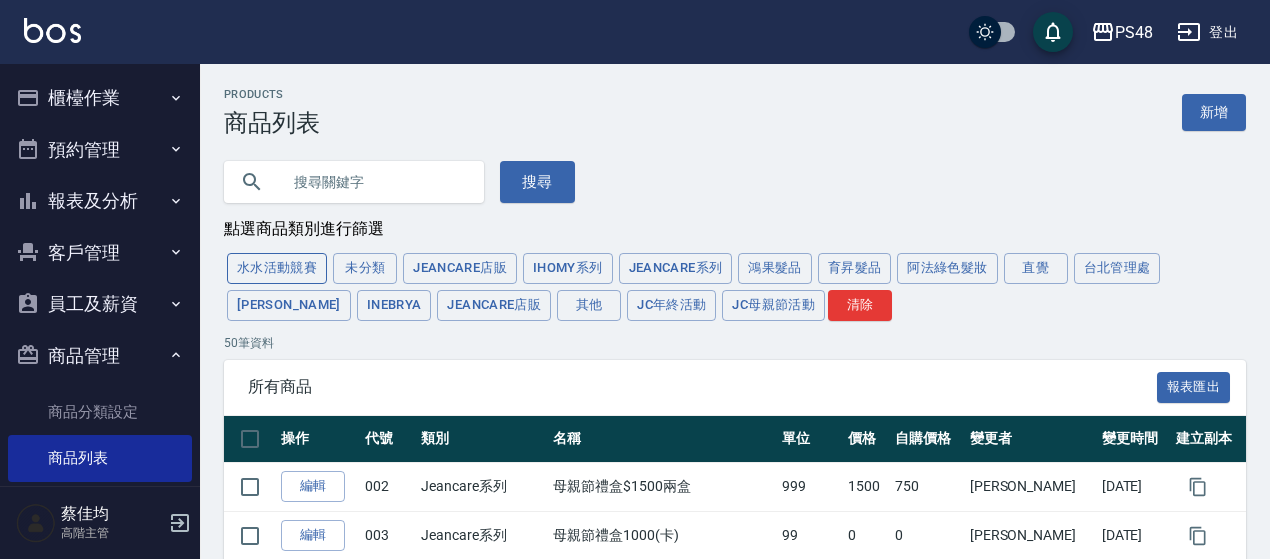 click on "水水活動競賽" at bounding box center (277, 268) 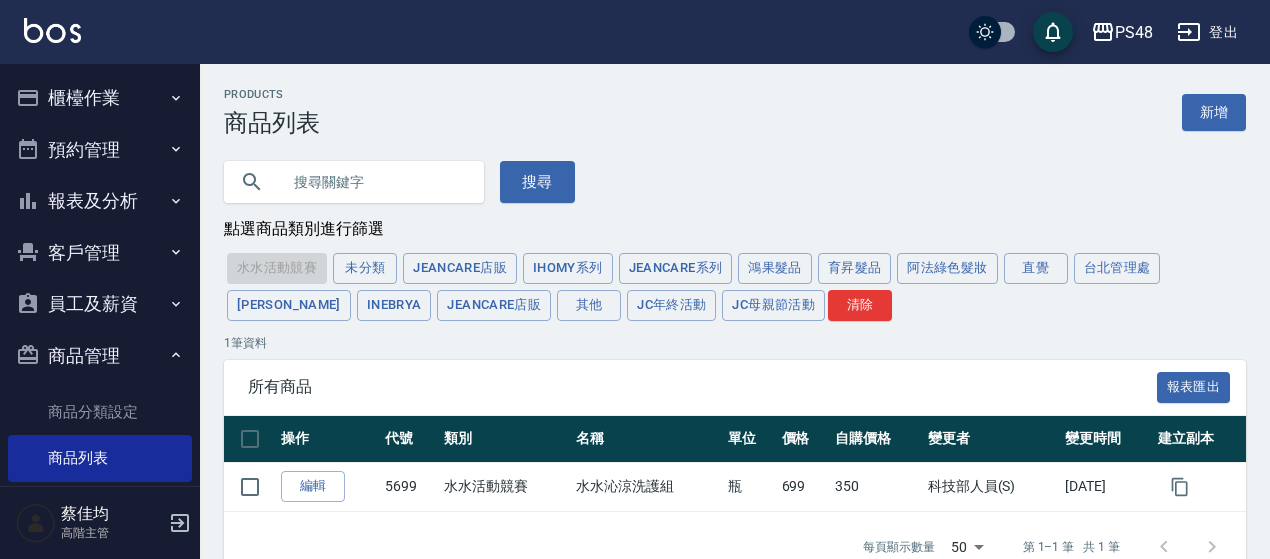 click on "編輯" at bounding box center (313, 486) 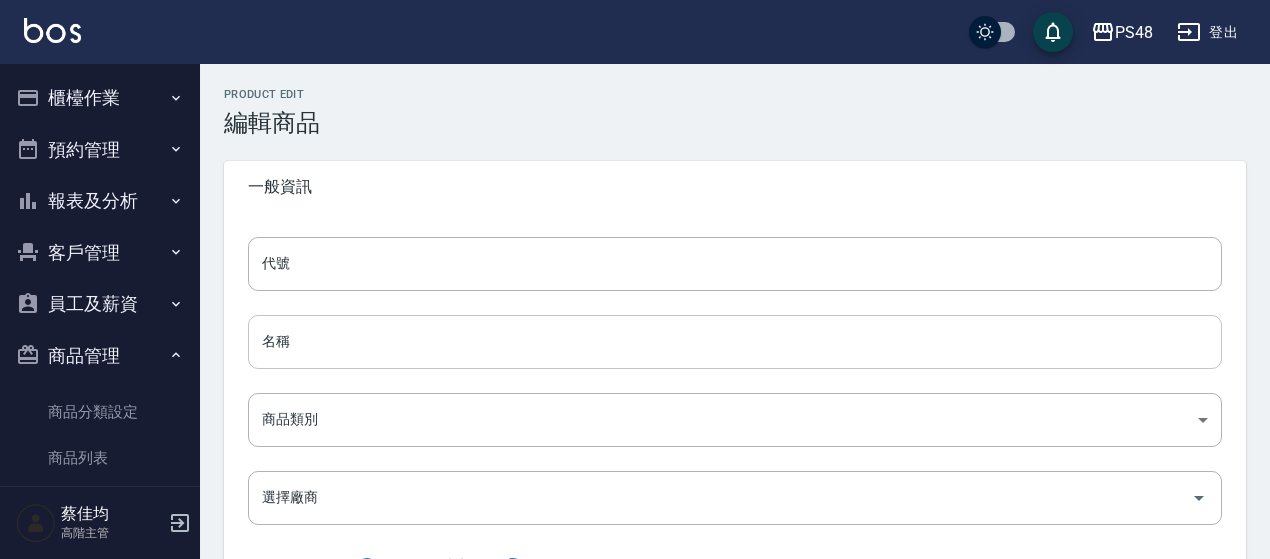 type on "5699" 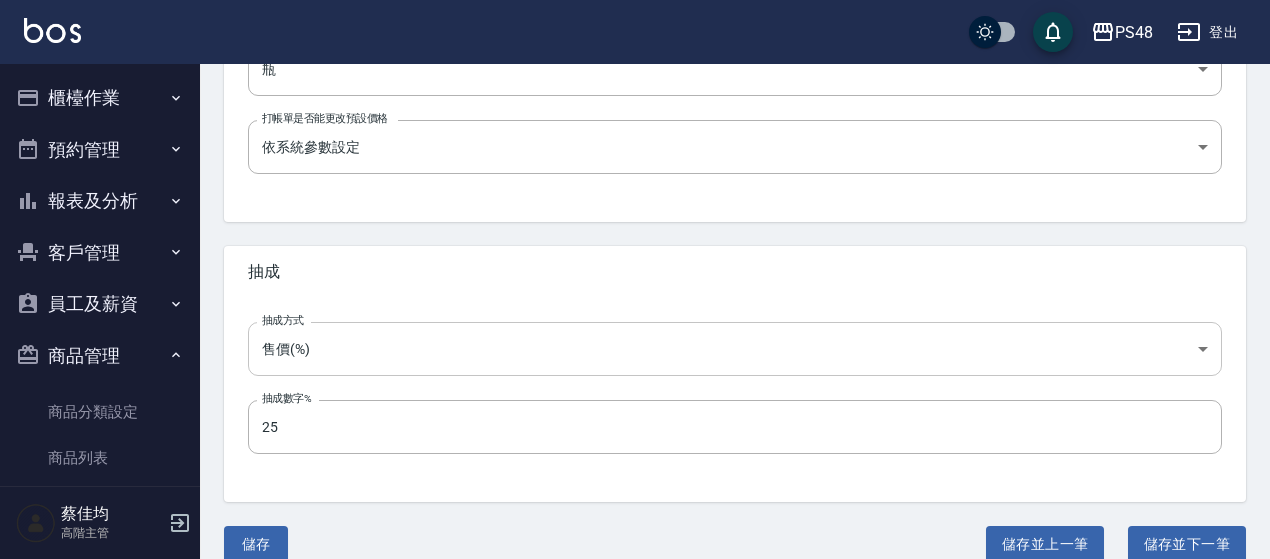 scroll, scrollTop: 820, scrollLeft: 0, axis: vertical 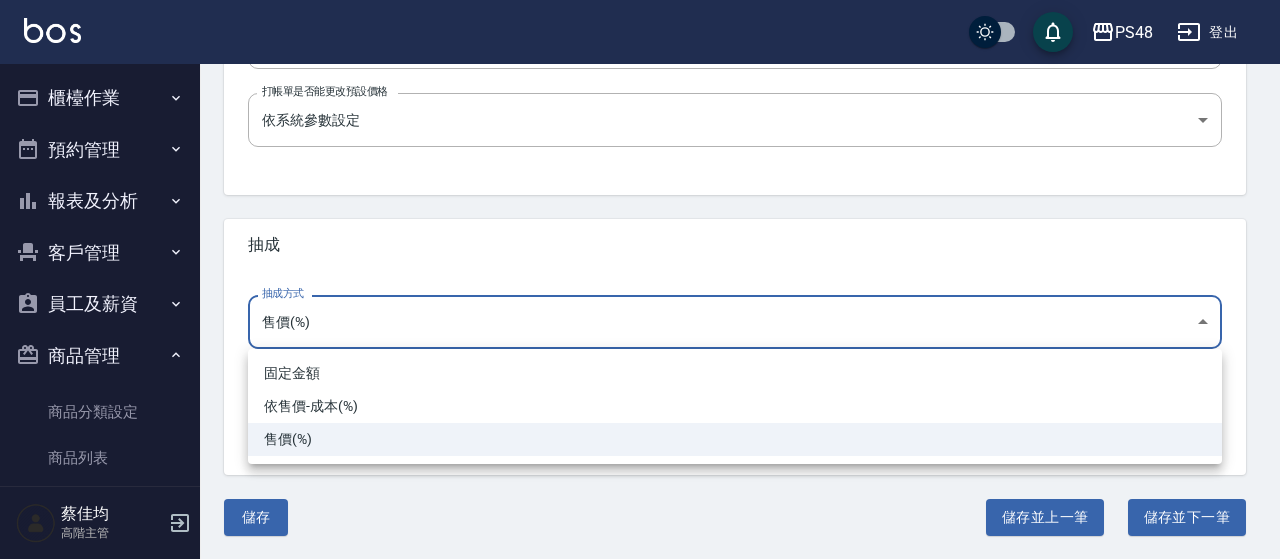 click on "PS48 登出 櫃檯作業 打帳單 帳單列表 掛單列表 座位開單 營業儀表板 現金收支登錄 高階收支登錄 材料自購登錄 每日結帳 排班表 現場電腦打卡 掃碼打卡 預約管理 預約管理 單日預約紀錄 單週預約紀錄 報表及分析 報表目錄 消費分析儀表板 店家區間累計表 店家日報表 店家排行榜 互助日報表 互助月報表 互助排行榜 互助點數明細 互助業績報表 全店業績分析表 每日業績分析表 營業統計分析表 營業項目月分析表 設計師業績表 設計師日報表 設計師業績分析表 設計師業績月報表 設計師抽成報表 設計師排行榜 商品銷售排行榜 商品消耗明細 商品進銷貨報表 商品庫存表 商品庫存盤點表 會員卡銷售報表 服務扣項明細表 單一服務項目查詢 店販抽成明細 店販分類抽成明細 顧客入金餘額表 顧客卡券餘額表 每日非現金明細 每日收支明細 收支分類明細表 收支匯款表 薪資條" at bounding box center [640, -130] 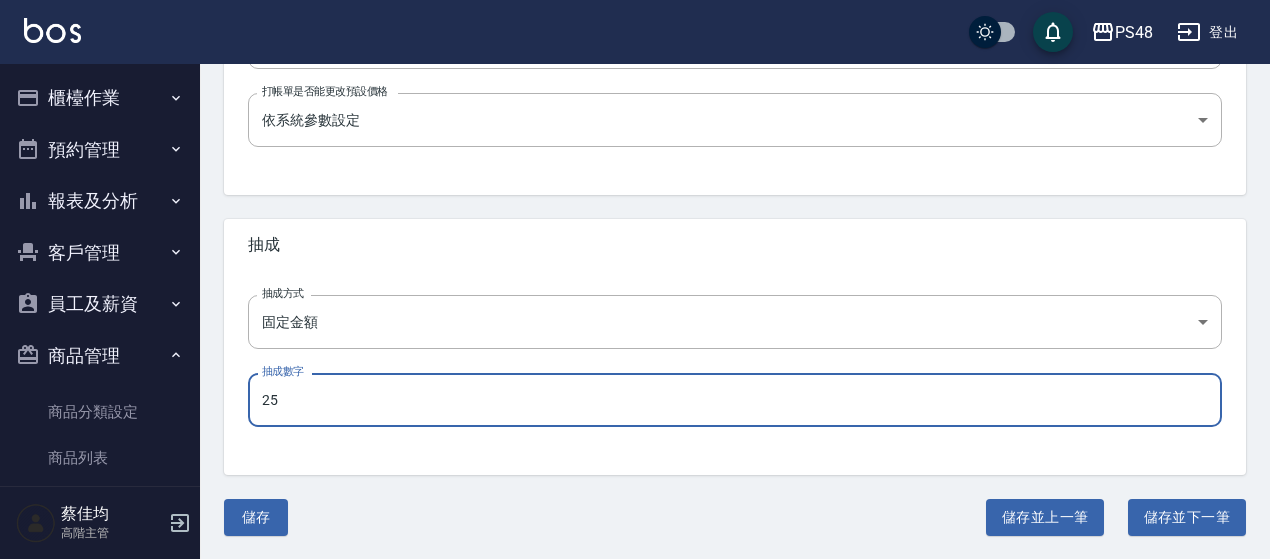 drag, startPoint x: 306, startPoint y: 405, endPoint x: 198, endPoint y: 393, distance: 108.66462 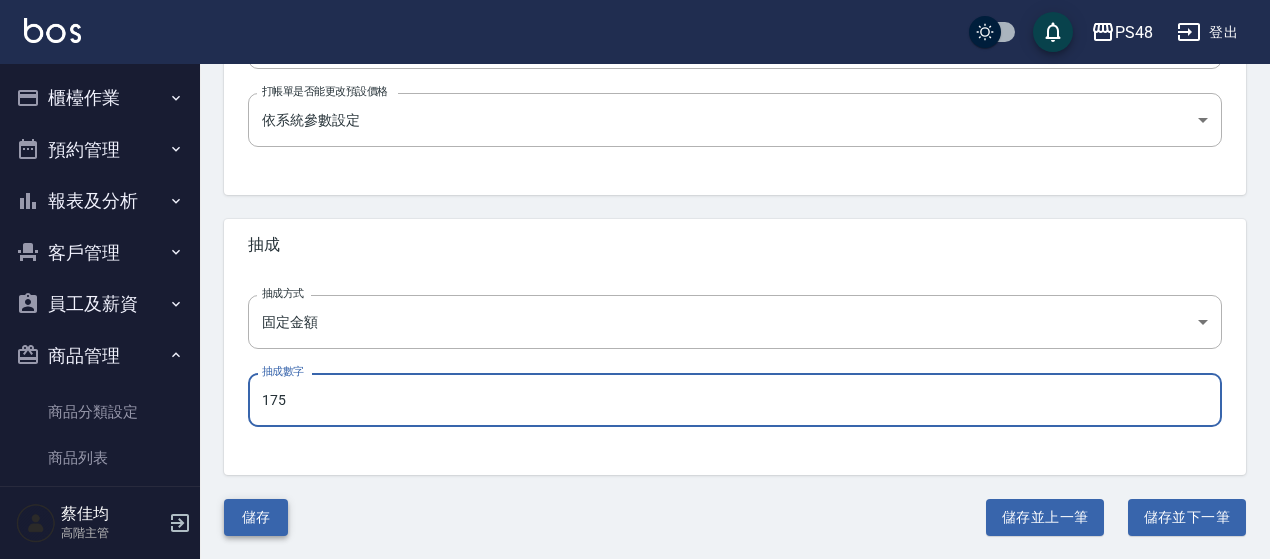 type on "175" 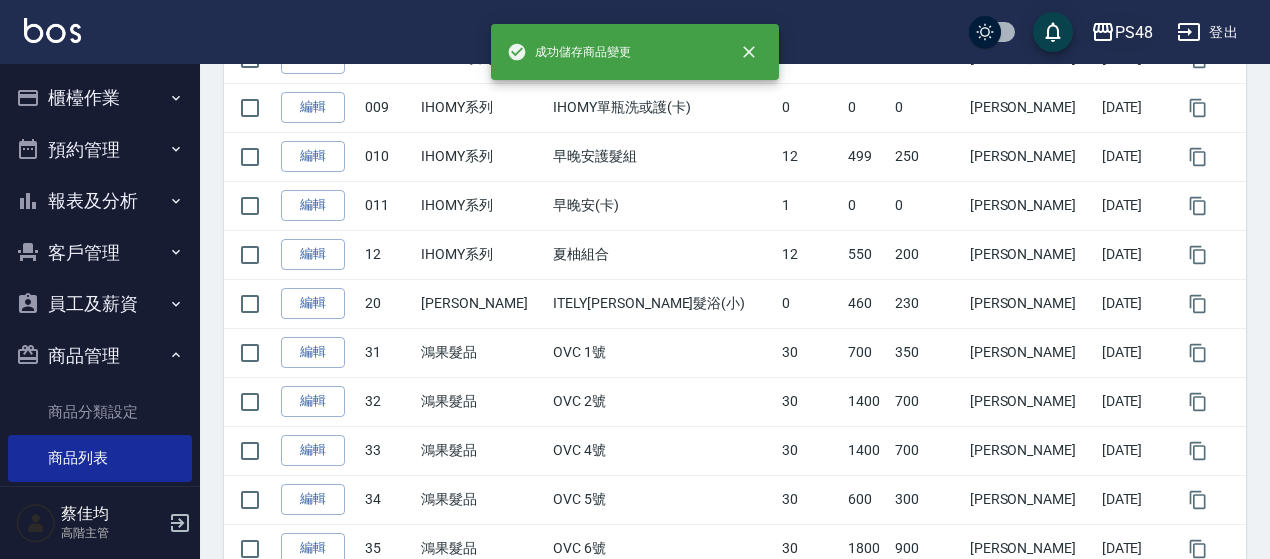 scroll, scrollTop: 0, scrollLeft: 0, axis: both 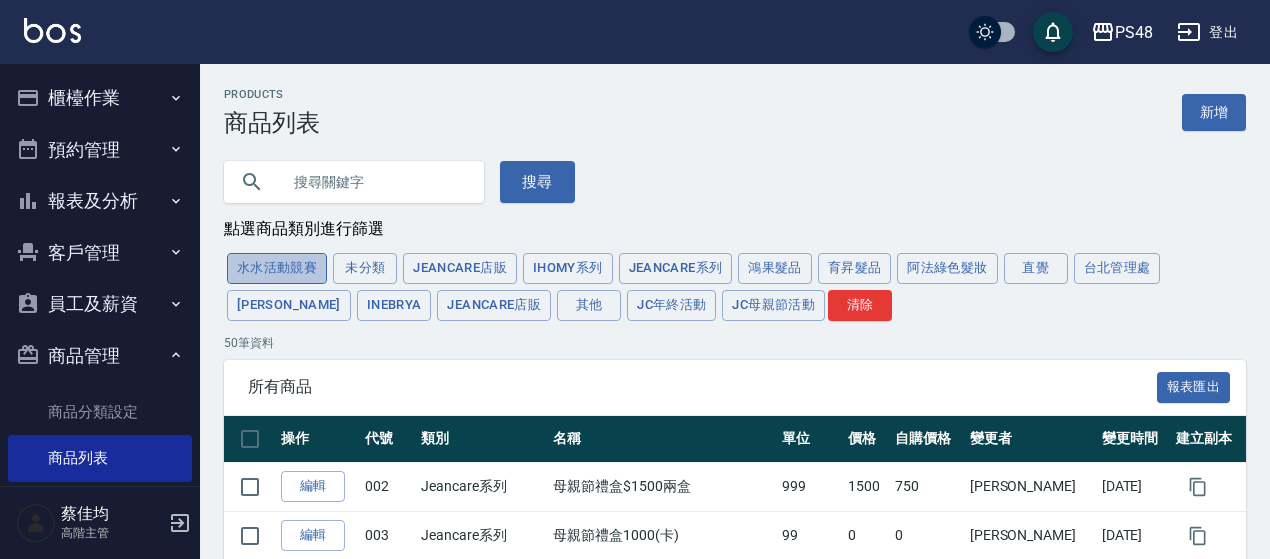 click on "水水活動競賽" at bounding box center [277, 268] 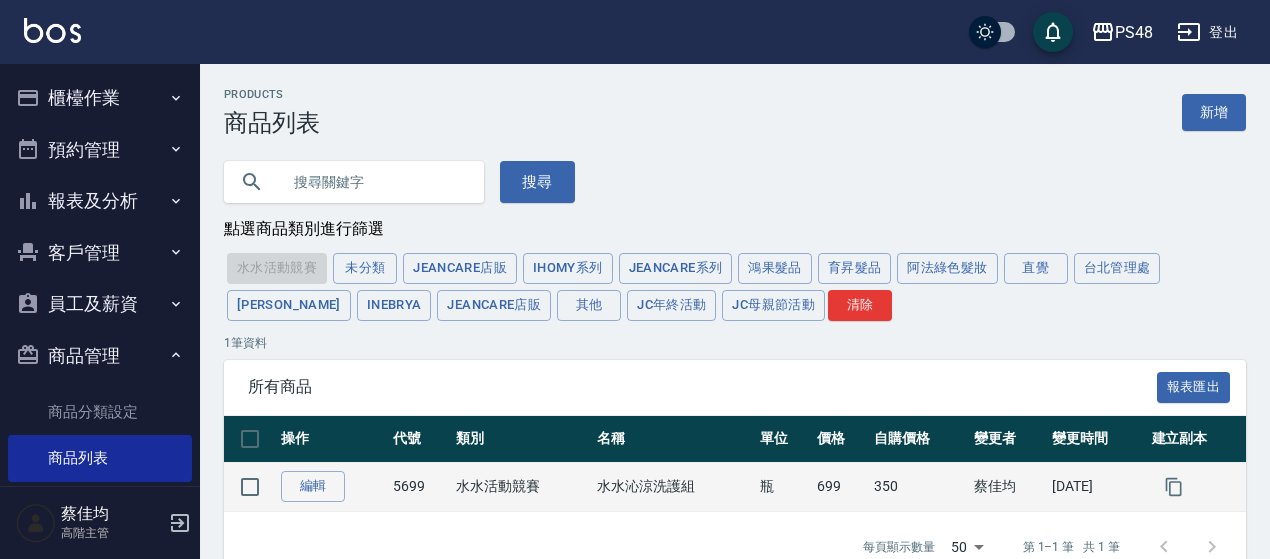click on "水水活動競賽" at bounding box center [522, 486] 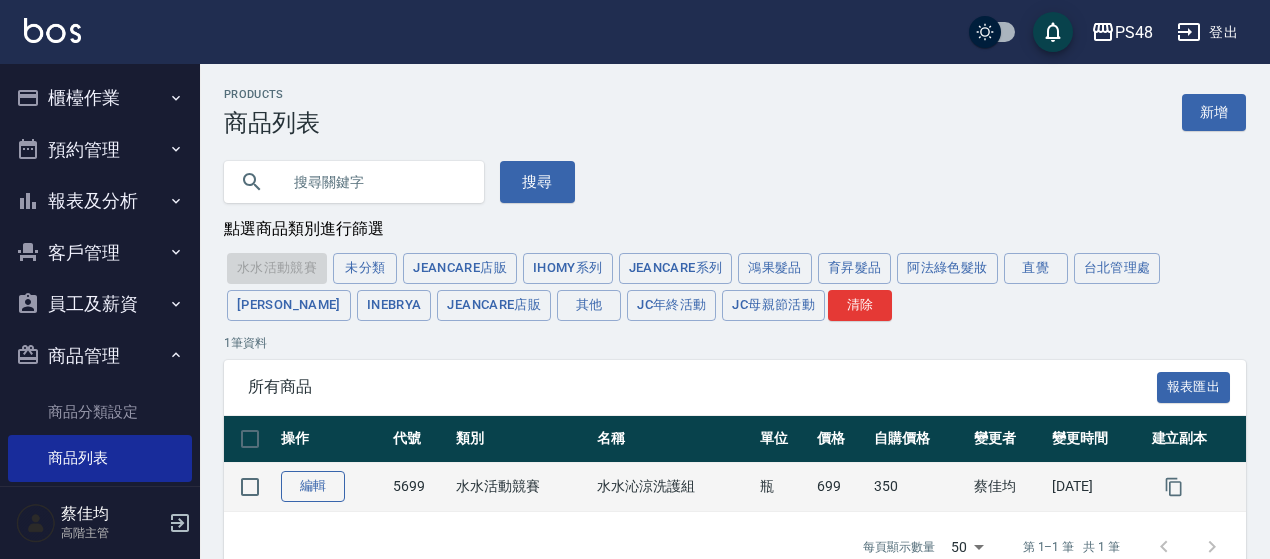 click on "編輯" at bounding box center (313, 486) 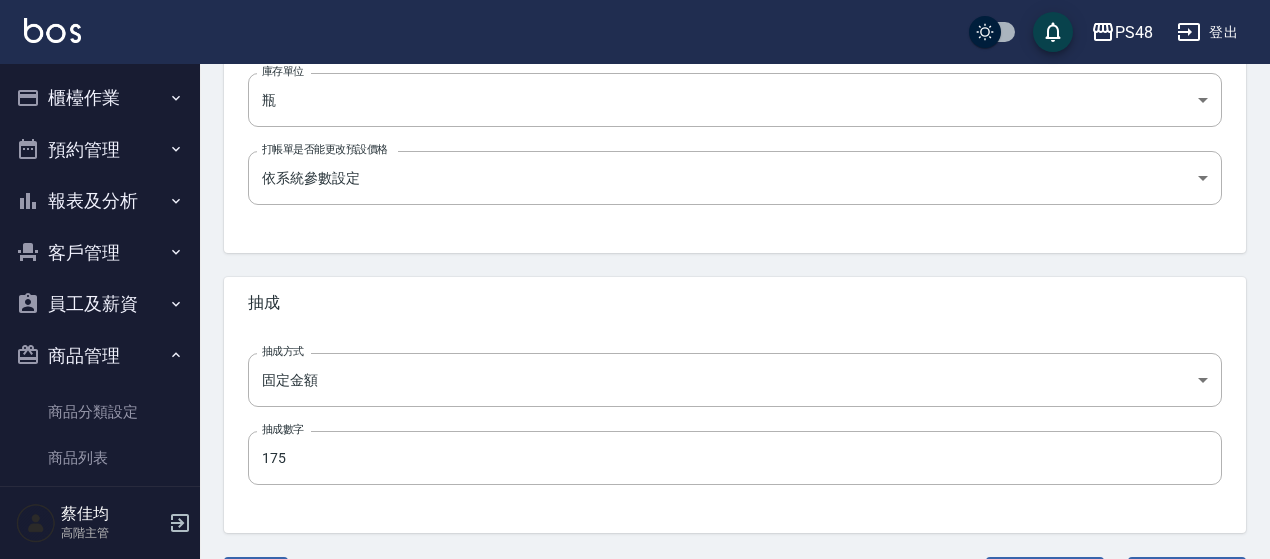 scroll, scrollTop: 820, scrollLeft: 0, axis: vertical 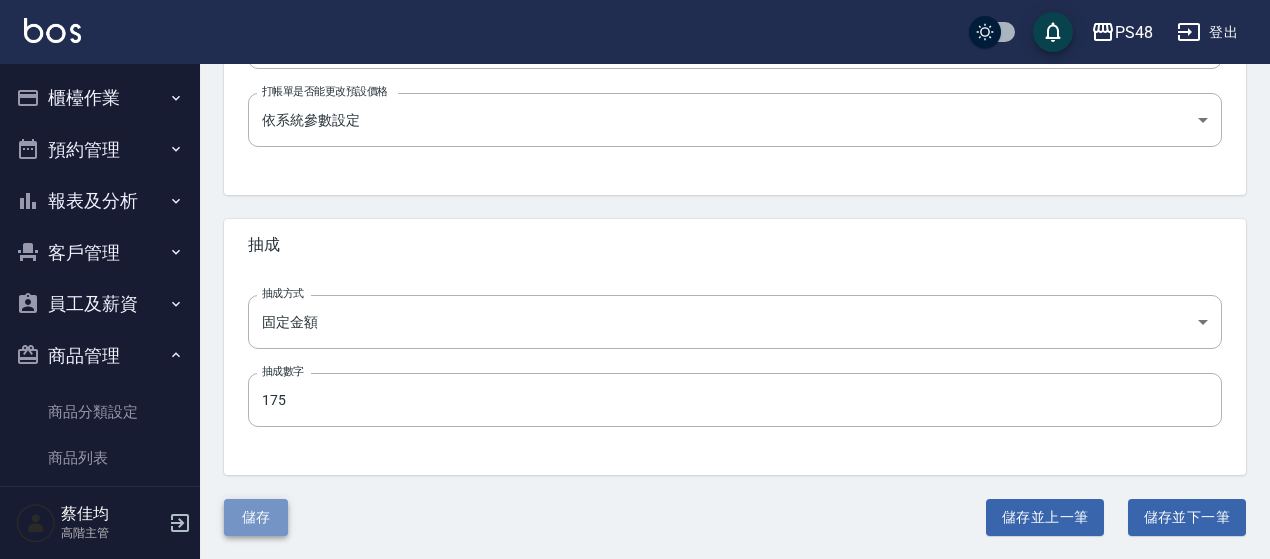 click on "儲存" at bounding box center [256, 517] 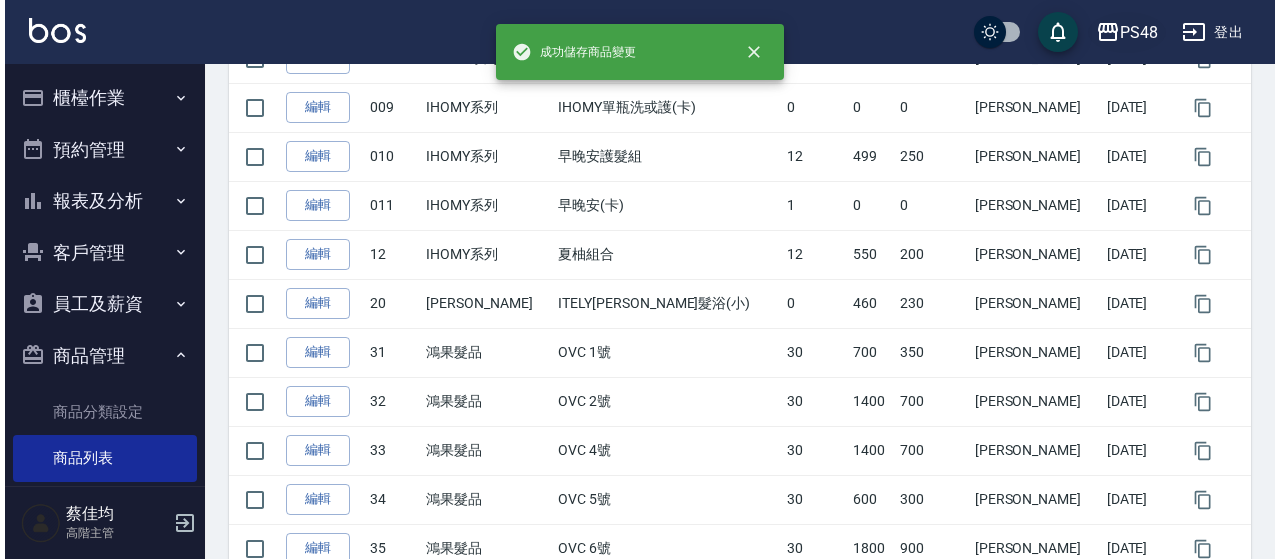 scroll, scrollTop: 0, scrollLeft: 0, axis: both 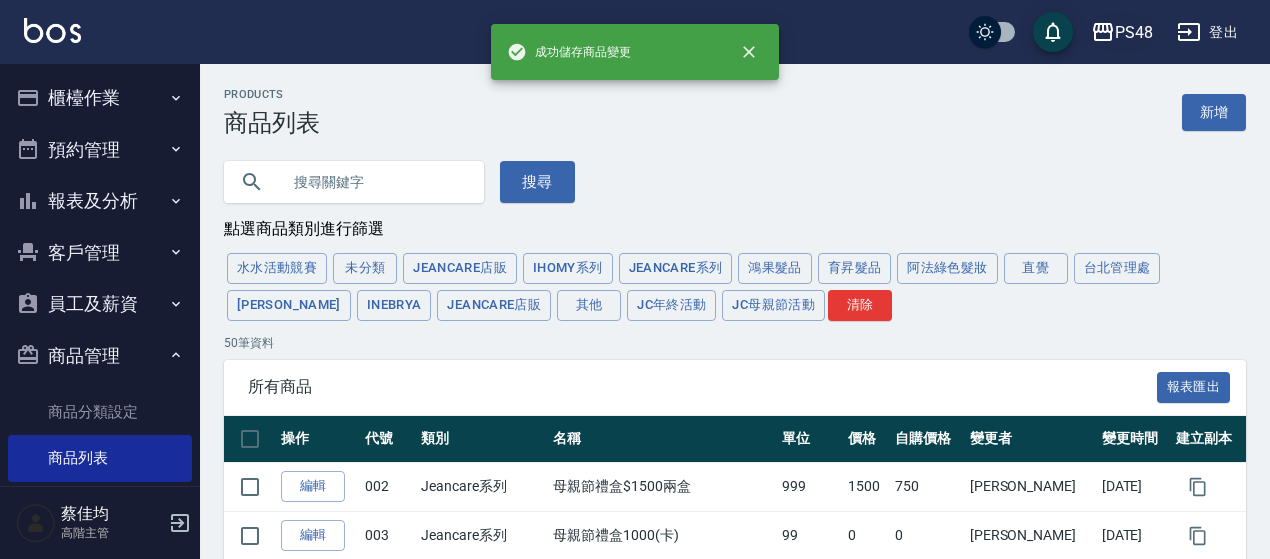 click on "PS48" at bounding box center (1134, 32) 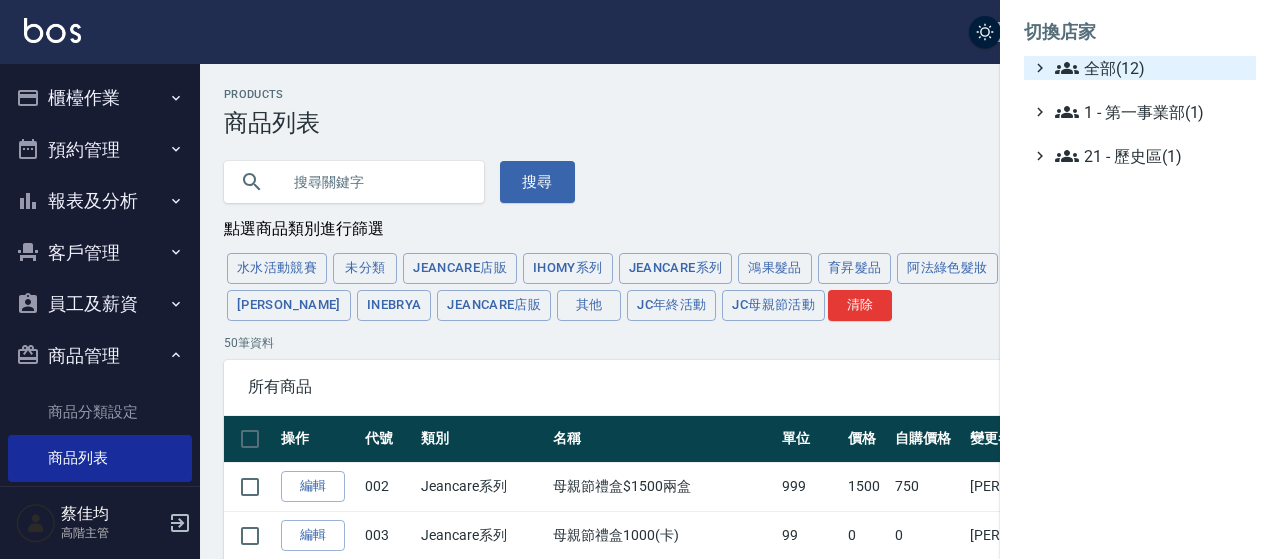 click on "全部(12)" at bounding box center (1151, 68) 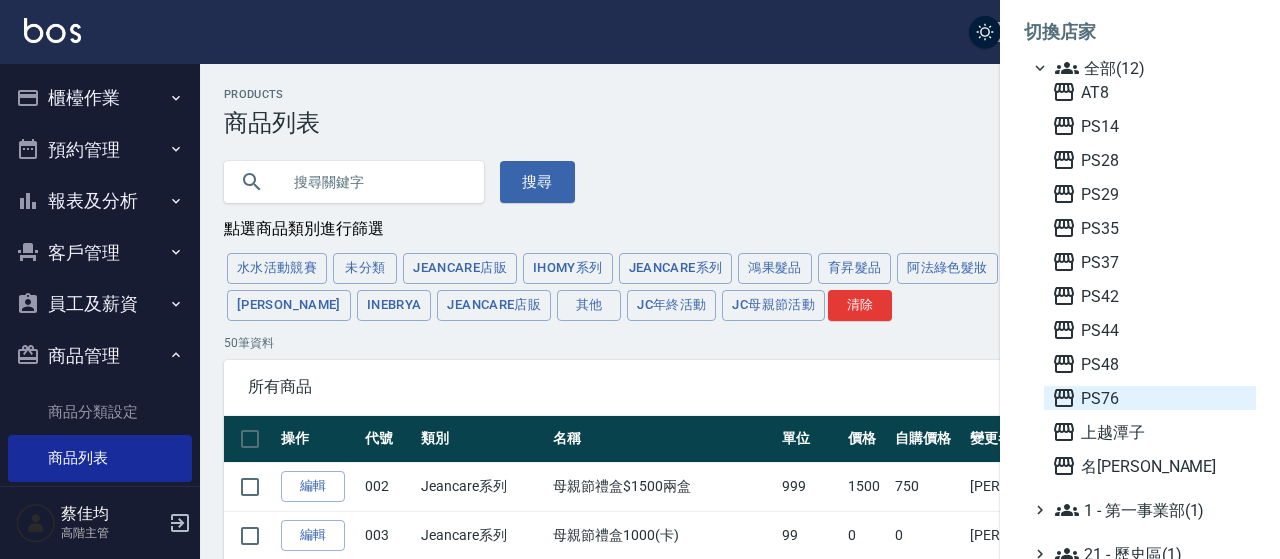 click on "PS76" at bounding box center [1150, 398] 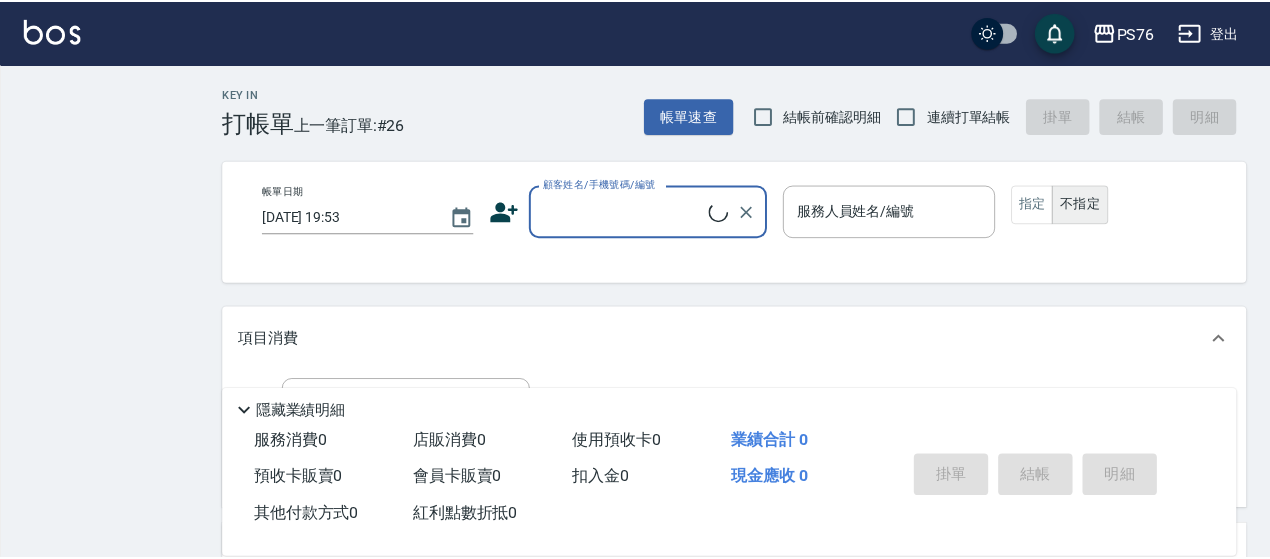 scroll, scrollTop: 0, scrollLeft: 0, axis: both 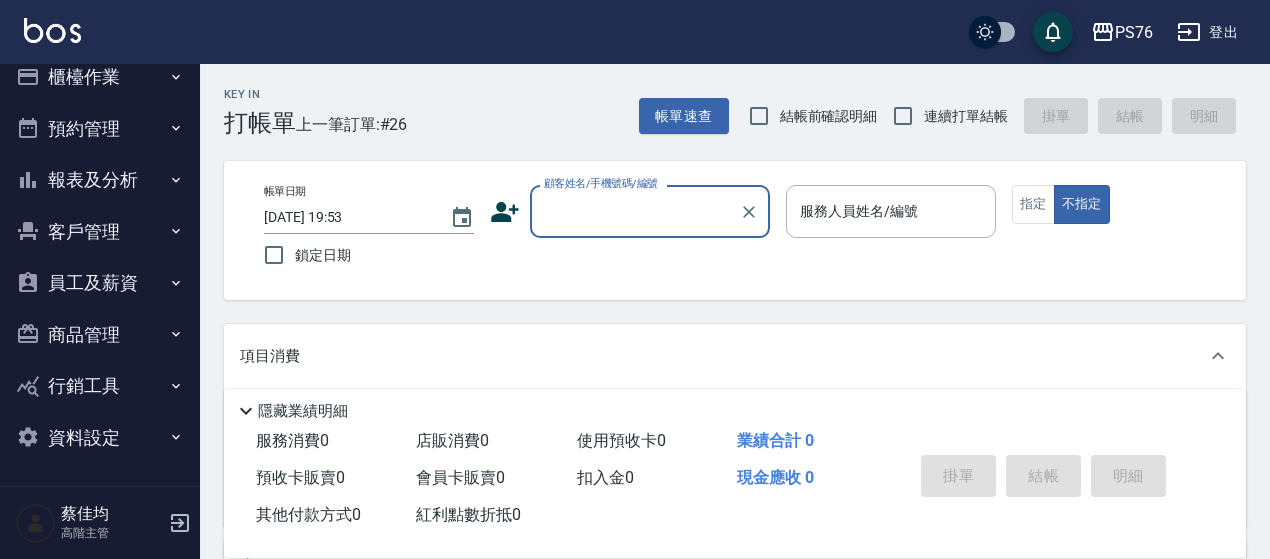 click on "商品管理" at bounding box center [100, 335] 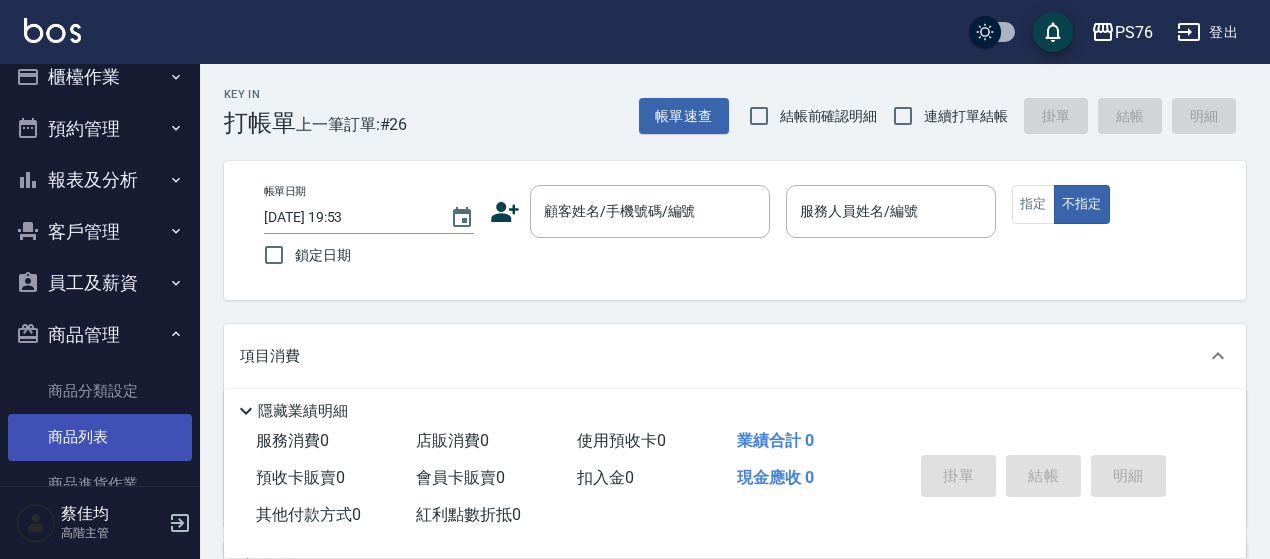 click on "商品列表" at bounding box center [100, 437] 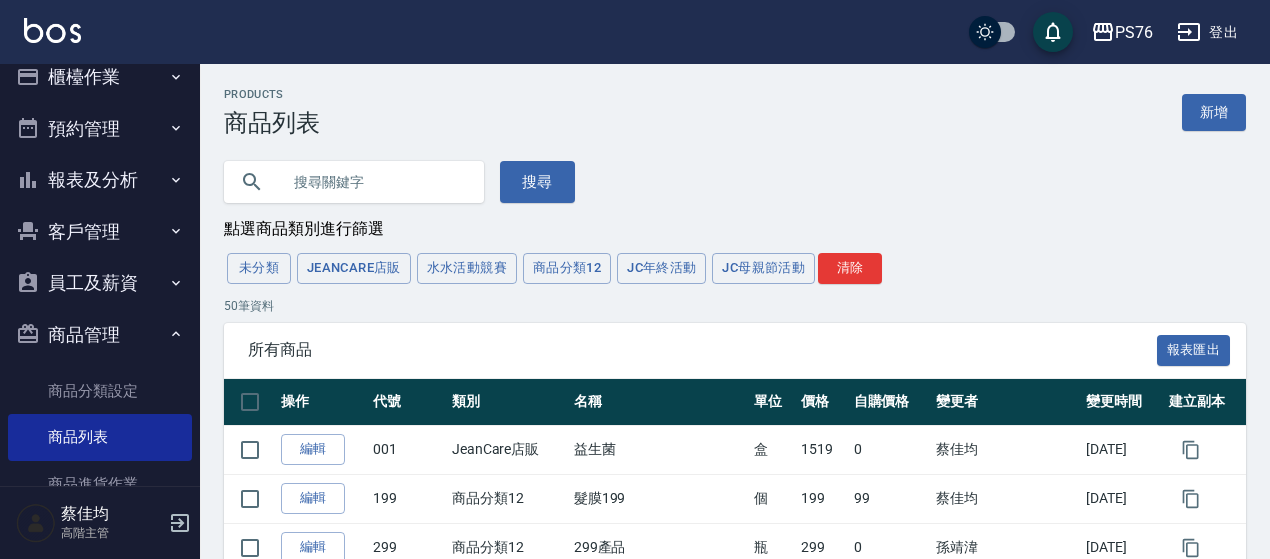 click on "水水活動競賽" at bounding box center (467, 268) 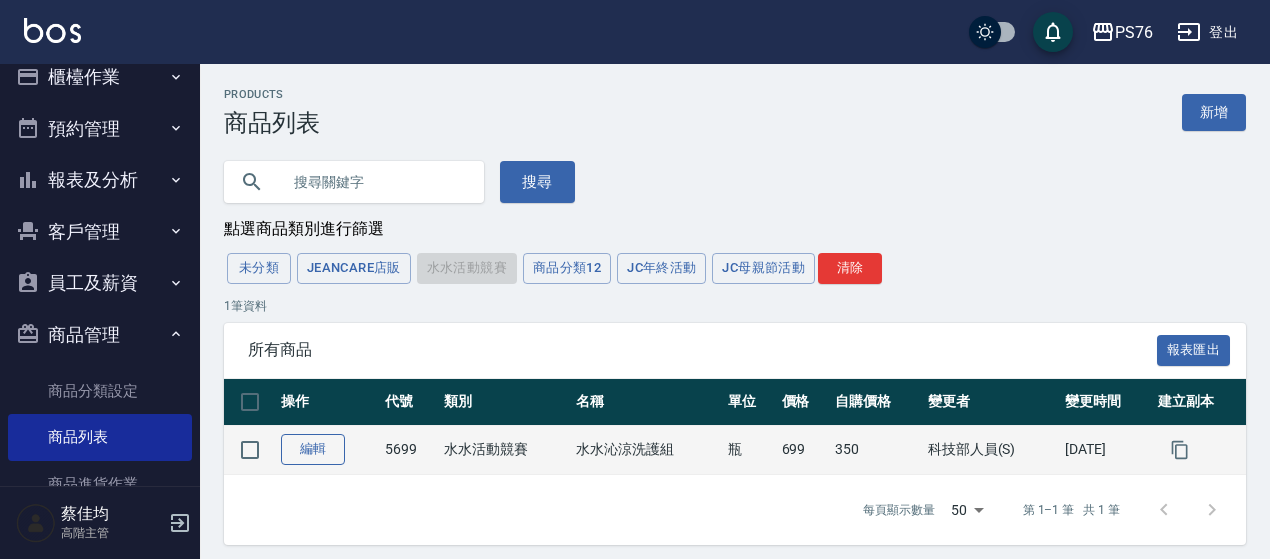 click on "編輯" at bounding box center (313, 449) 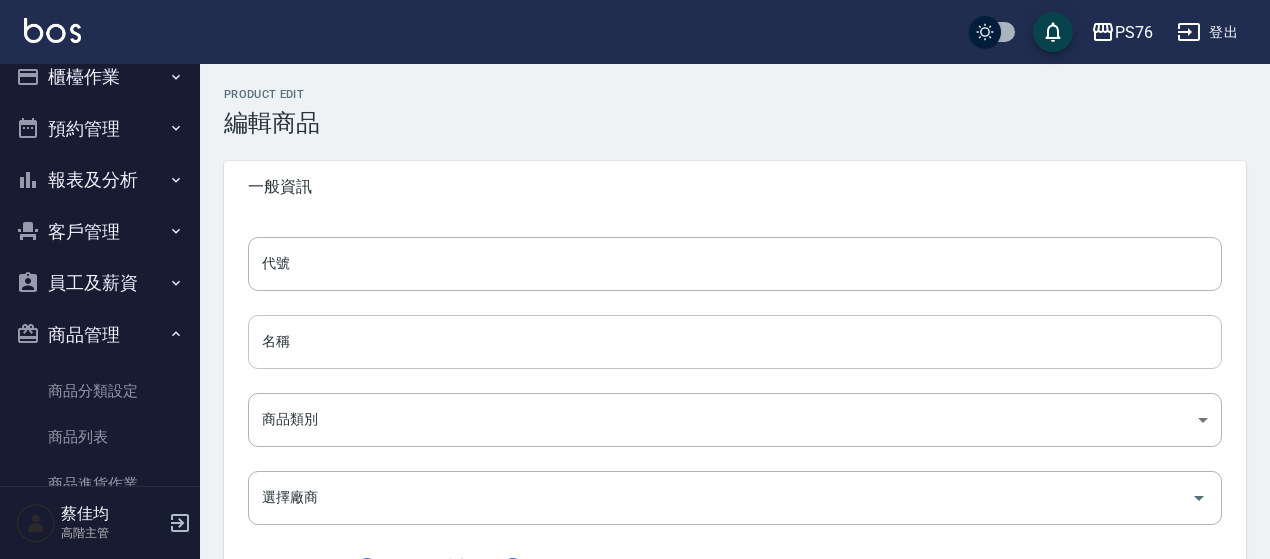 type on "5699" 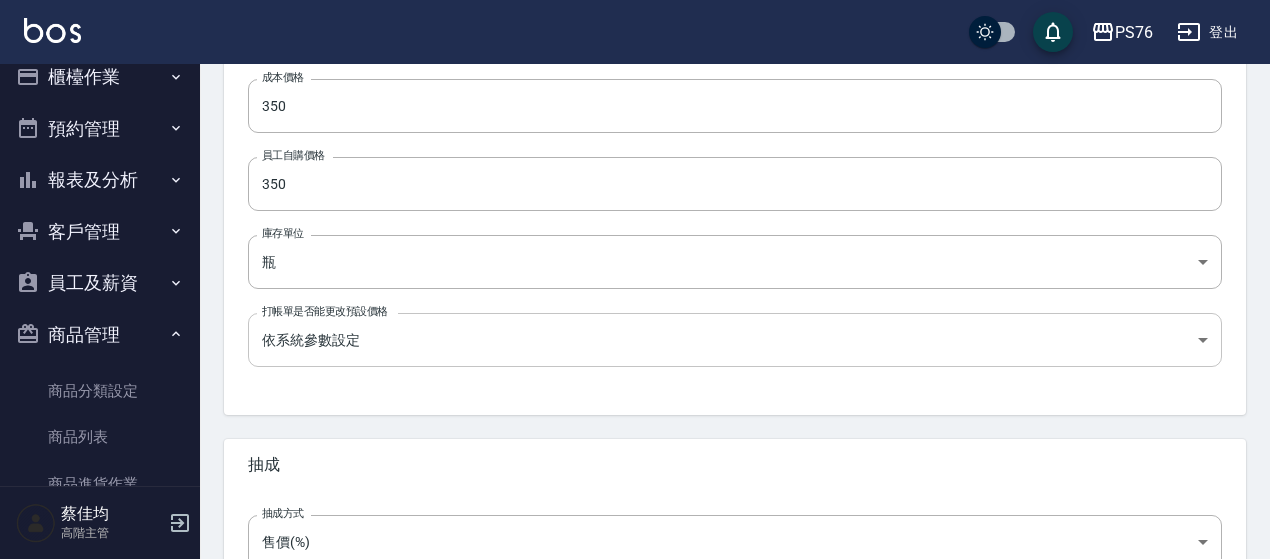 scroll, scrollTop: 820, scrollLeft: 0, axis: vertical 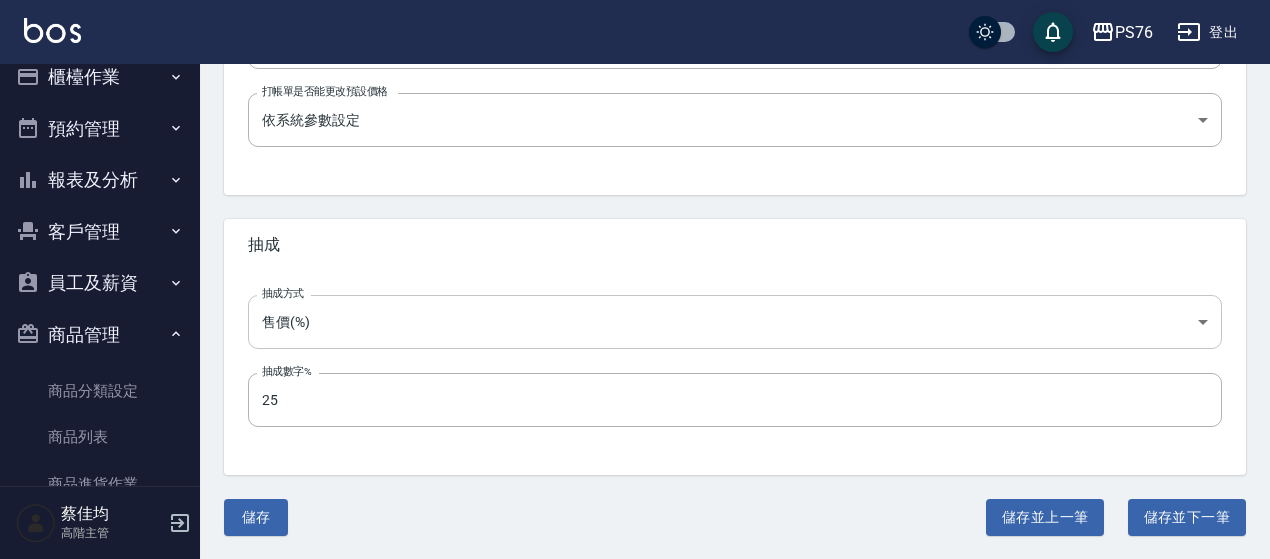 click on "PS76 登出 櫃檯作業 打帳單 帳單列表 掛單列表 座位開單 營業儀表板 現金收支登錄 高階收支登錄 材料自購登錄 每日結帳 排班表 現場電腦打卡 掃碼打卡 預約管理 預約管理 單日預約紀錄 單週預約紀錄 報表及分析 報表目錄 消費分析儀表板 店家區間累計表 店家日報表 店家排行榜 互助日報表 互助月報表 互助排行榜 互助點數明細 互助業績報表 全店業績分析表 每日業績分析表 營業統計分析表 營業項目月分析表 設計師業績表 設計師日報表 設計師業績分析表 設計師業績月報表 設計師抽成報表 設計師排行榜 商品銷售排行榜 商品消耗明細 商品進銷貨報表 商品庫存表 商品庫存盤點表 會員卡銷售報表 服務扣項明細表 單一服務項目查詢 店販抽成明細 店販分類抽成明細 顧客入金餘額表 顧客卡券餘額表 每日非現金明細 每日收支明細 收支分類明細表 收支匯款表 薪資條" at bounding box center (635, -130) 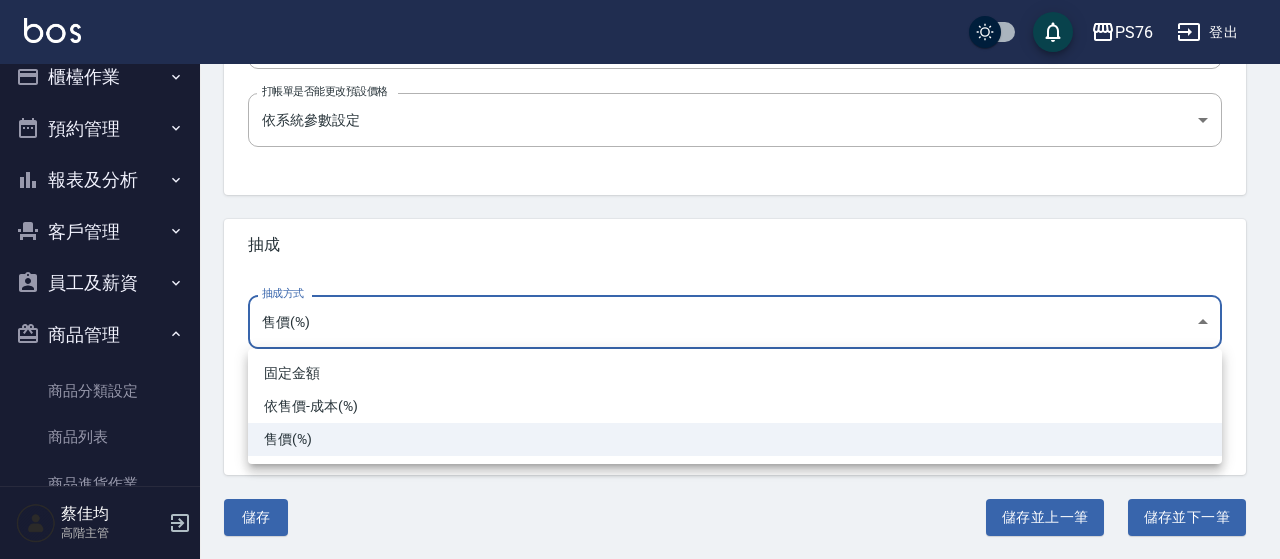 click on "固定金額" at bounding box center (735, 373) 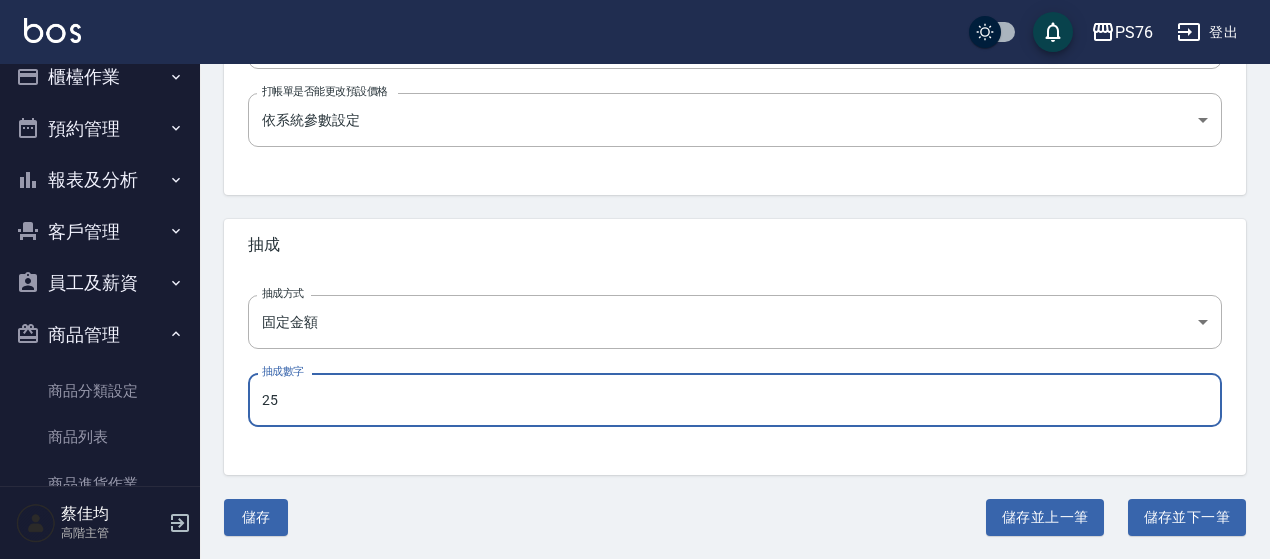 drag, startPoint x: 310, startPoint y: 406, endPoint x: 212, endPoint y: 404, distance: 98.02041 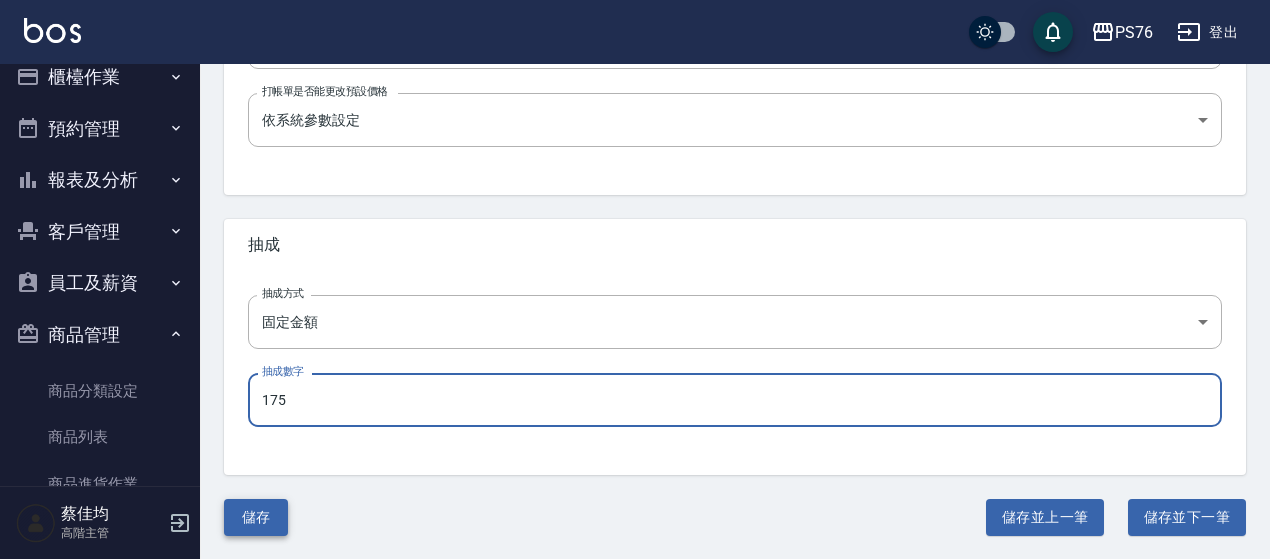 type on "175" 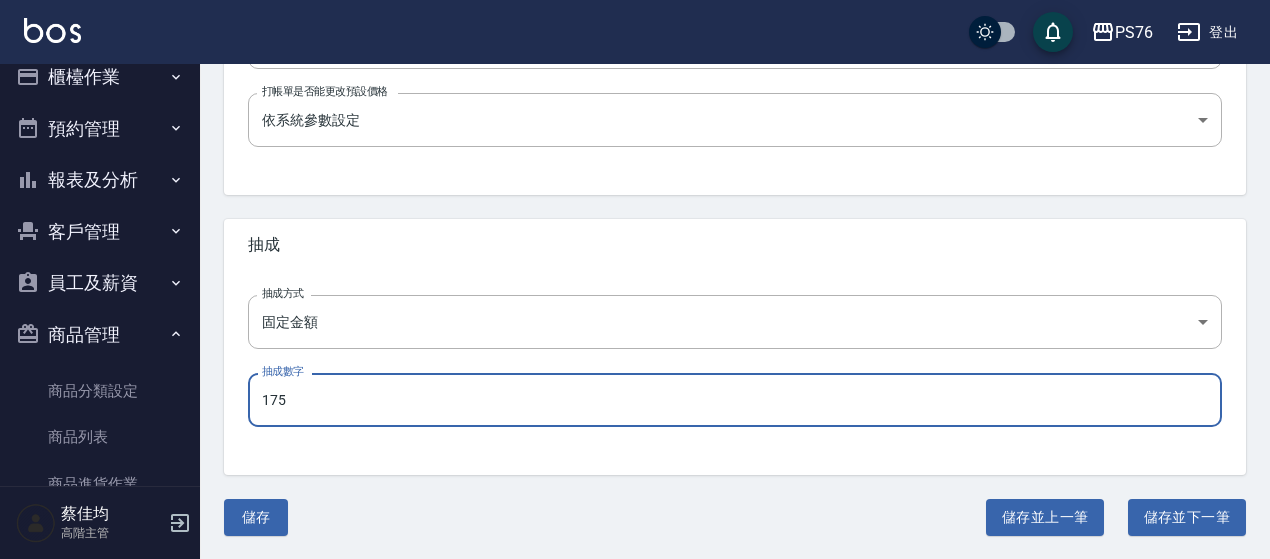 click on "儲存" at bounding box center (256, 517) 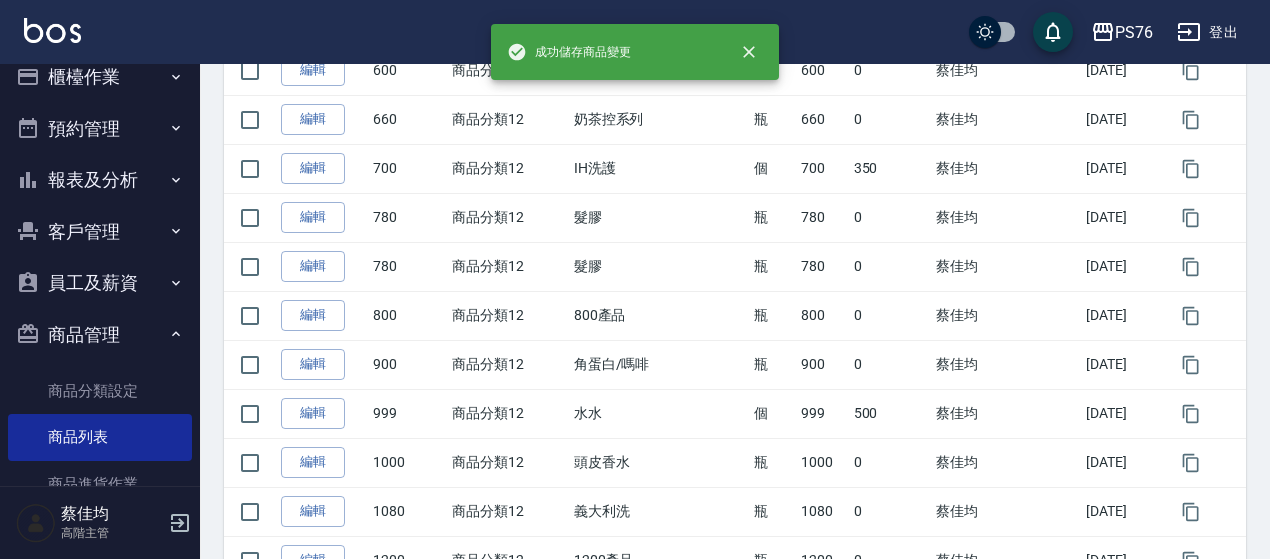scroll, scrollTop: 0, scrollLeft: 0, axis: both 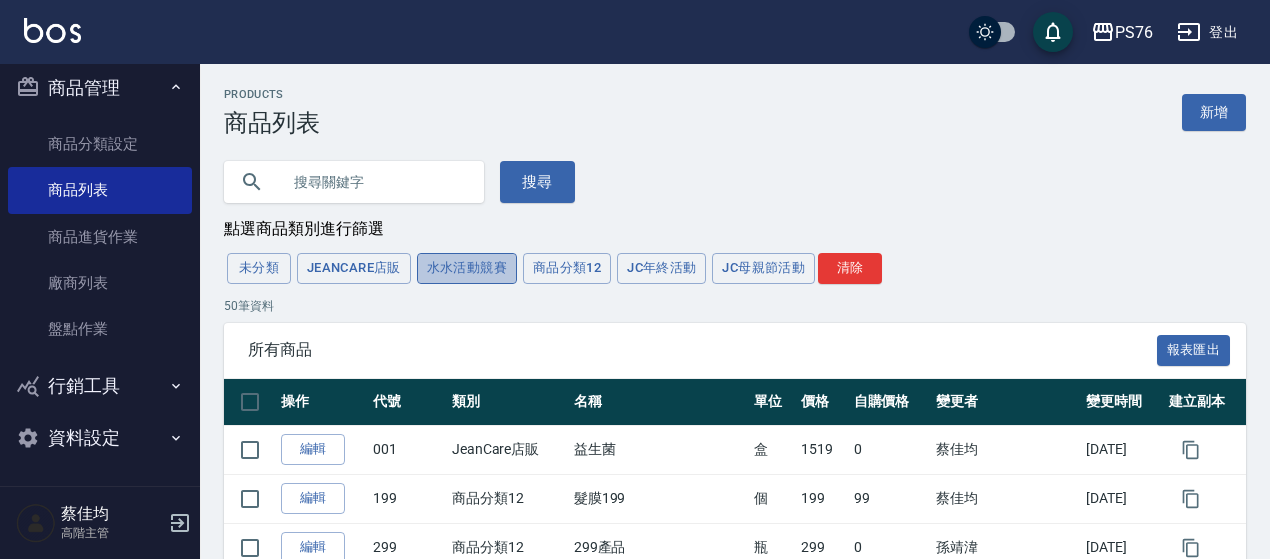 click on "水水活動競賽" at bounding box center (467, 268) 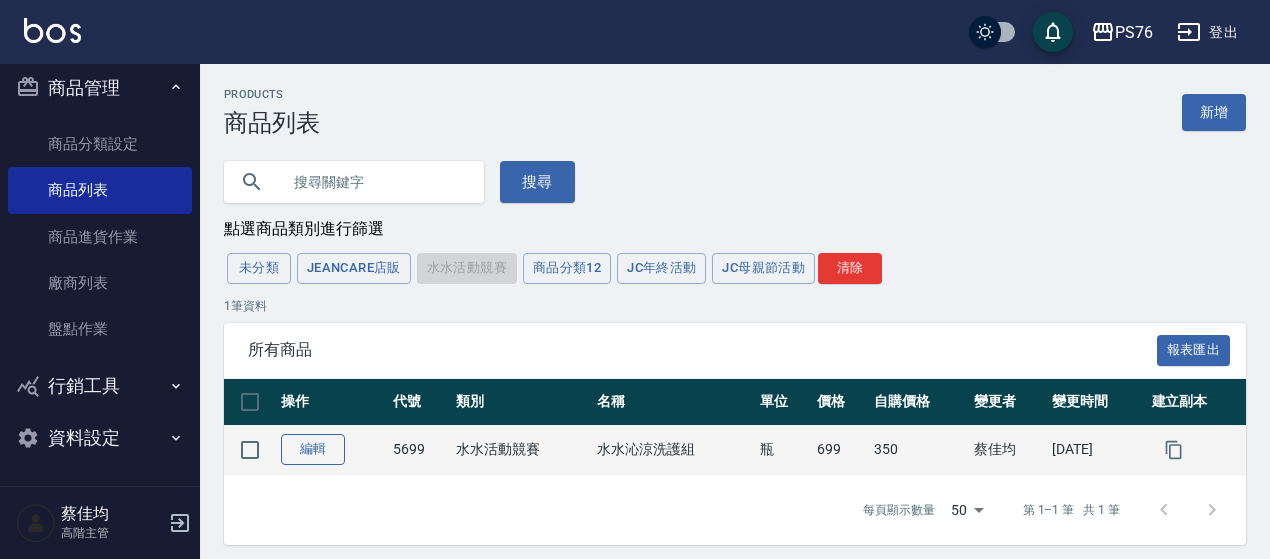 click on "編輯" at bounding box center (313, 449) 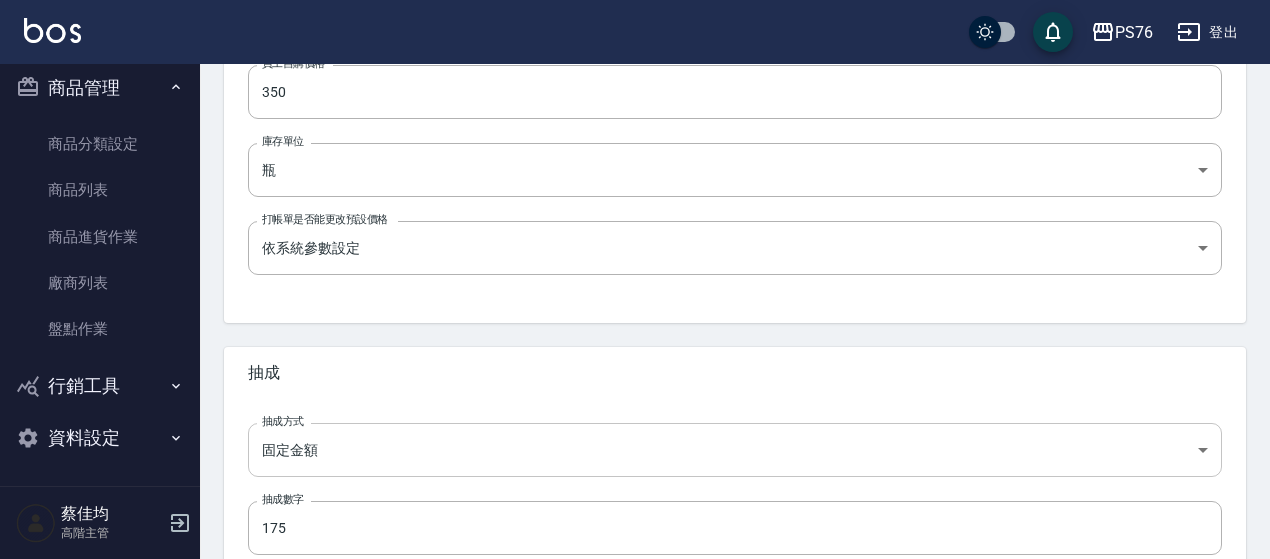 scroll, scrollTop: 820, scrollLeft: 0, axis: vertical 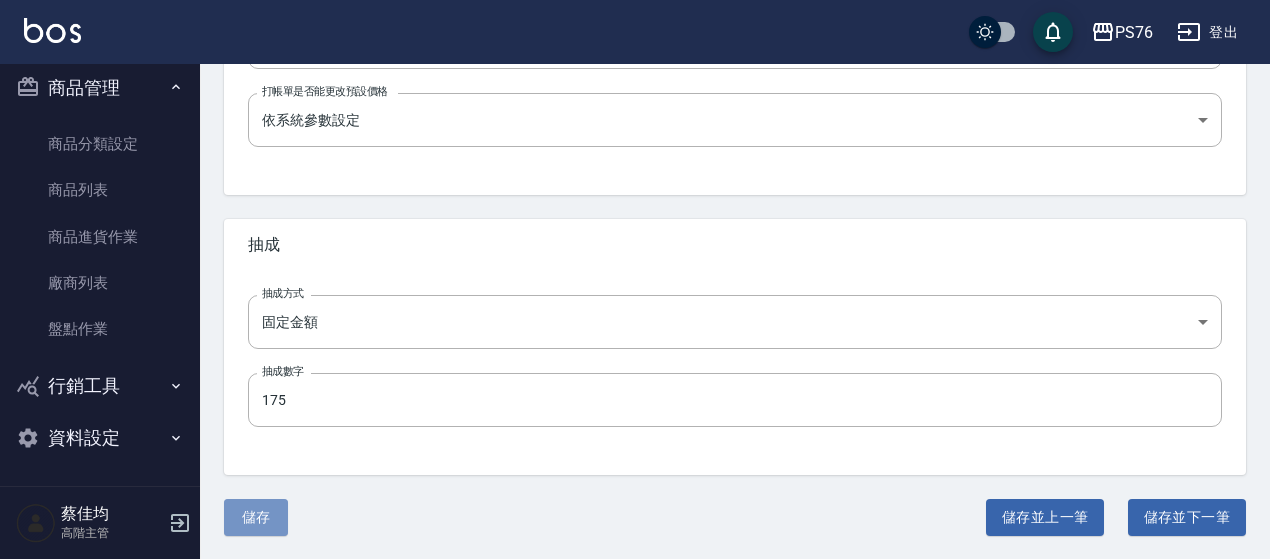 drag, startPoint x: 240, startPoint y: 506, endPoint x: 258, endPoint y: 486, distance: 26.907248 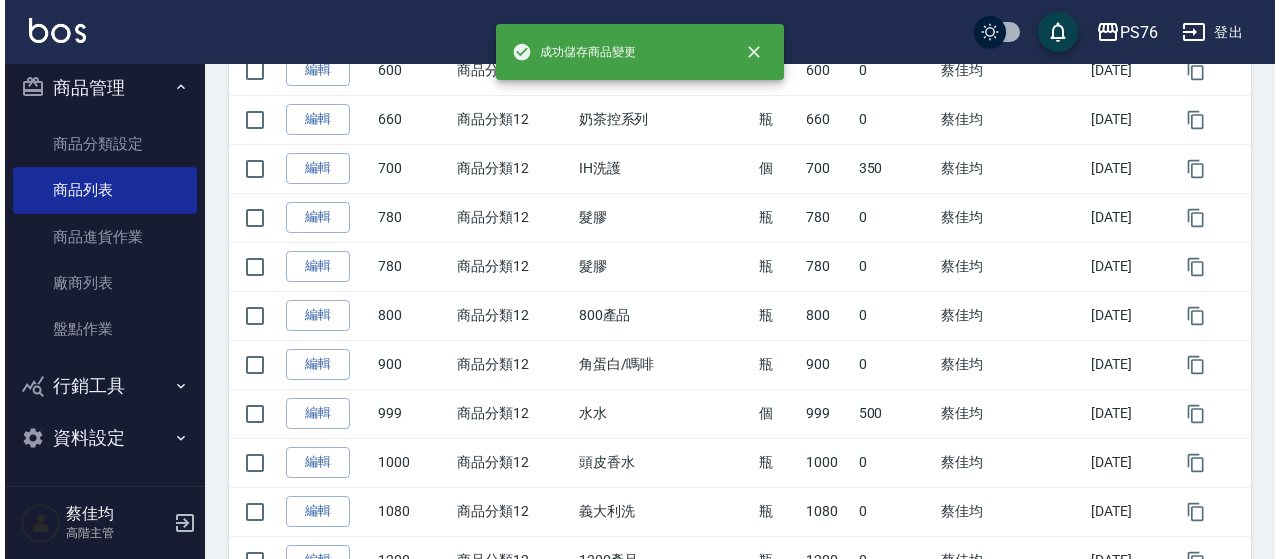 scroll, scrollTop: 0, scrollLeft: 0, axis: both 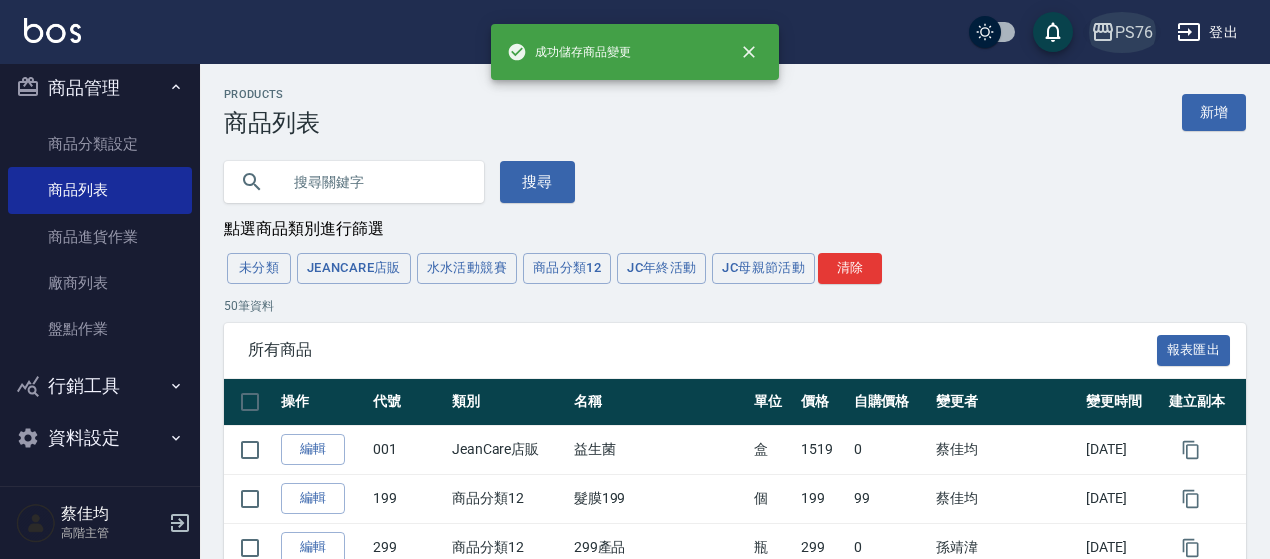 click on "PS76" at bounding box center [1134, 32] 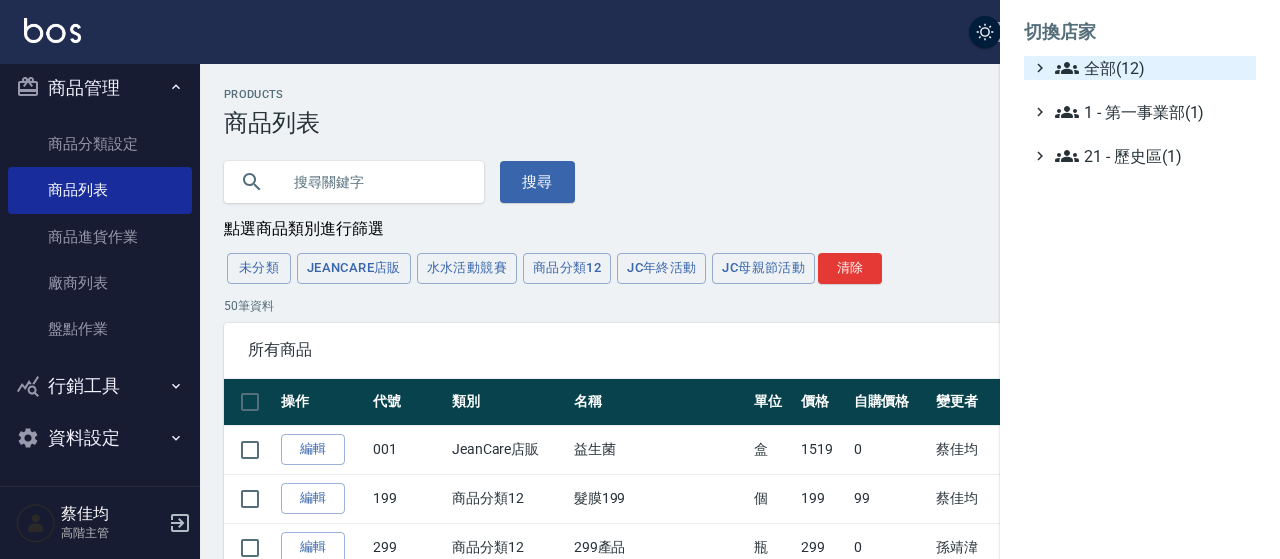 click on "全部(12)" at bounding box center [1151, 68] 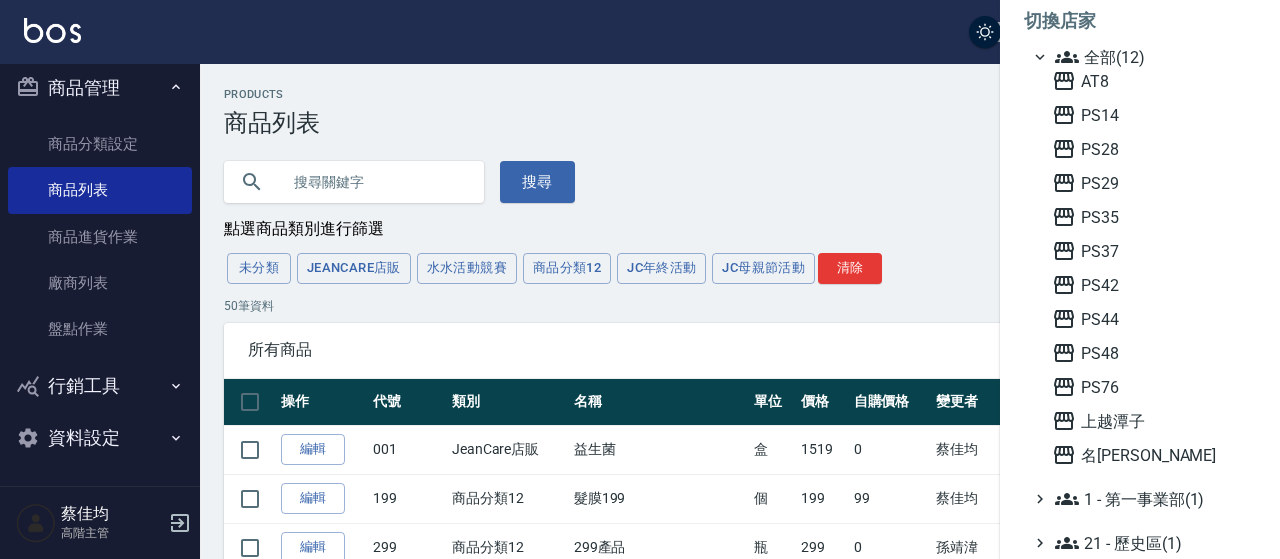 scroll, scrollTop: 14, scrollLeft: 0, axis: vertical 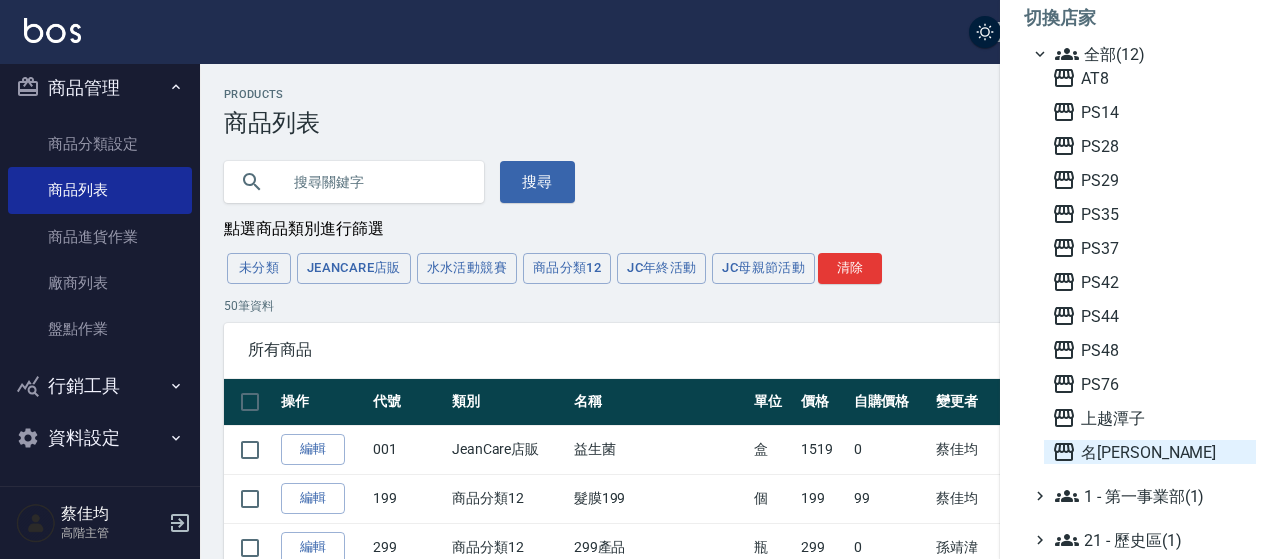 click on "名留沙鹿" at bounding box center [1150, 452] 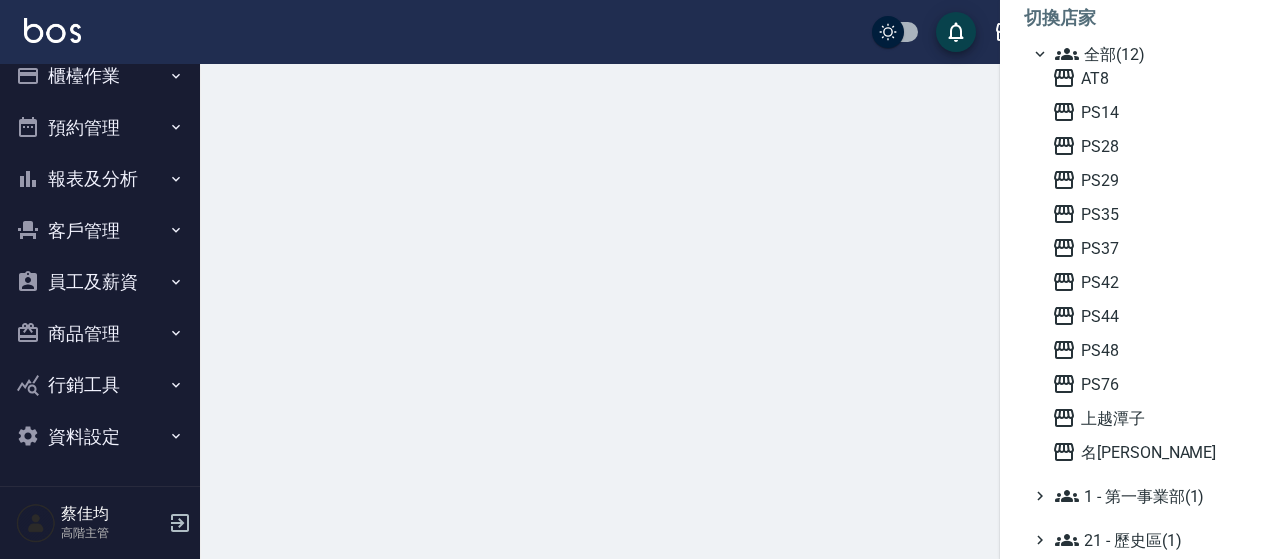 scroll, scrollTop: 21, scrollLeft: 0, axis: vertical 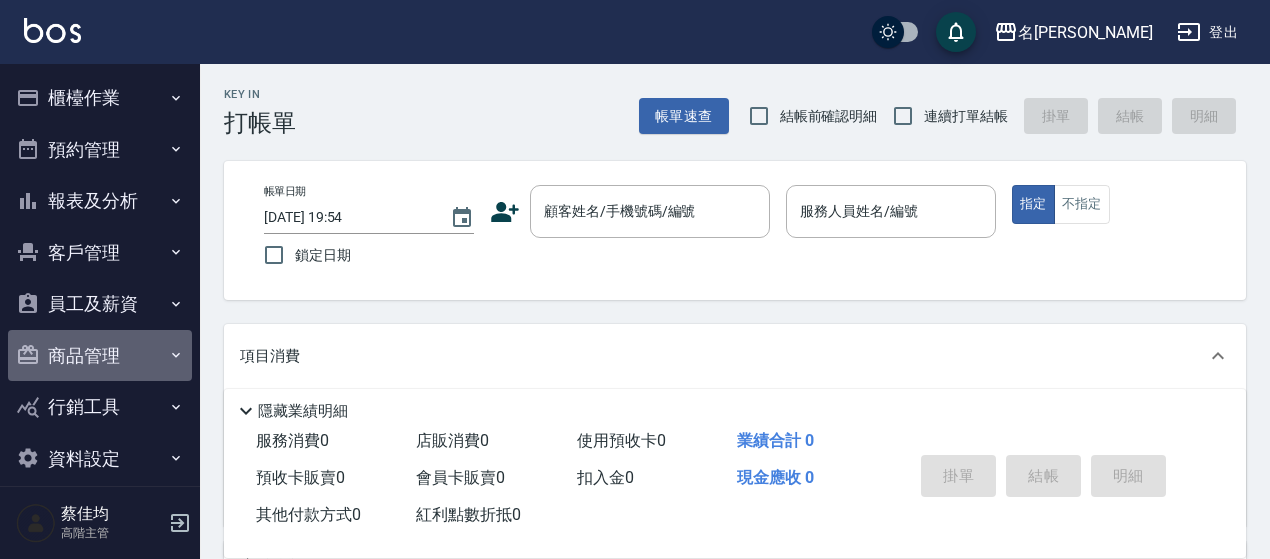 click on "商品管理" at bounding box center (100, 356) 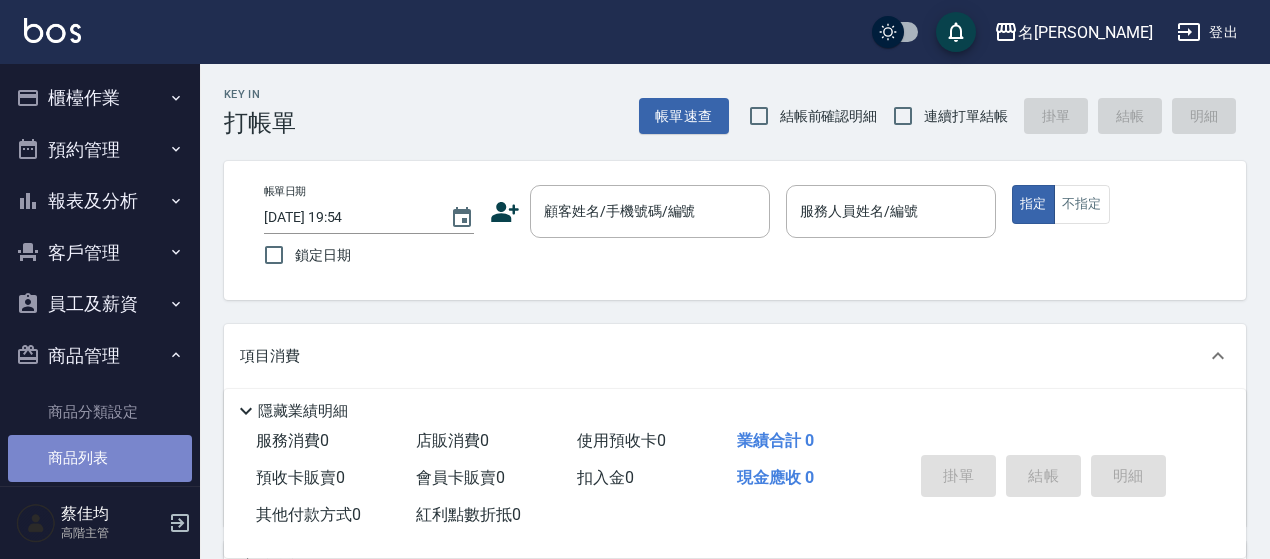 click on "商品列表" at bounding box center [100, 458] 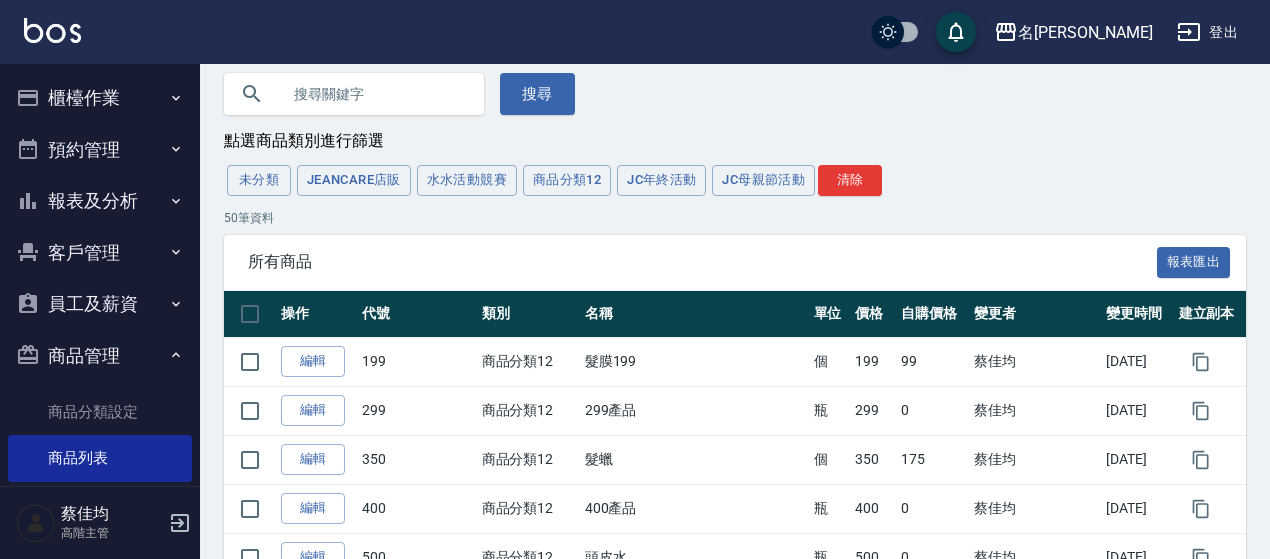 scroll, scrollTop: 0, scrollLeft: 0, axis: both 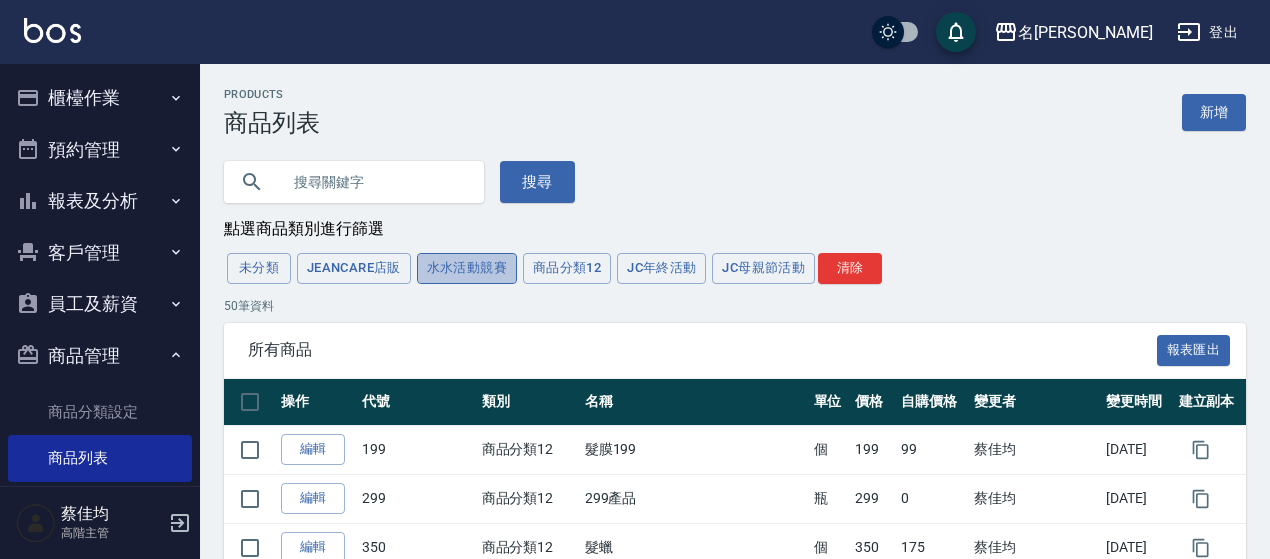 click on "水水活動競賽" at bounding box center [467, 268] 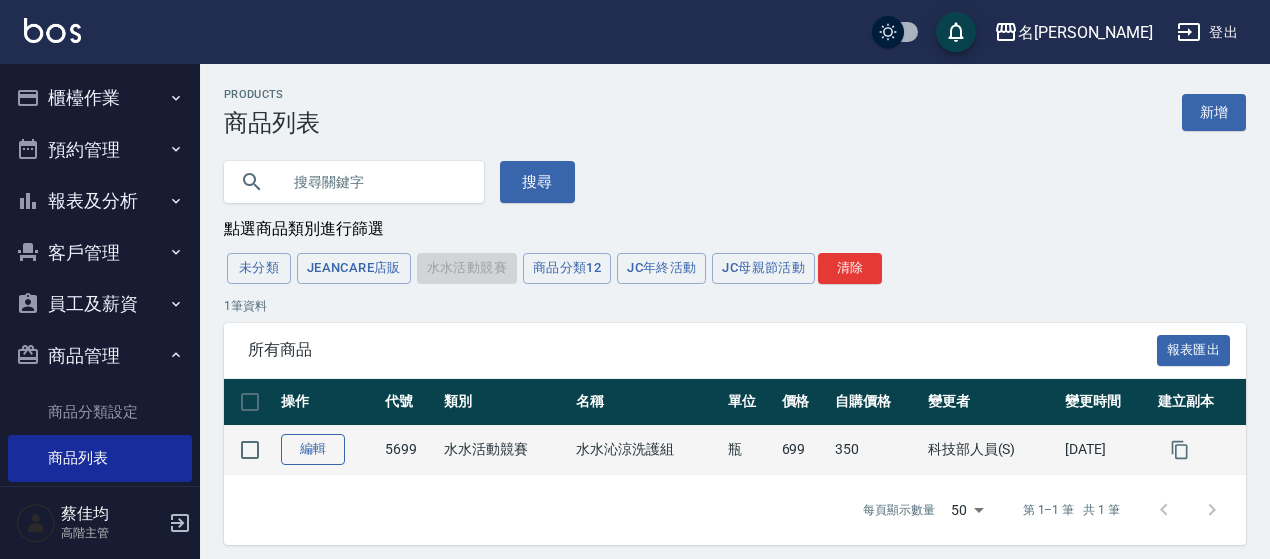 click on "編輯" at bounding box center (313, 449) 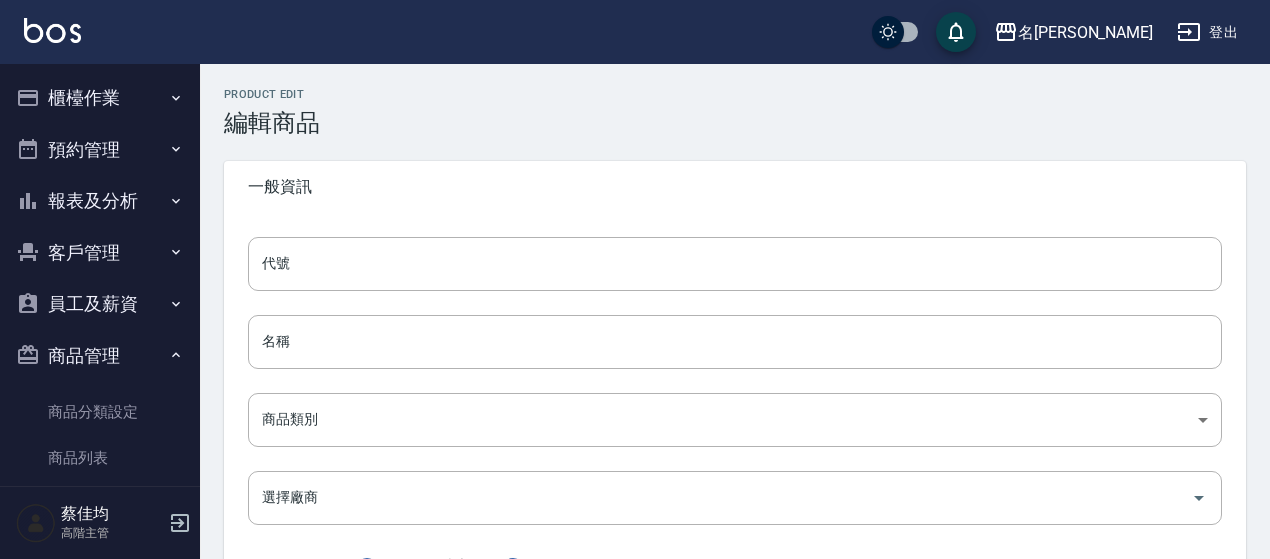 type on "5699" 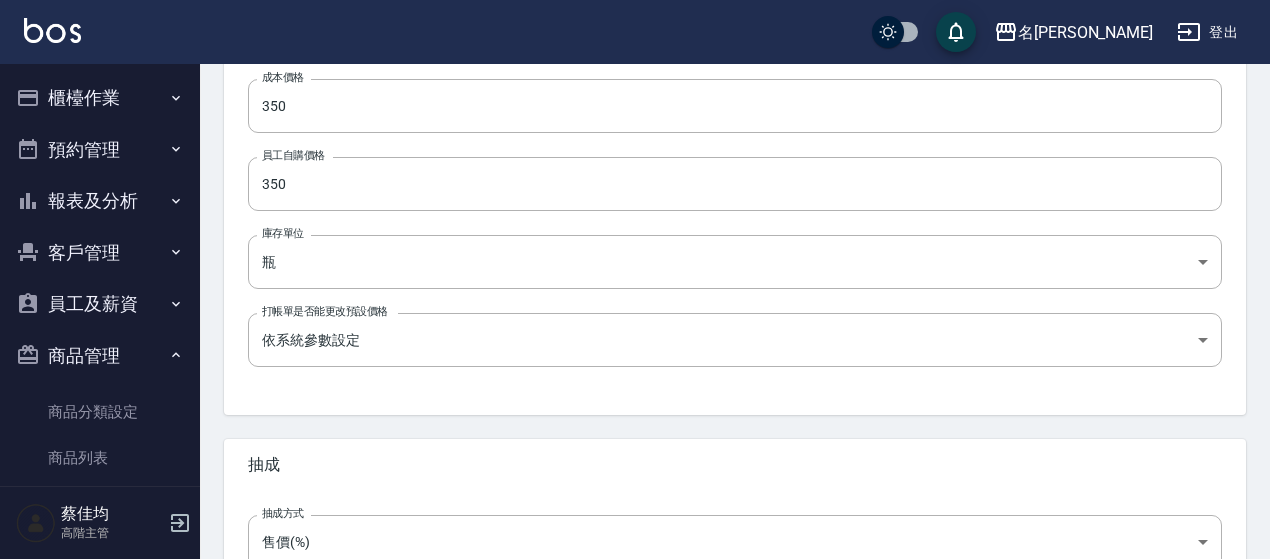 scroll, scrollTop: 820, scrollLeft: 0, axis: vertical 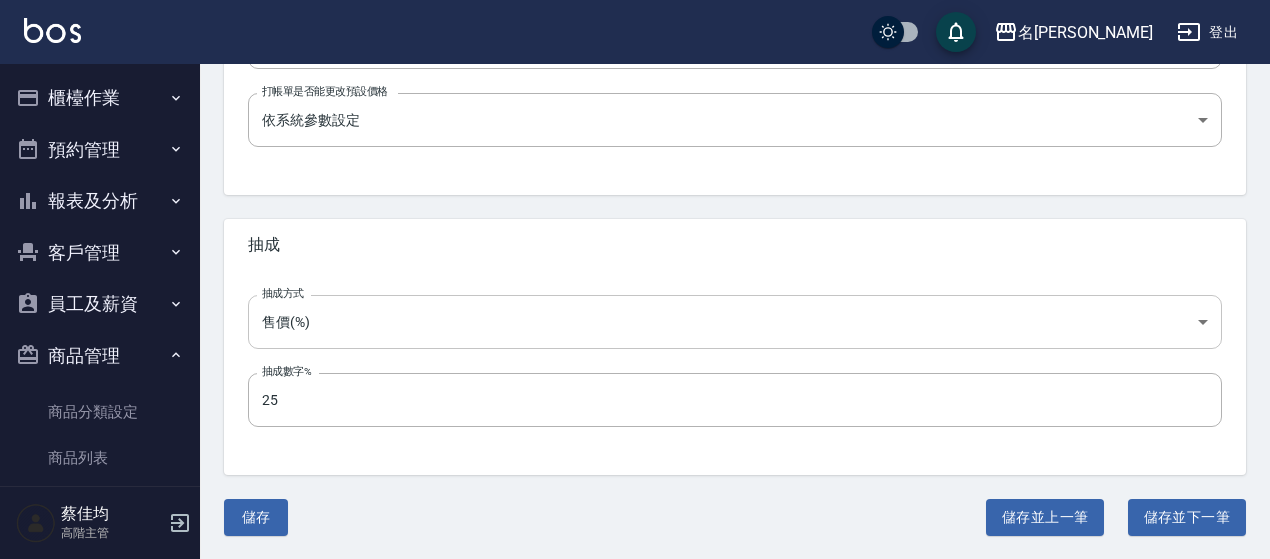 click on "名留沙鹿 登出 櫃檯作業 打帳單 帳單列表 掛單列表 座位開單 營業儀表板 現金收支登錄 高階收支登錄 材料自購登錄 每日結帳 排班表 現場電腦打卡 掃碼打卡 預約管理 預約管理 單日預約紀錄 單週預約紀錄 報表及分析 報表目錄 消費分析儀表板 店家區間累計表 店家日報表 店家排行榜 互助日報表 互助月報表 互助排行榜 互助點數明細 互助業績報表 全店業績分析表 每日業績分析表 營業統計分析表 營業項目月分析表 設計師業績表 設計師日報表 設計師業績分析表 設計師業績月報表 設計師抽成報表 設計師排行榜 商品銷售排行榜 商品消耗明細 商品進銷貨報表 商品庫存表 商品庫存盤點表 會員卡銷售報表 服務扣項明細表 單一服務項目查詢 店販抽成明細 店販分類抽成明細 顧客入金餘額表 顧客卡券餘額表 每日非現金明細 每日收支明細 收支分類明細表 收支匯款表" at bounding box center (635, -130) 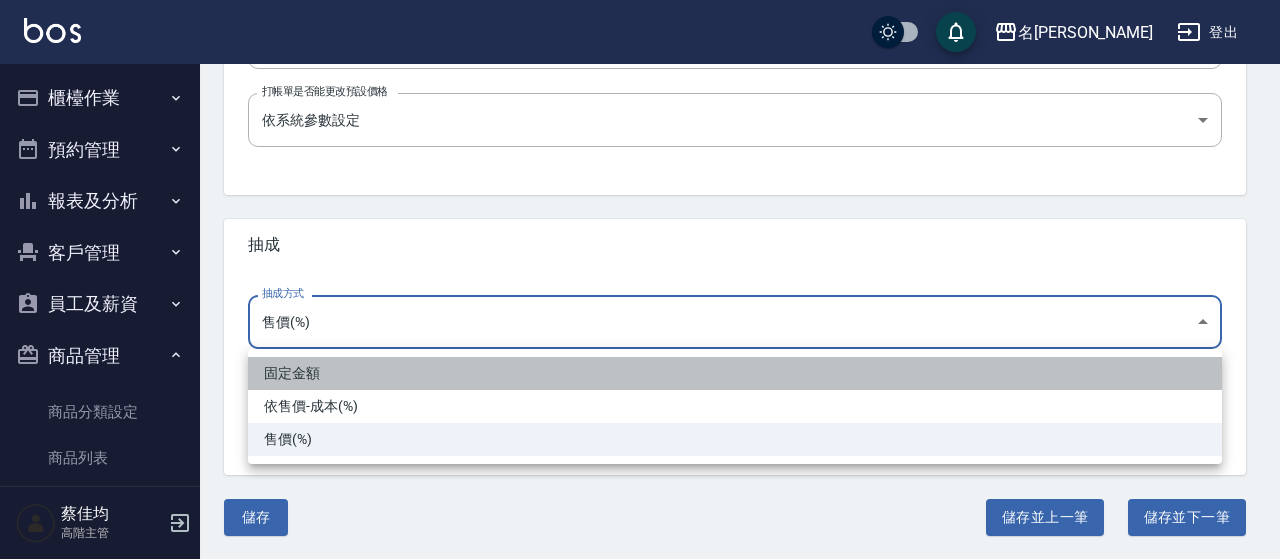 click on "固定金額" at bounding box center (735, 373) 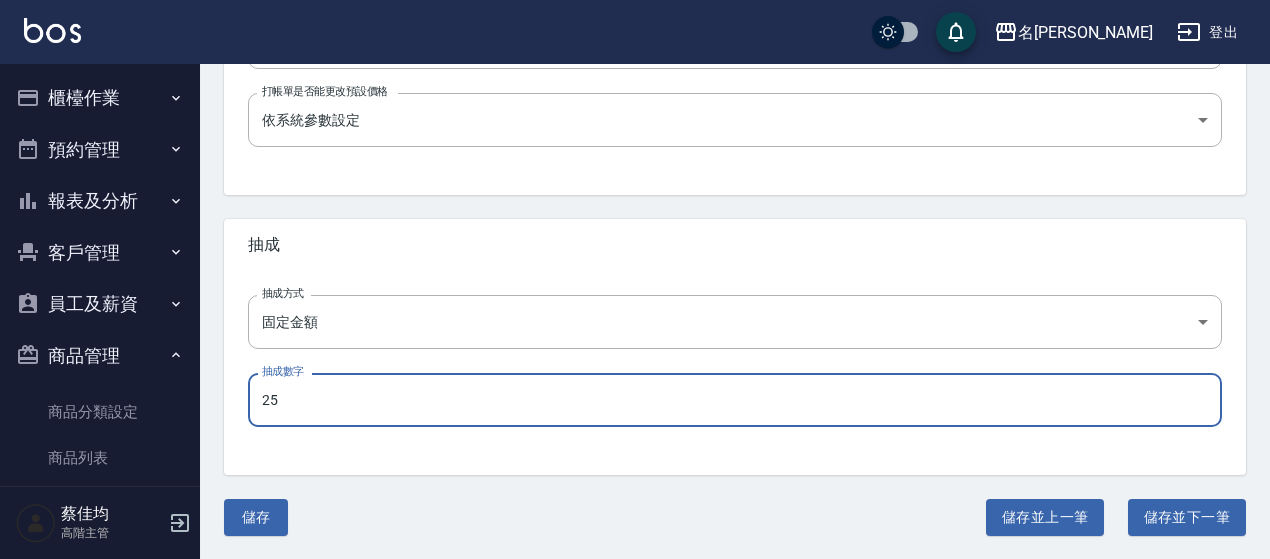 drag, startPoint x: 274, startPoint y: 407, endPoint x: 186, endPoint y: 411, distance: 88.09086 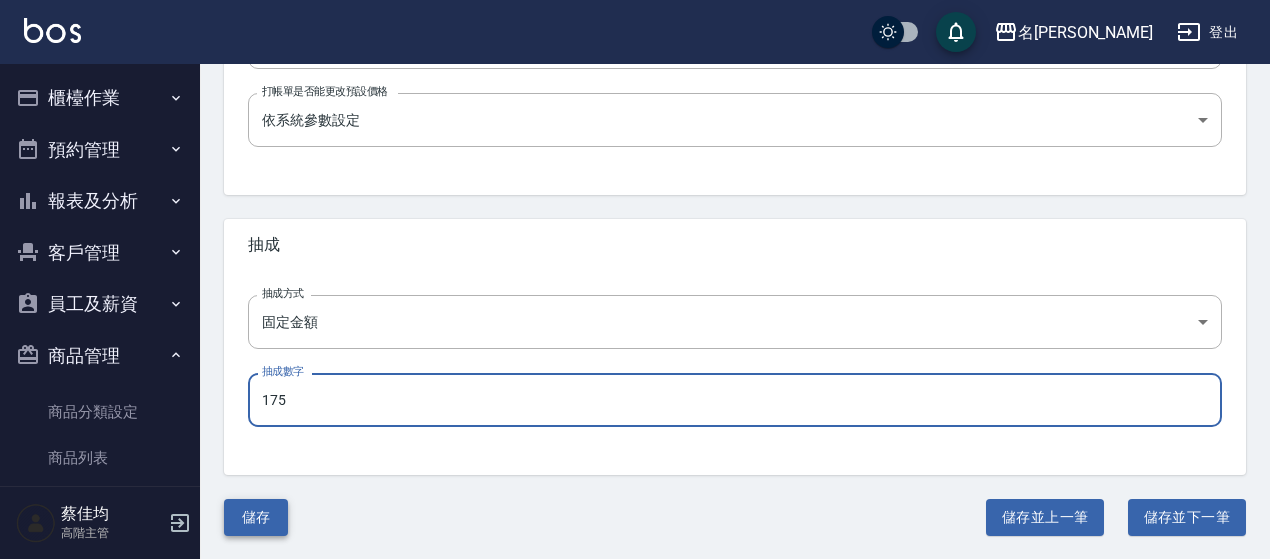 type on "175" 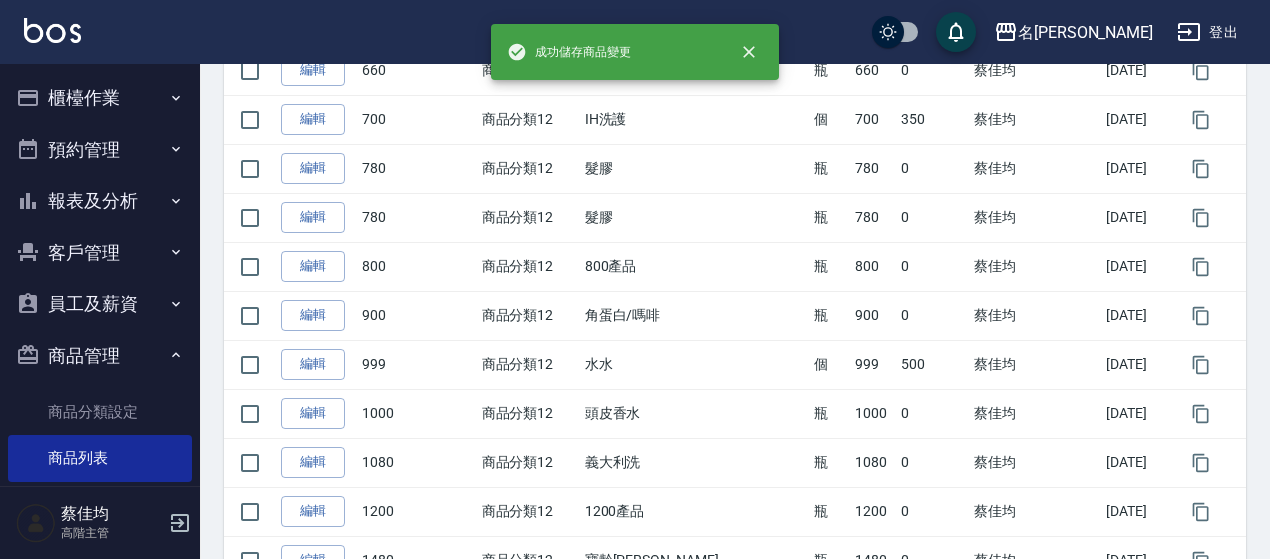 scroll, scrollTop: 0, scrollLeft: 0, axis: both 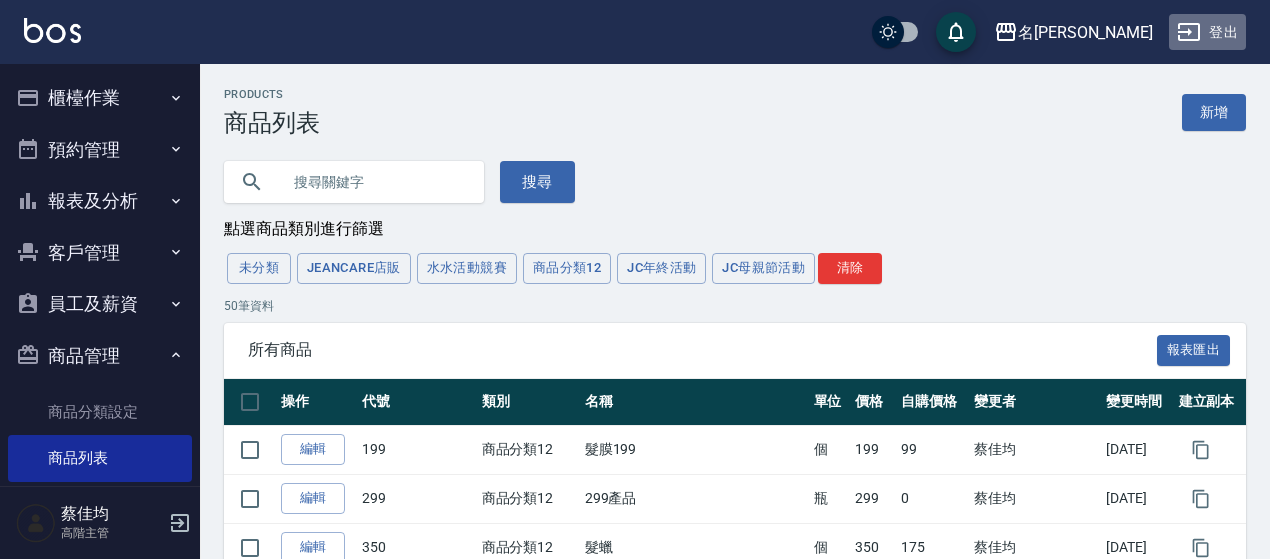 click on "登出" at bounding box center (1207, 32) 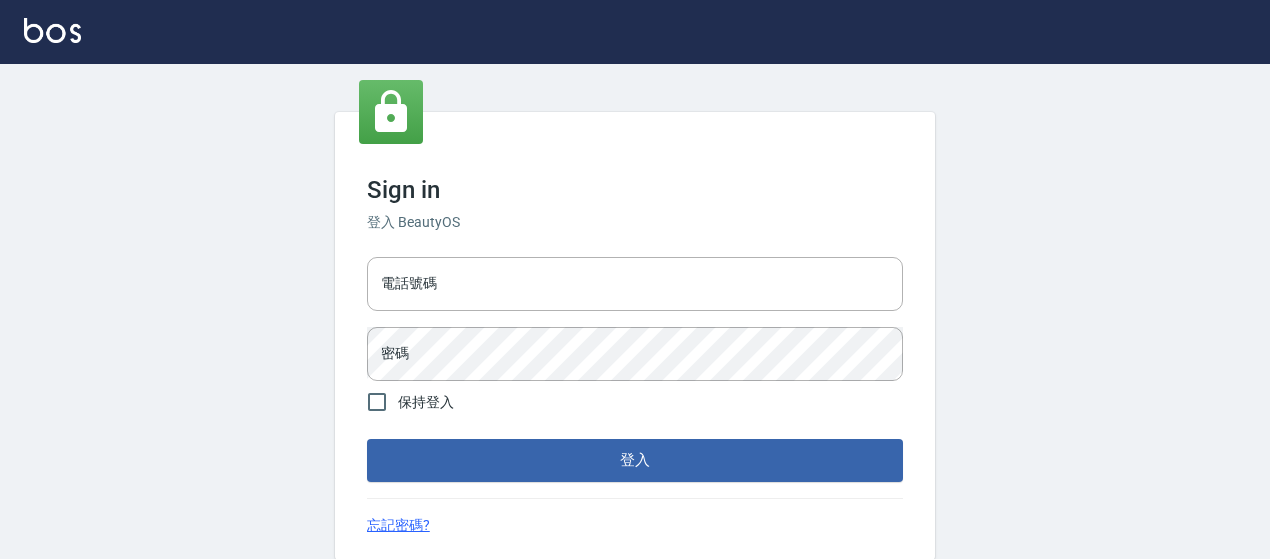 type on "0426657169" 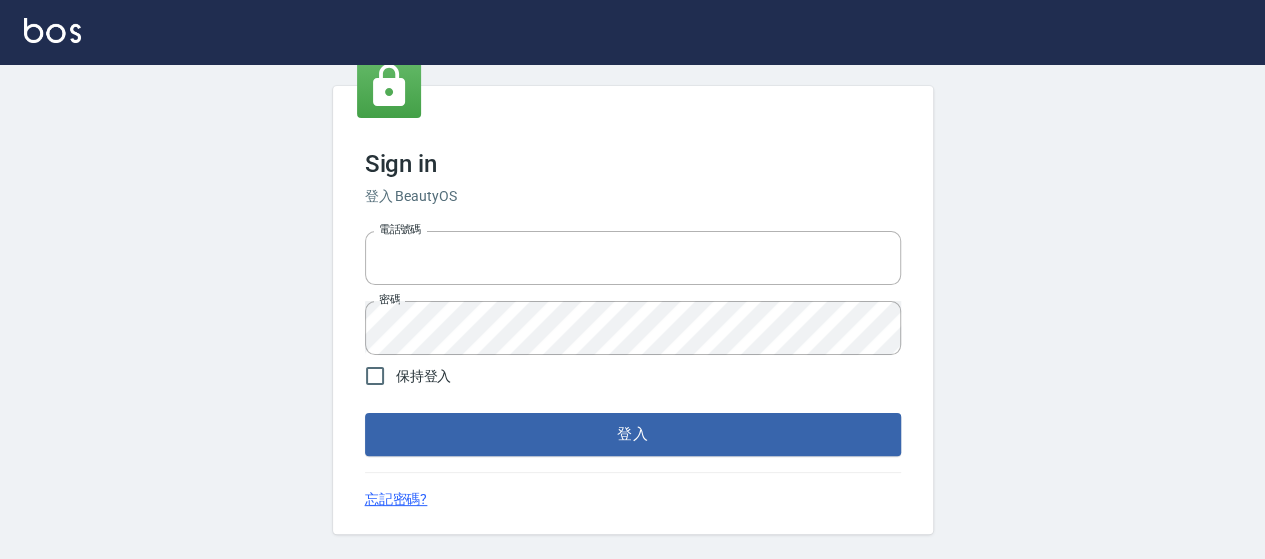 scroll, scrollTop: 48, scrollLeft: 0, axis: vertical 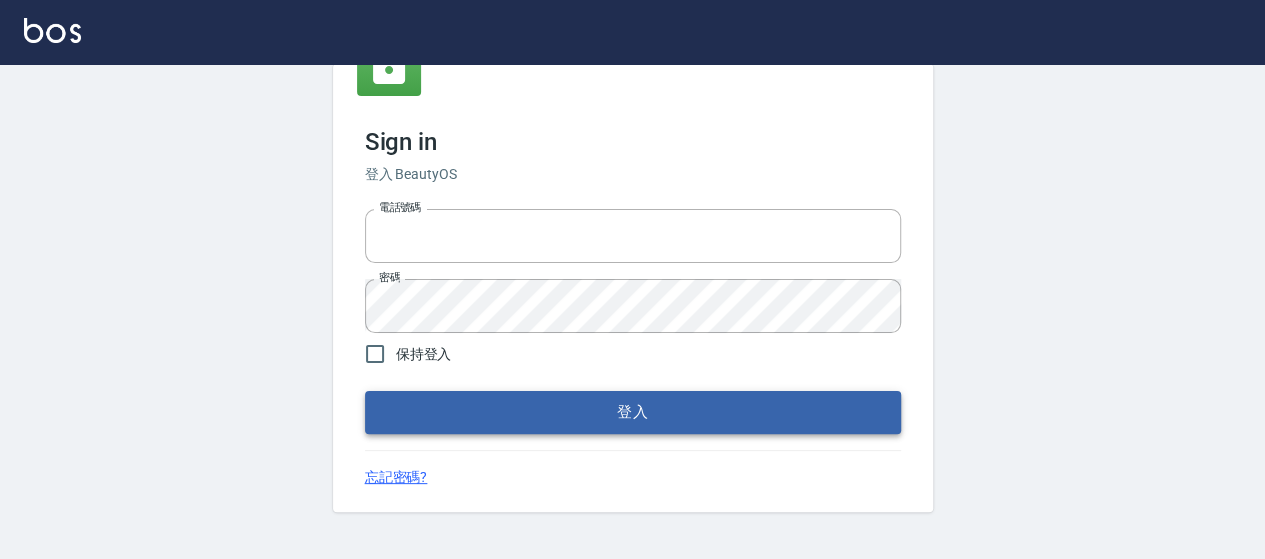 type on "0426657169" 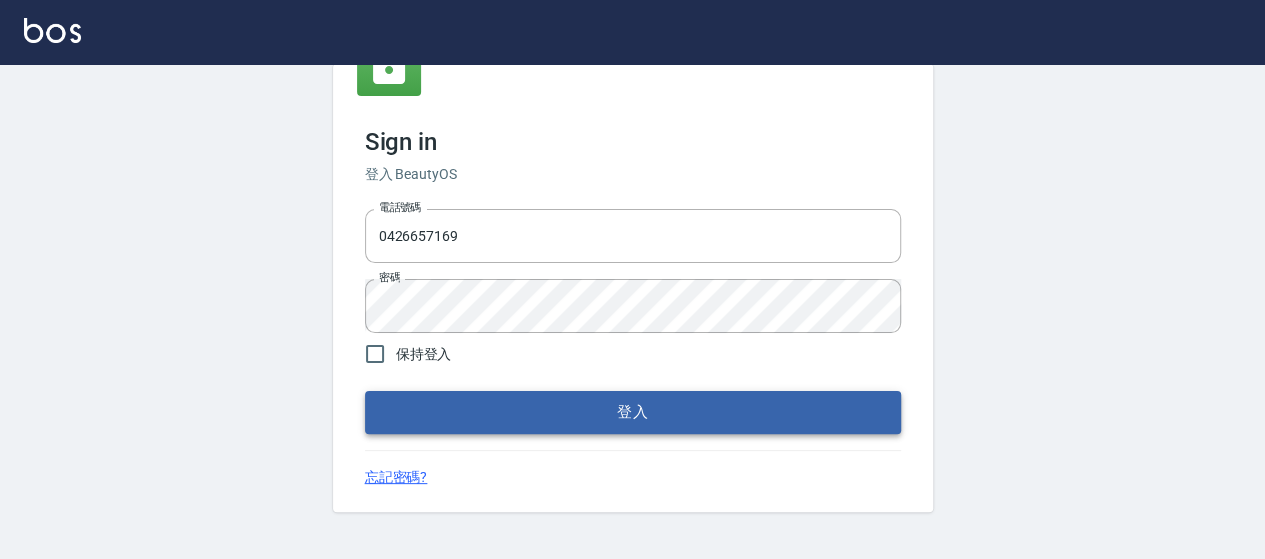 click on "登入" at bounding box center (633, 412) 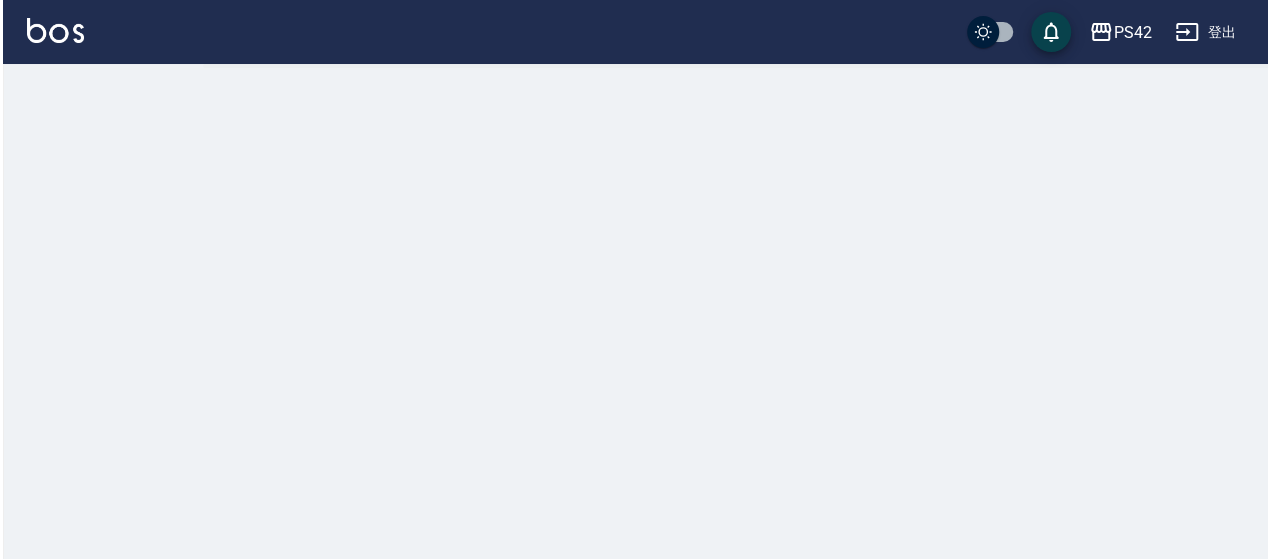 scroll, scrollTop: 0, scrollLeft: 0, axis: both 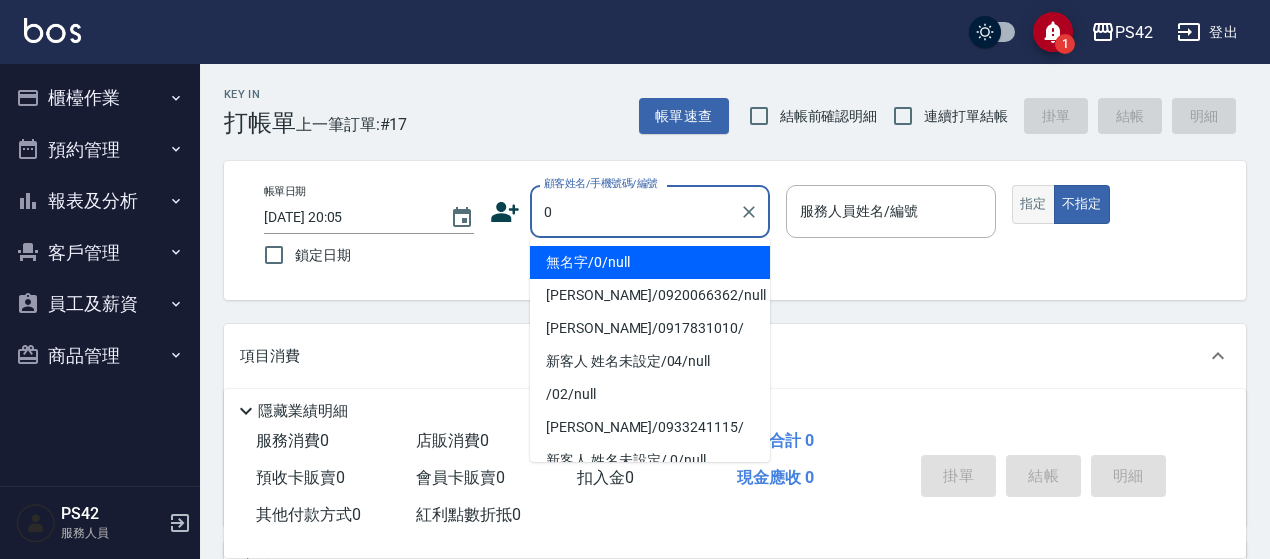 type on "無名字/0/null" 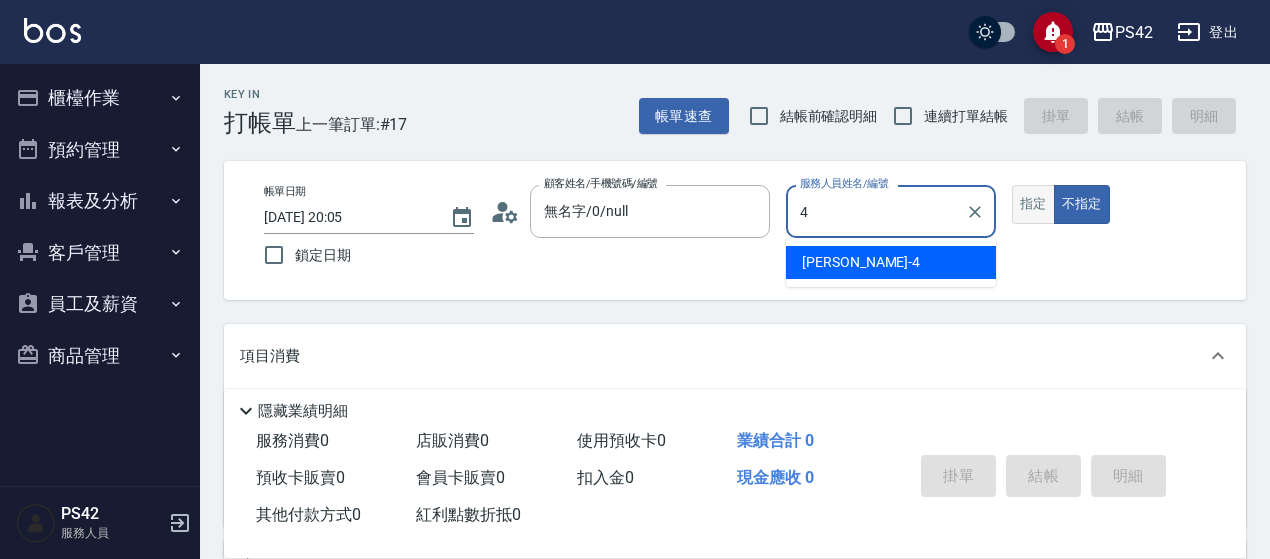 type on "4" 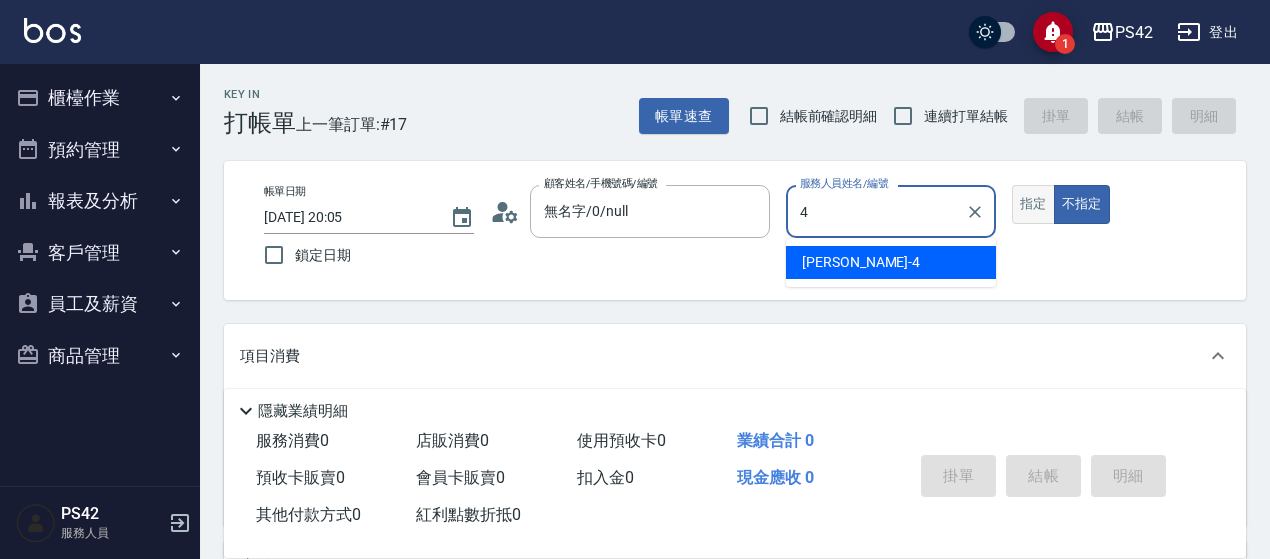 type on "false" 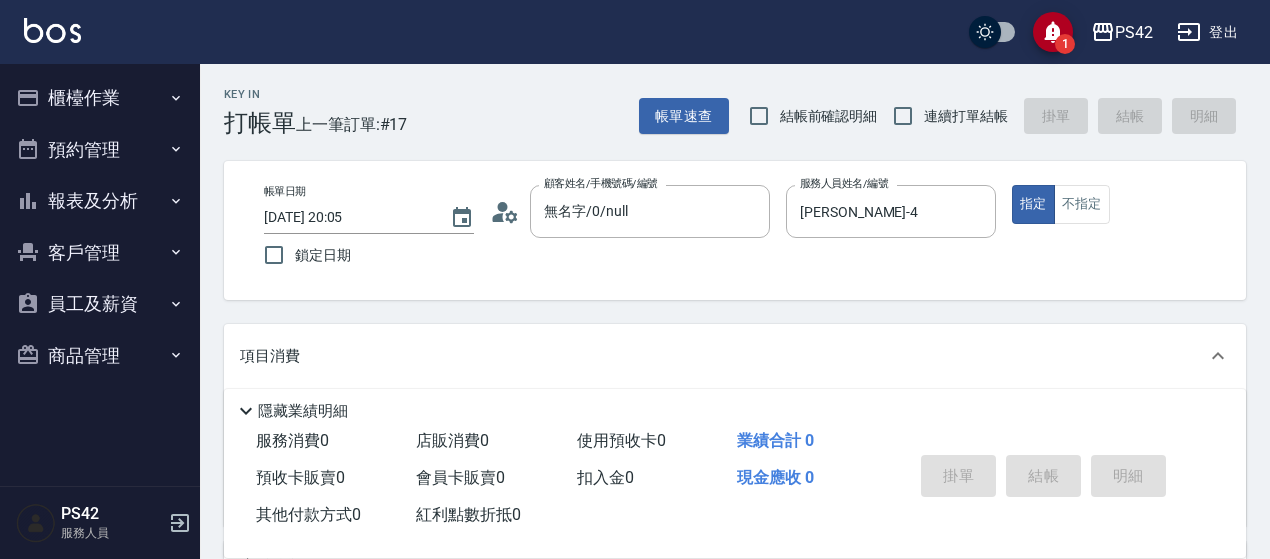 scroll, scrollTop: 200, scrollLeft: 0, axis: vertical 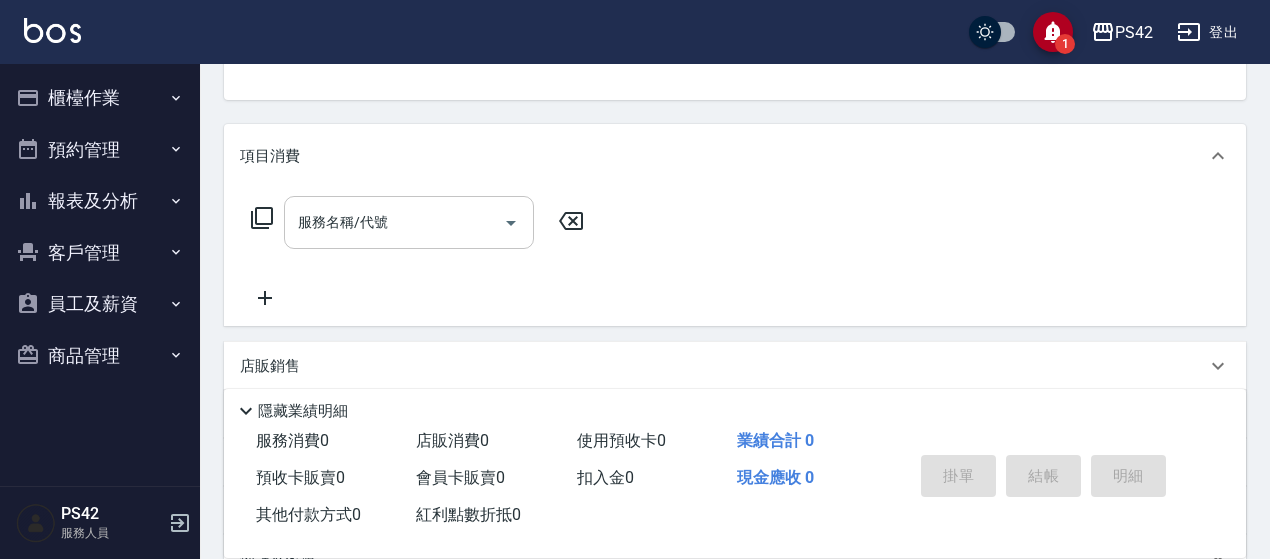 click on "服務名稱/代號" at bounding box center [394, 222] 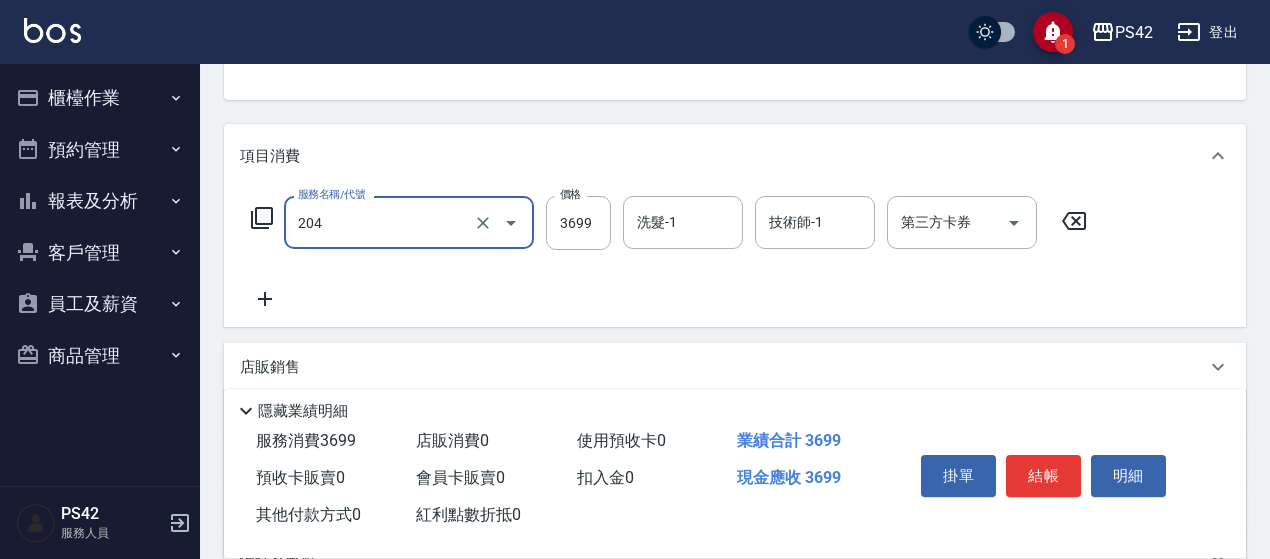 type on "OVC燙髮(204)" 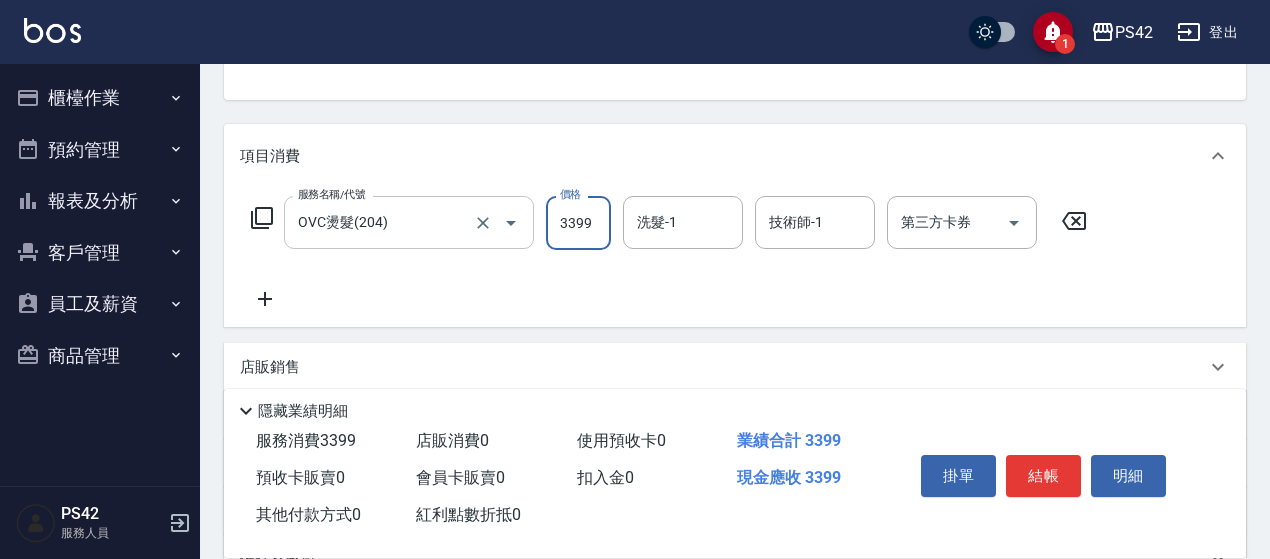 type on "3399" 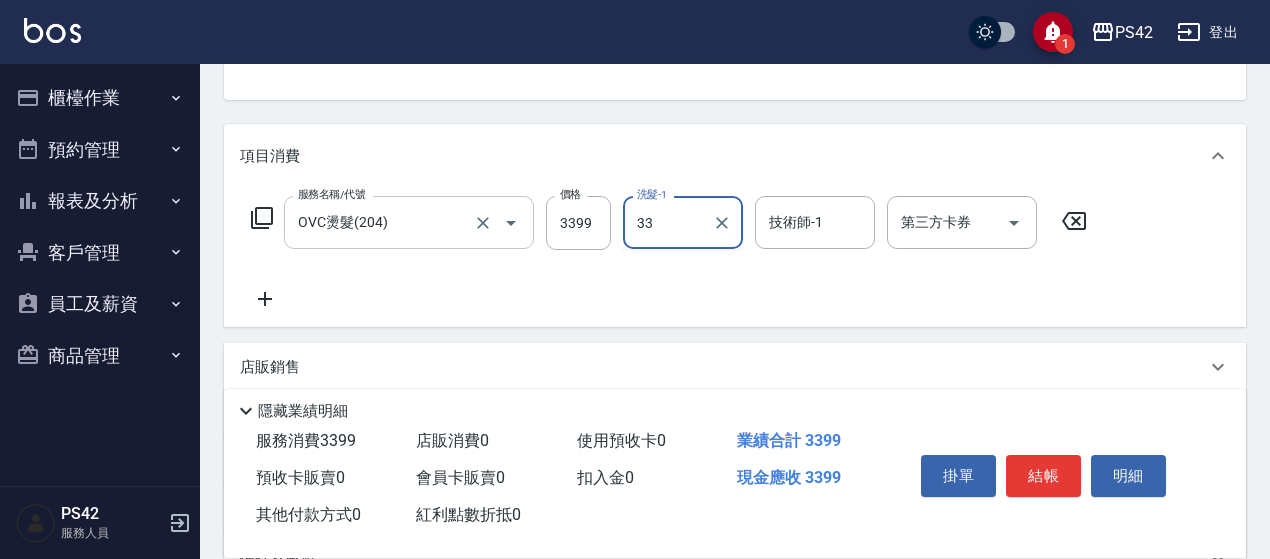 type on "[PERSON_NAME]-33" 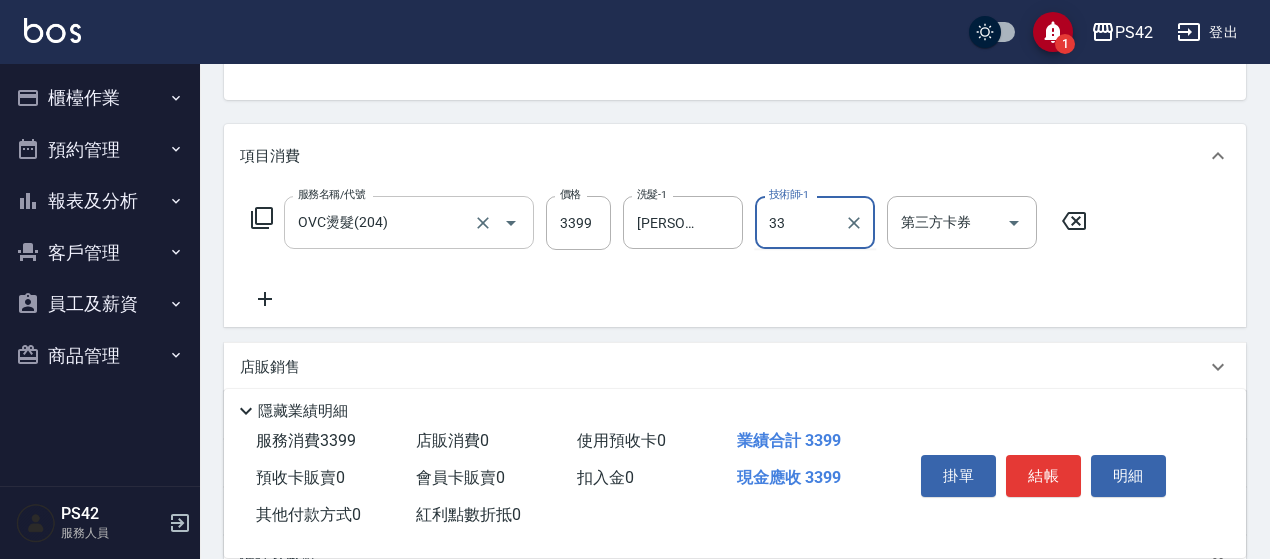 type on "[PERSON_NAME]-33" 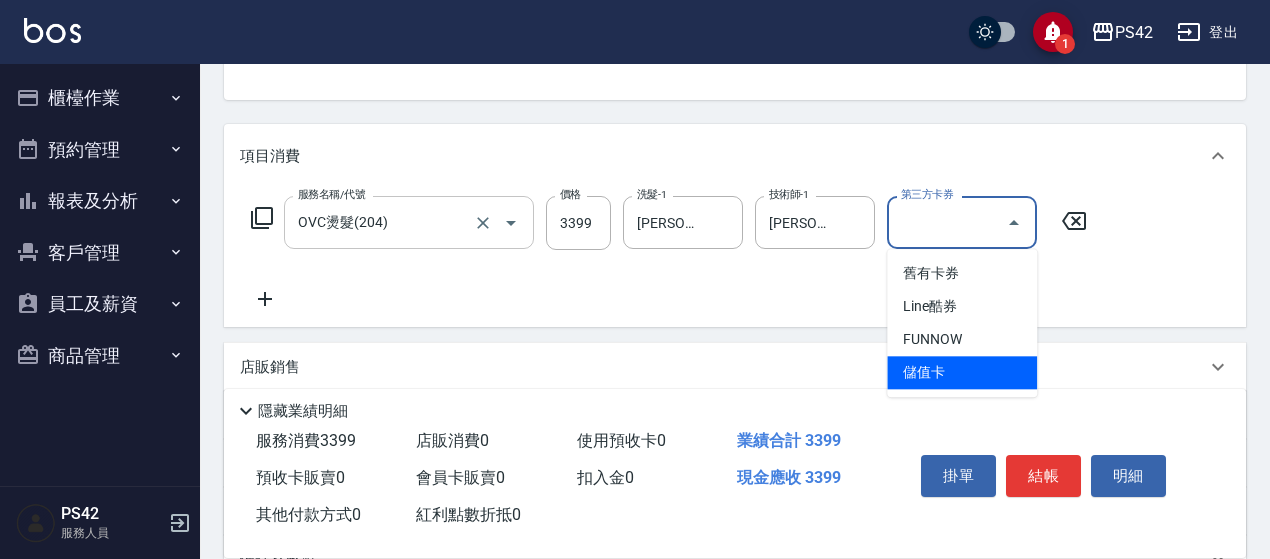 type on "儲值卡" 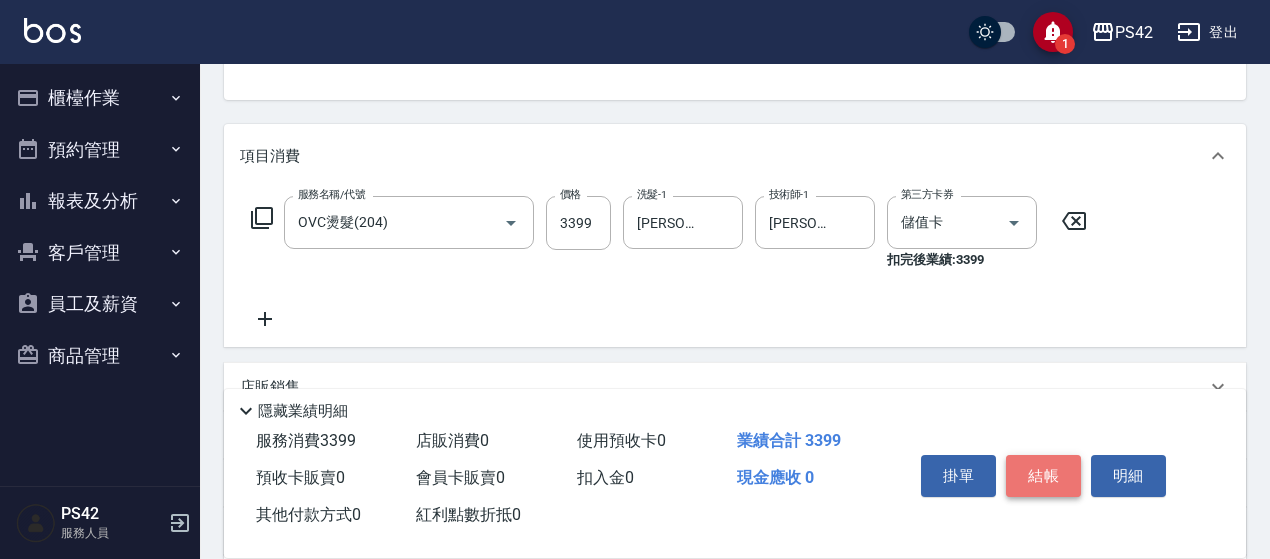 click on "結帳" at bounding box center (1043, 476) 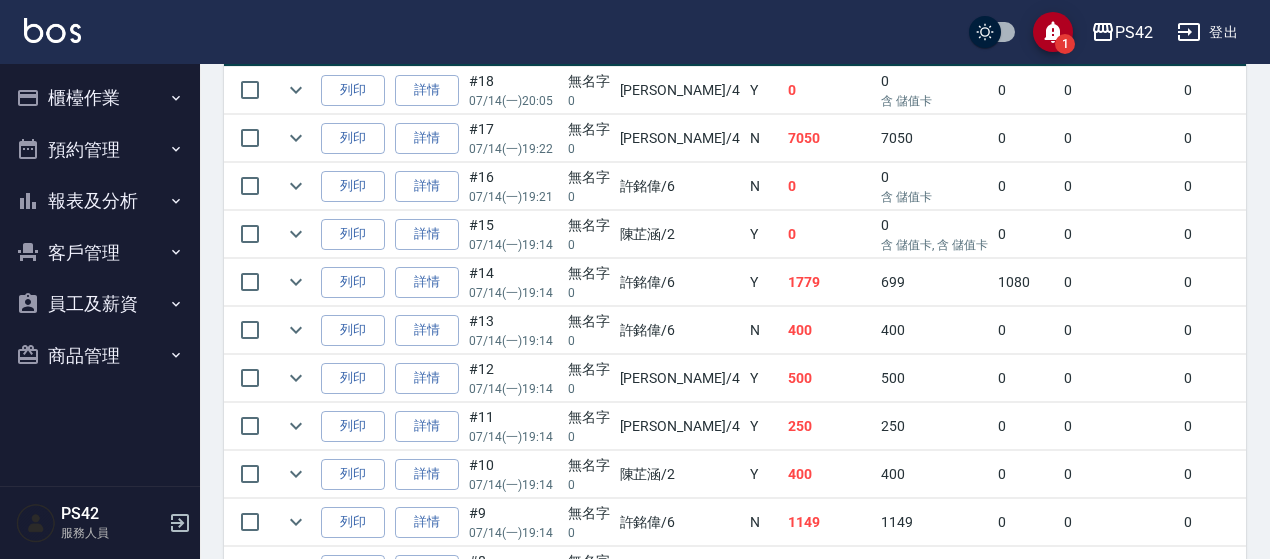 scroll, scrollTop: 600, scrollLeft: 0, axis: vertical 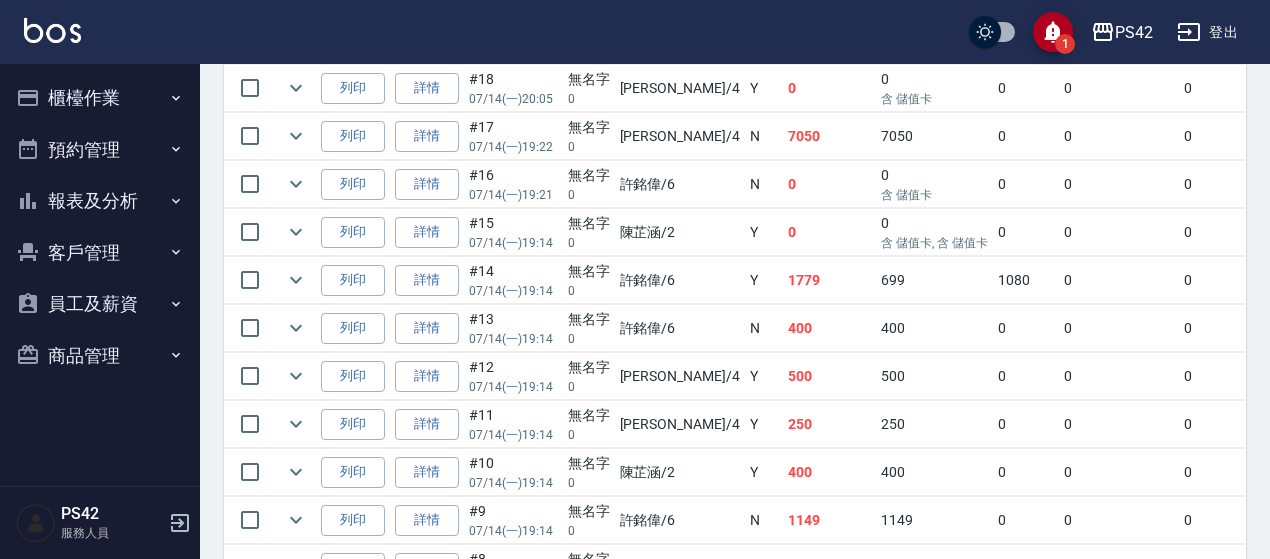 click on "報表及分析" at bounding box center [100, 201] 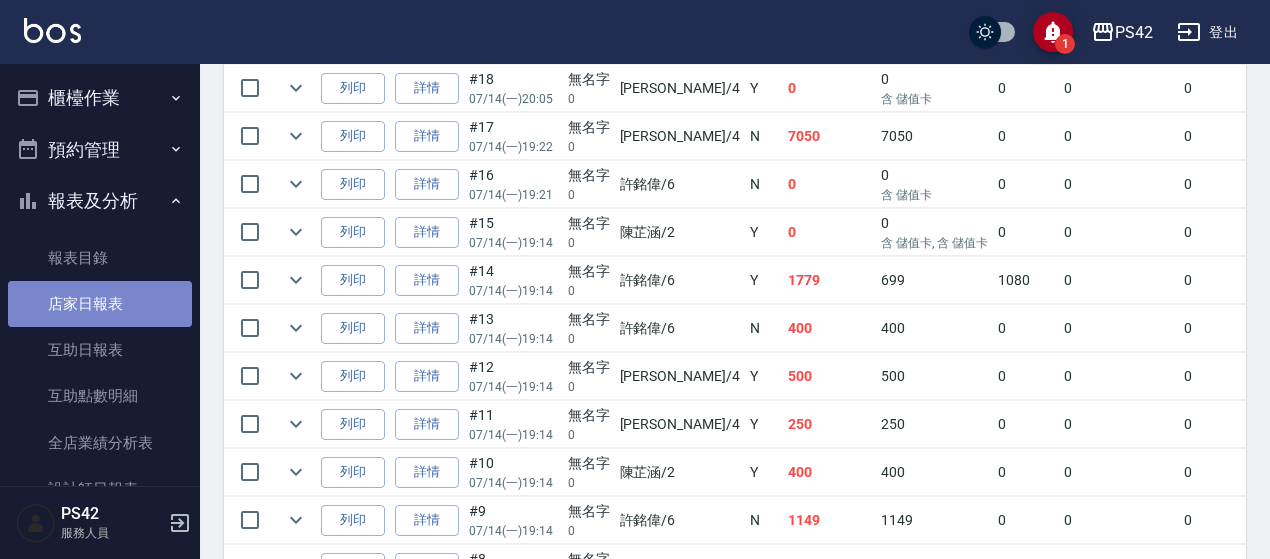 click on "店家日報表" at bounding box center [100, 304] 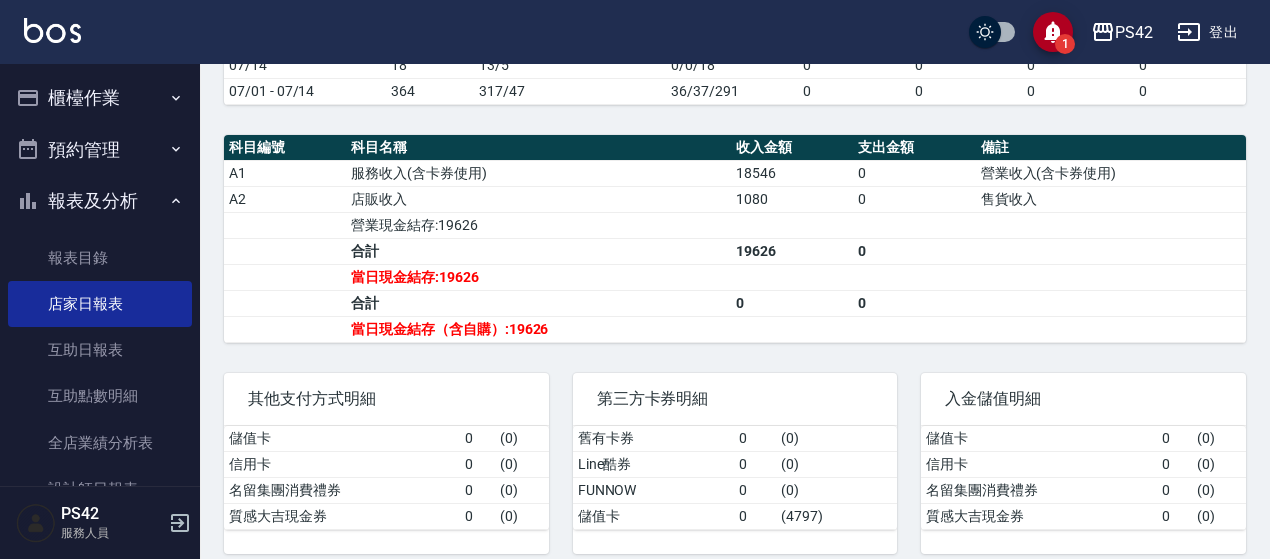 scroll, scrollTop: 638, scrollLeft: 0, axis: vertical 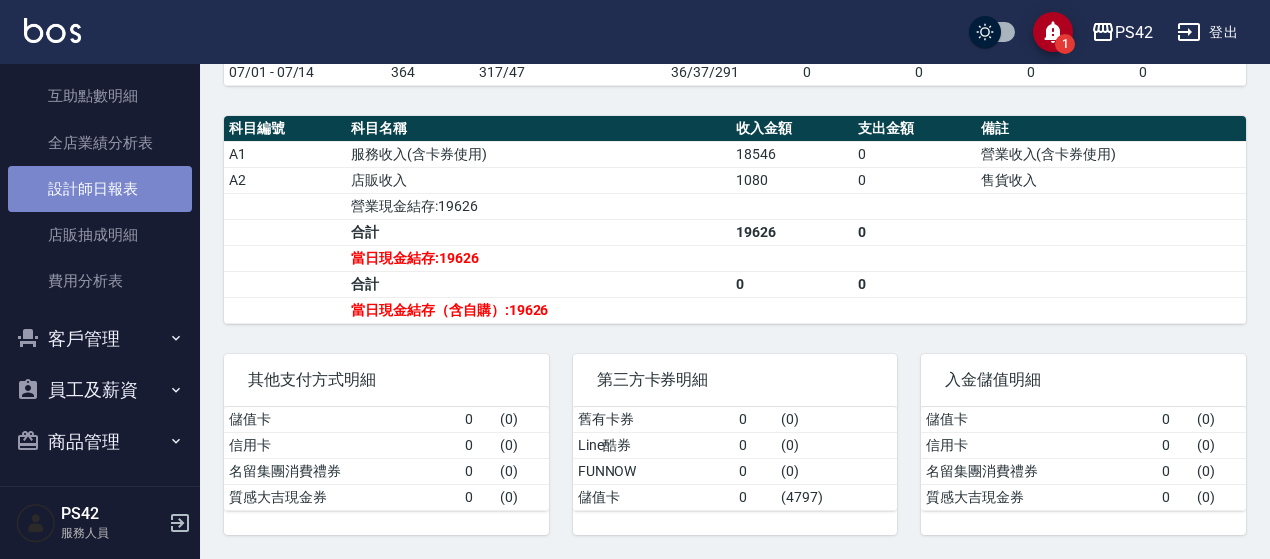 click on "設計師日報表" at bounding box center [100, 189] 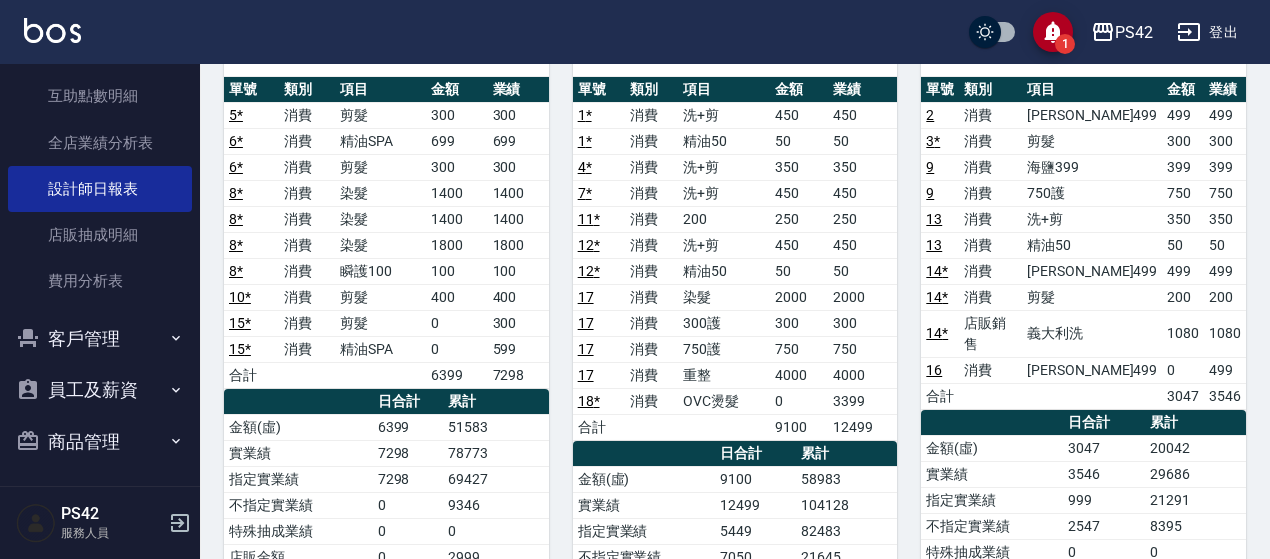 scroll, scrollTop: 200, scrollLeft: 0, axis: vertical 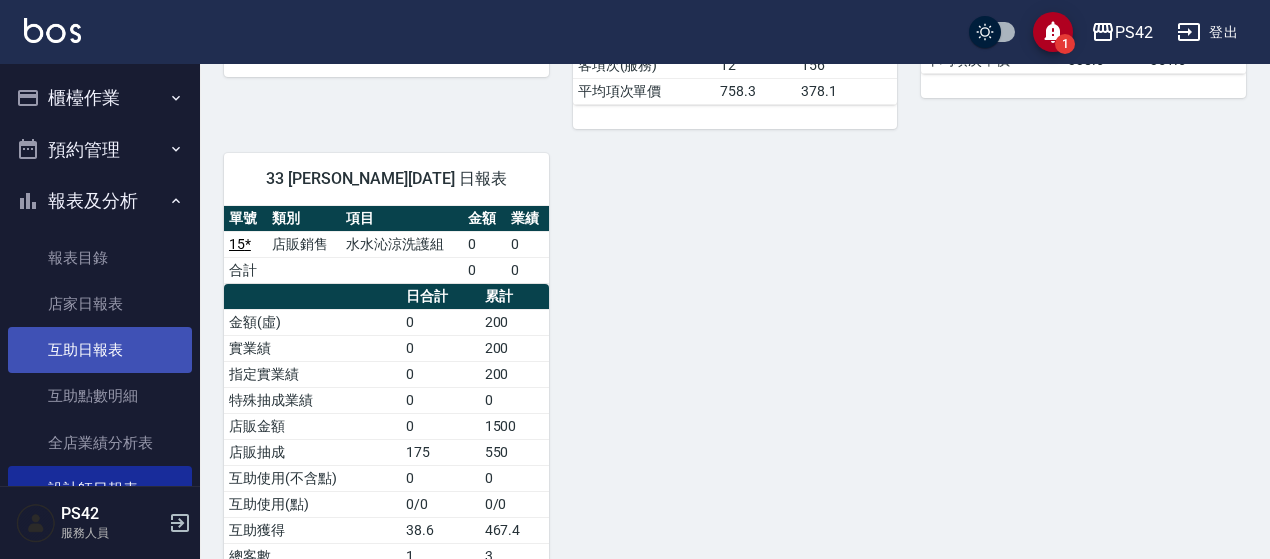 click on "互助日報表" at bounding box center [100, 350] 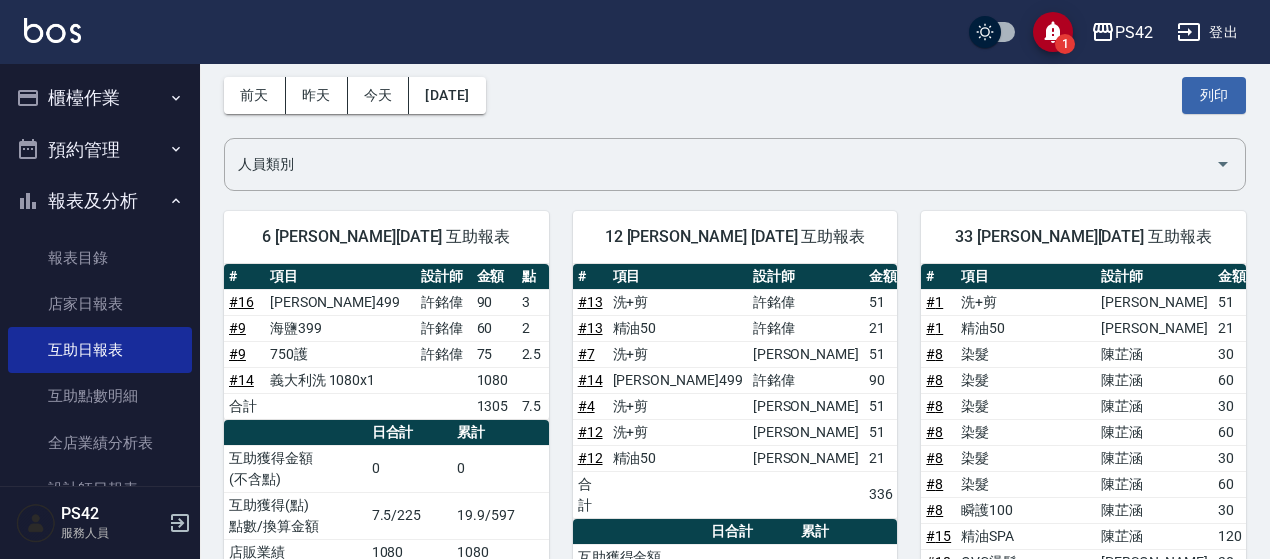 scroll, scrollTop: 200, scrollLeft: 0, axis: vertical 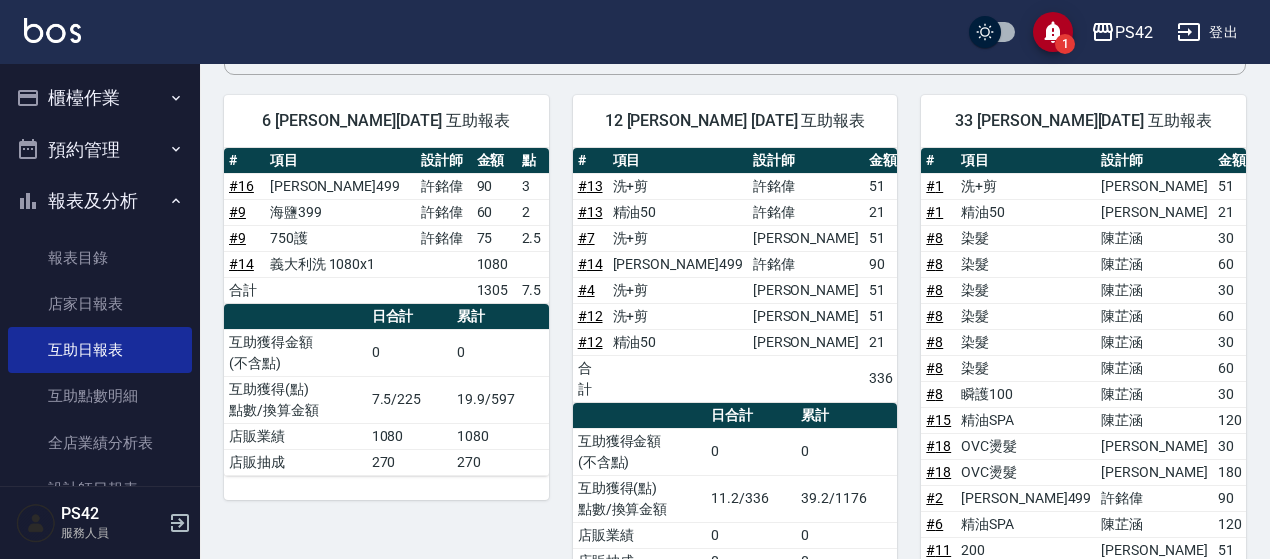 click on "櫃檯作業" at bounding box center [100, 98] 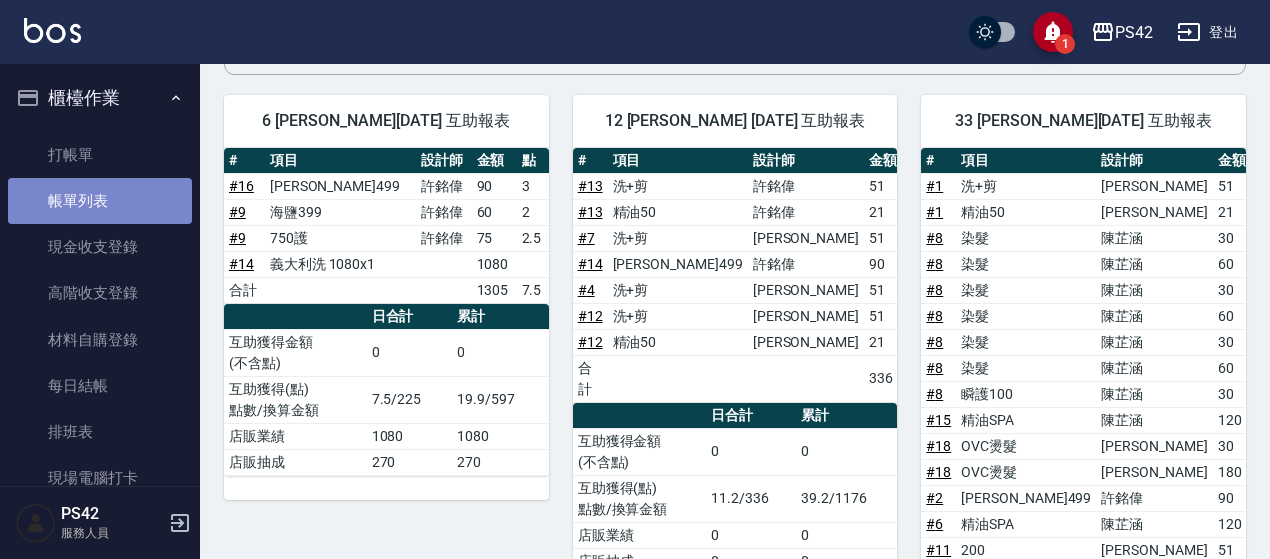 click on "帳單列表" at bounding box center [100, 201] 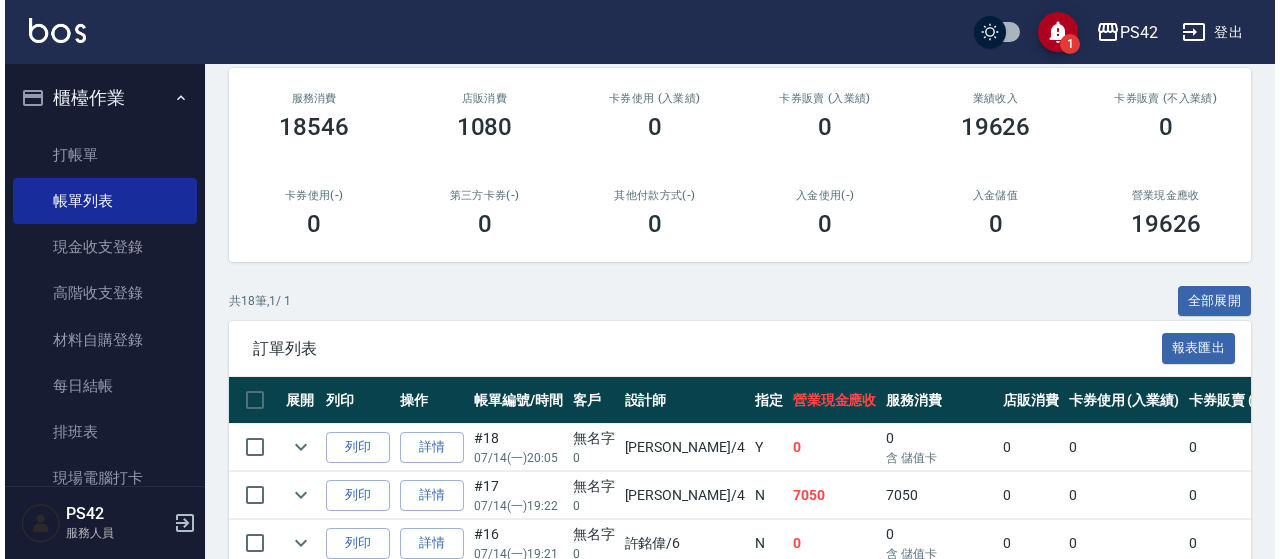scroll, scrollTop: 100, scrollLeft: 0, axis: vertical 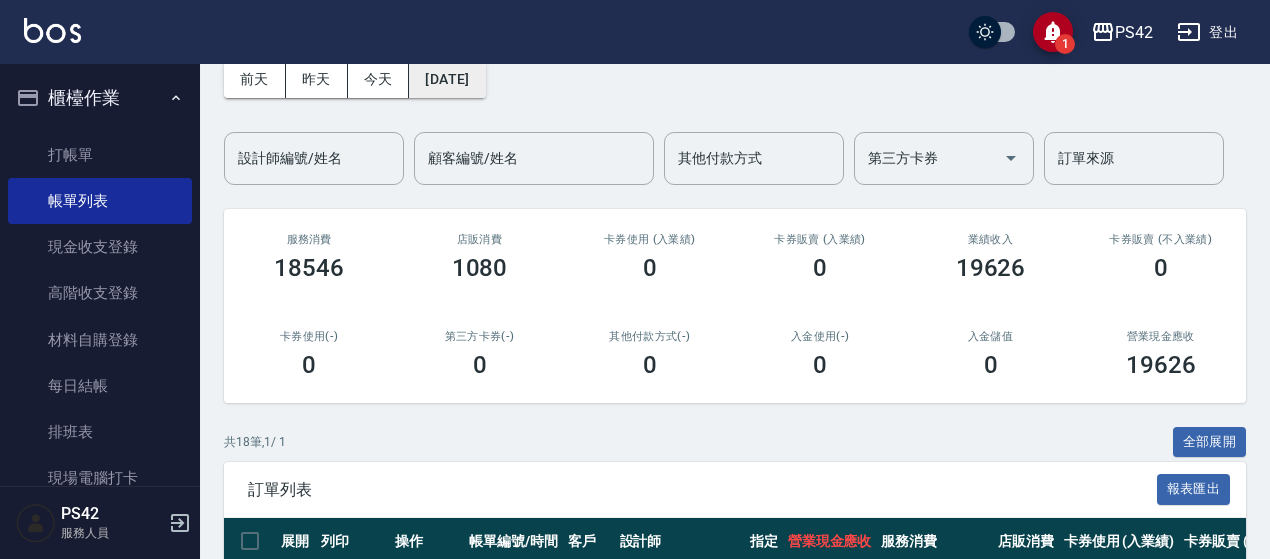 click on "[DATE]" at bounding box center (447, 79) 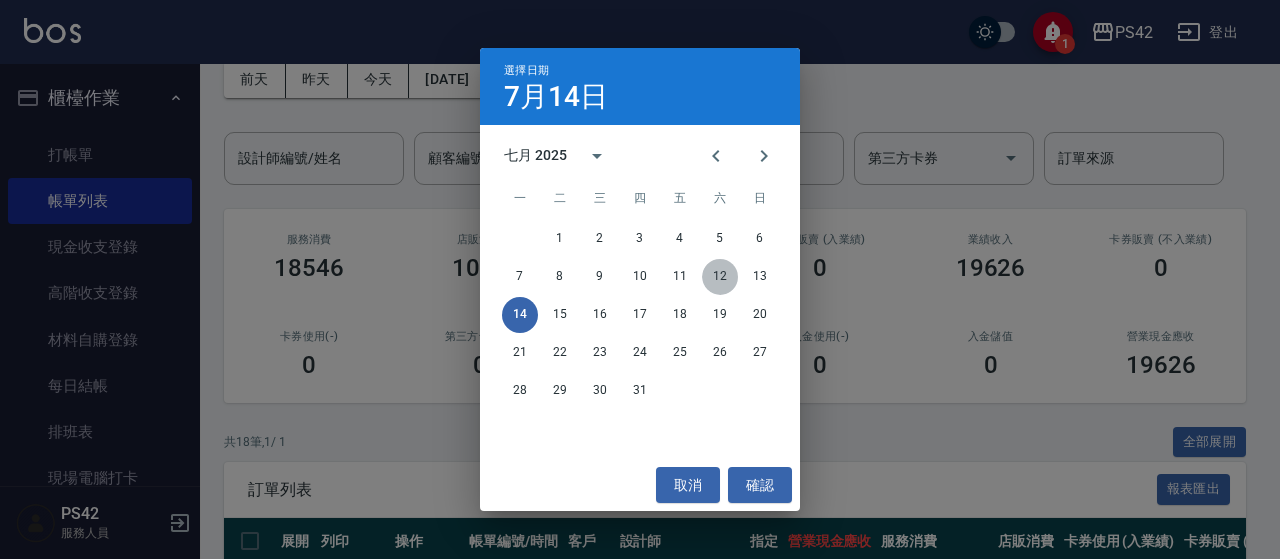 click on "12" at bounding box center [720, 277] 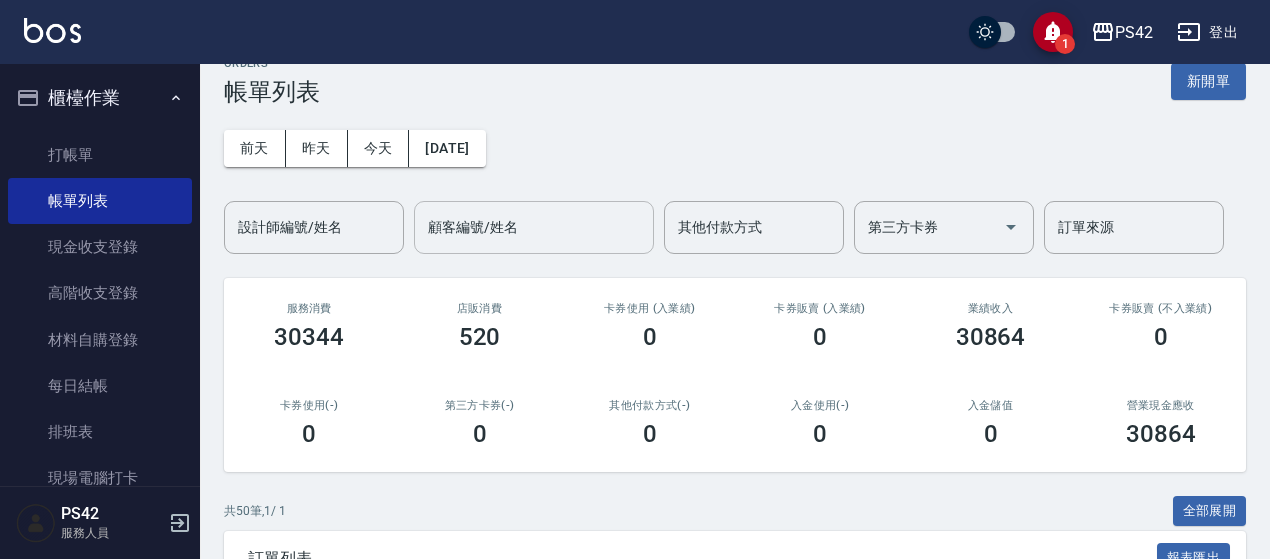 scroll, scrollTop: 0, scrollLeft: 0, axis: both 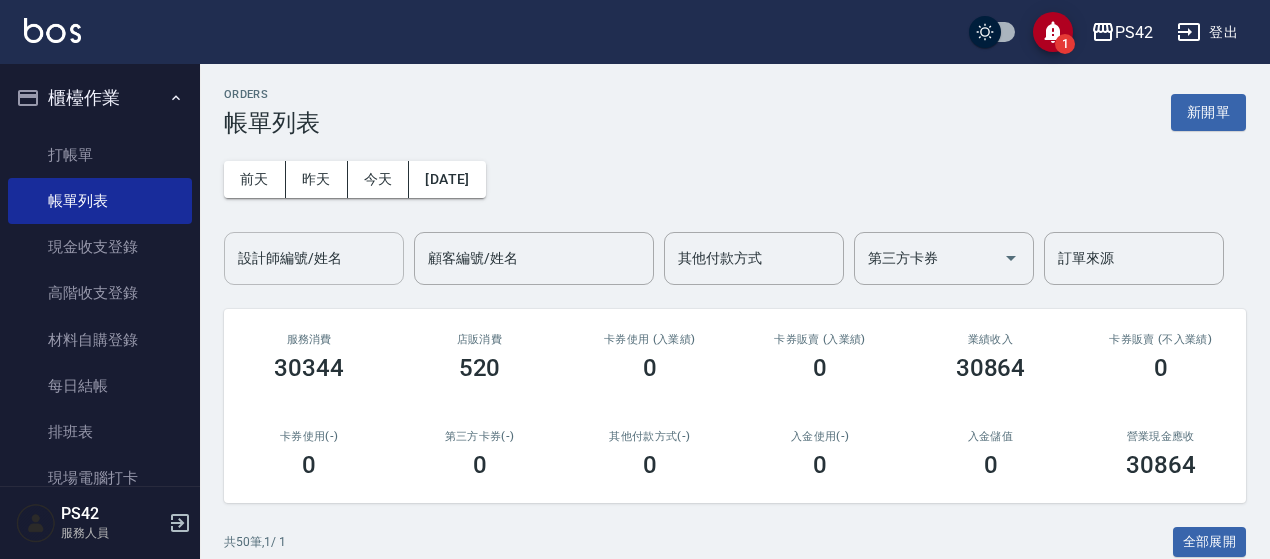 click on "設計師編號/姓名" at bounding box center [314, 258] 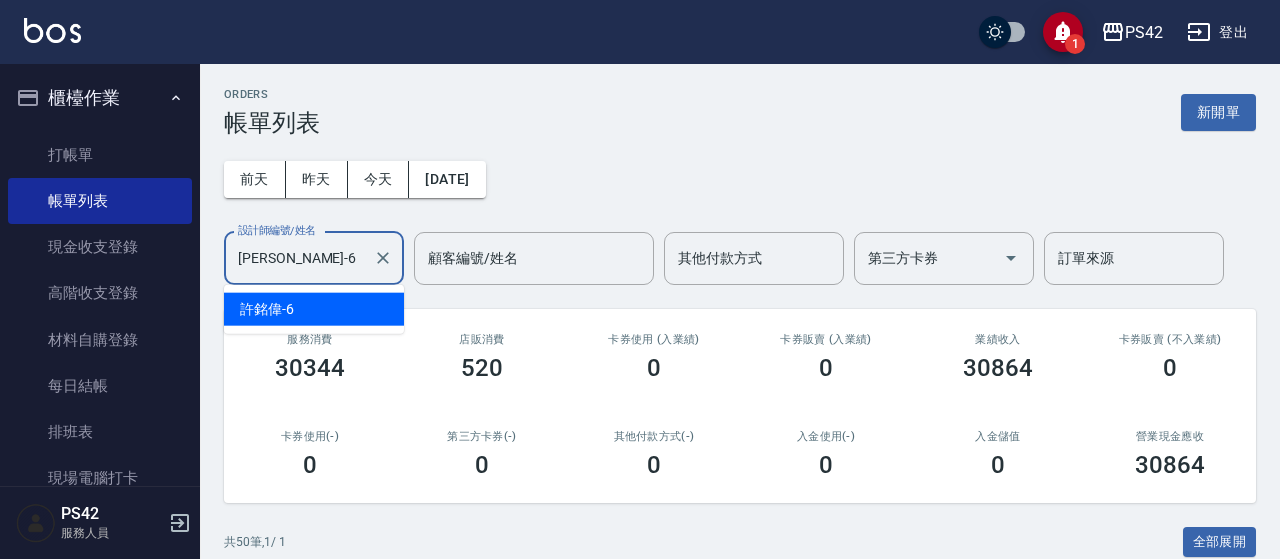 type on "[PERSON_NAME]-6" 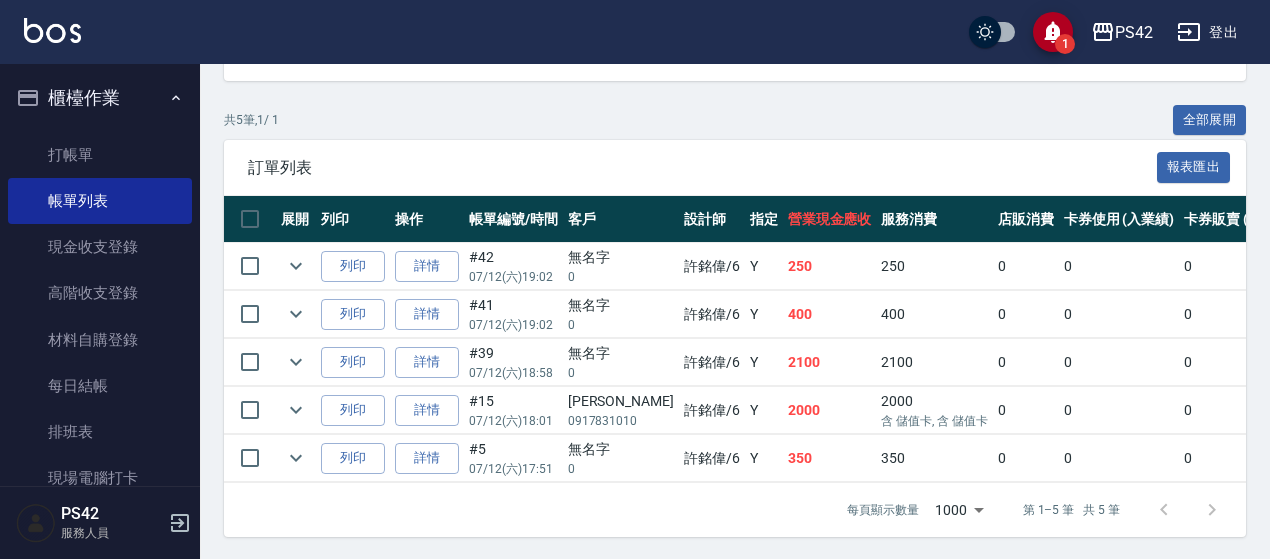 scroll, scrollTop: 435, scrollLeft: 0, axis: vertical 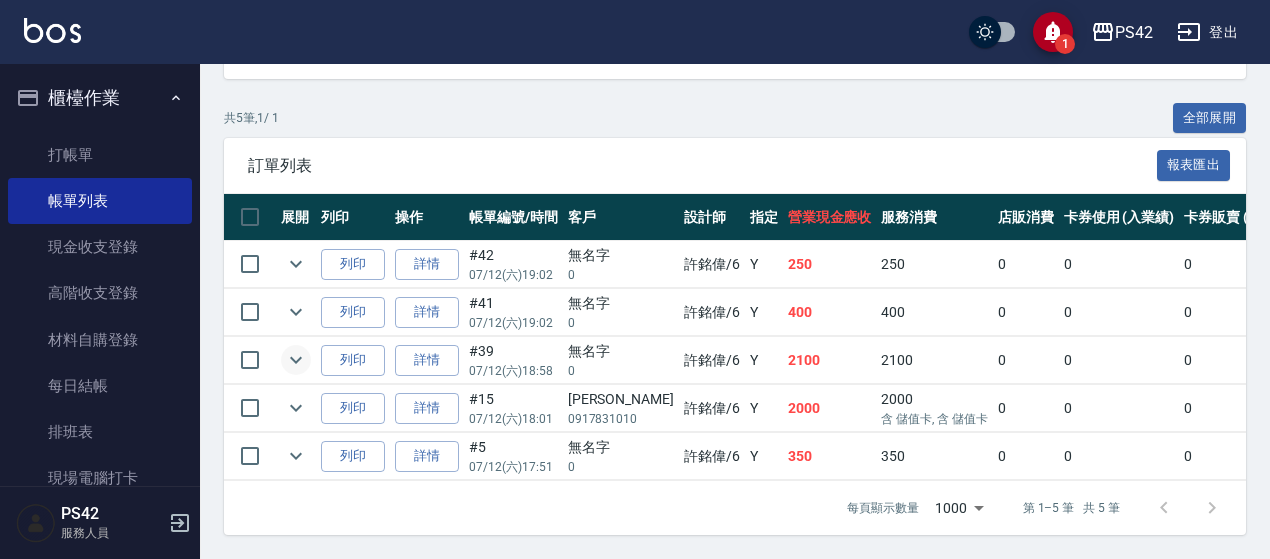 click 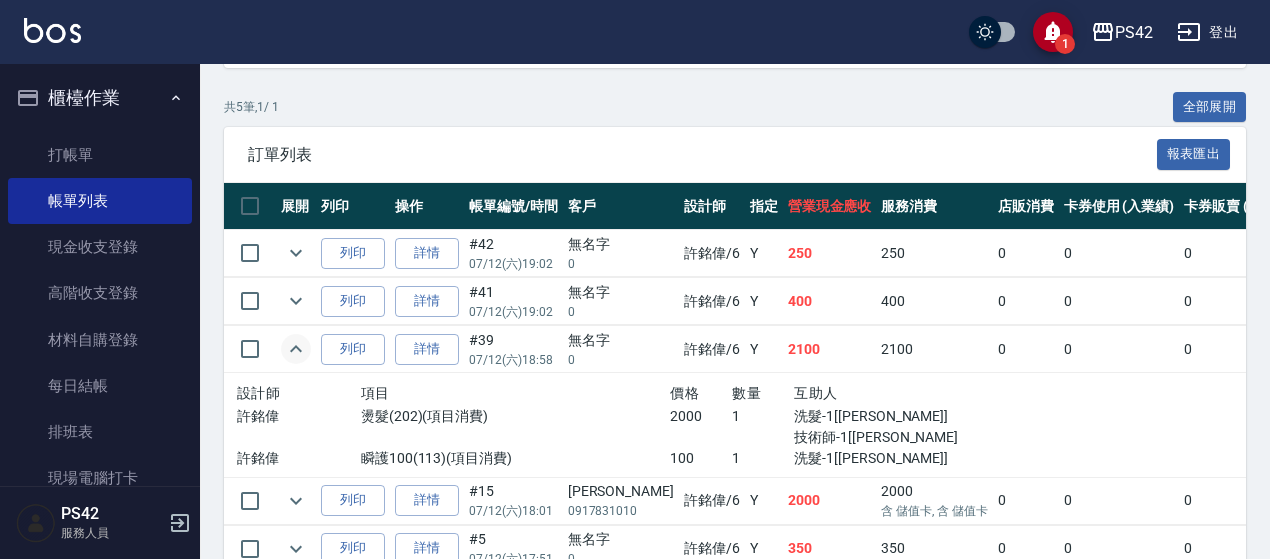click 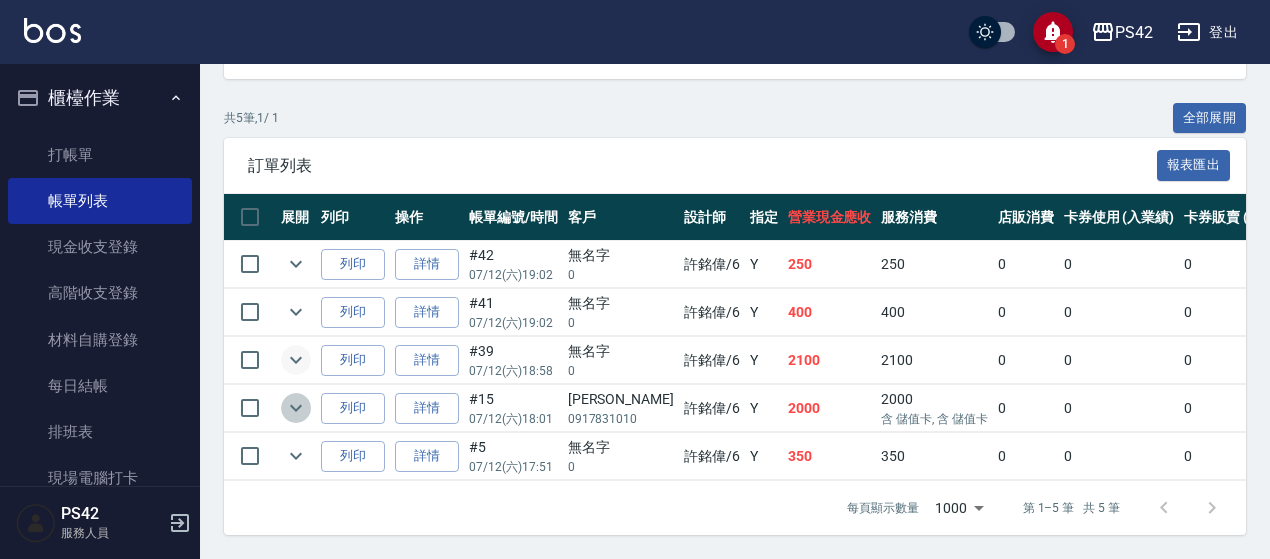 click 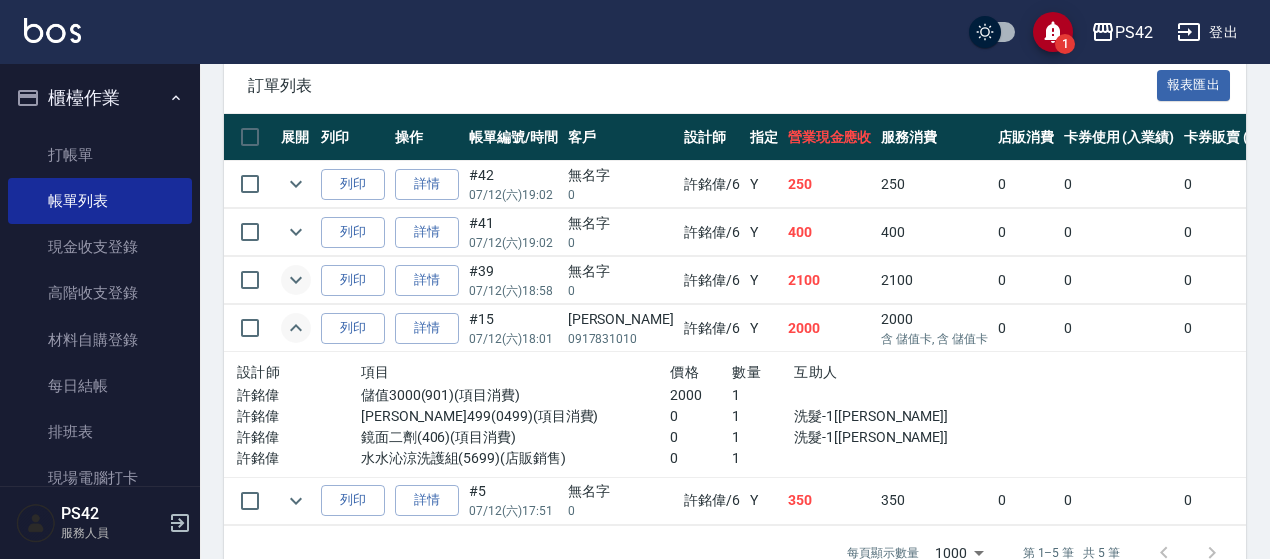 scroll, scrollTop: 535, scrollLeft: 0, axis: vertical 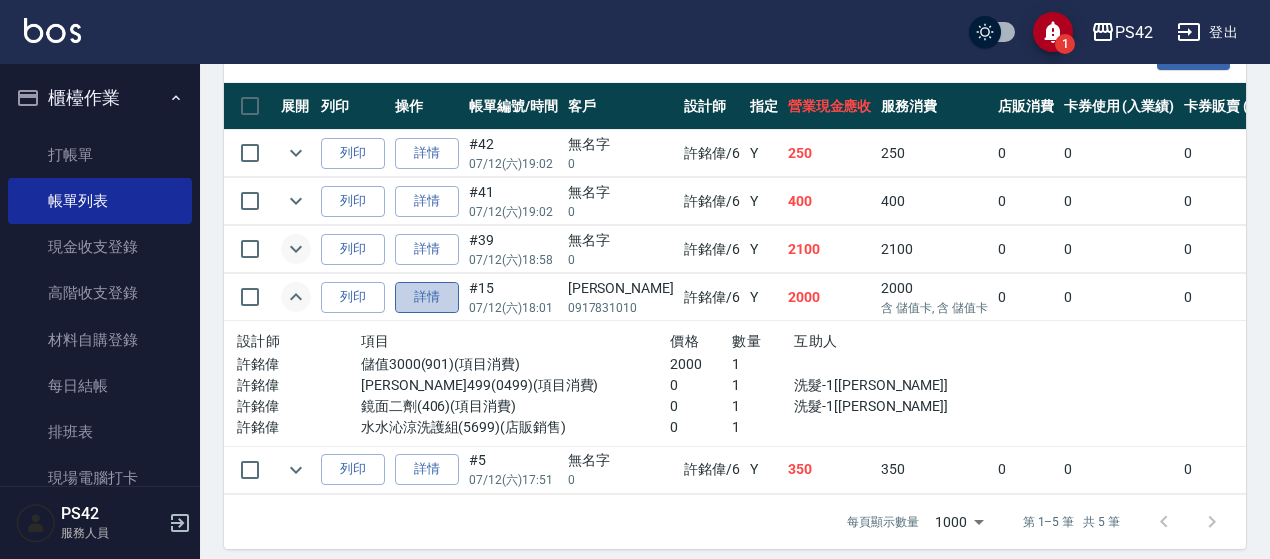 click on "詳情" at bounding box center [427, 297] 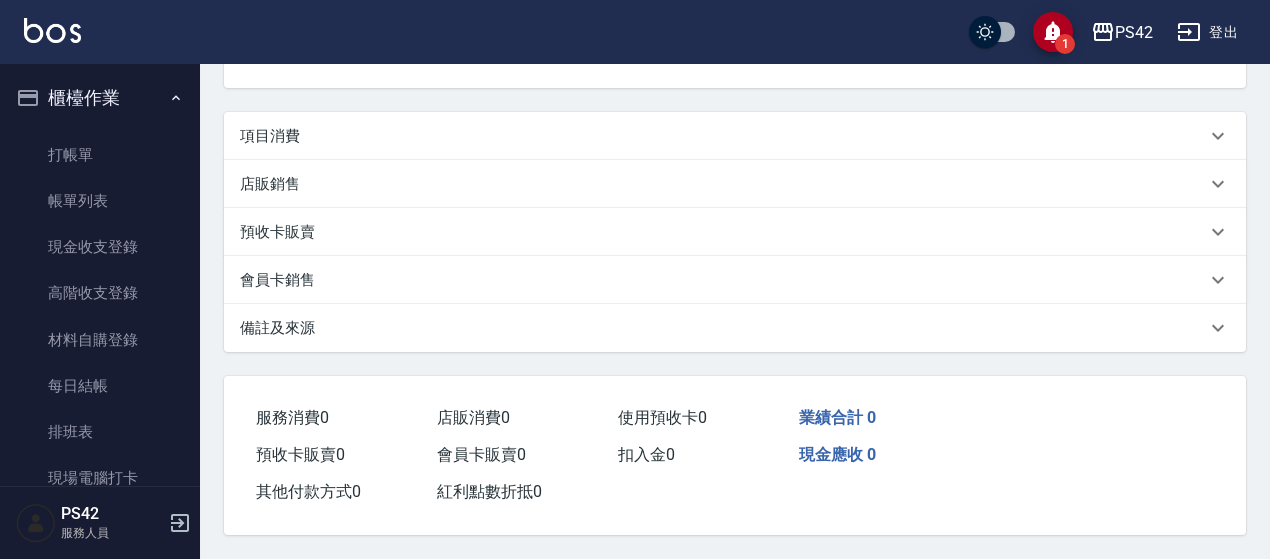 scroll, scrollTop: 0, scrollLeft: 0, axis: both 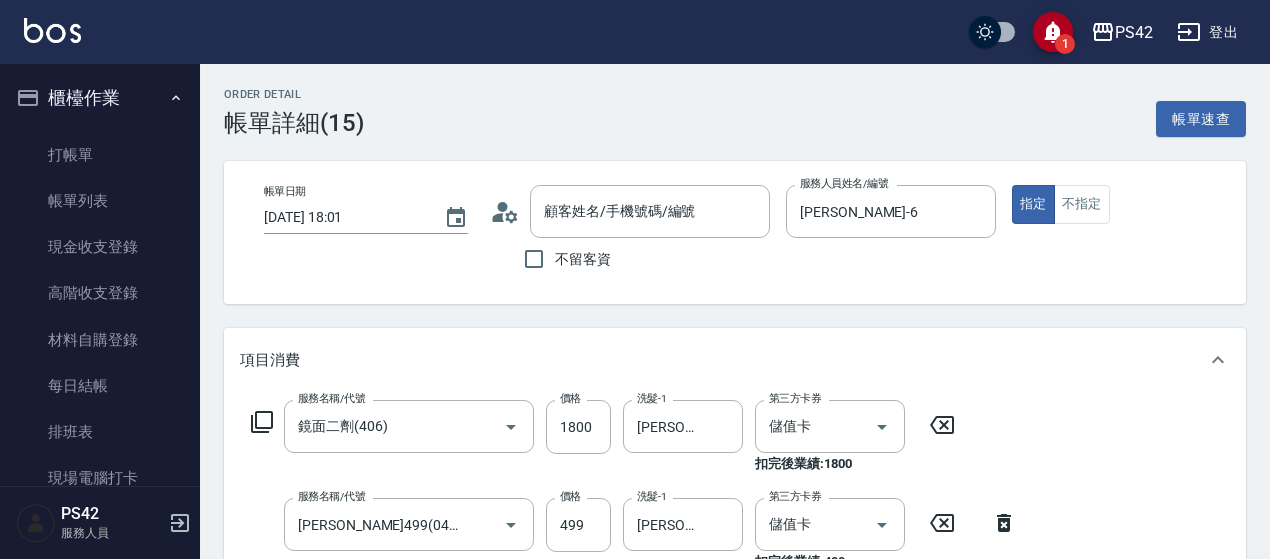 type on "[DATE] 18:01" 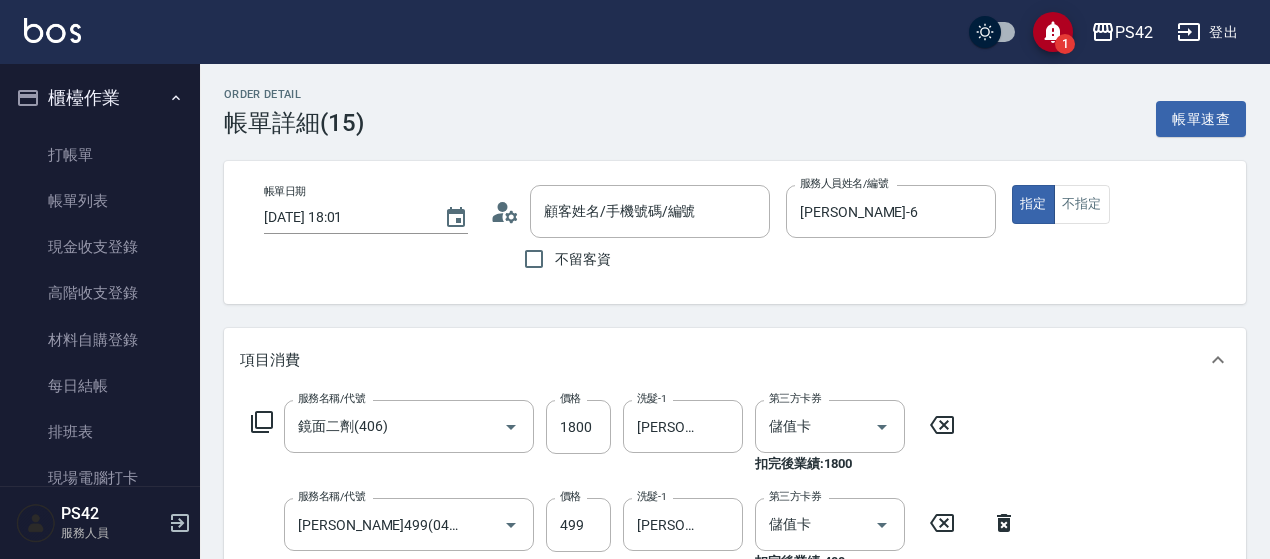 type on "[PERSON_NAME]-6" 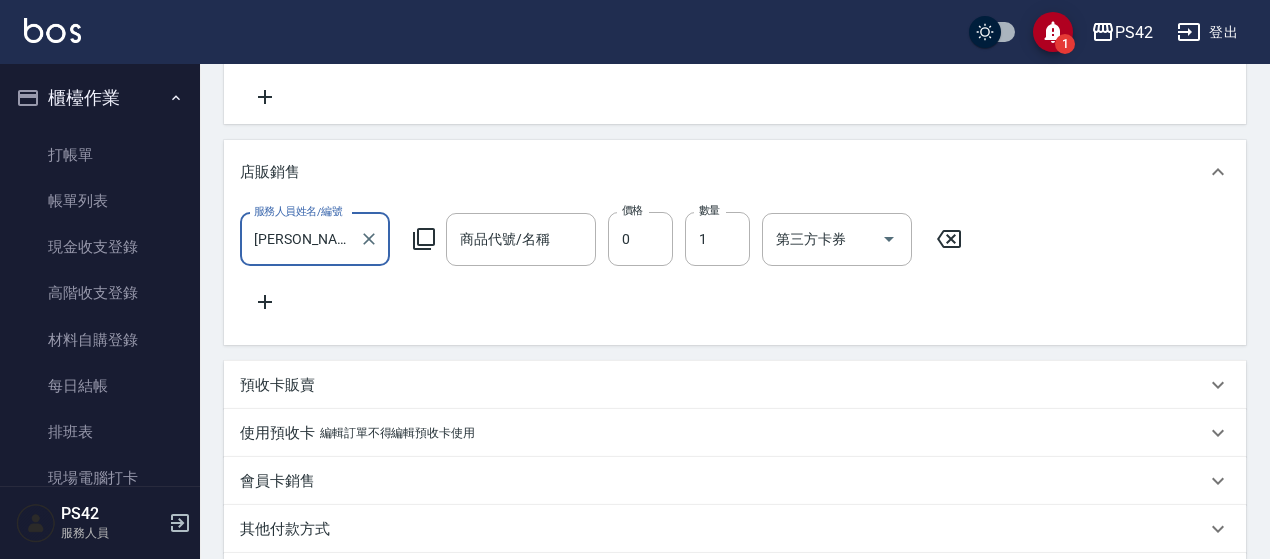 scroll, scrollTop: 0, scrollLeft: 0, axis: both 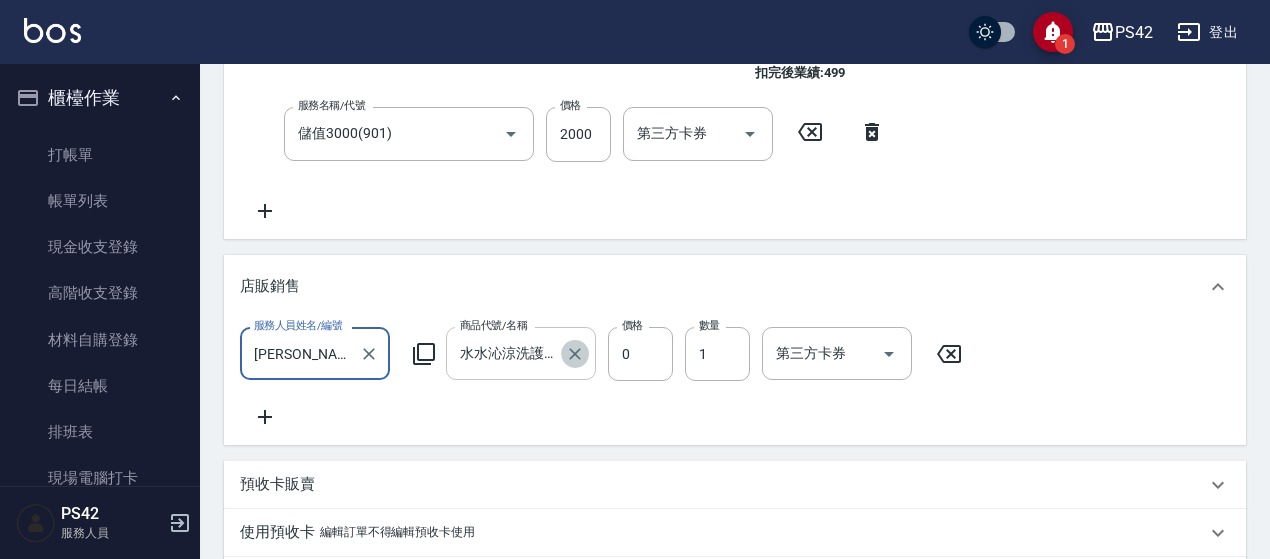 click 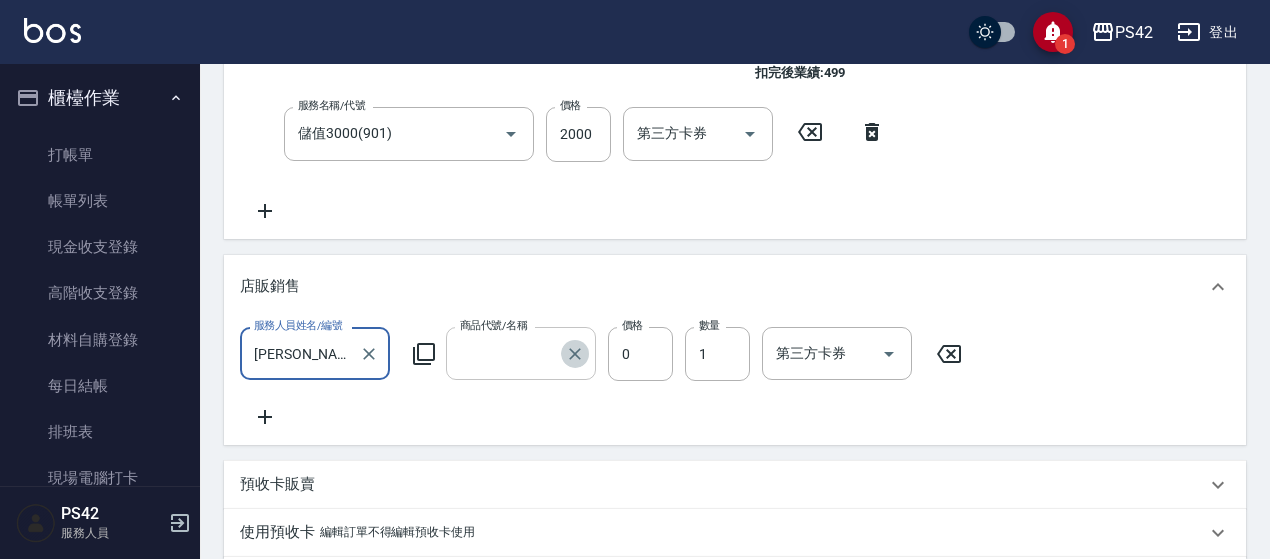 scroll, scrollTop: 0, scrollLeft: 0, axis: both 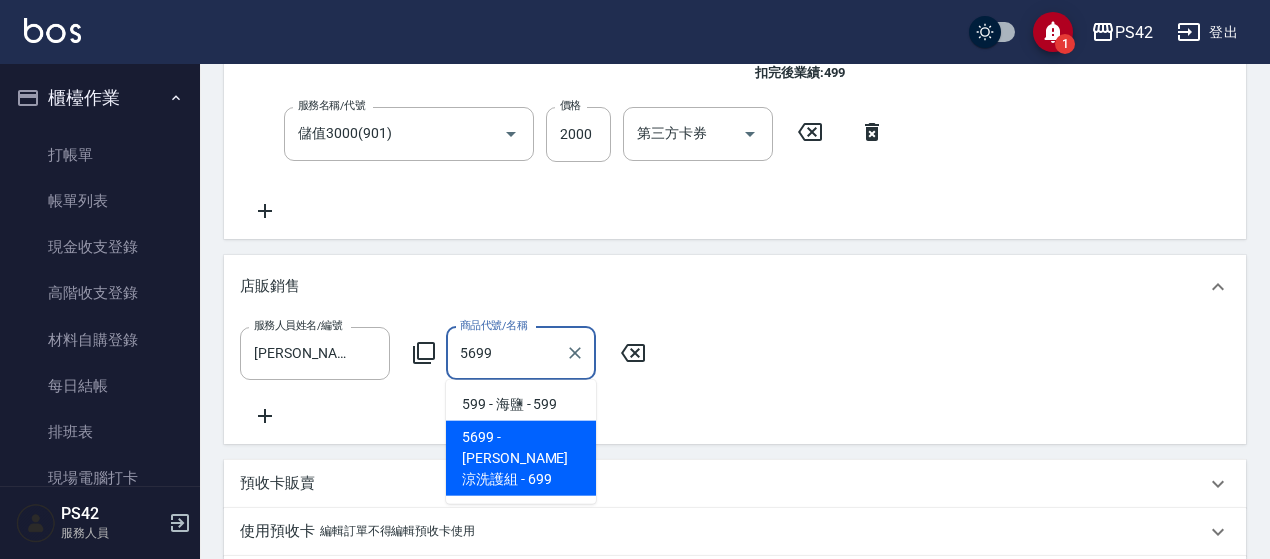 type on "水水沁涼洗護組" 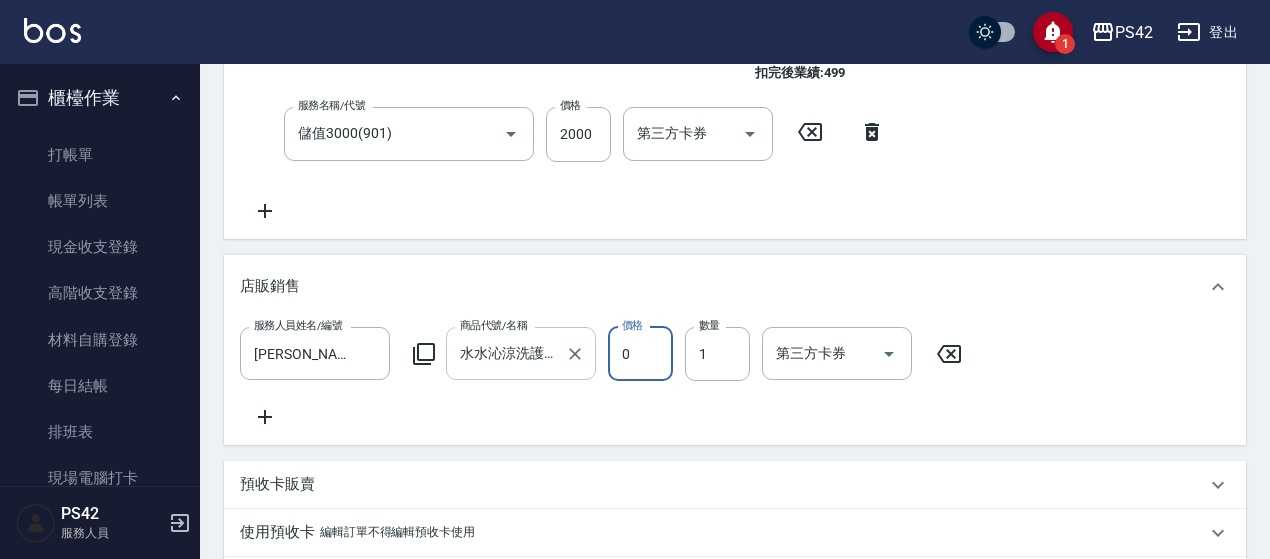 type on "0" 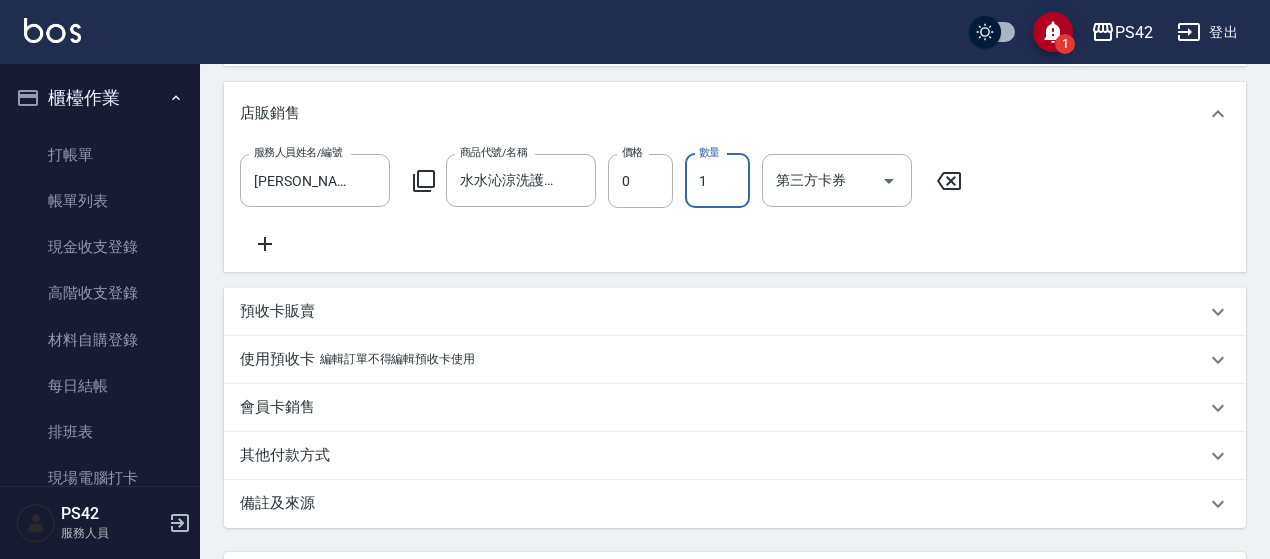 scroll, scrollTop: 859, scrollLeft: 0, axis: vertical 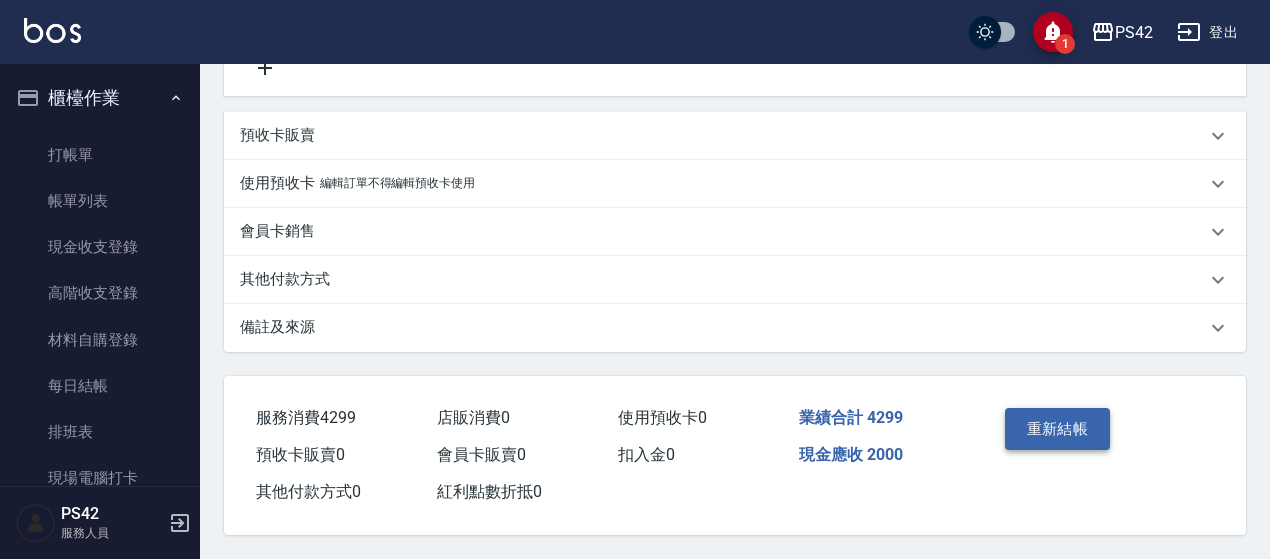 click on "重新結帳" at bounding box center (1058, 429) 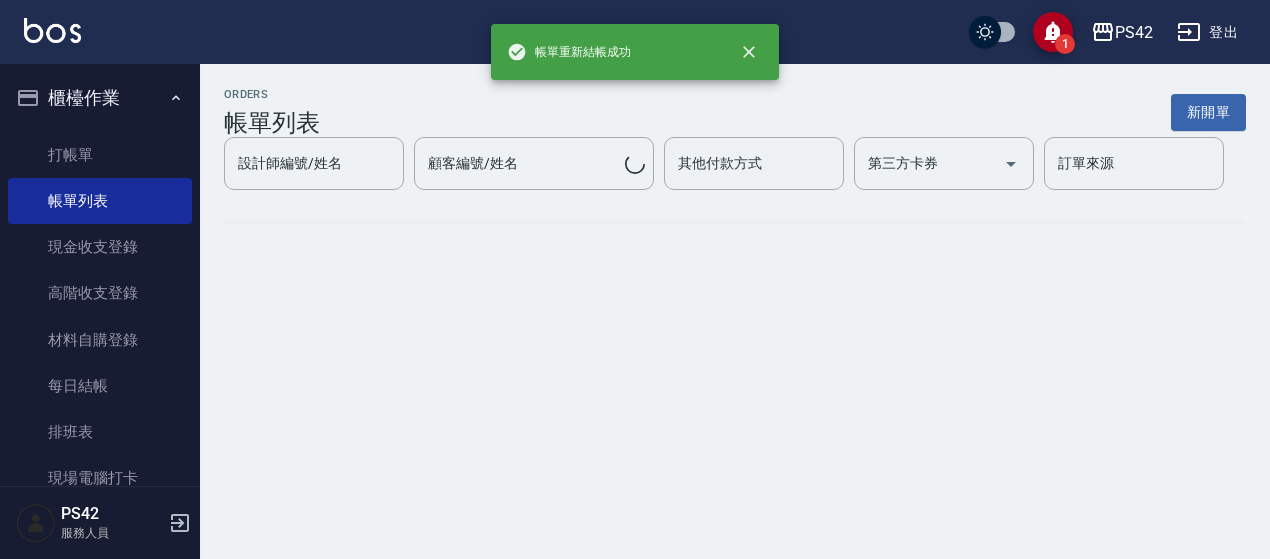 scroll, scrollTop: 0, scrollLeft: 0, axis: both 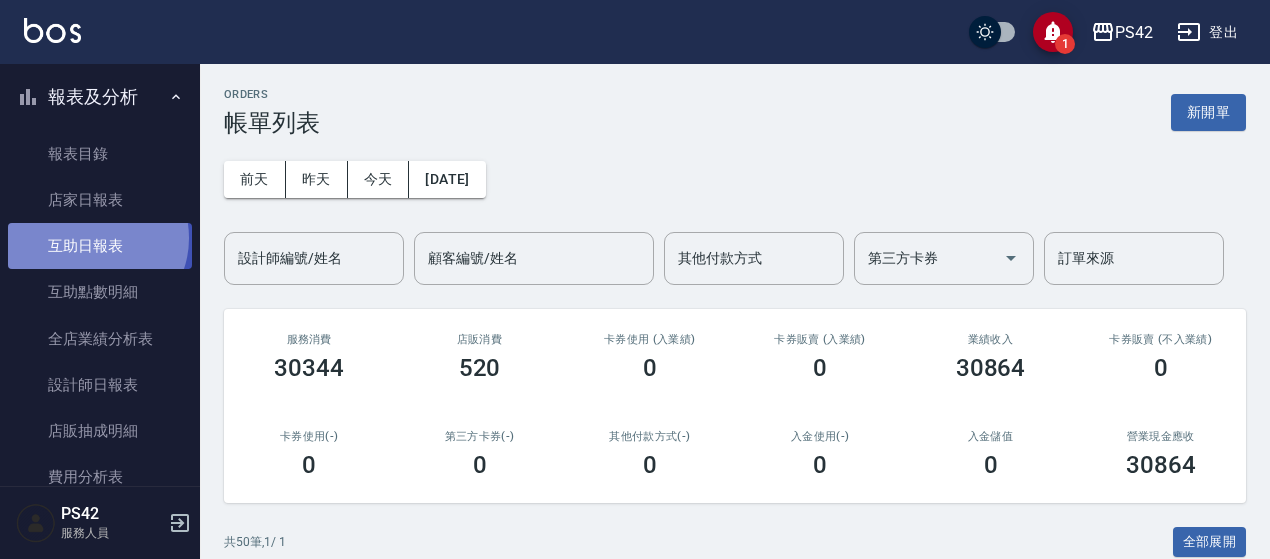 click on "互助日報表" at bounding box center (100, 246) 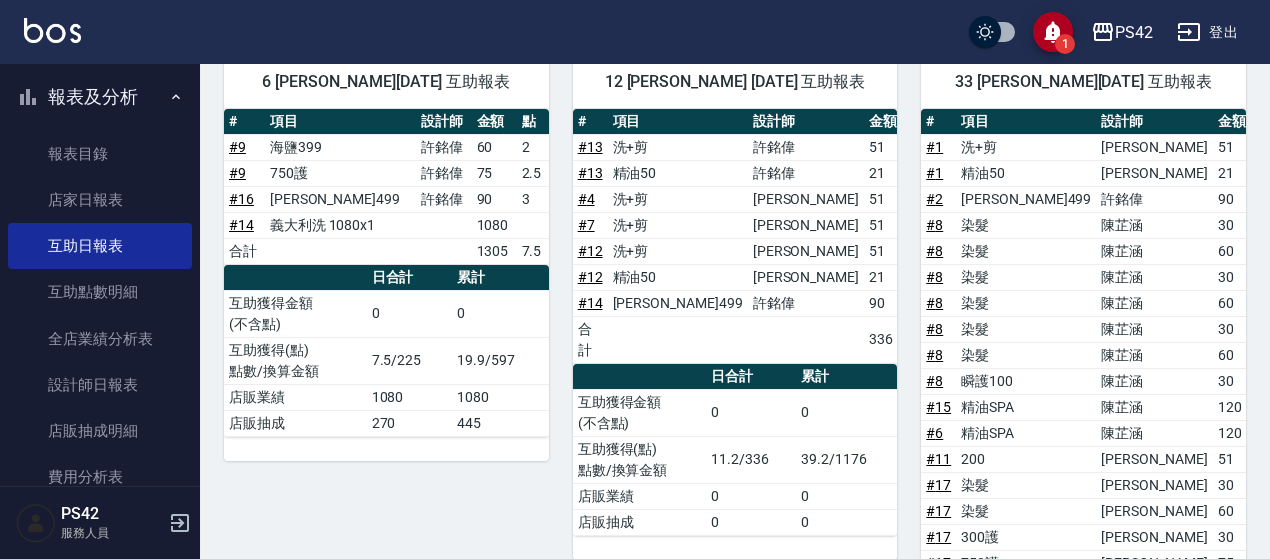 scroll, scrollTop: 270, scrollLeft: 0, axis: vertical 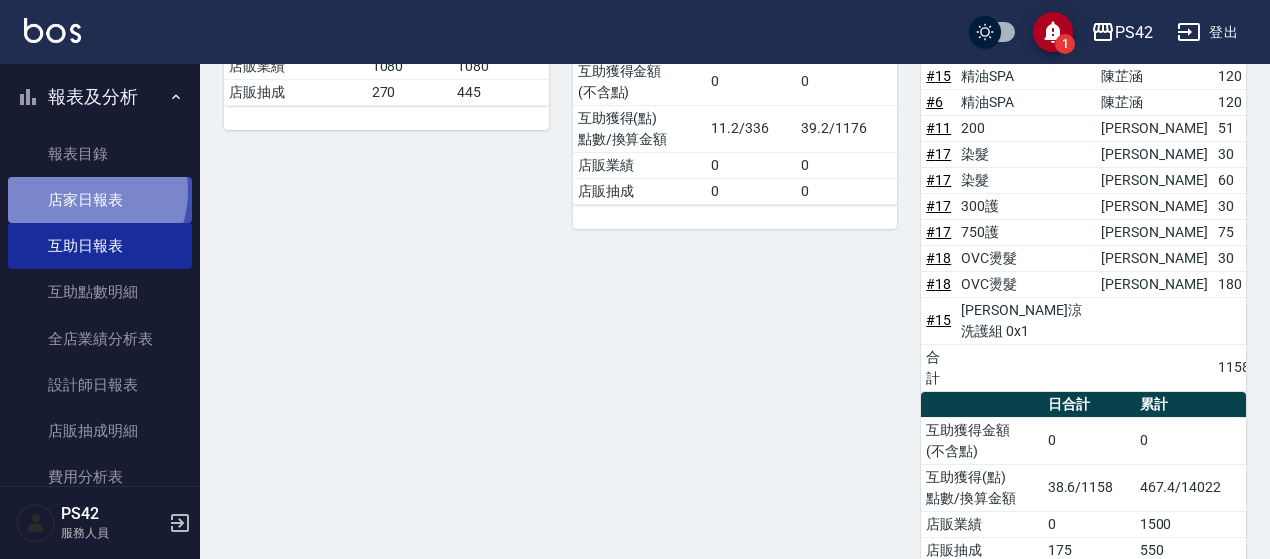 click on "店家日報表" at bounding box center (100, 200) 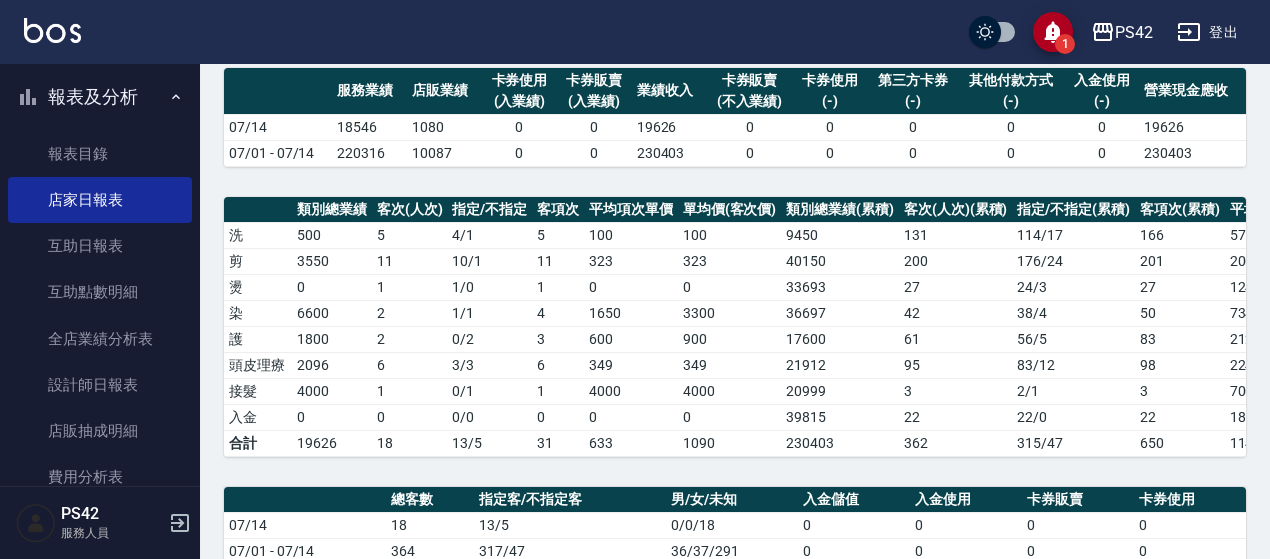 scroll, scrollTop: 200, scrollLeft: 0, axis: vertical 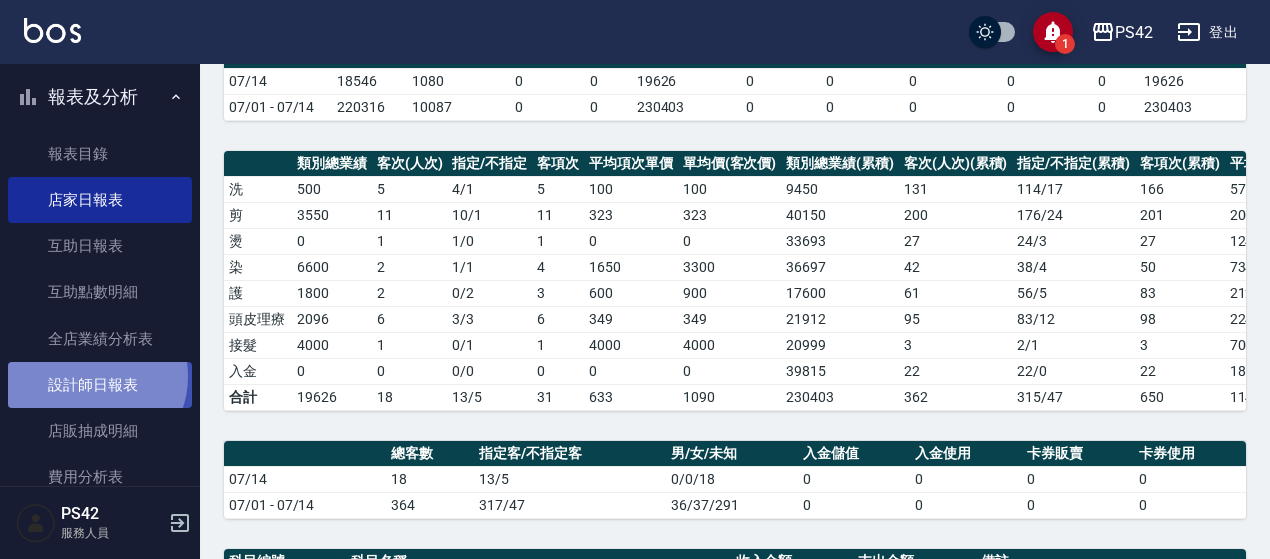 click on "設計師日報表" at bounding box center [100, 385] 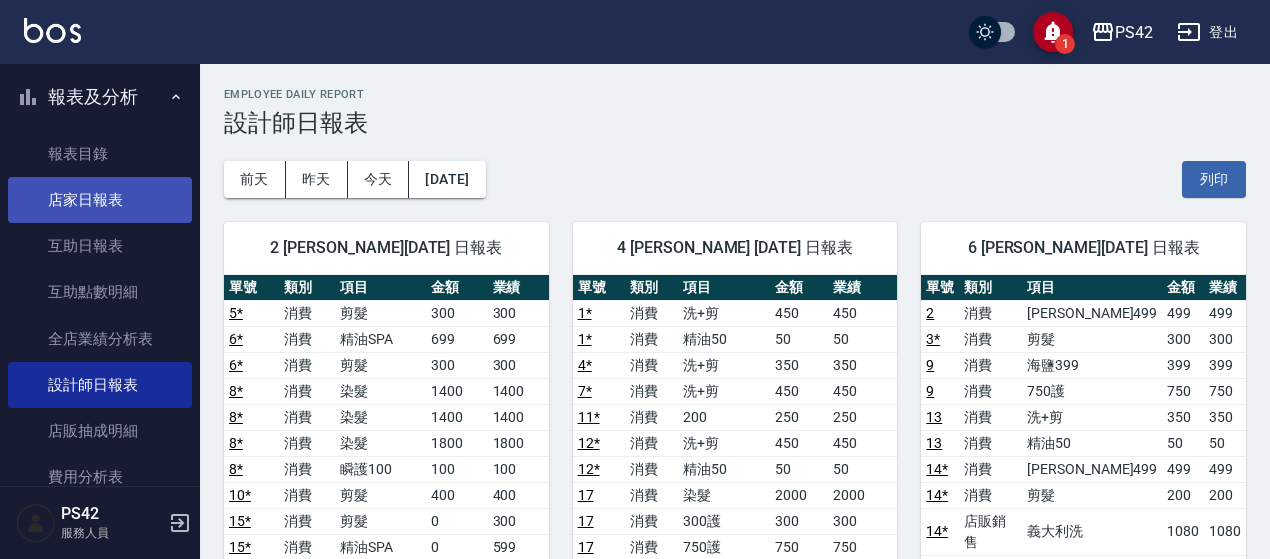 click on "店家日報表" at bounding box center [100, 200] 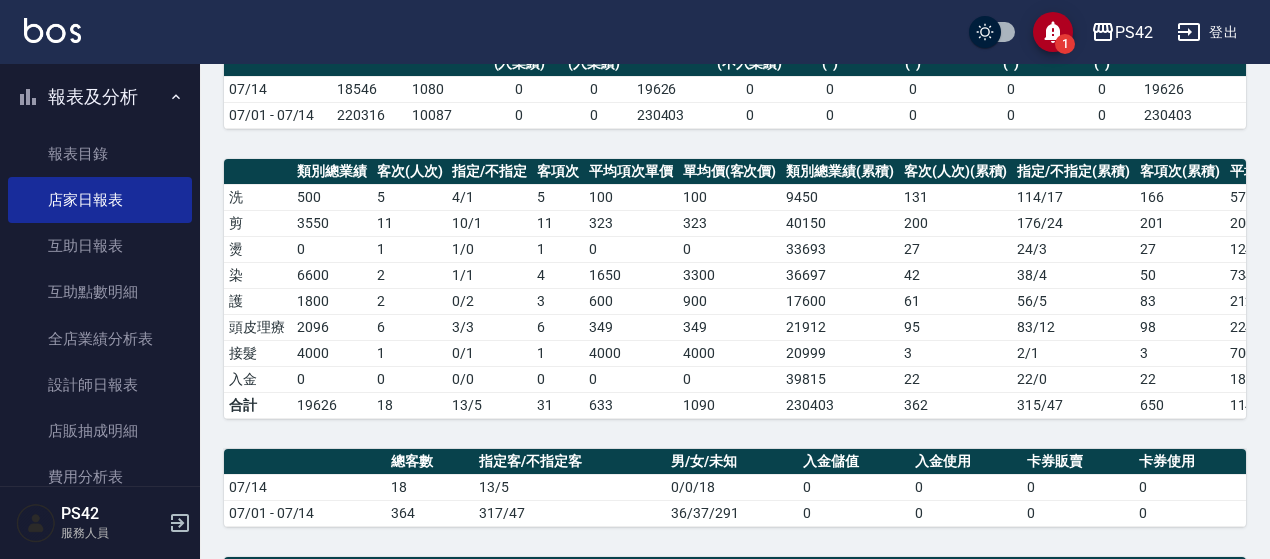 scroll, scrollTop: 200, scrollLeft: 0, axis: vertical 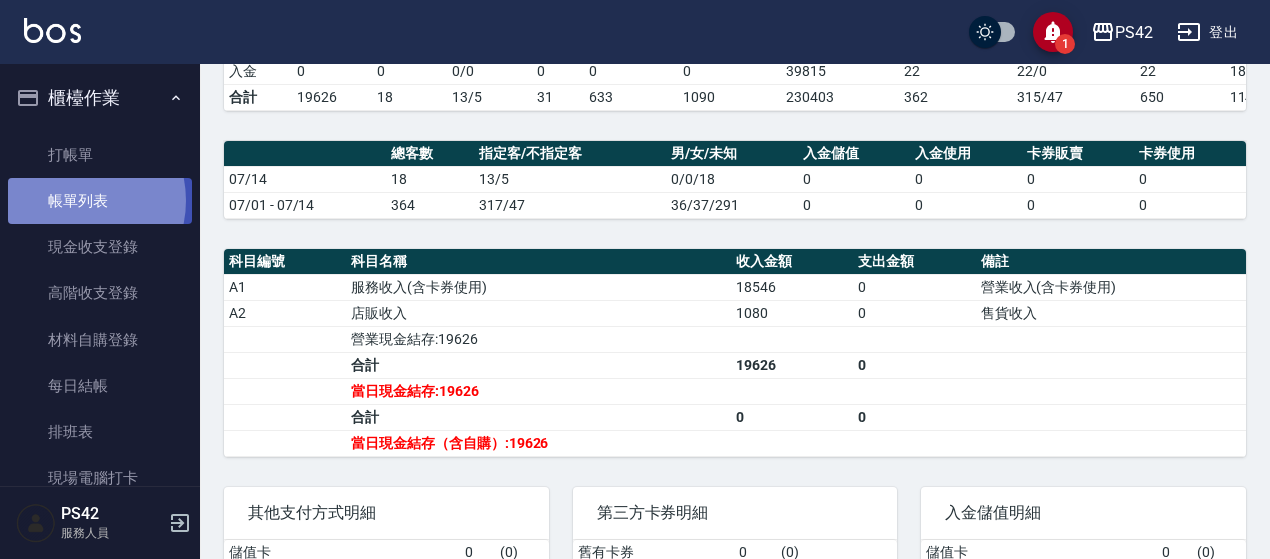 click on "帳單列表" at bounding box center (100, 201) 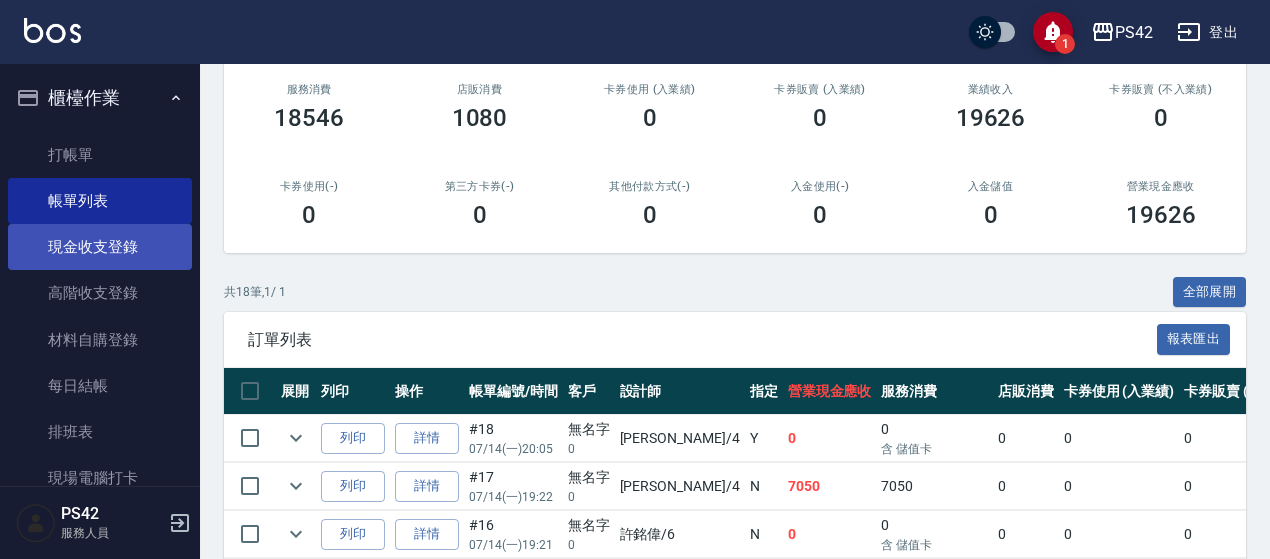 scroll, scrollTop: 0, scrollLeft: 0, axis: both 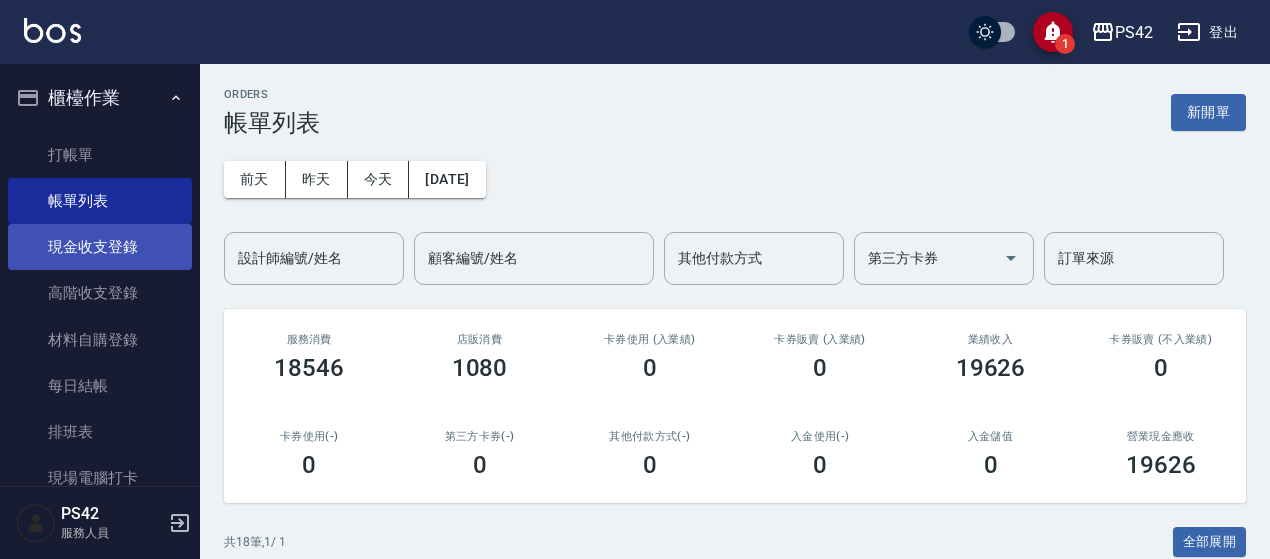 click on "現金收支登錄" at bounding box center (100, 247) 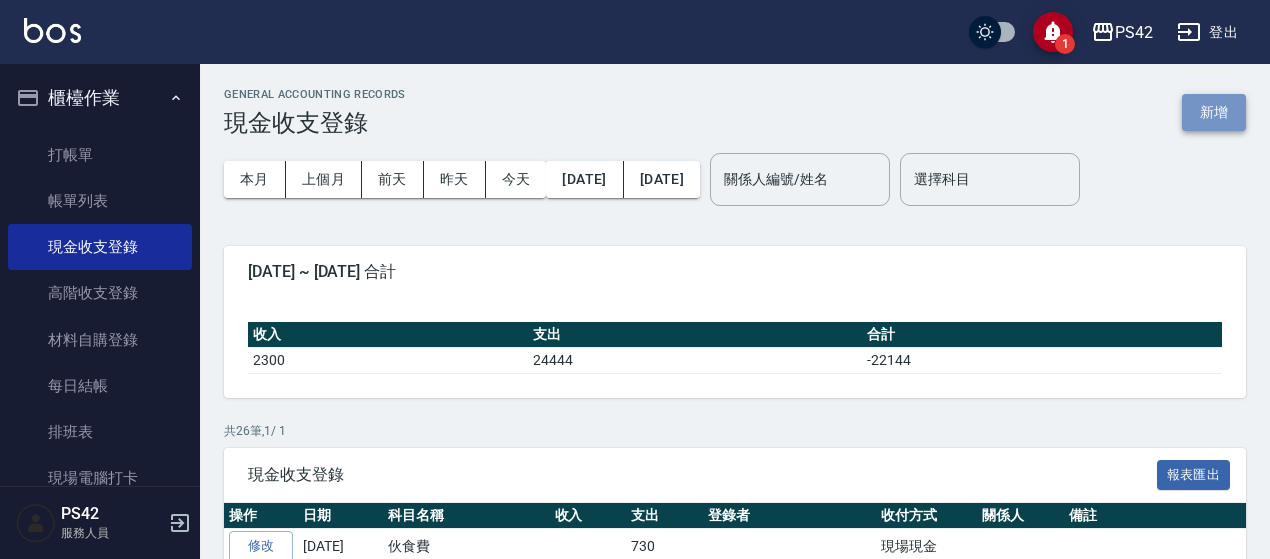 click on "新增" at bounding box center [1214, 112] 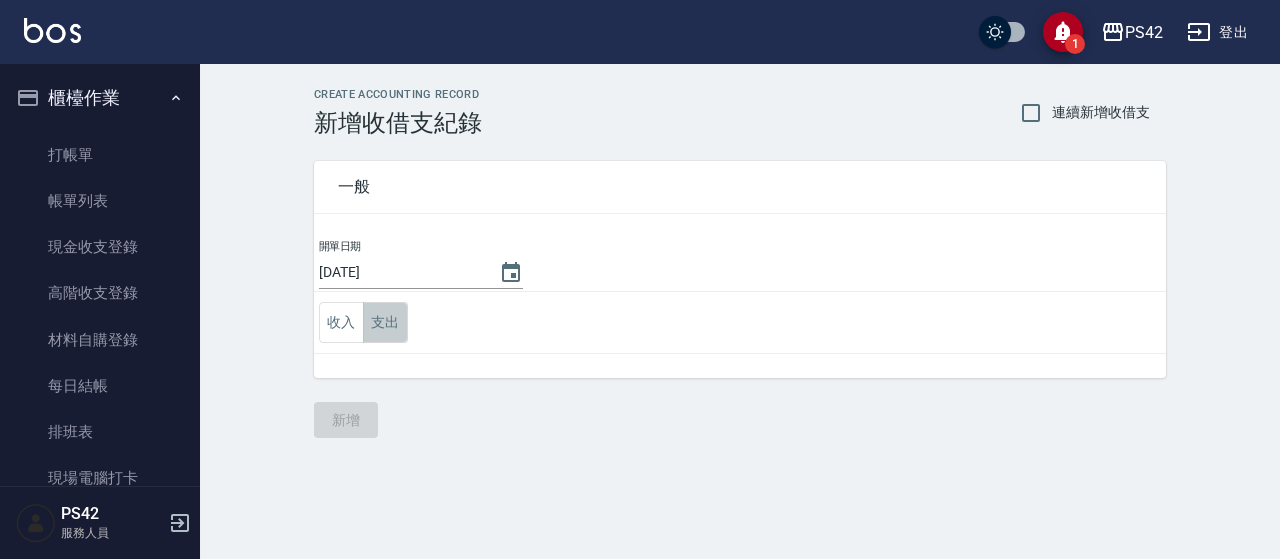 click on "支出" at bounding box center [385, 322] 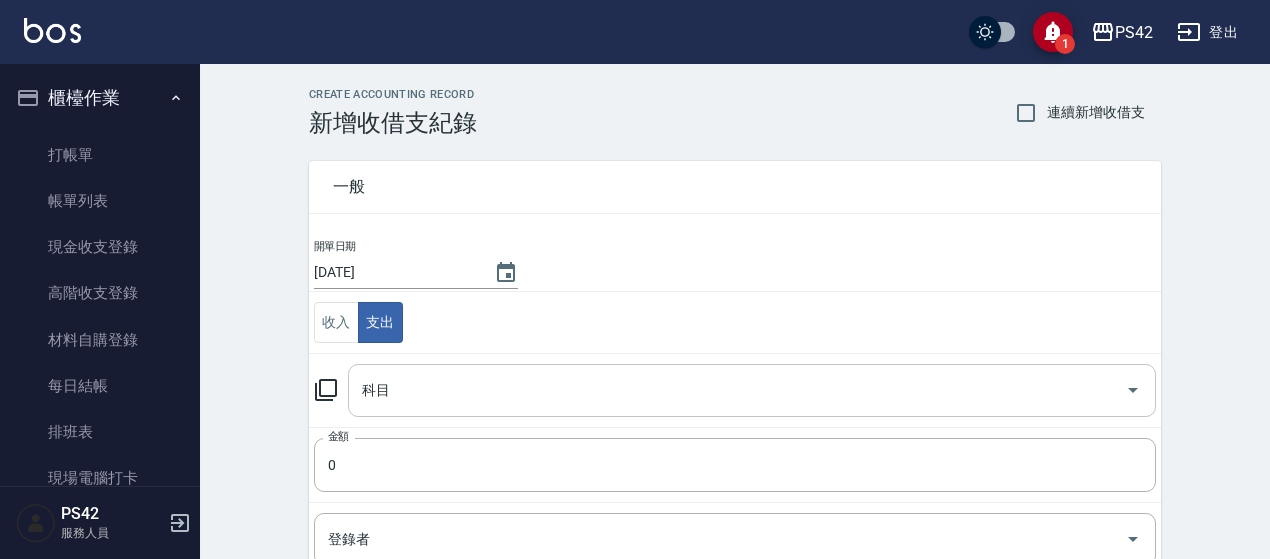 click on "科目" at bounding box center [737, 390] 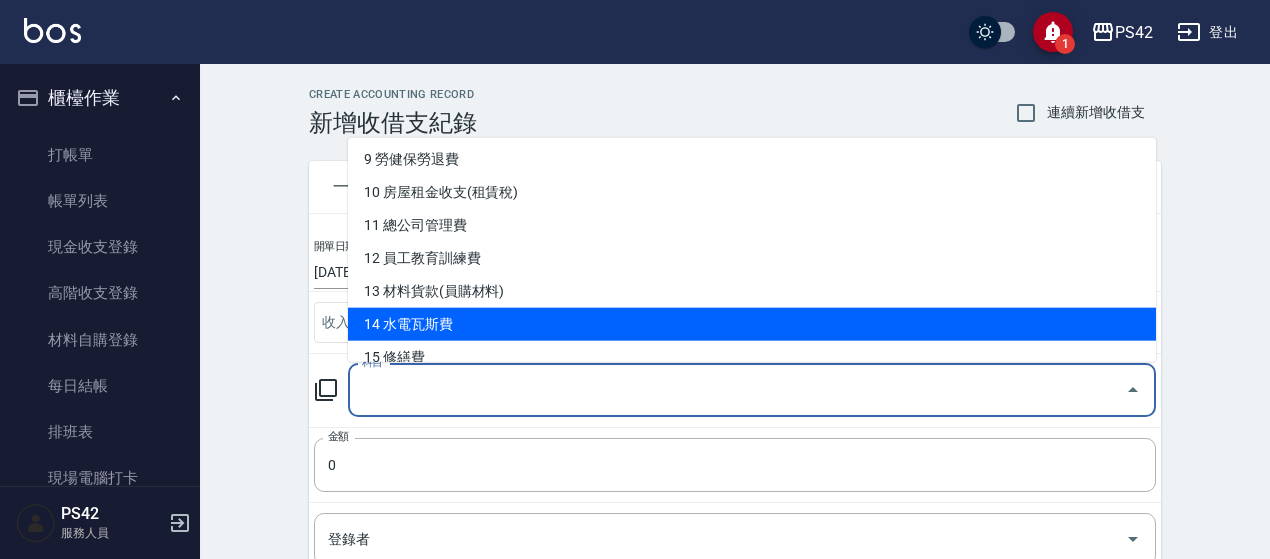 scroll, scrollTop: 400, scrollLeft: 0, axis: vertical 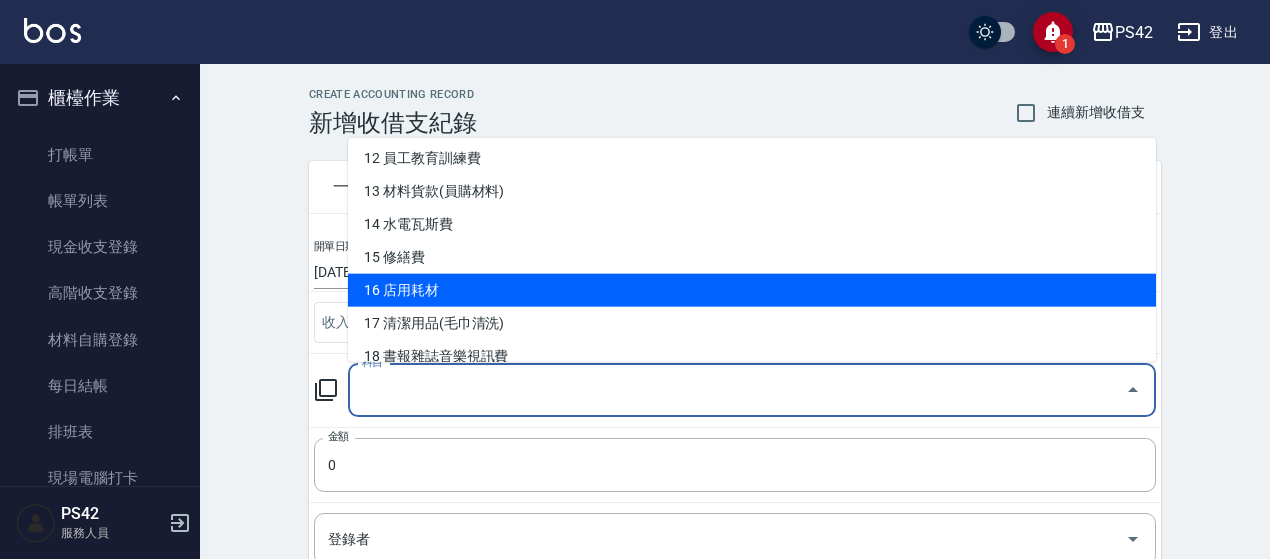 click on "16 店用耗材" at bounding box center [752, 290] 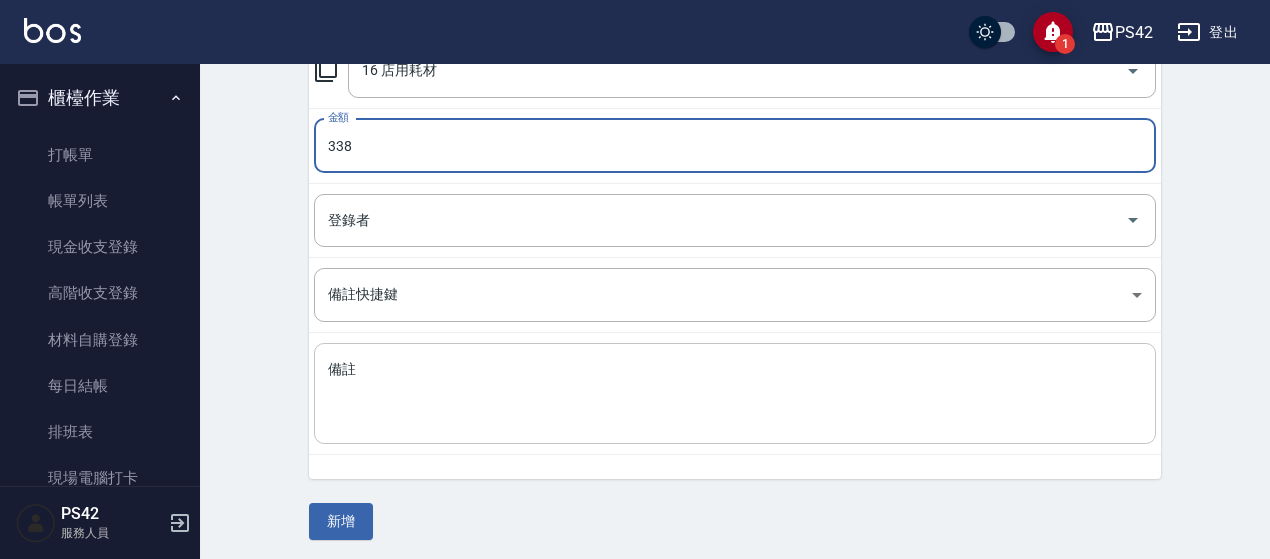 scroll, scrollTop: 320, scrollLeft: 0, axis: vertical 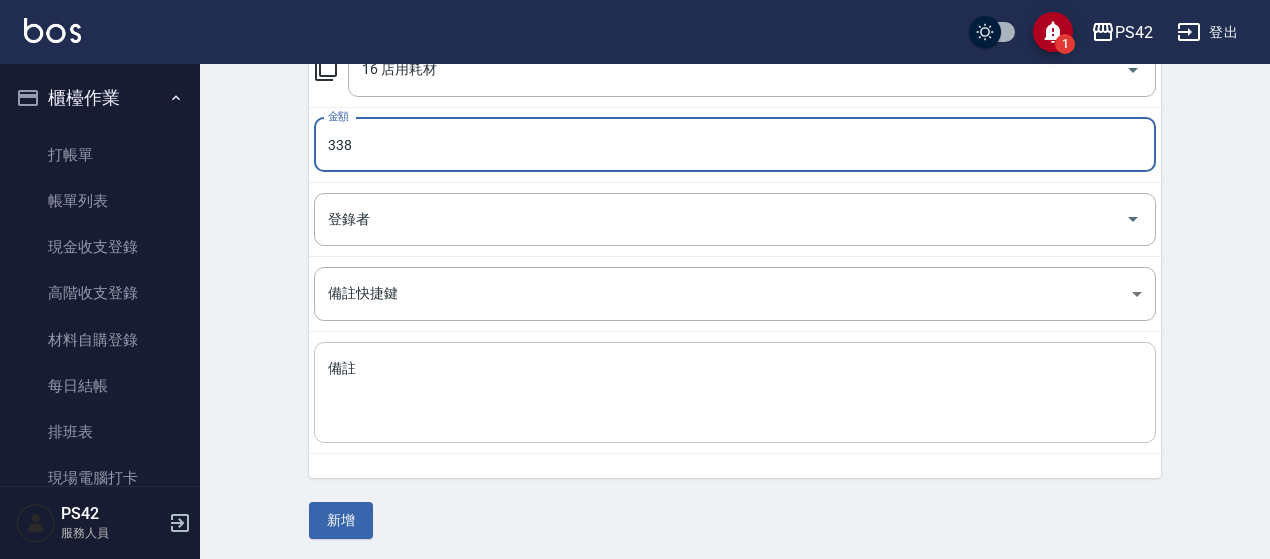type on "338" 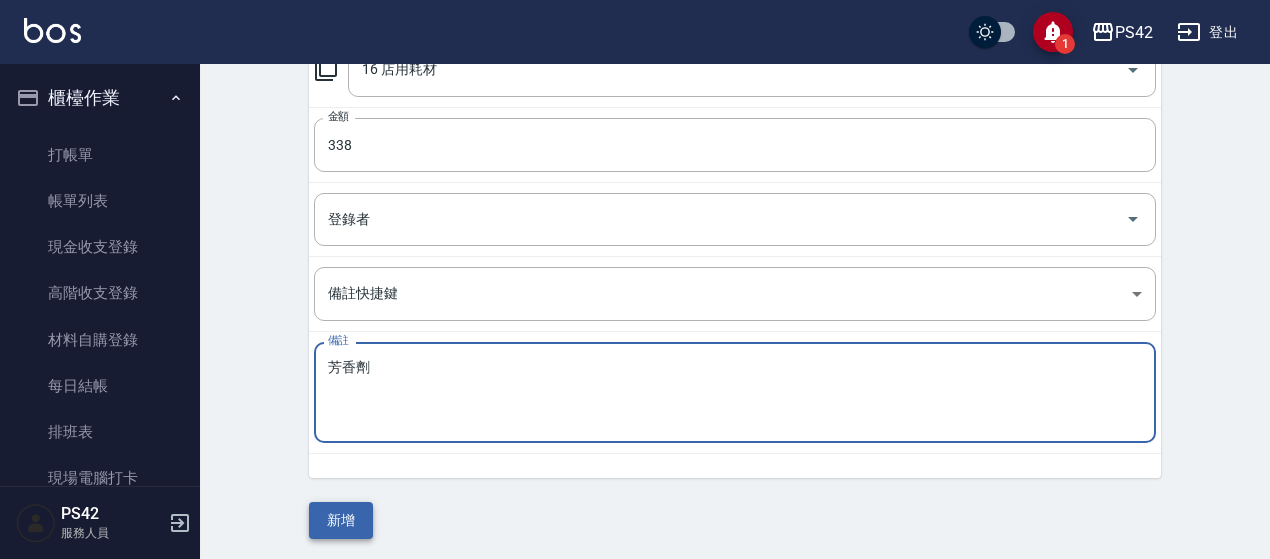 type on "芳香劑" 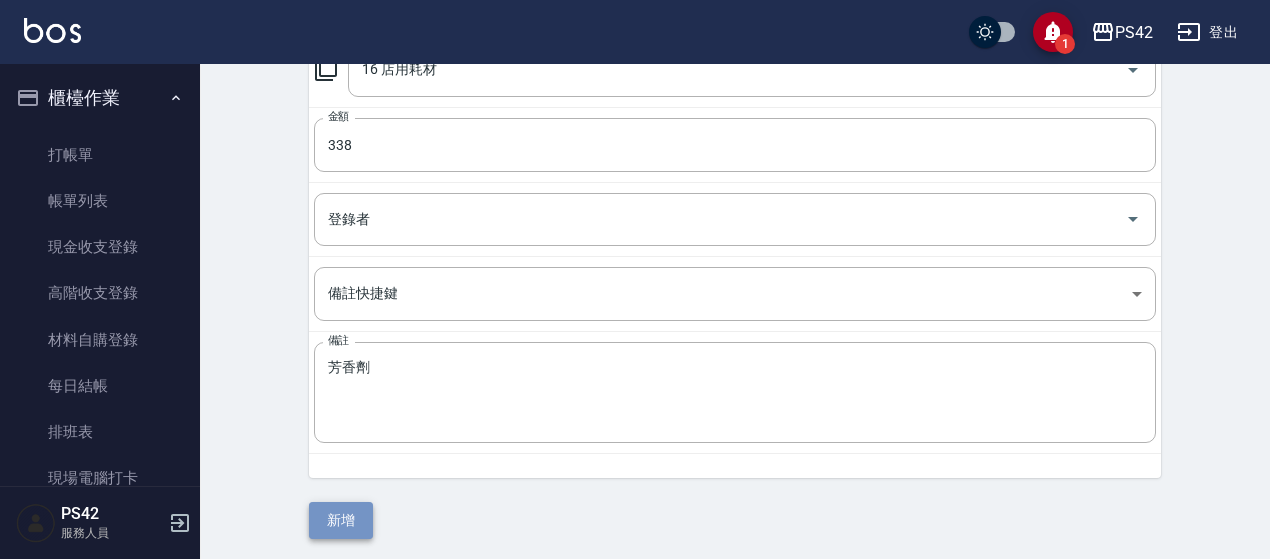 drag, startPoint x: 336, startPoint y: 517, endPoint x: 351, endPoint y: 506, distance: 18.601076 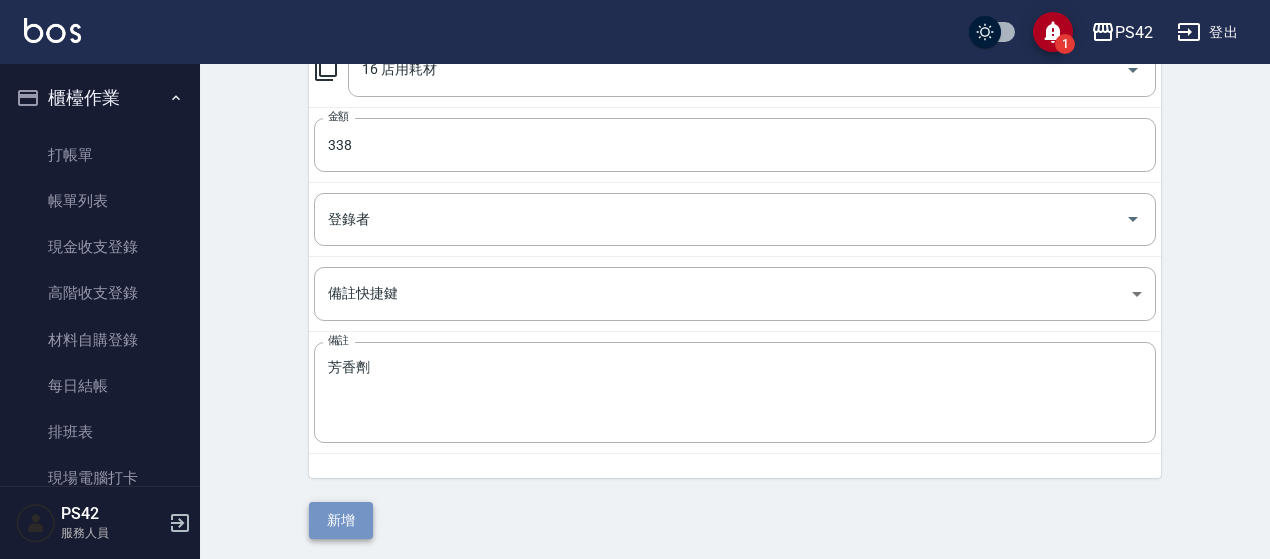click on "新增" at bounding box center (341, 520) 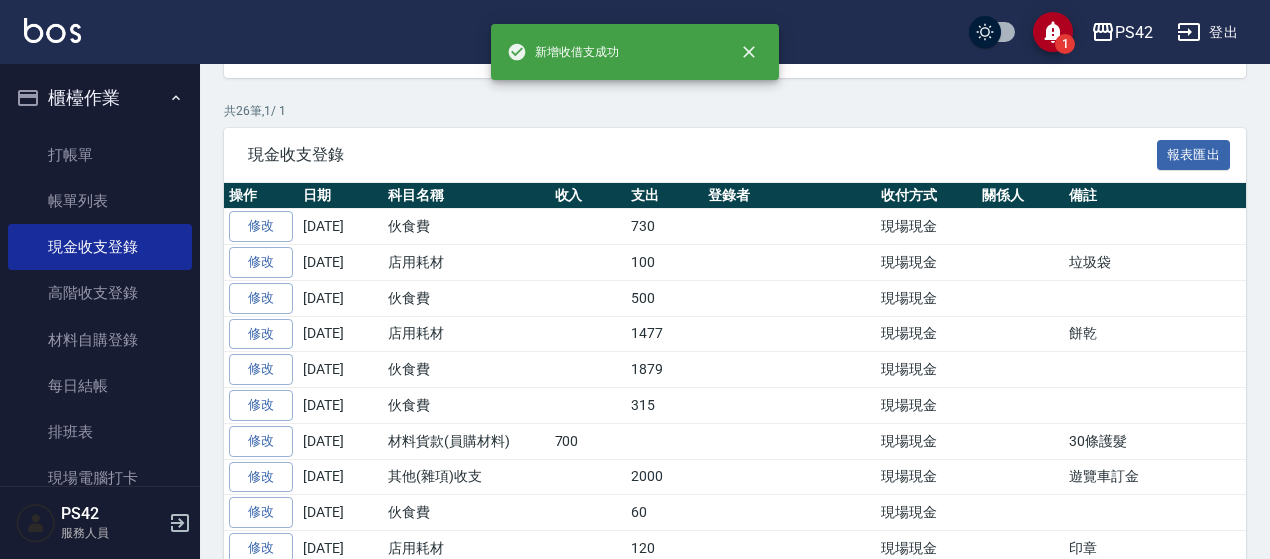 scroll, scrollTop: 0, scrollLeft: 0, axis: both 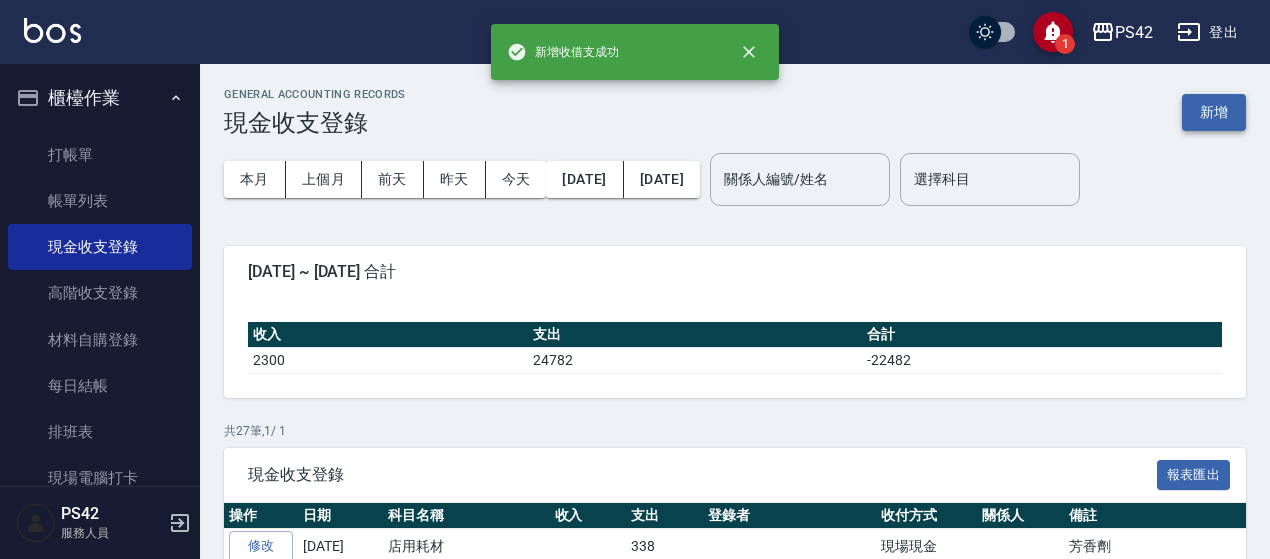 click on "新增" at bounding box center [1214, 112] 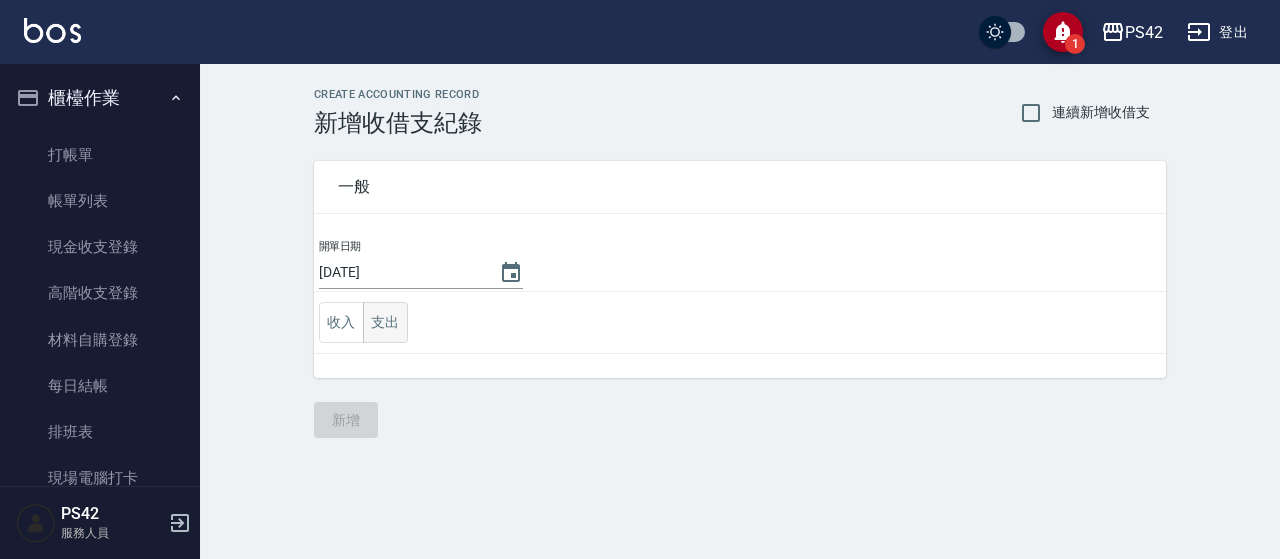 click on "支出" at bounding box center [385, 322] 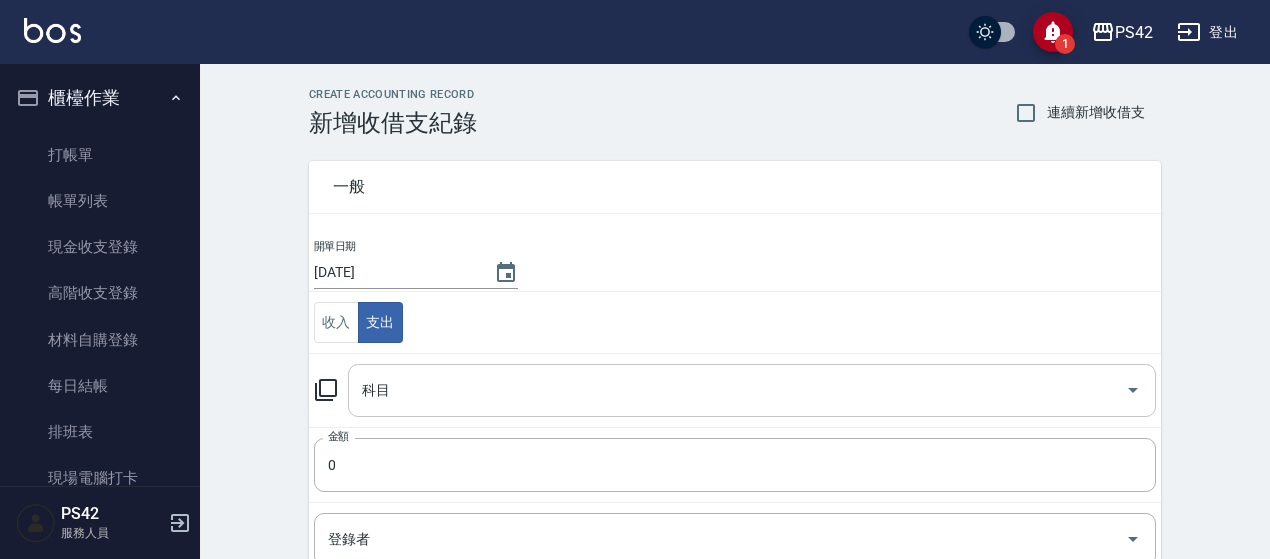 drag, startPoint x: 419, startPoint y: 395, endPoint x: 426, endPoint y: 369, distance: 26.925823 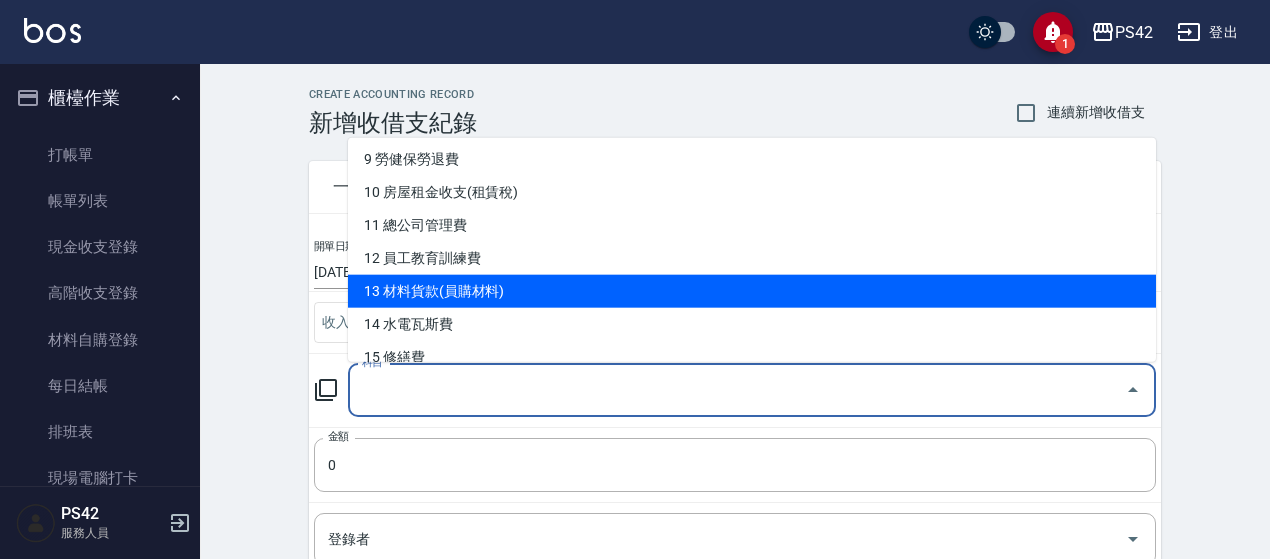 scroll, scrollTop: 500, scrollLeft: 0, axis: vertical 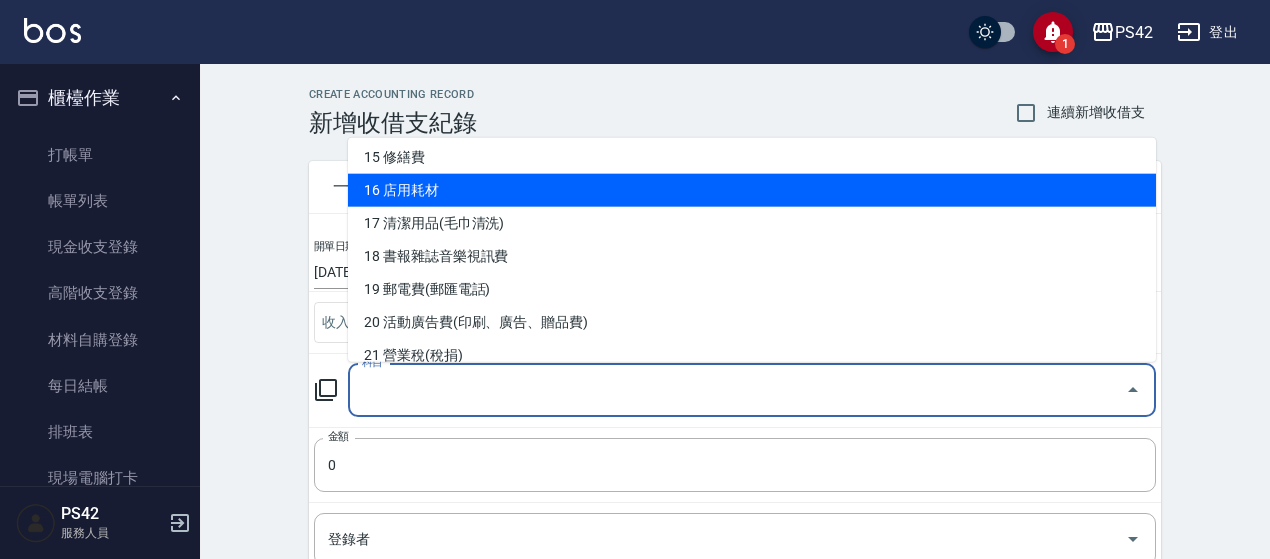 click on "16 店用耗材" at bounding box center [752, 190] 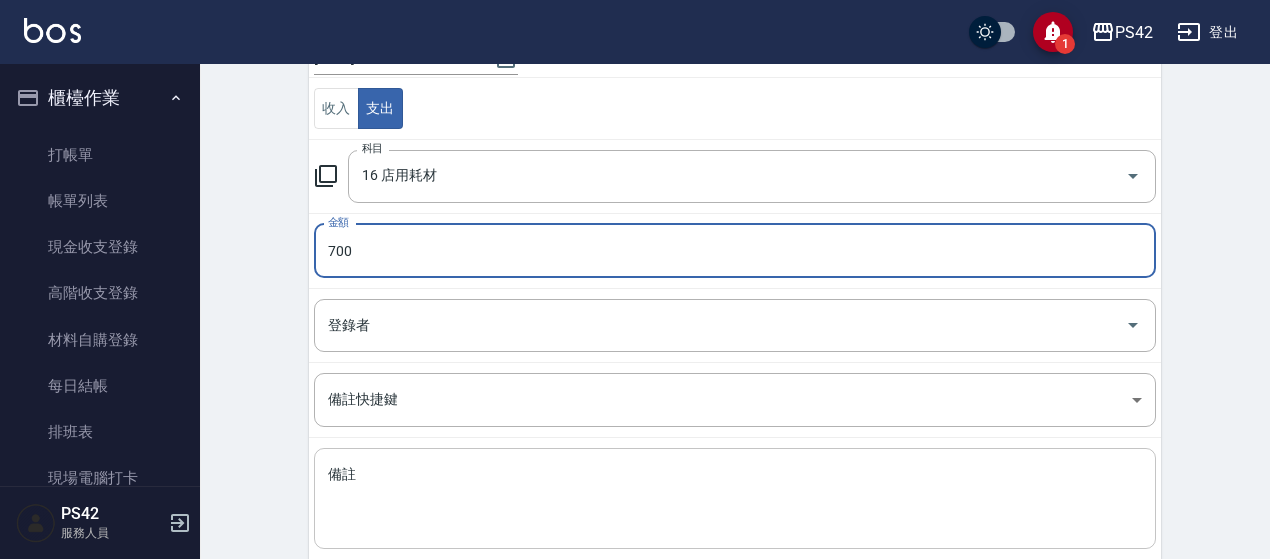 scroll, scrollTop: 300, scrollLeft: 0, axis: vertical 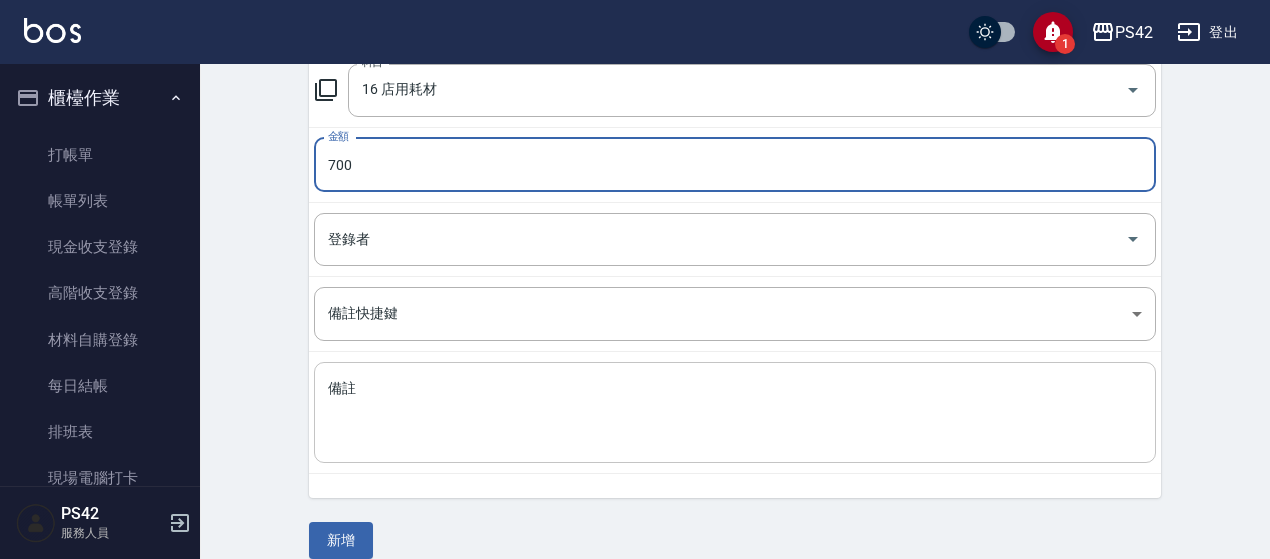 type on "700" 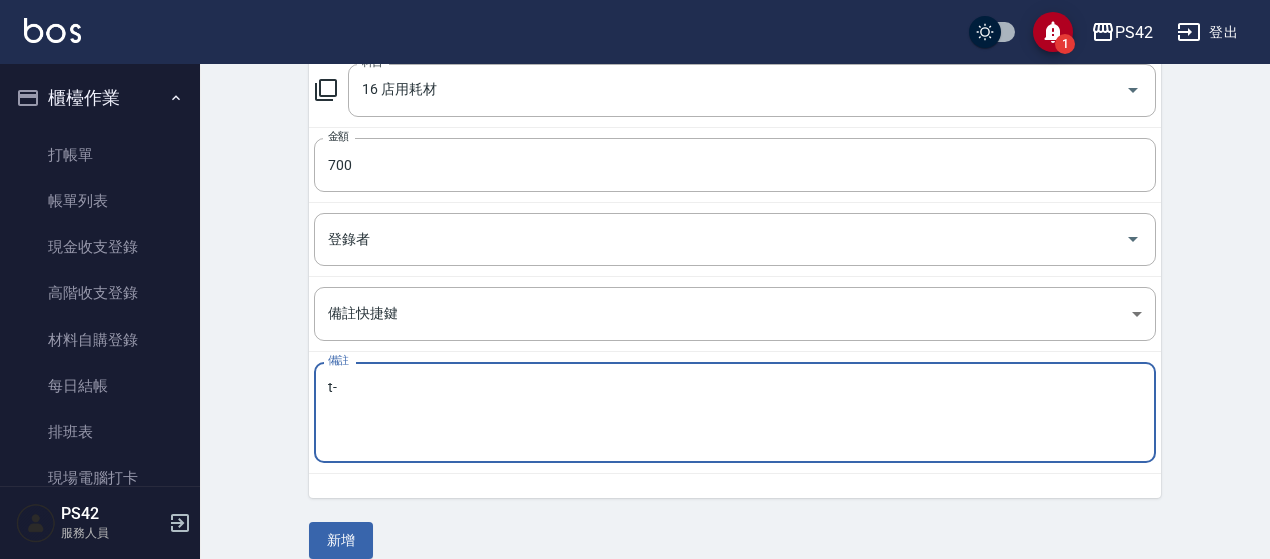 type on "t" 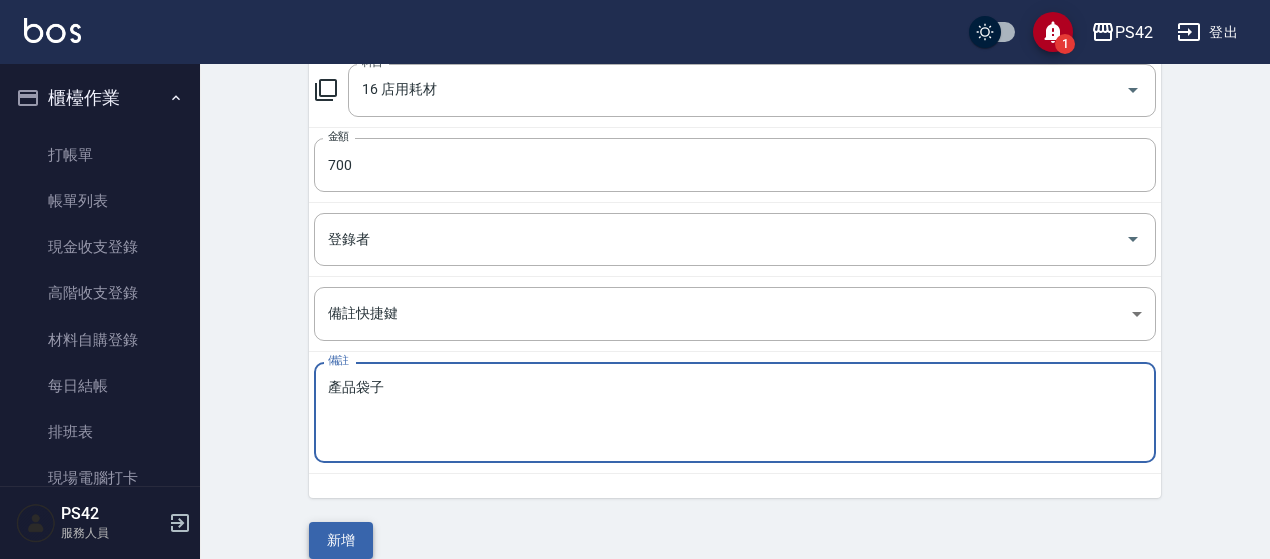 type on "產品袋子" 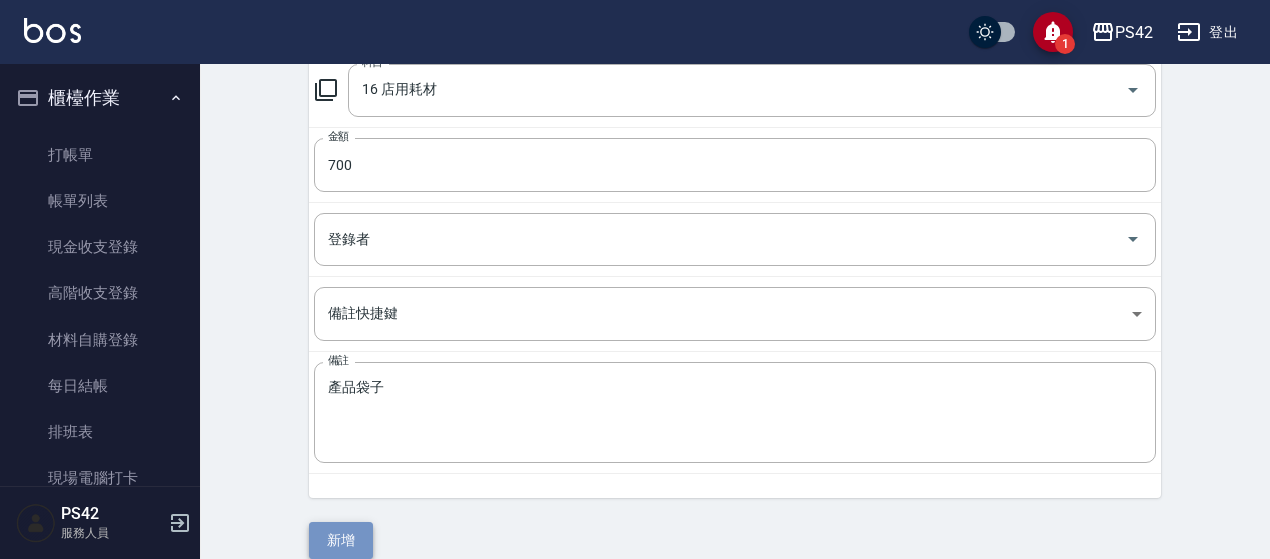 click on "新增" at bounding box center [341, 540] 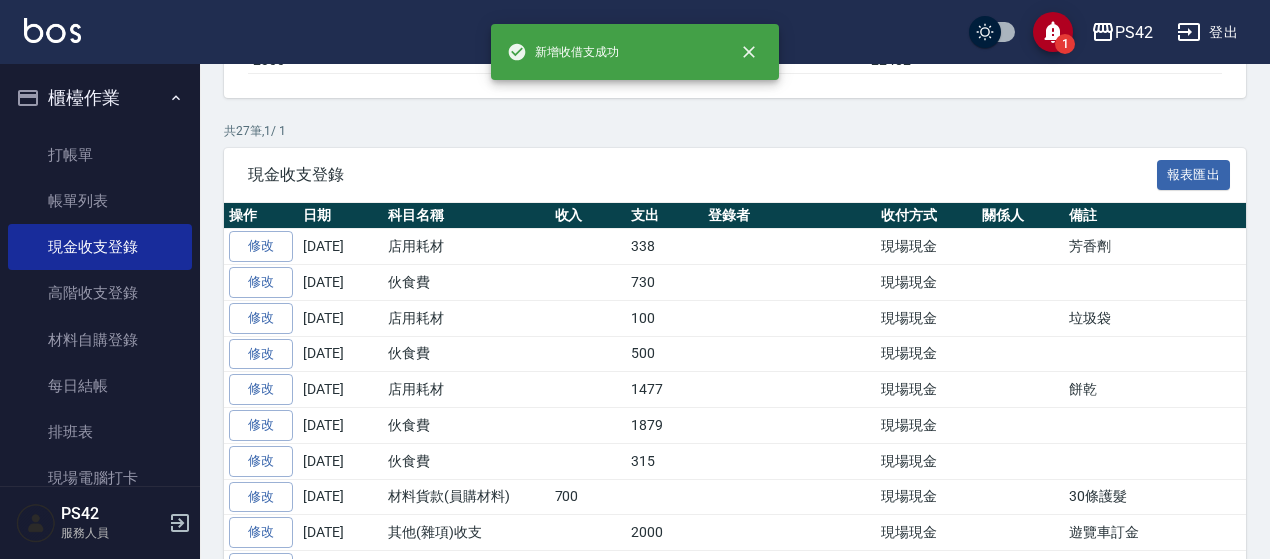 scroll, scrollTop: 0, scrollLeft: 0, axis: both 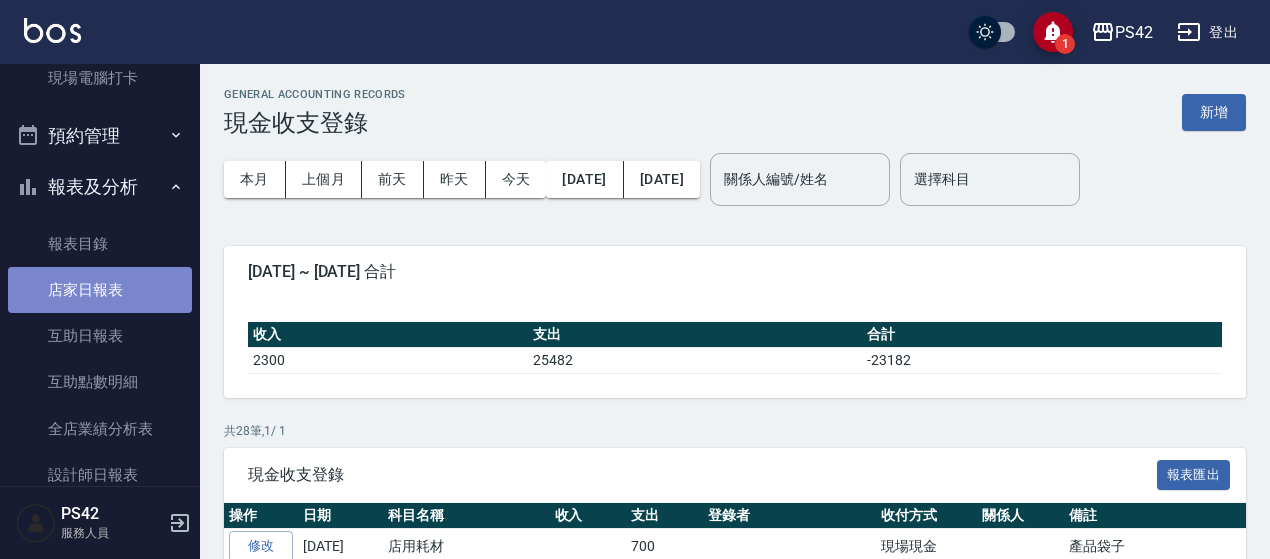 click on "店家日報表" at bounding box center [100, 290] 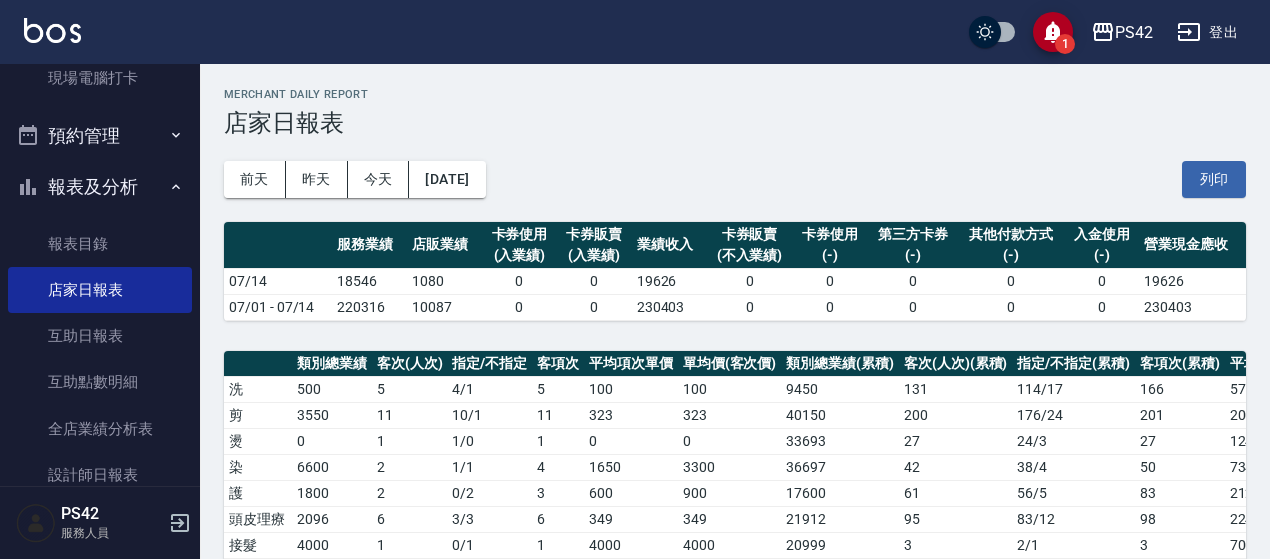 scroll, scrollTop: 690, scrollLeft: 0, axis: vertical 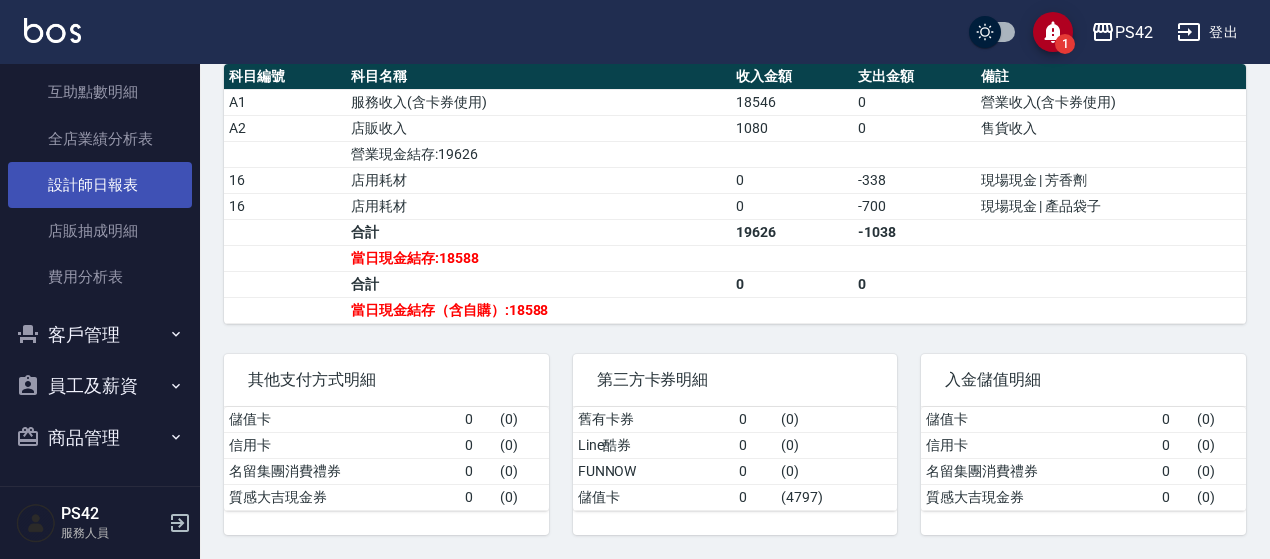 click on "設計師日報表" at bounding box center (100, 185) 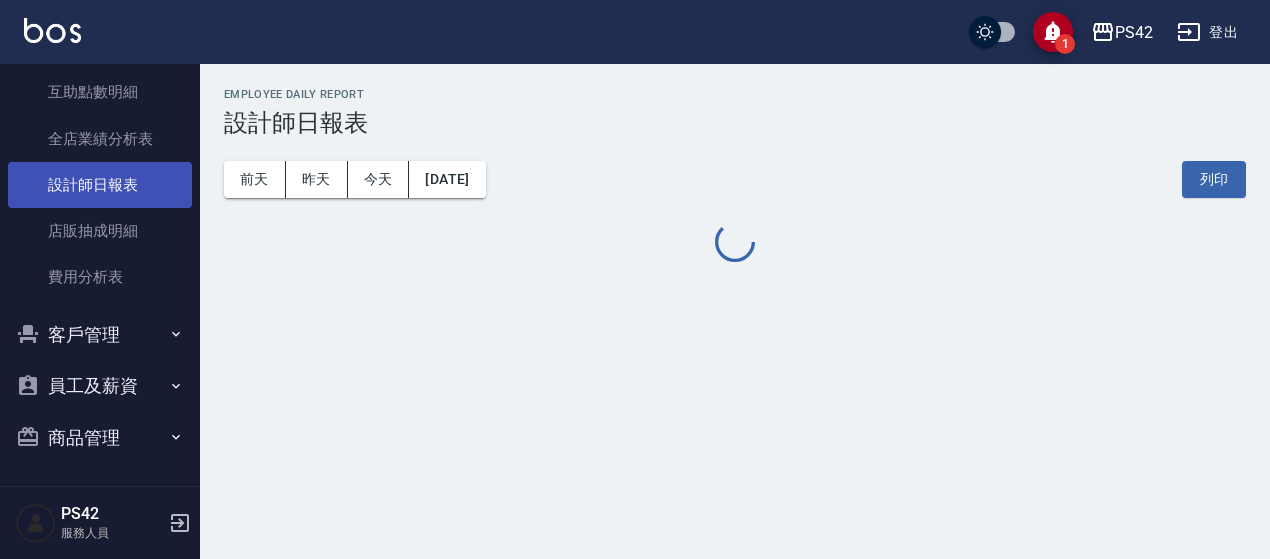 scroll, scrollTop: 0, scrollLeft: 0, axis: both 